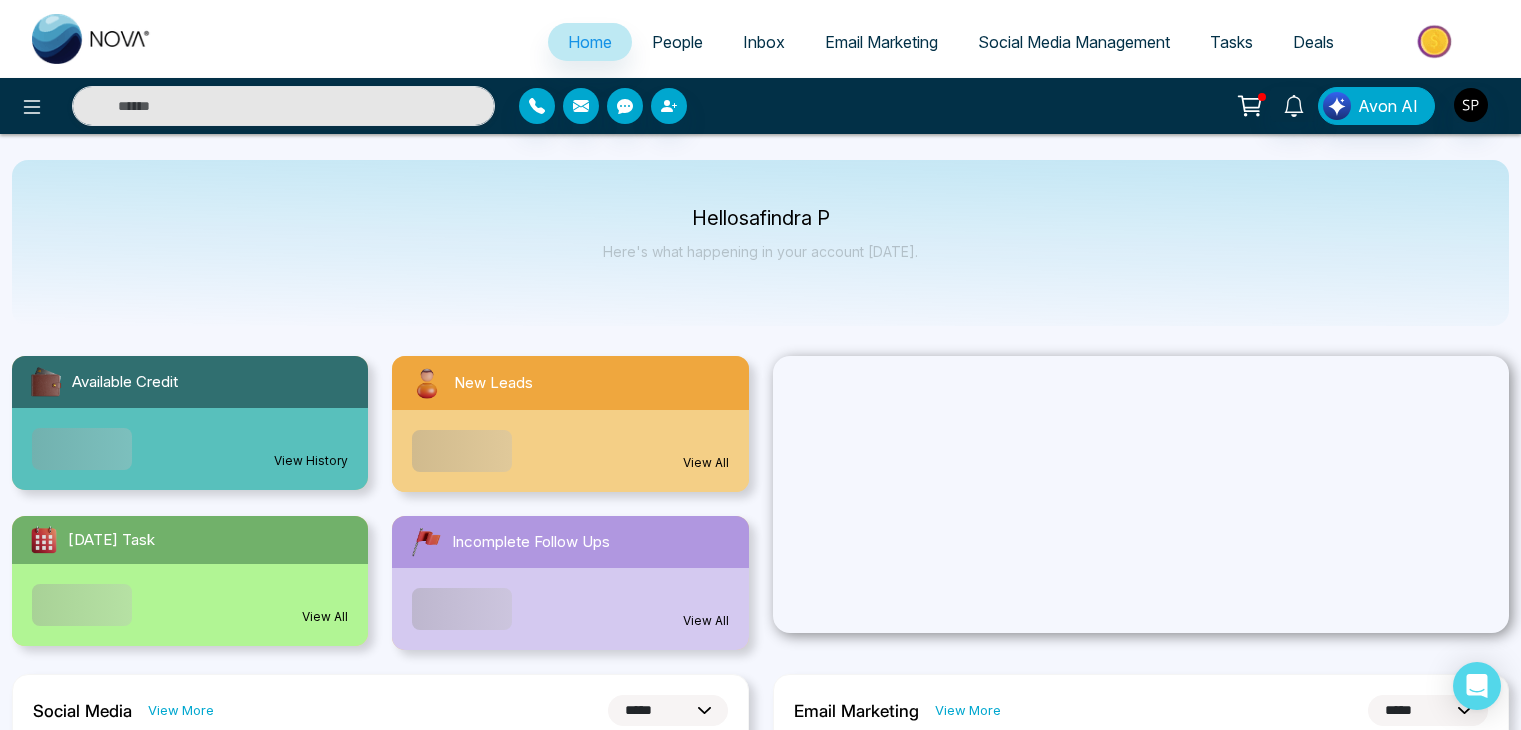 select on "*" 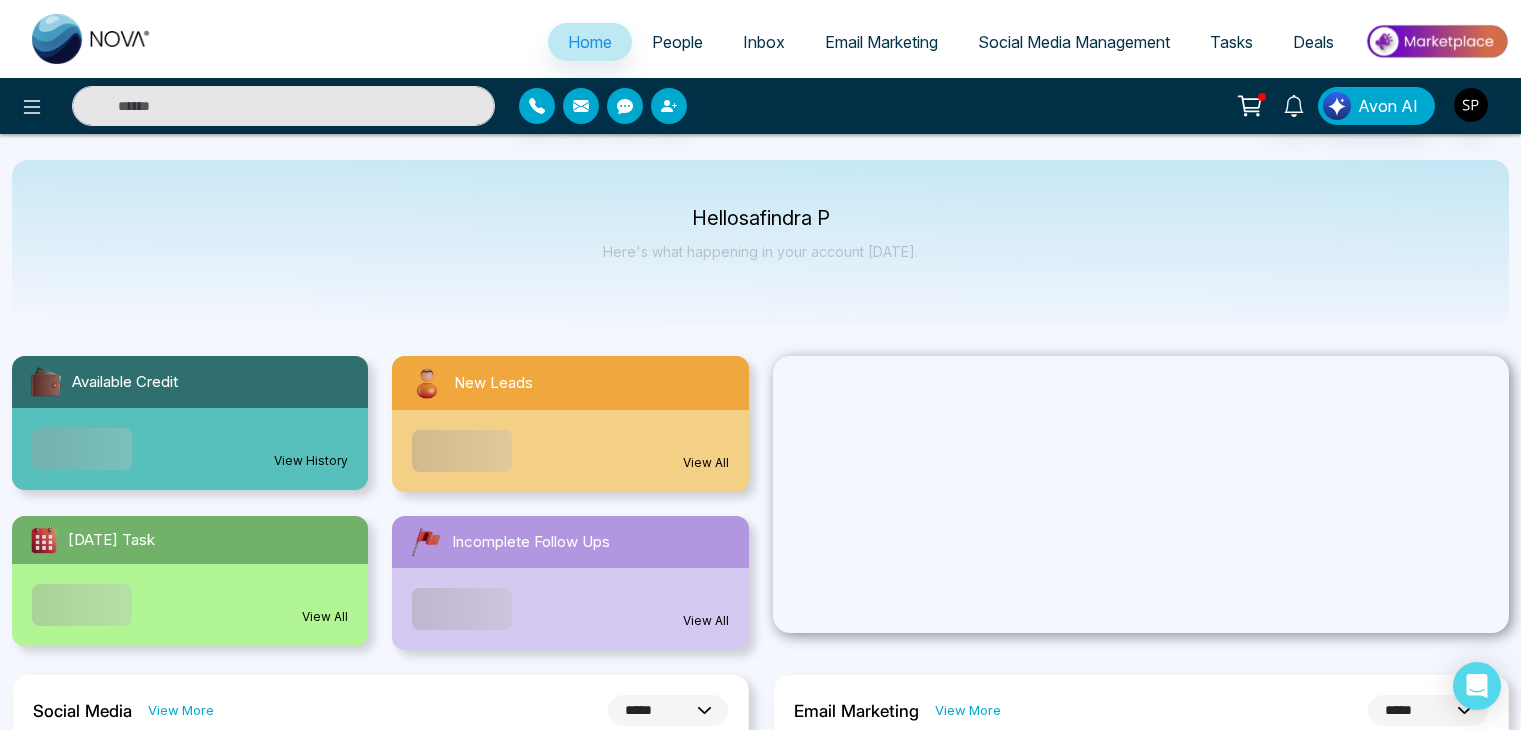 select on "*" 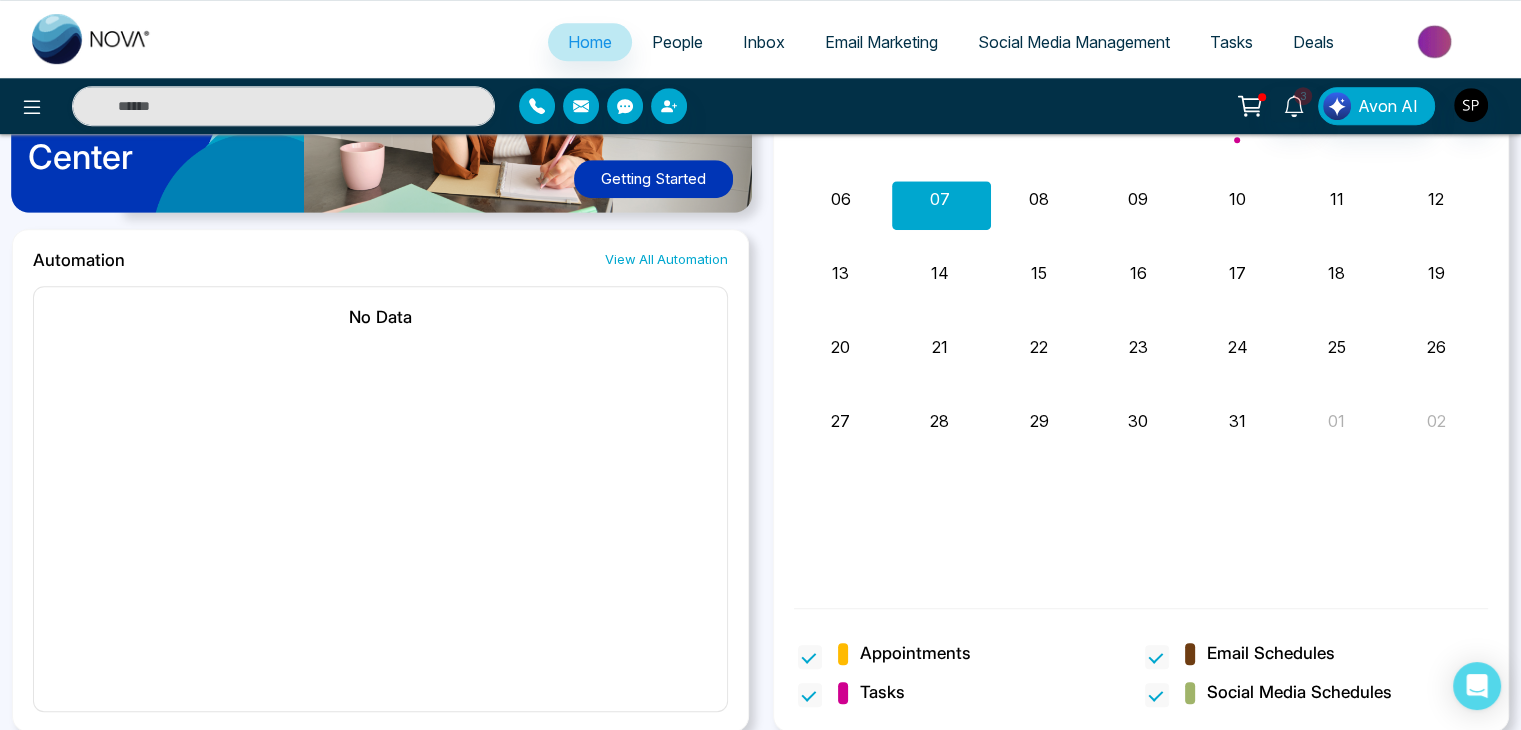 scroll, scrollTop: 0, scrollLeft: 0, axis: both 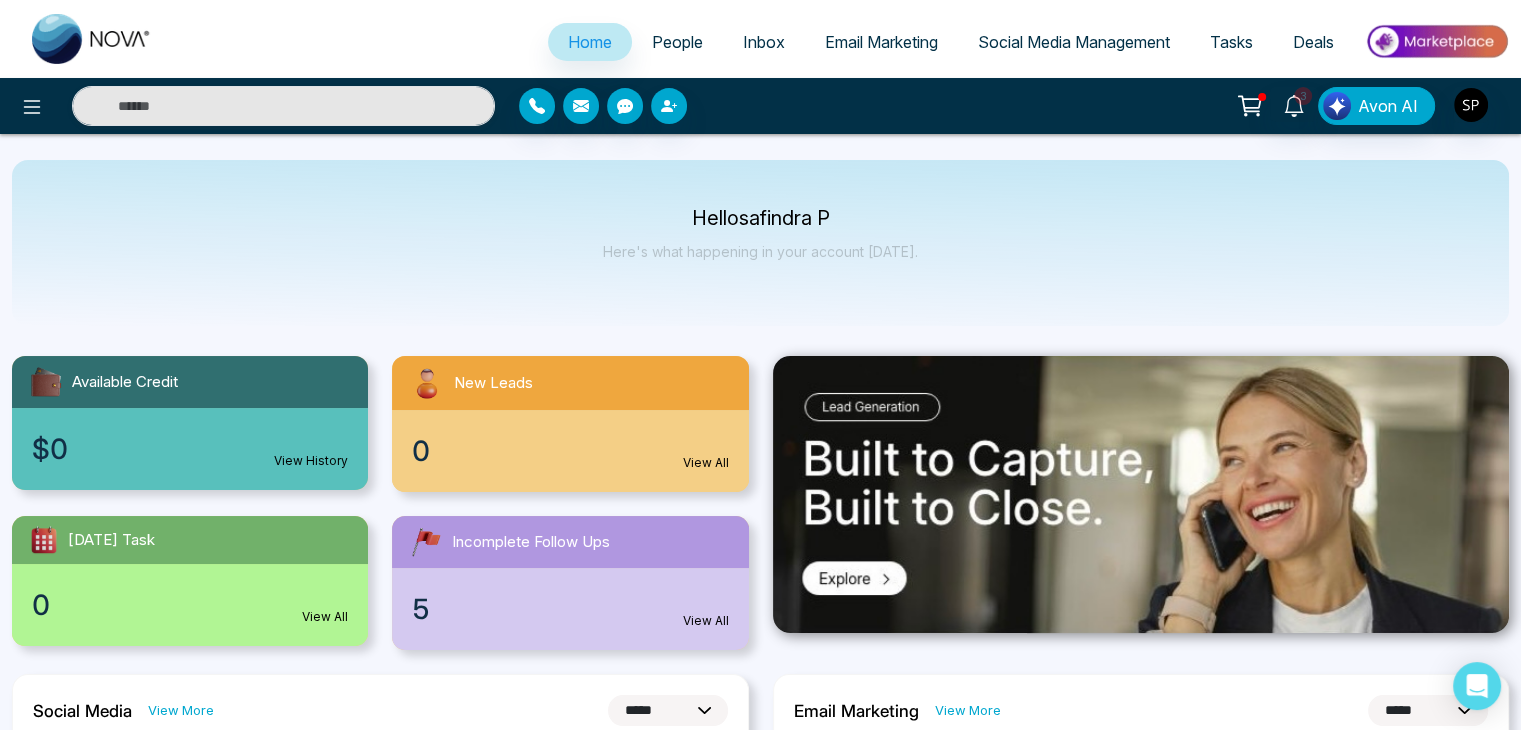click on "People" at bounding box center (677, 42) 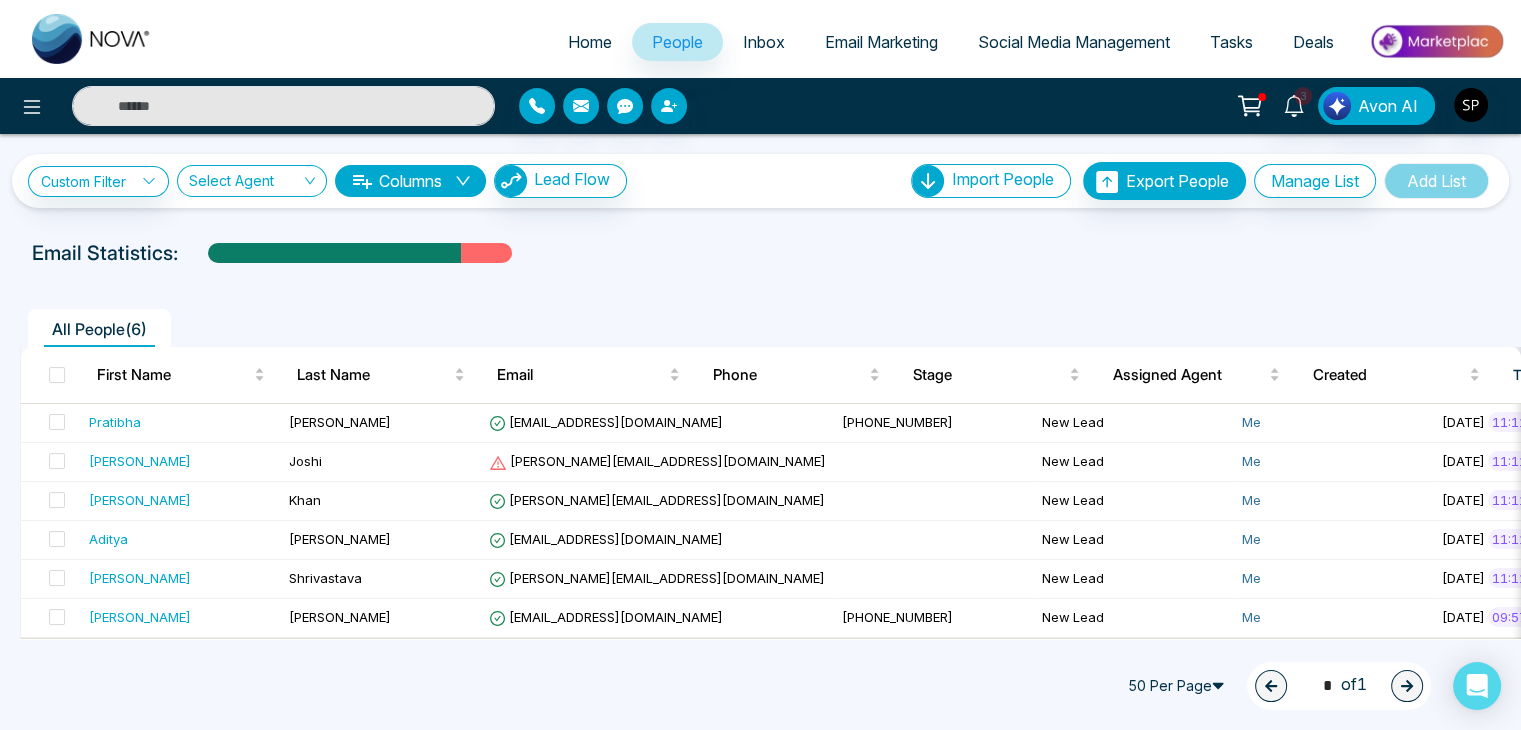 click on "Home" at bounding box center (590, 42) 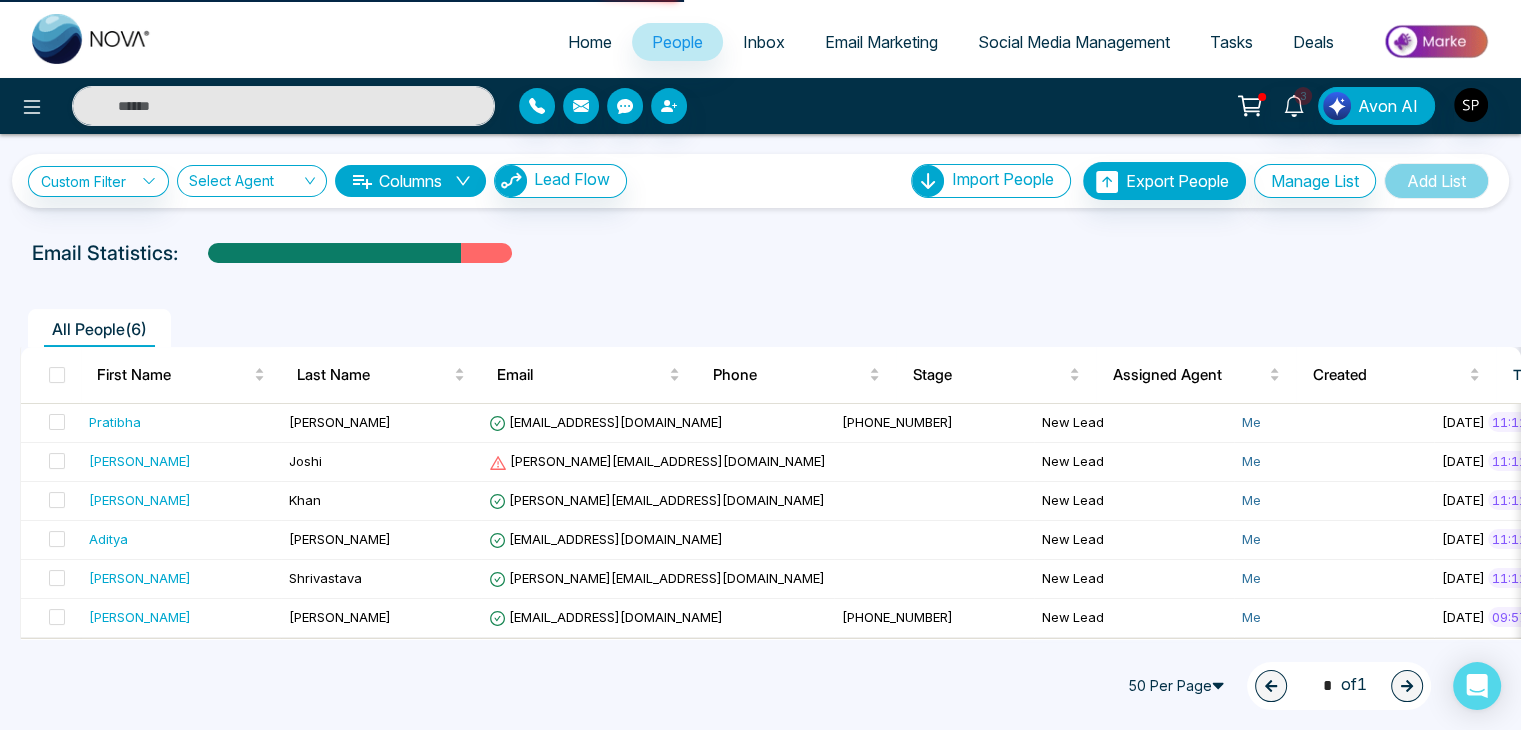 select on "*" 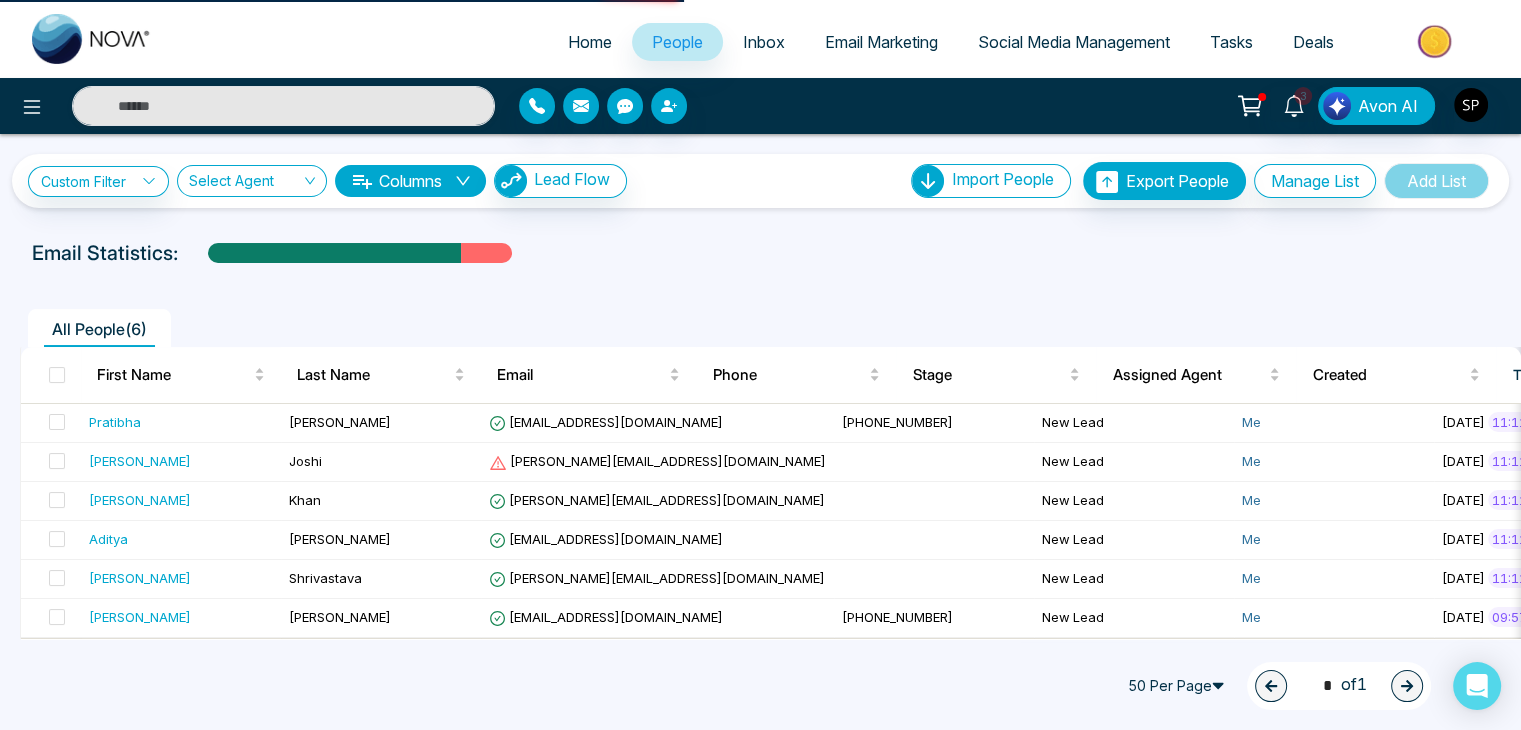 select on "*" 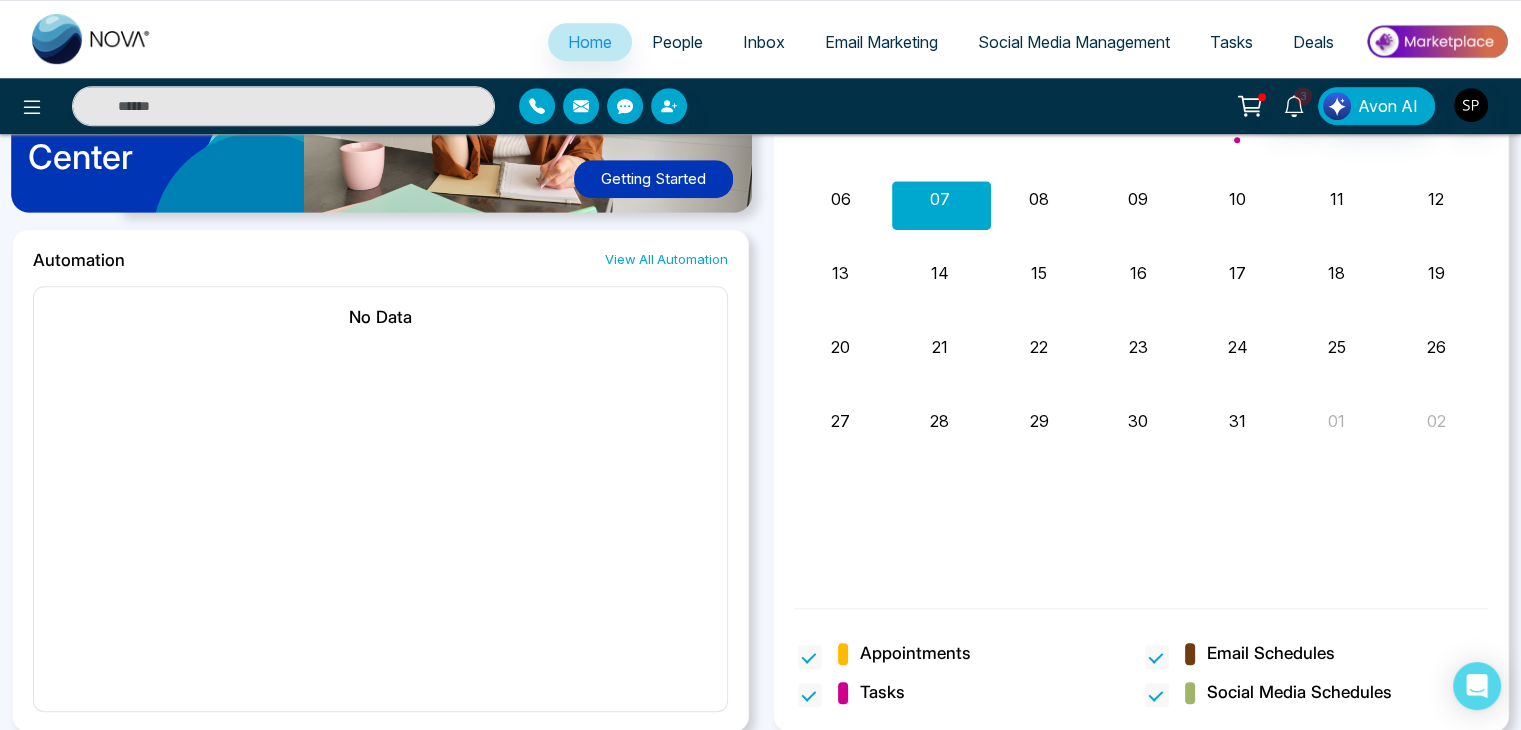 scroll, scrollTop: 0, scrollLeft: 0, axis: both 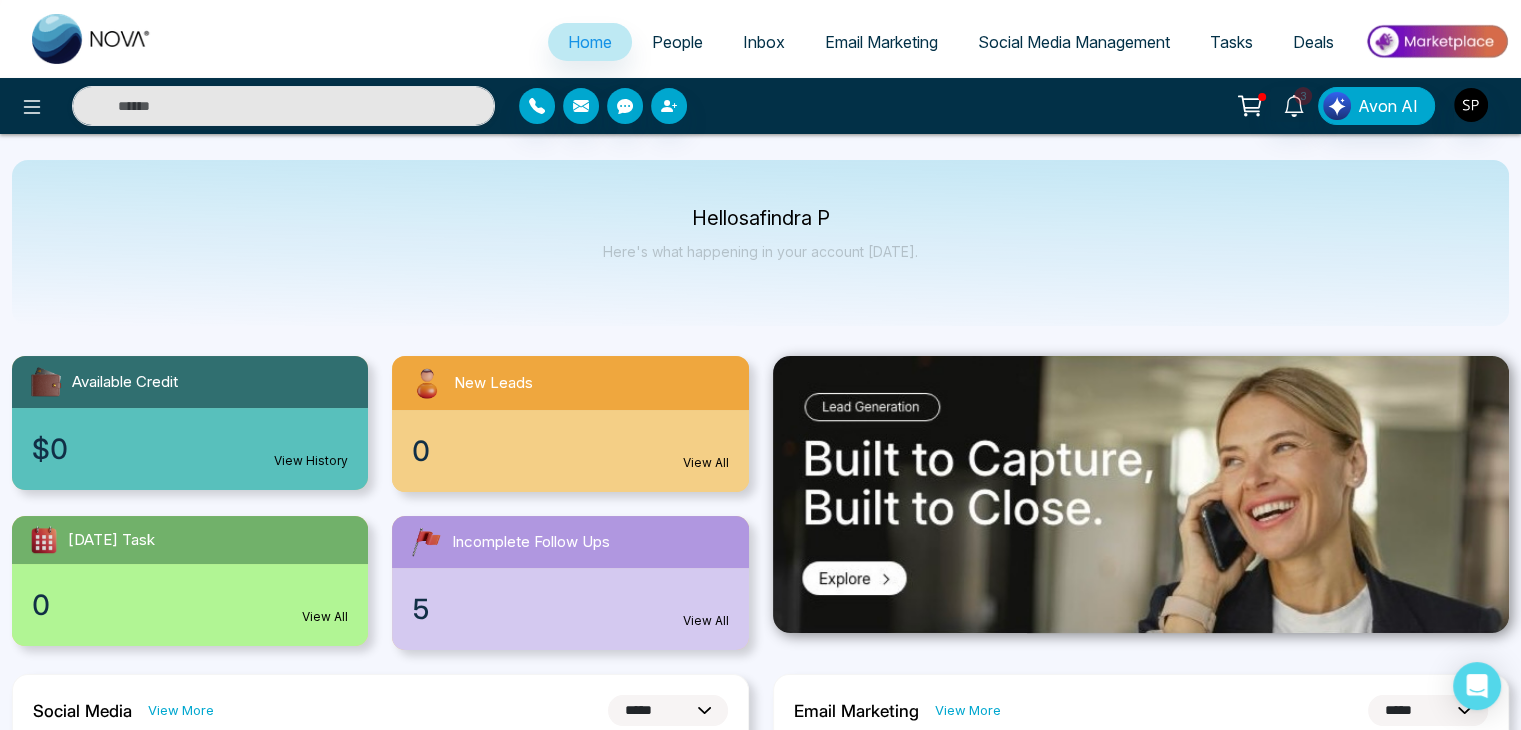 click on "People" at bounding box center [677, 42] 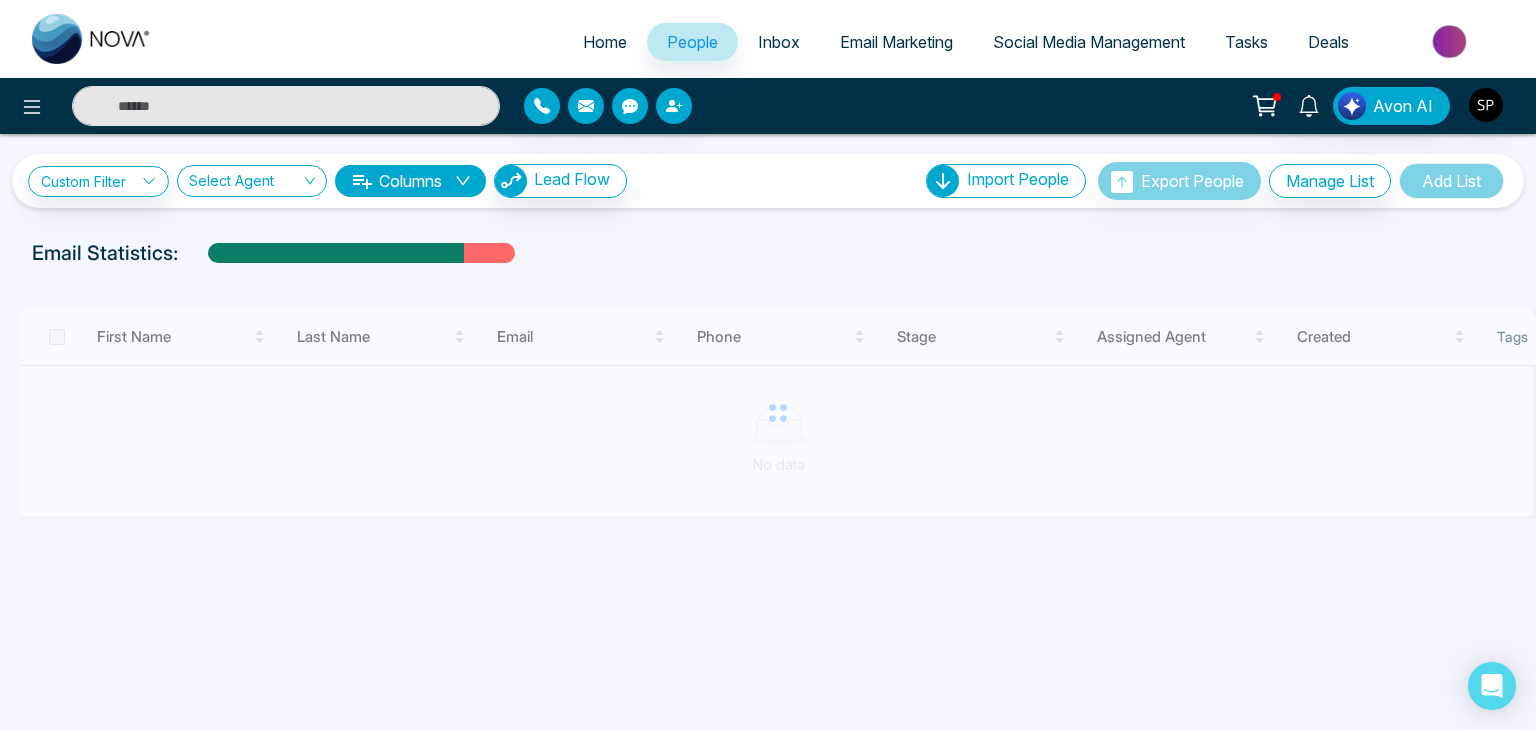 click on "Inbox" at bounding box center [779, 42] 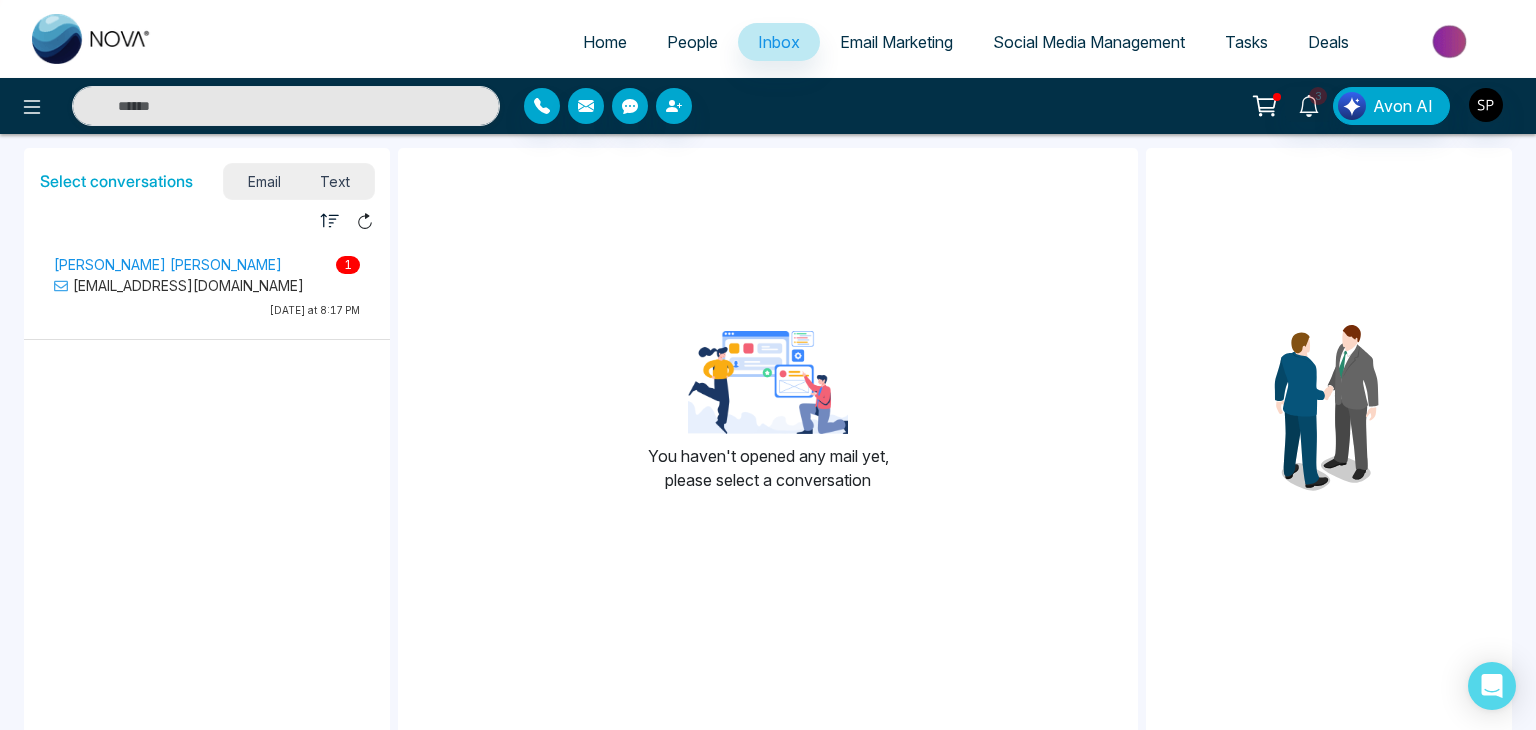 click on "Email Marketing" at bounding box center (896, 42) 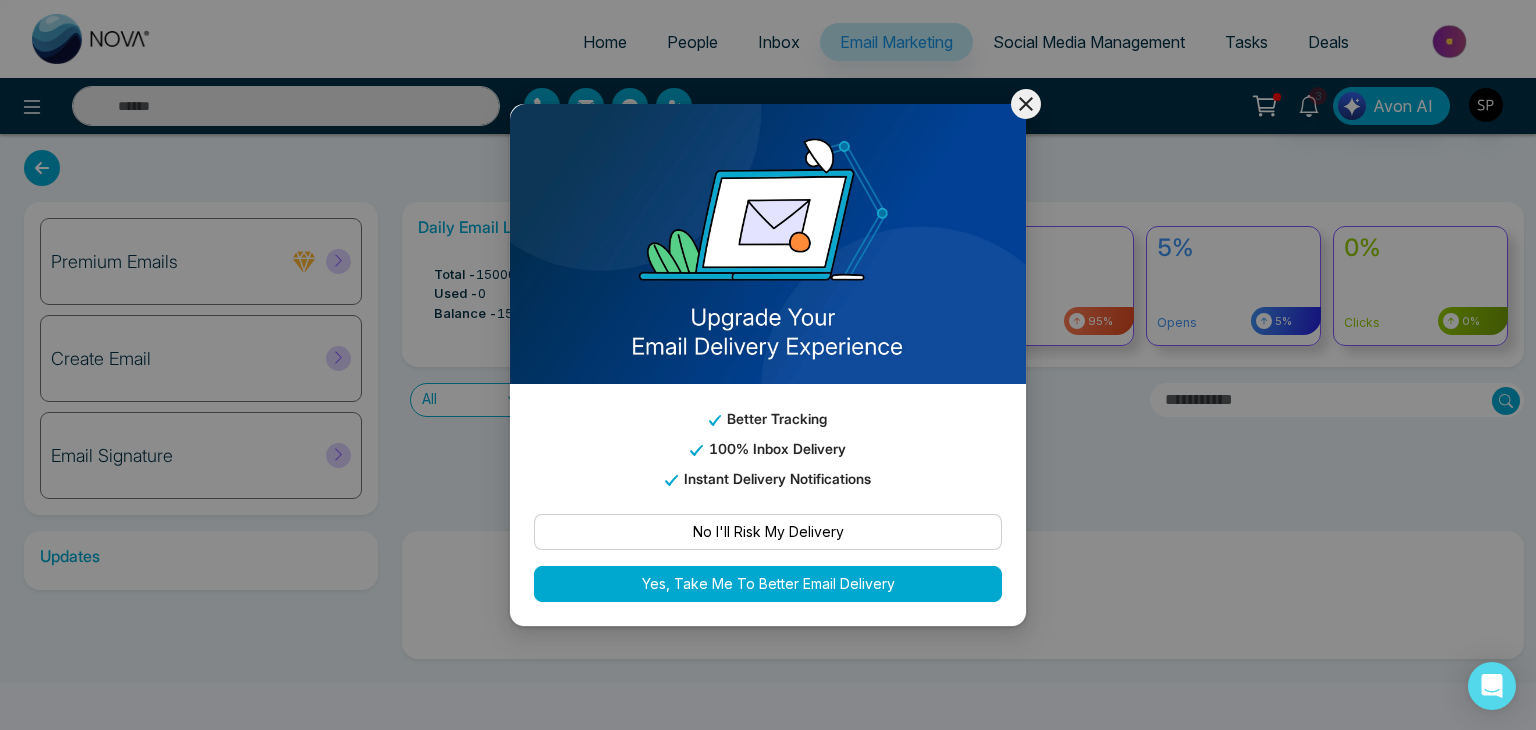 click on "Better Tracking 100% Inbox Delivery Instant Delivery Notifications   No I'll Risk My Delivery   Yes, Take Me To Better Email Delivery" at bounding box center [768, 365] 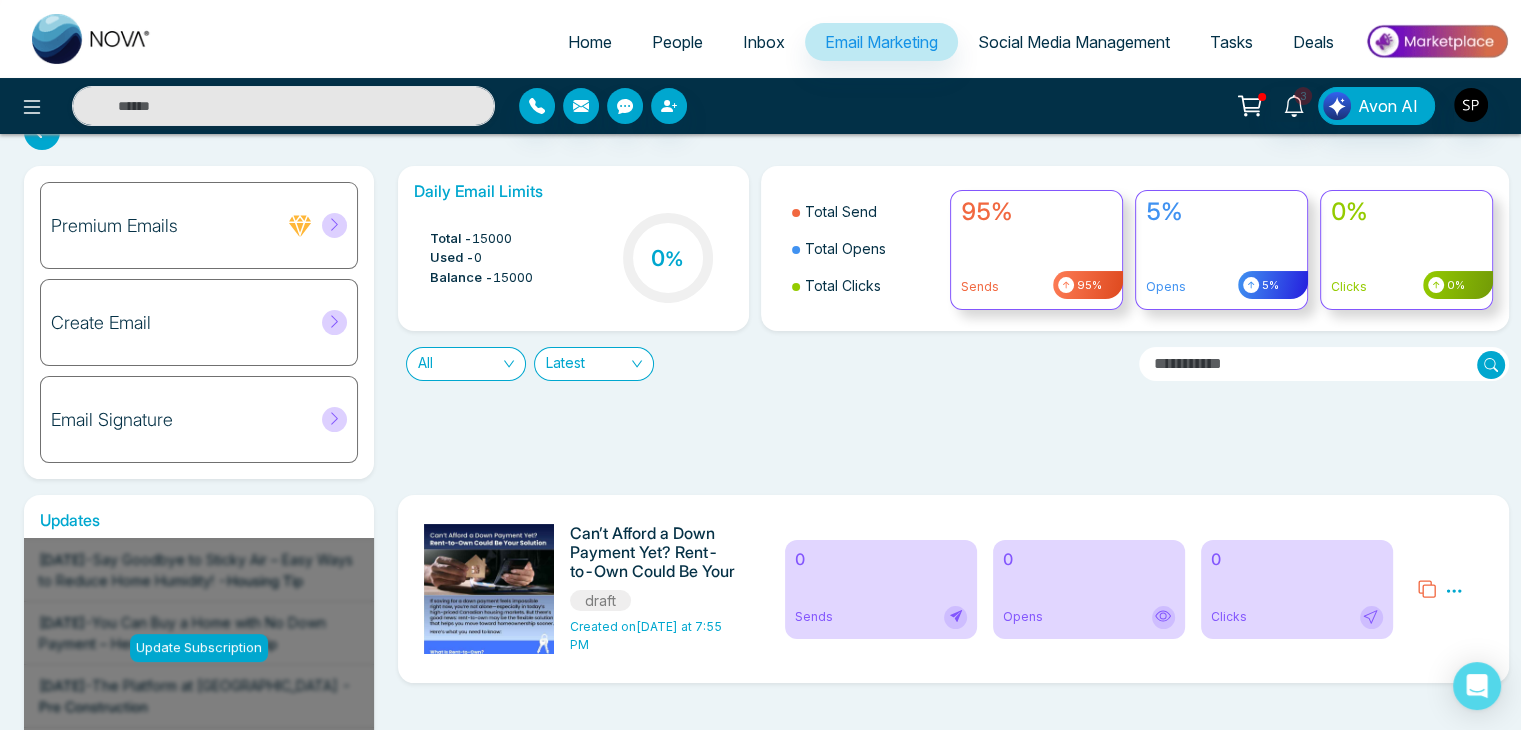 scroll, scrollTop: 0, scrollLeft: 0, axis: both 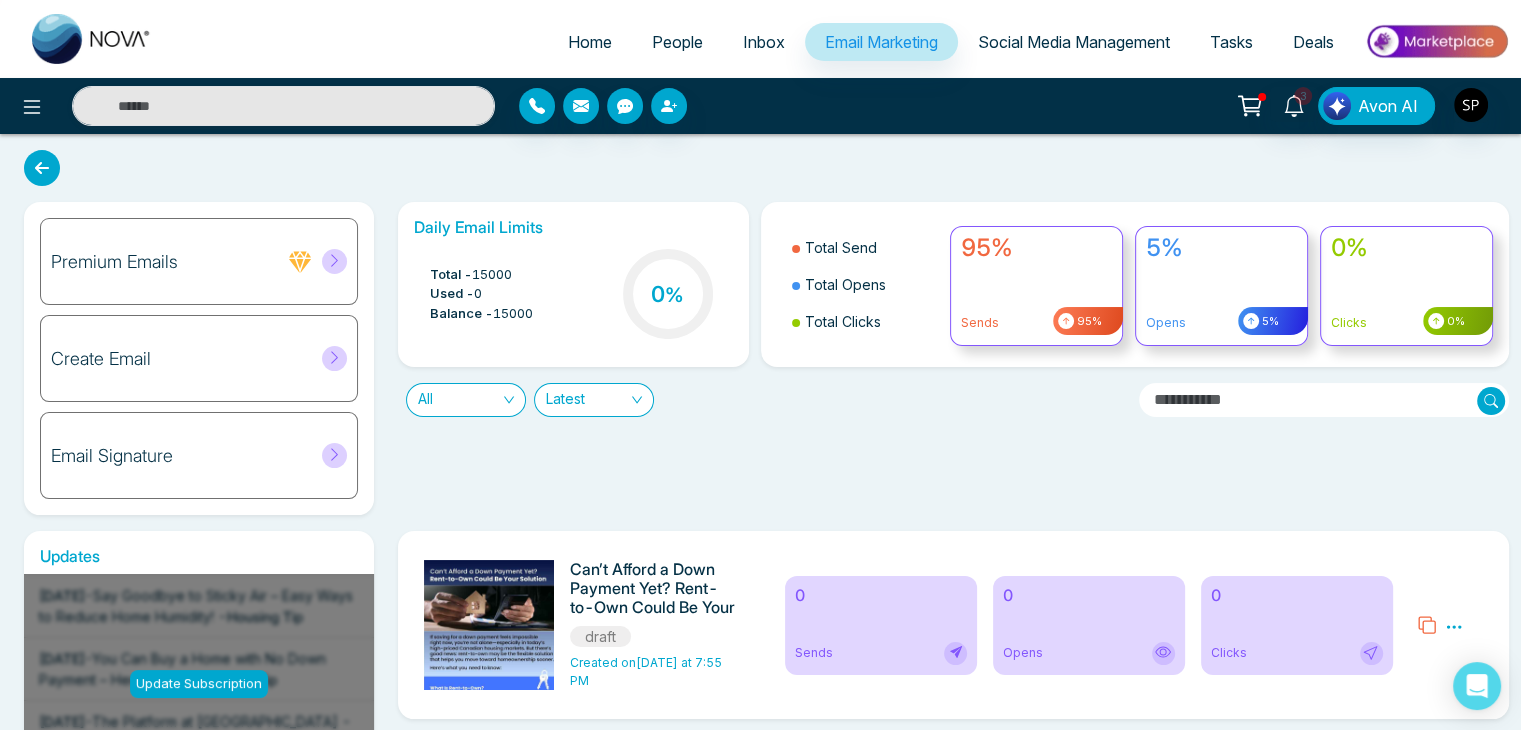 click on "Premium Emails" at bounding box center (199, 261) 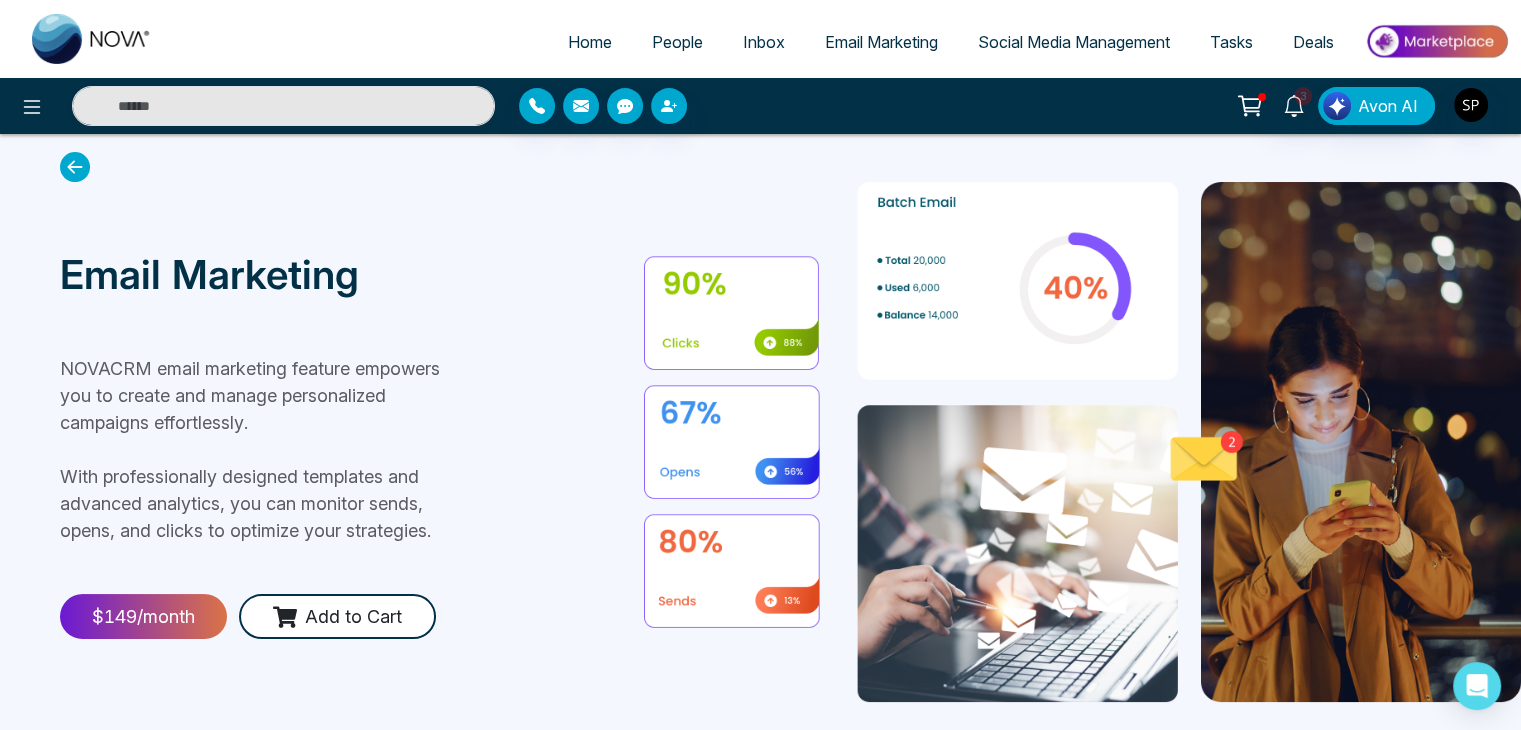scroll, scrollTop: 0, scrollLeft: 0, axis: both 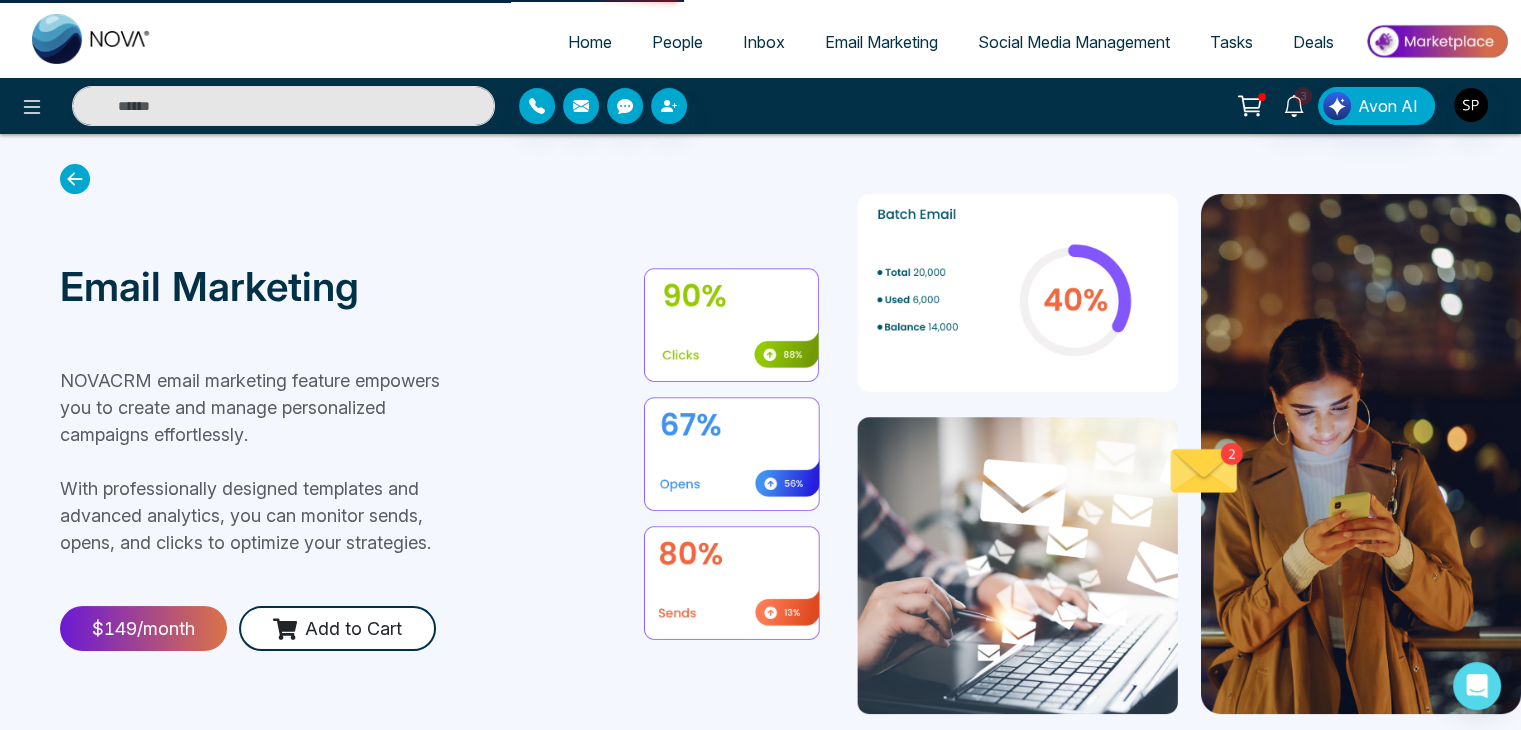click on "Home" at bounding box center (590, 42) 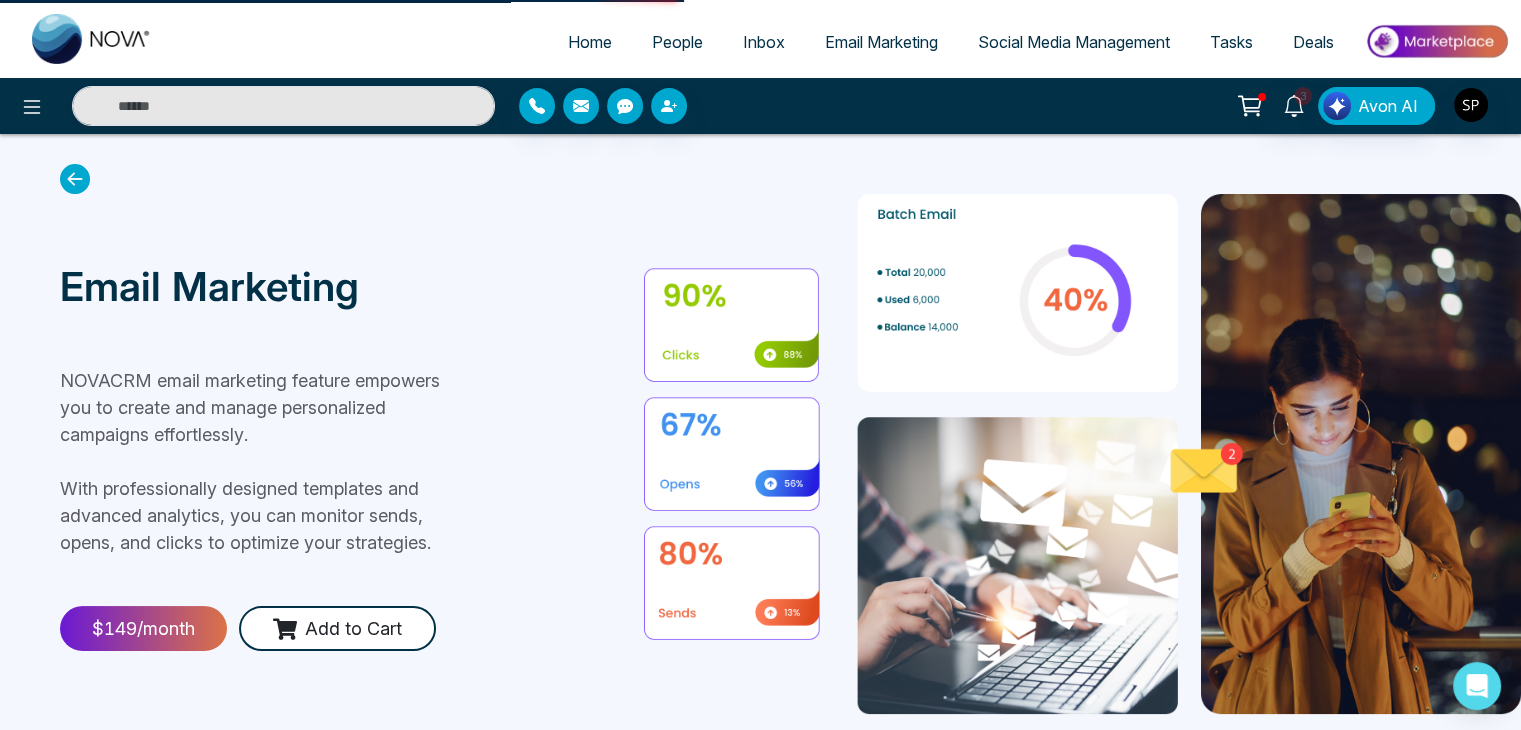 select on "*" 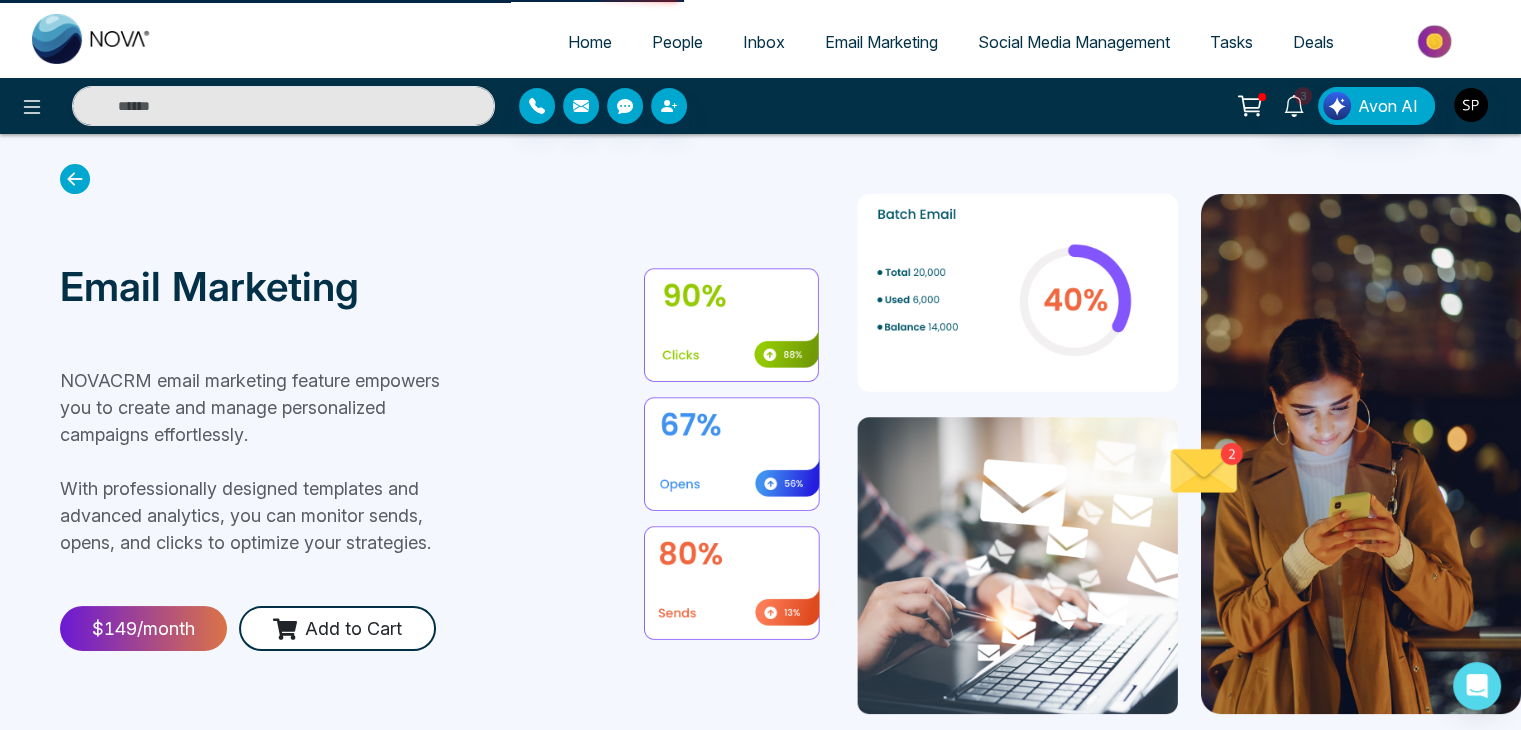 select on "*" 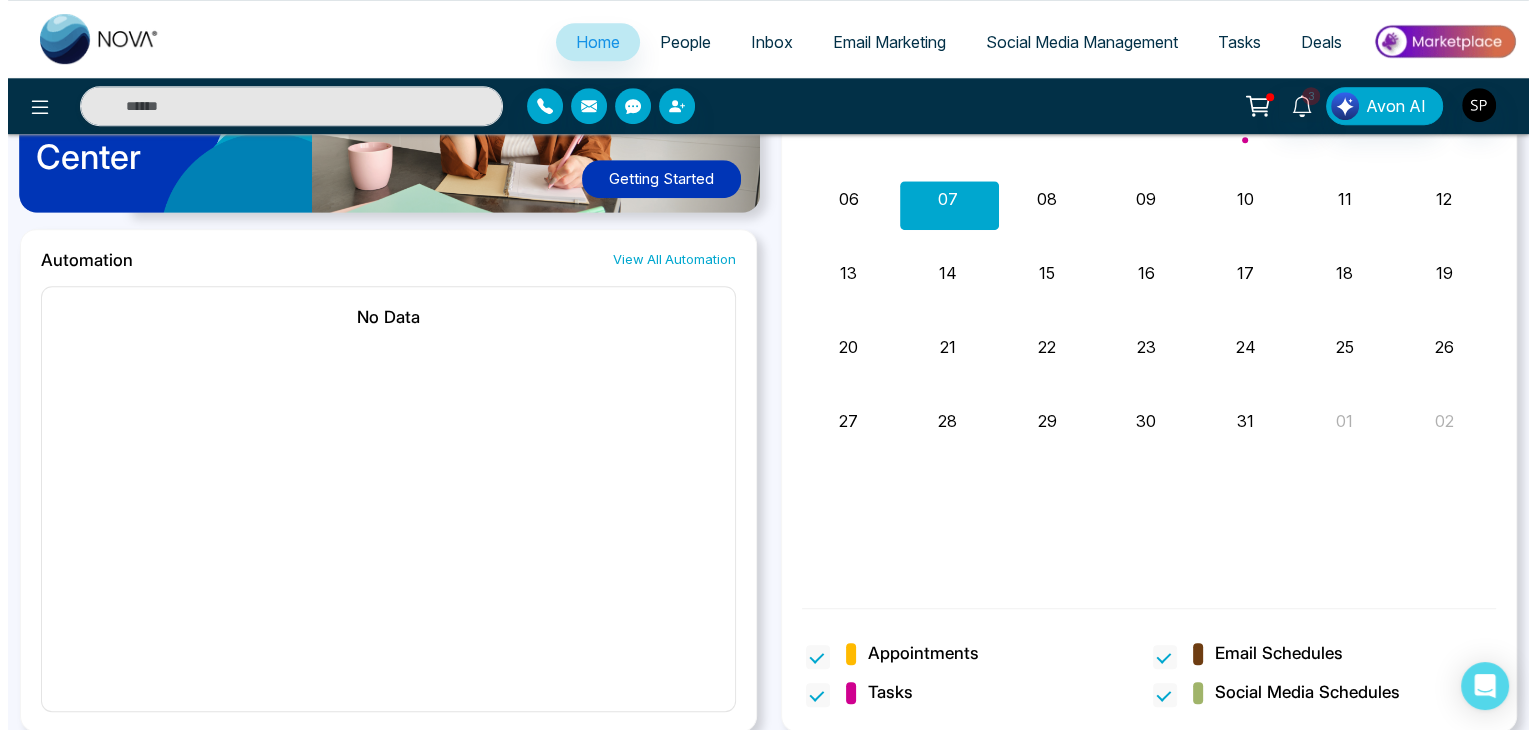 scroll, scrollTop: 0, scrollLeft: 0, axis: both 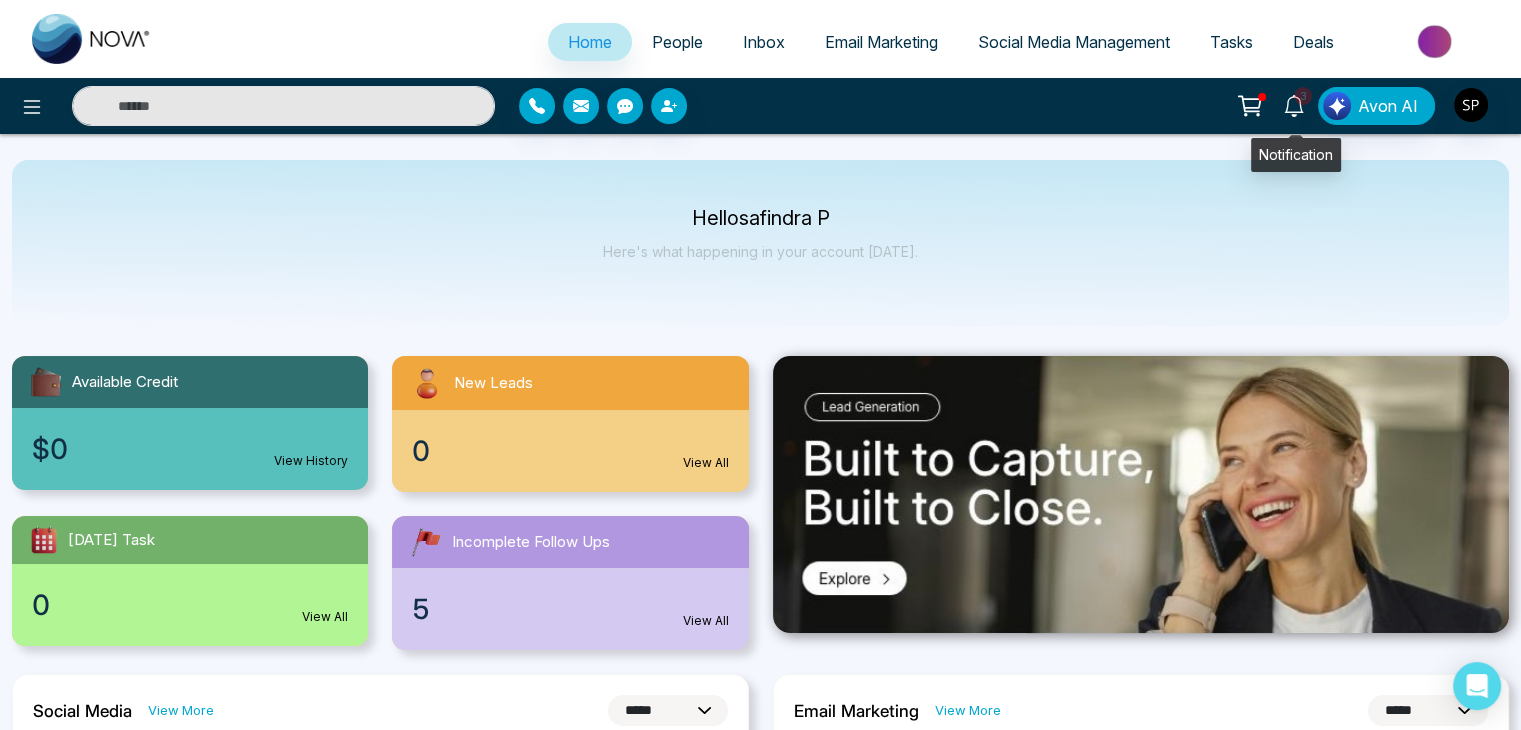 click 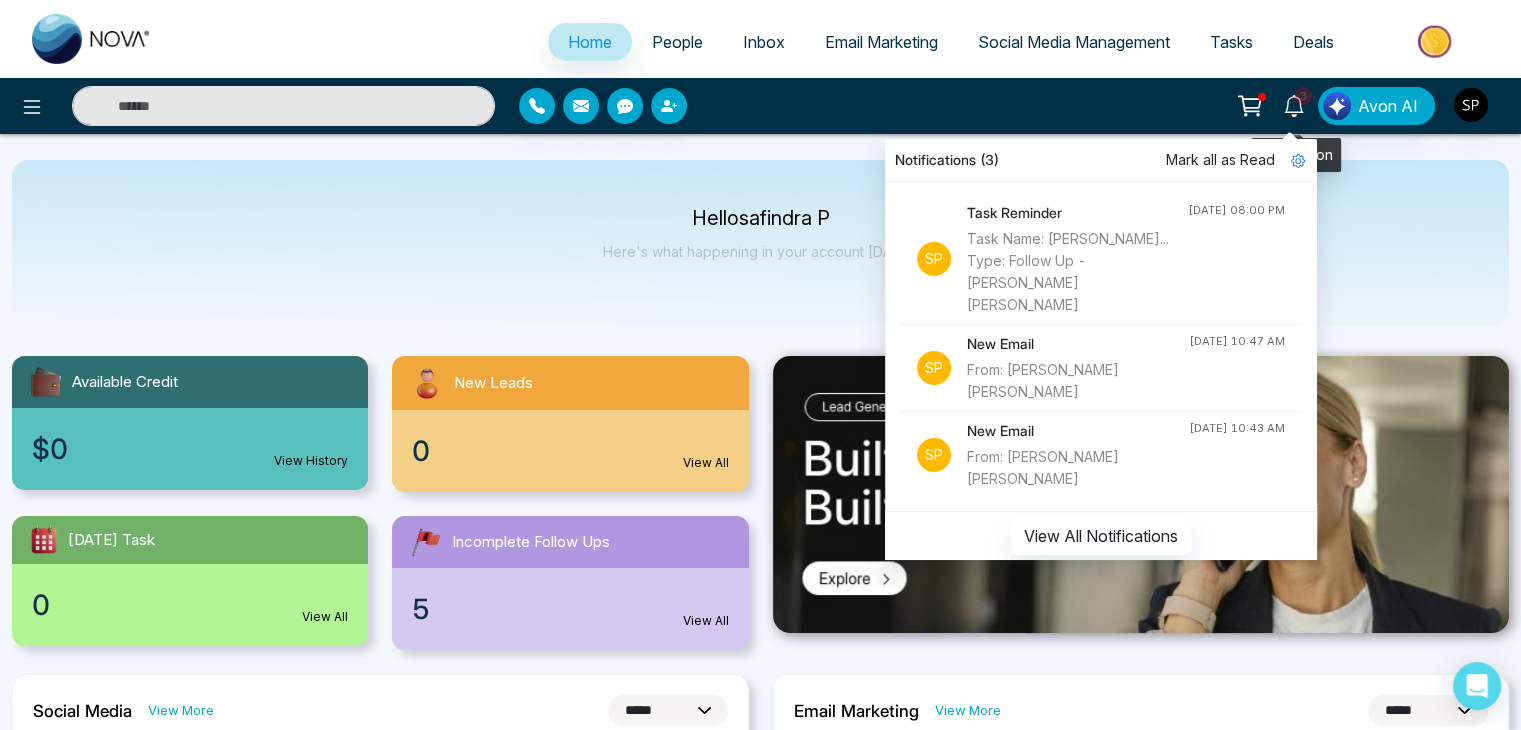 click 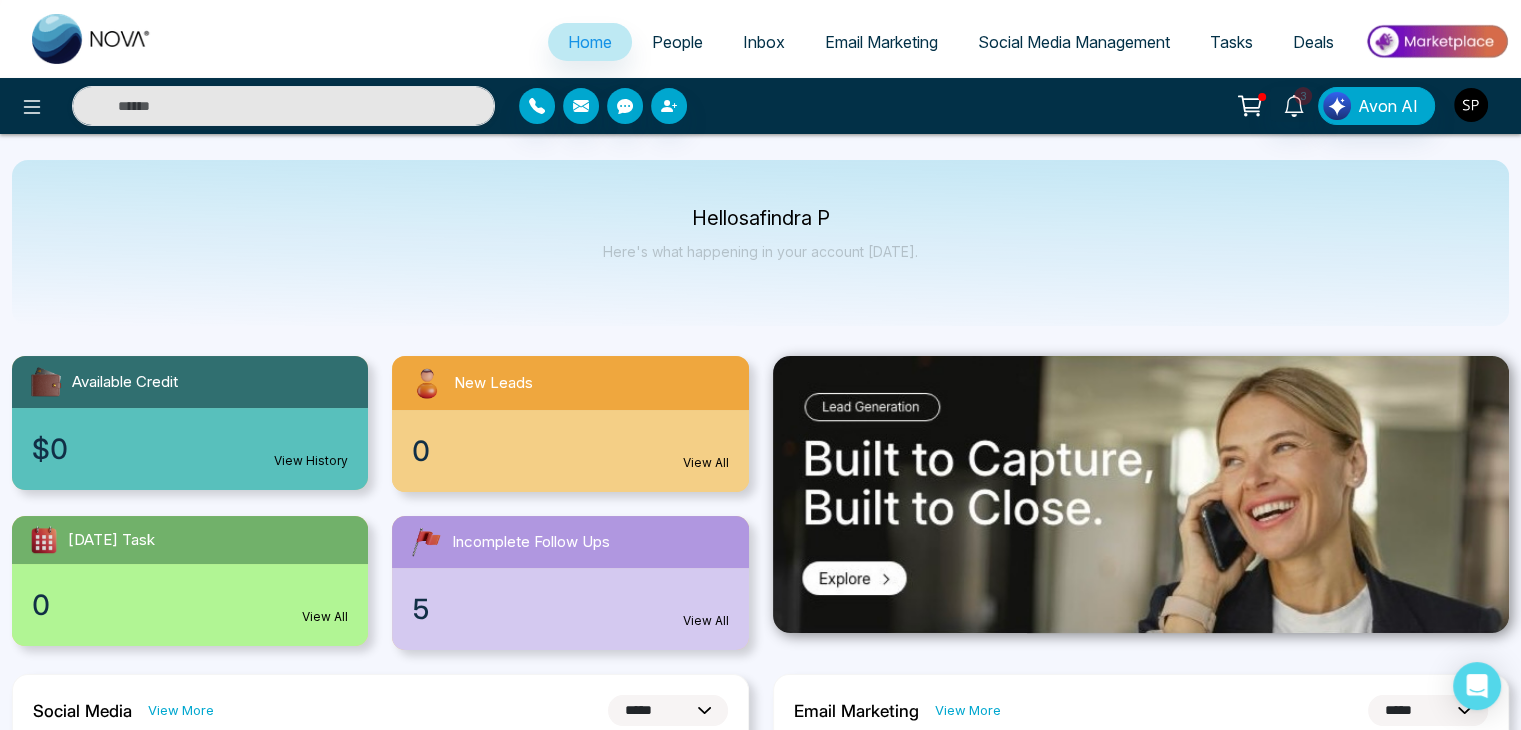 click at bounding box center [1471, 105] 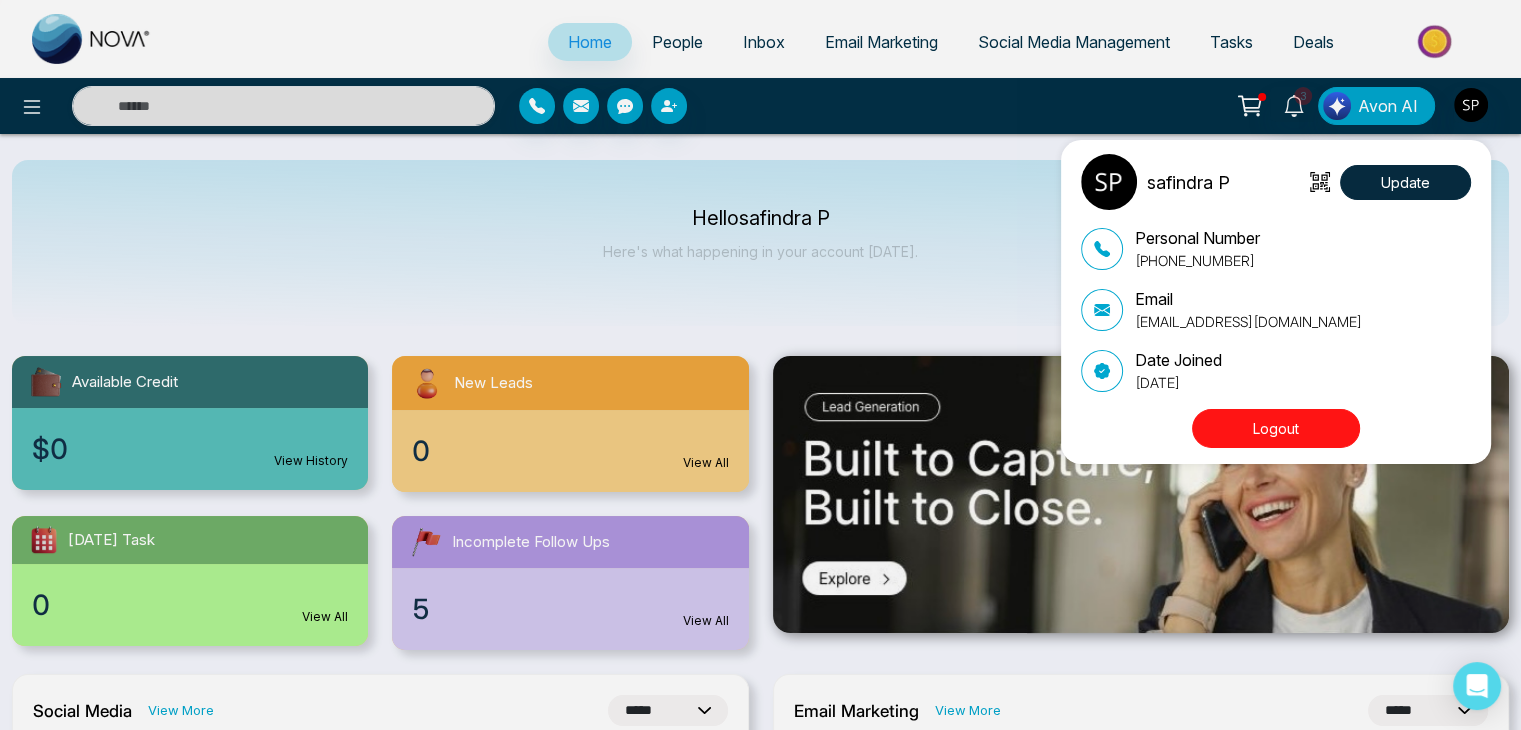 click on "safindra P Update Personal Number +917021143662 Email safindra@mmnovatech.com Date Joined May 5, 2025 Logout" at bounding box center [760, 365] 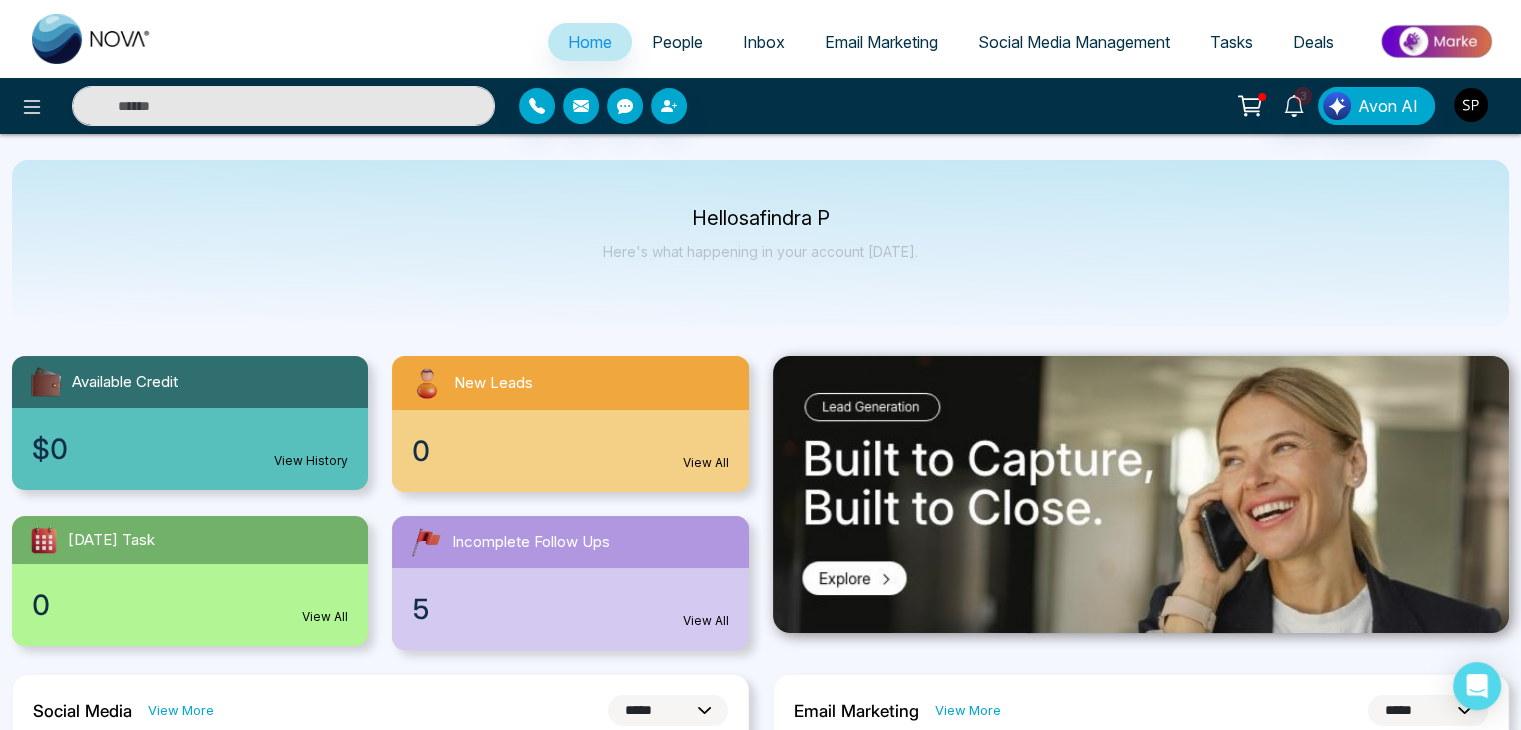 click at bounding box center [1471, 105] 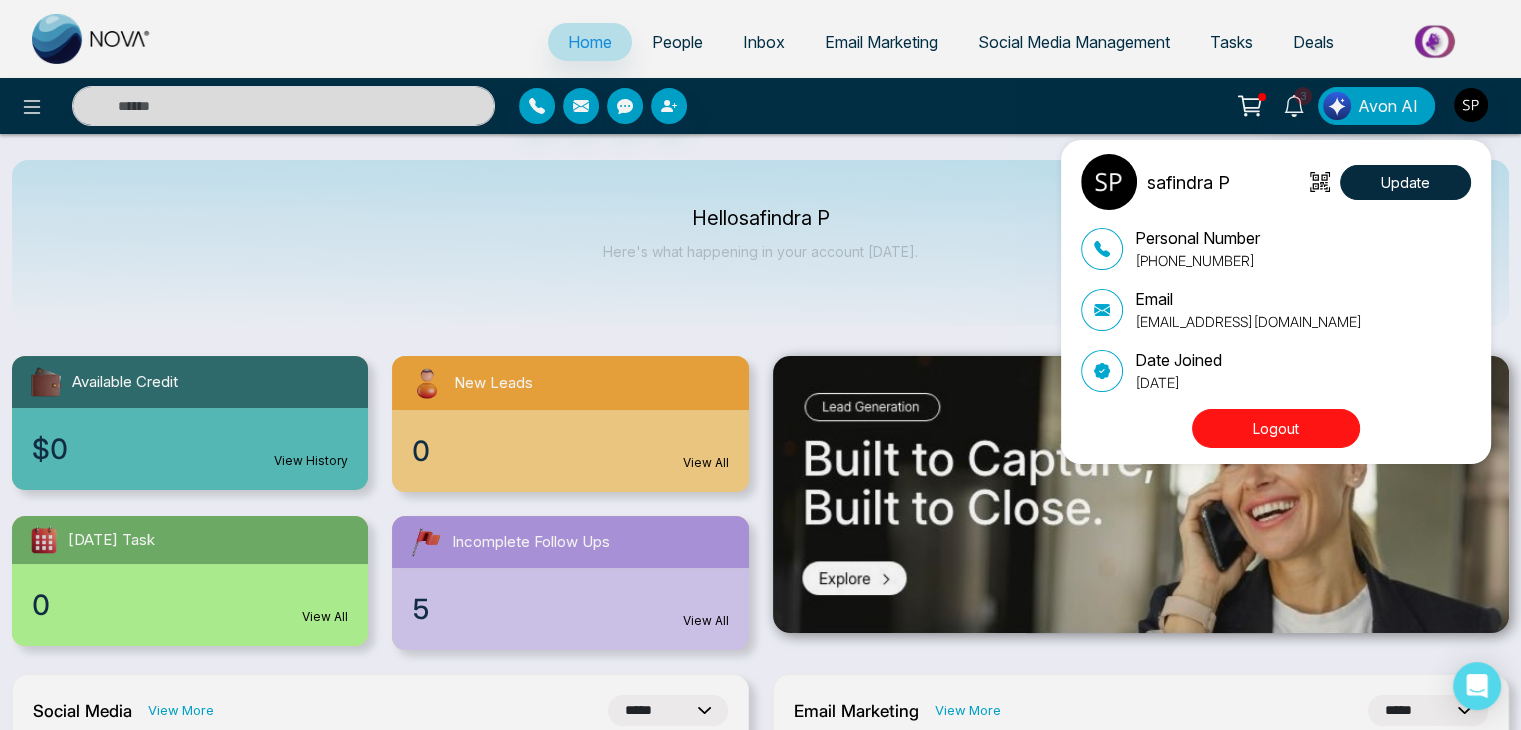 click on "safindra P Update Personal Number +917021143662 Email safindra@mmnovatech.com Date Joined May 5, 2025 Logout" at bounding box center [760, 365] 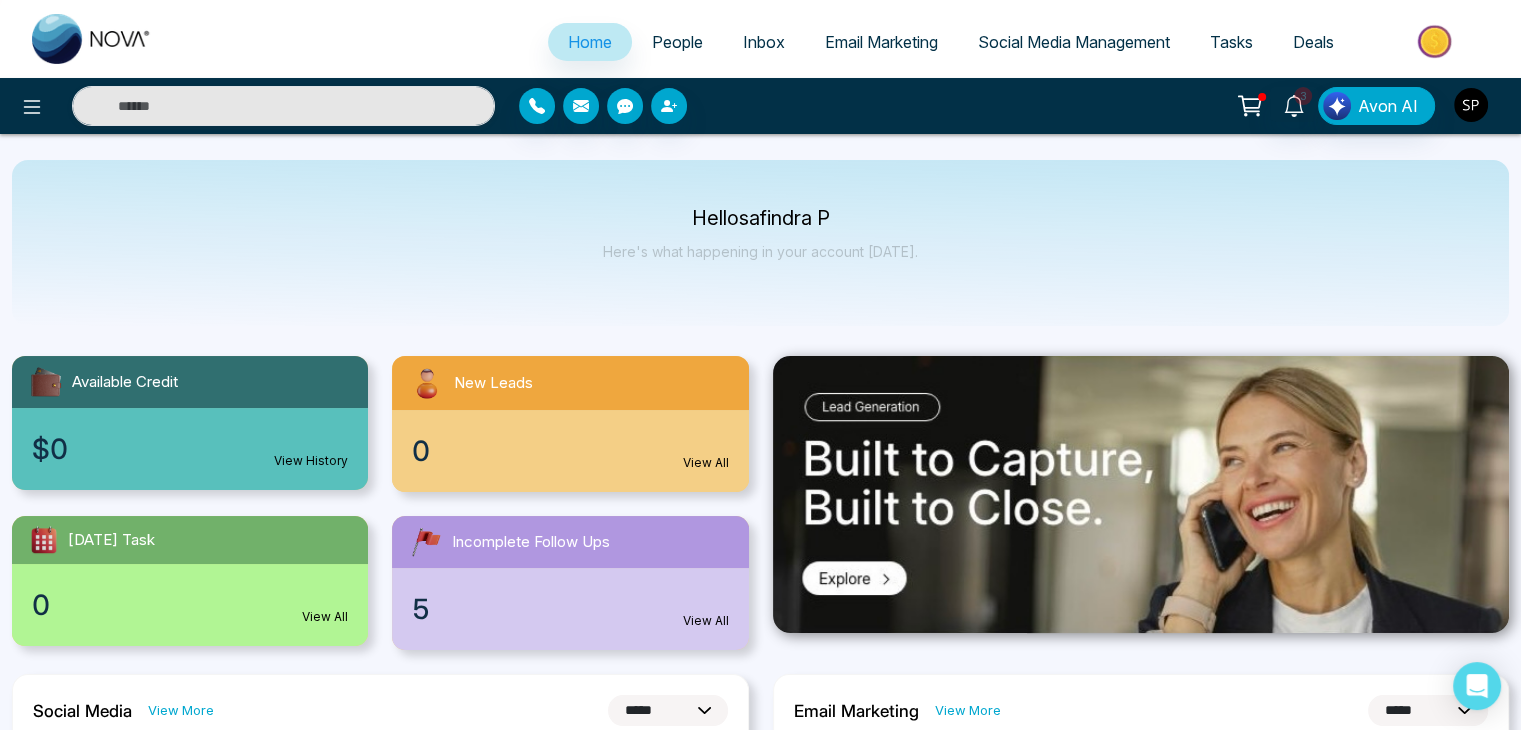 click at bounding box center [1471, 105] 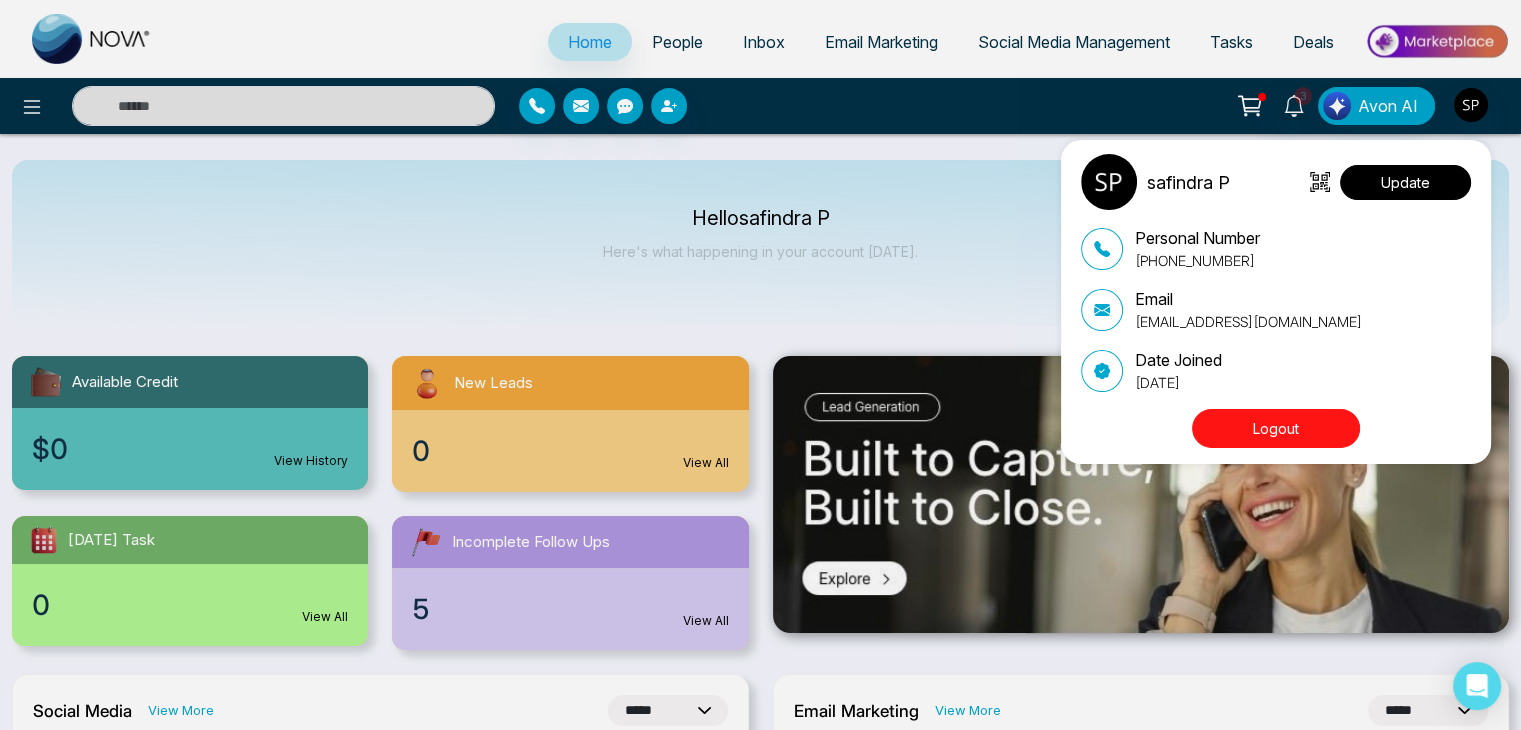 click on "Update" at bounding box center (1405, 182) 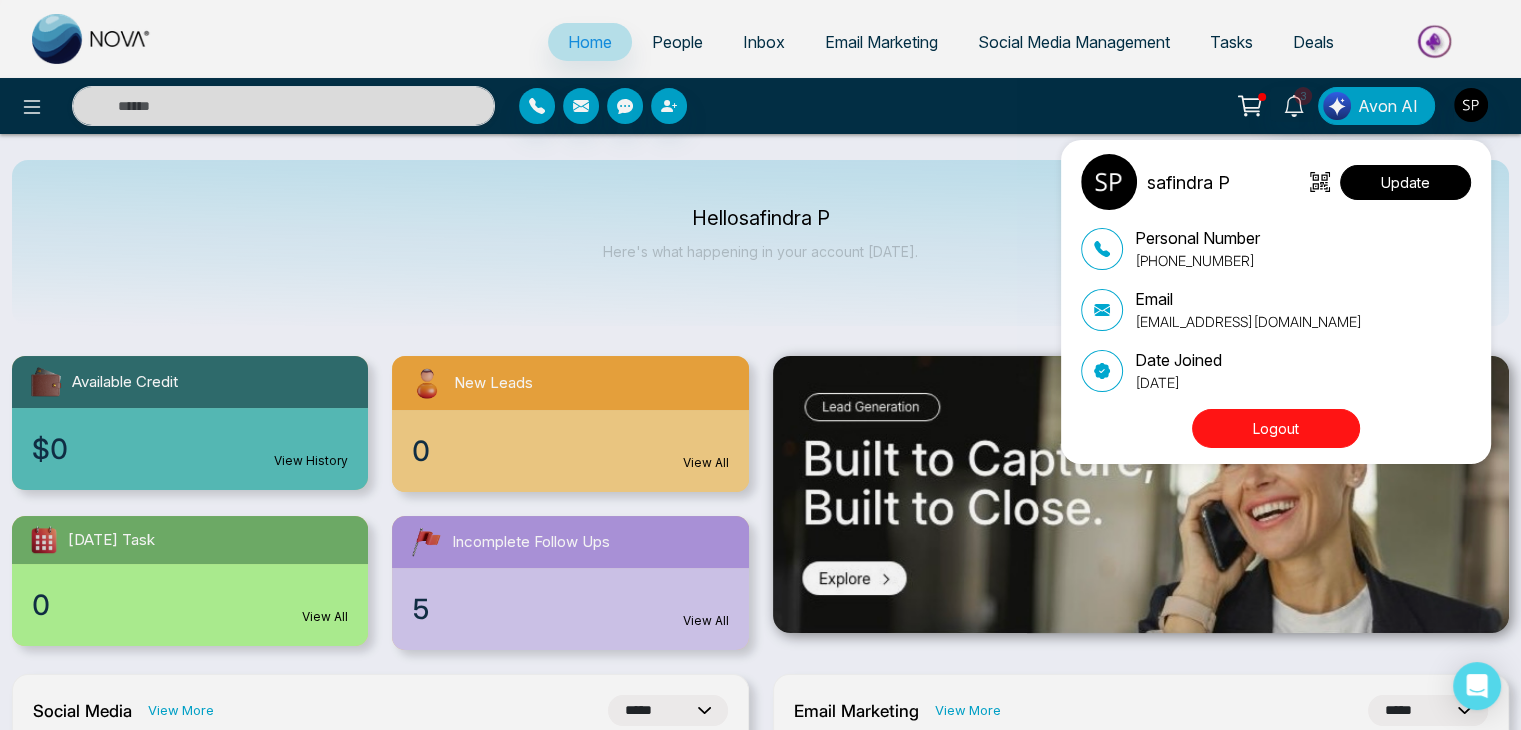 select on "***" 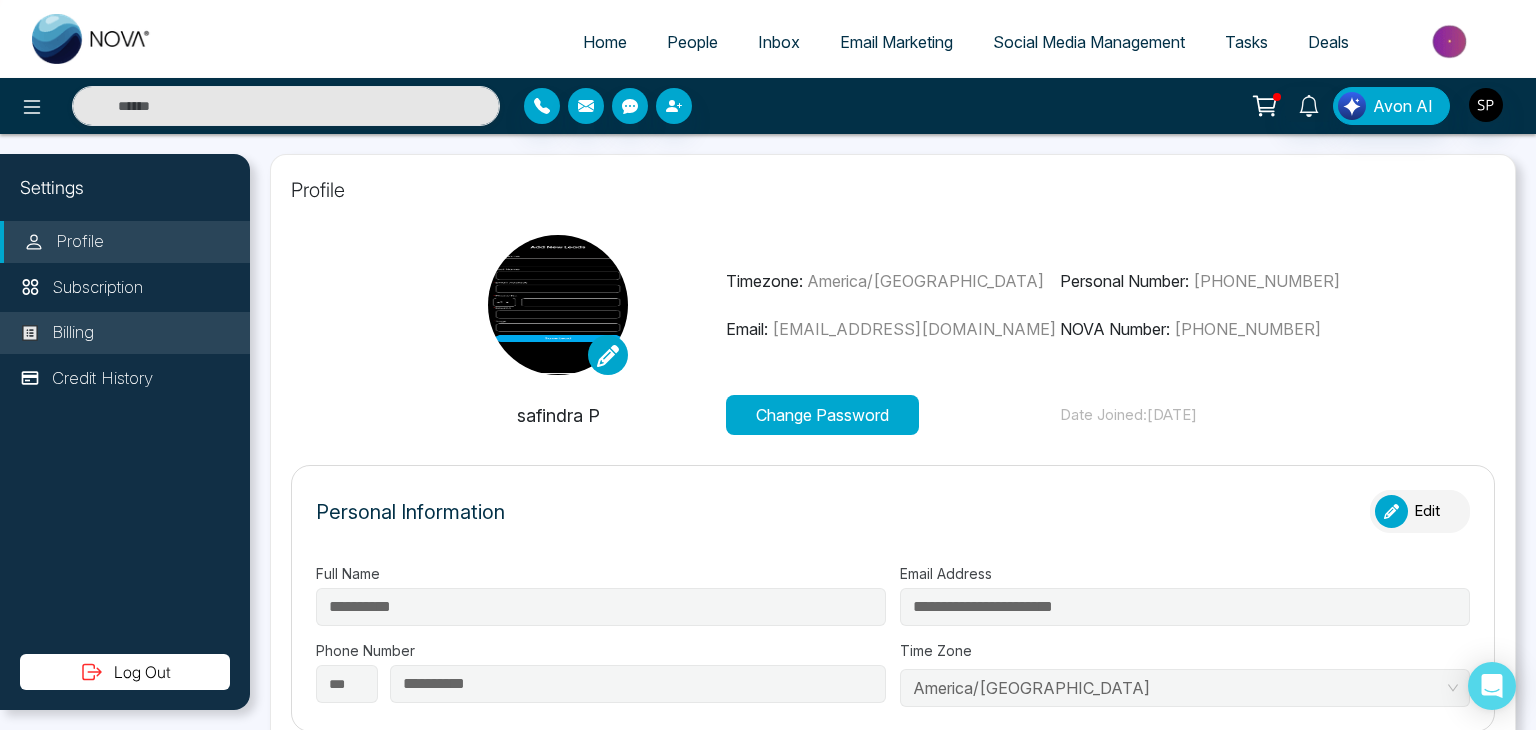 type on "**" 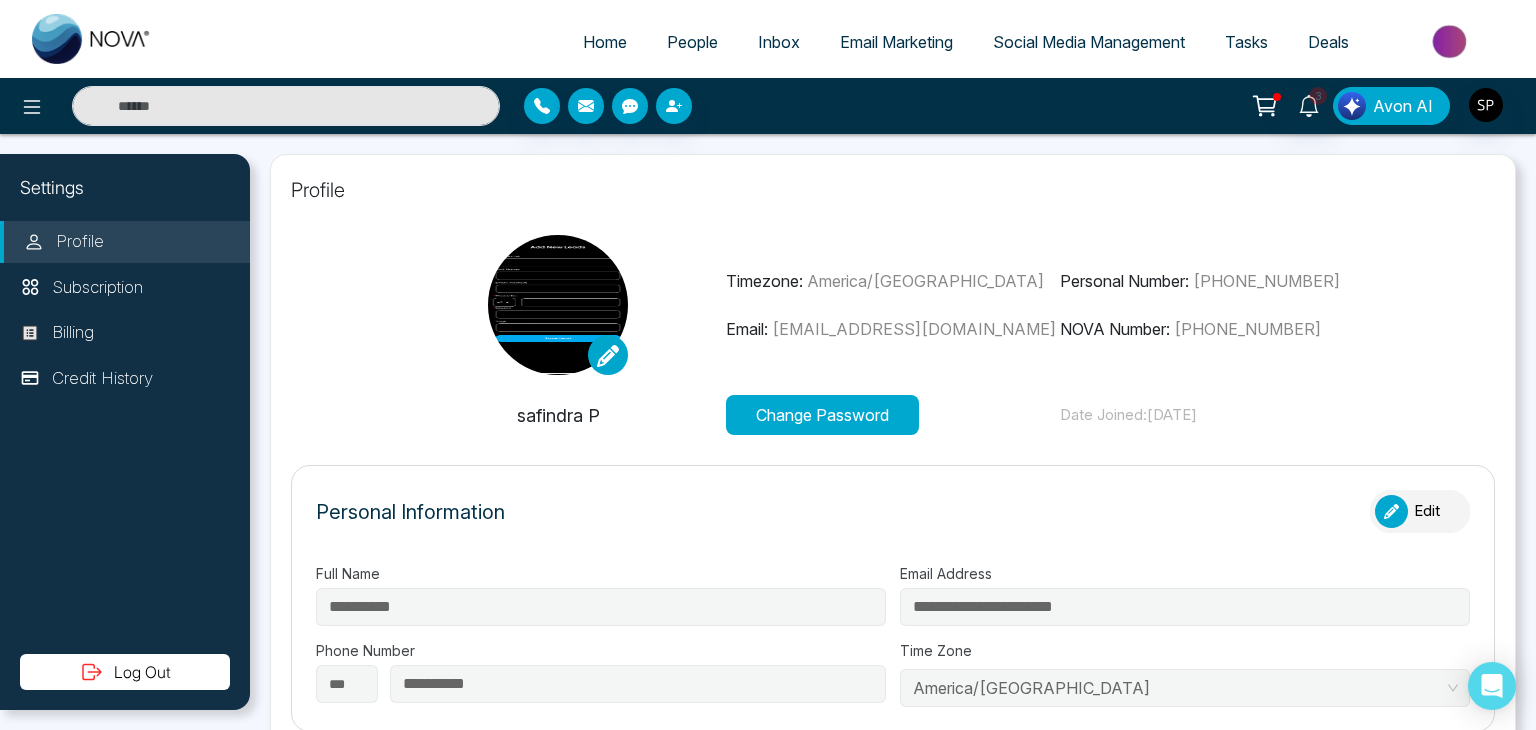 click on "Avon AI" at bounding box center [1391, 106] 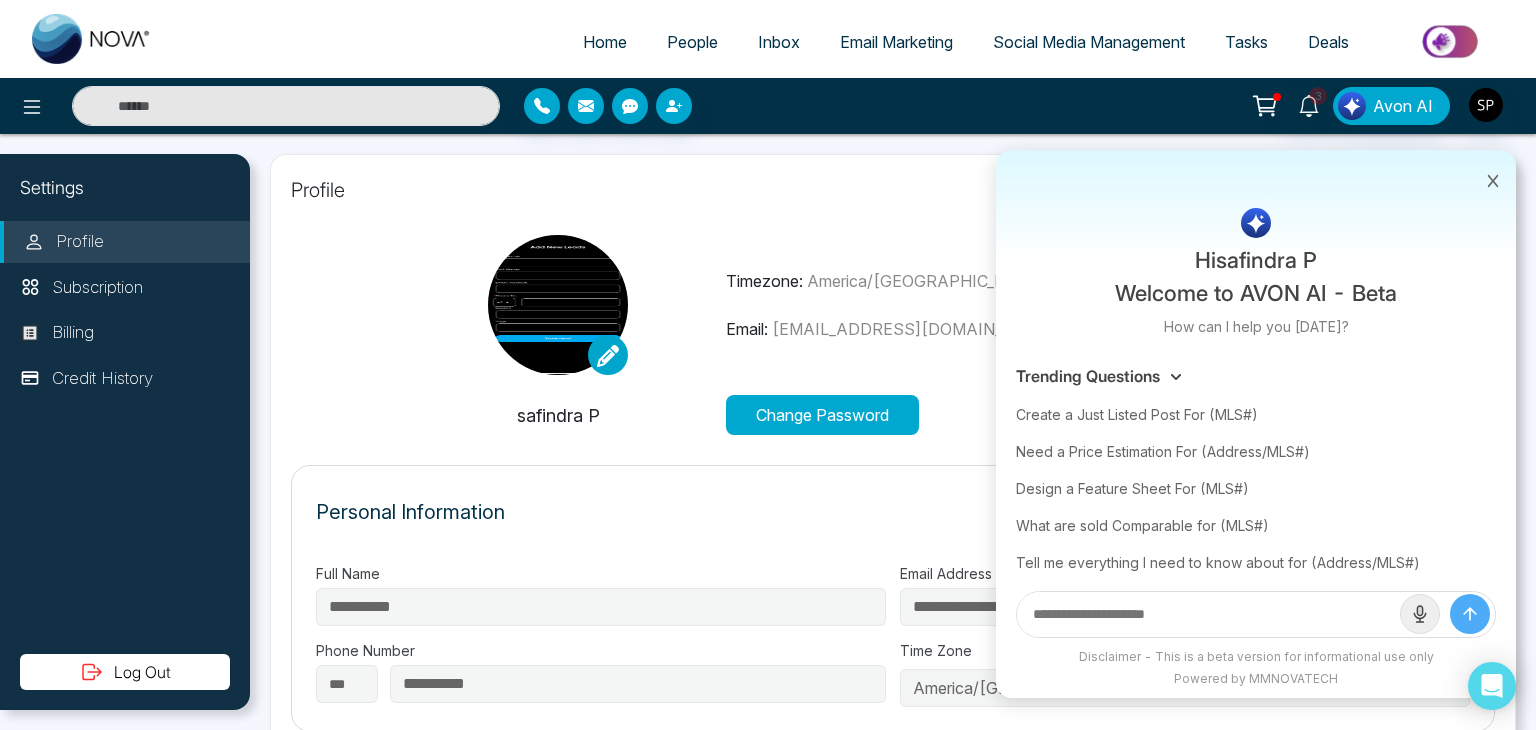 click 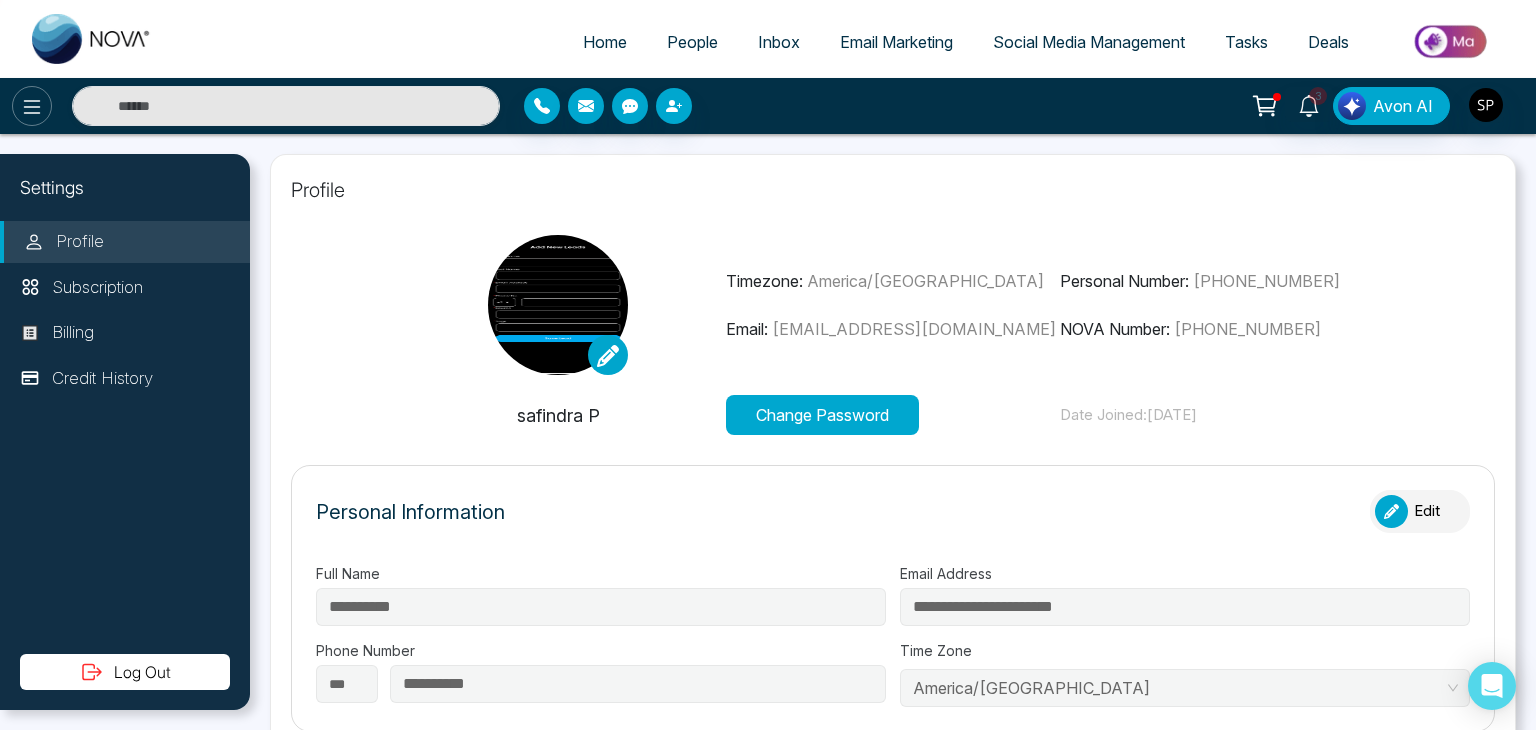click 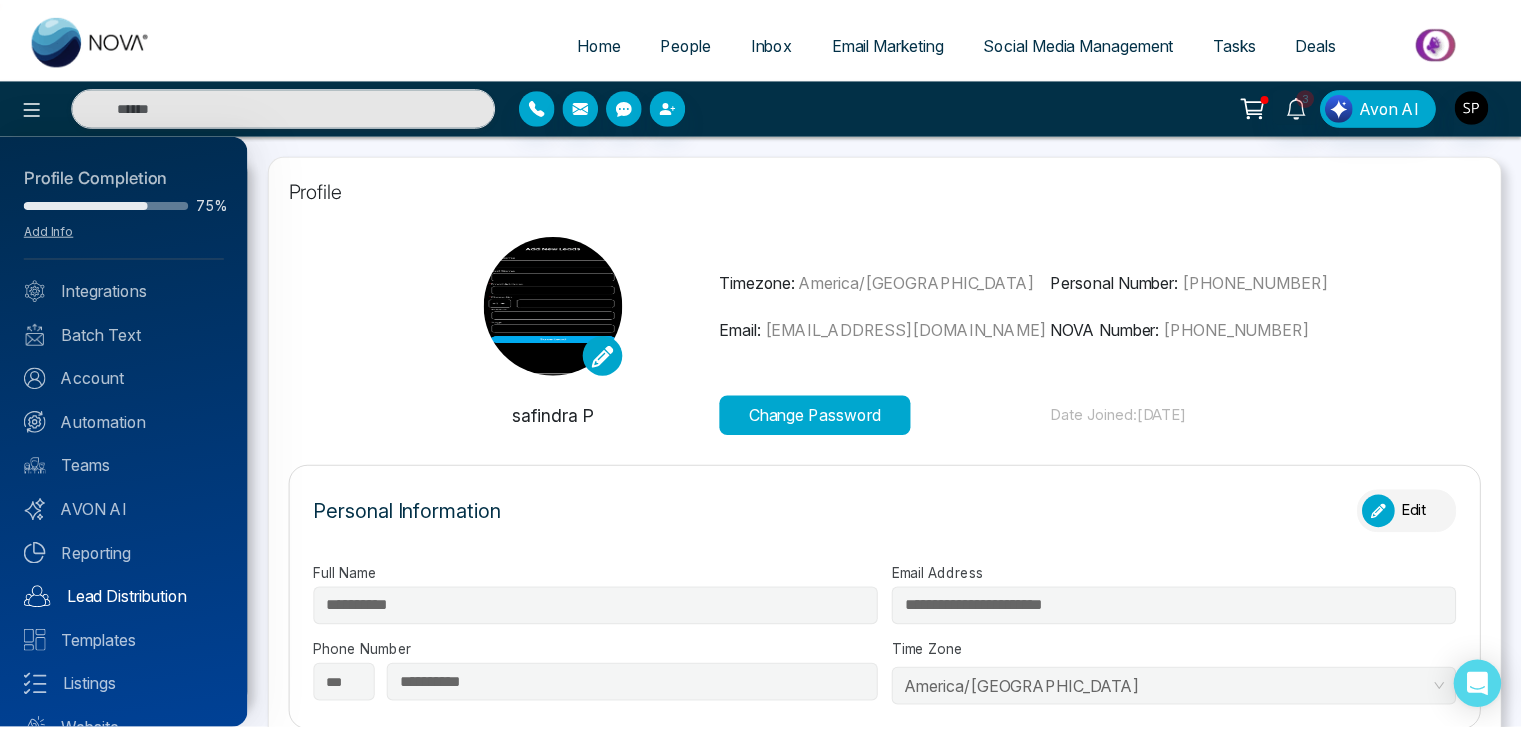 scroll, scrollTop: 79, scrollLeft: 0, axis: vertical 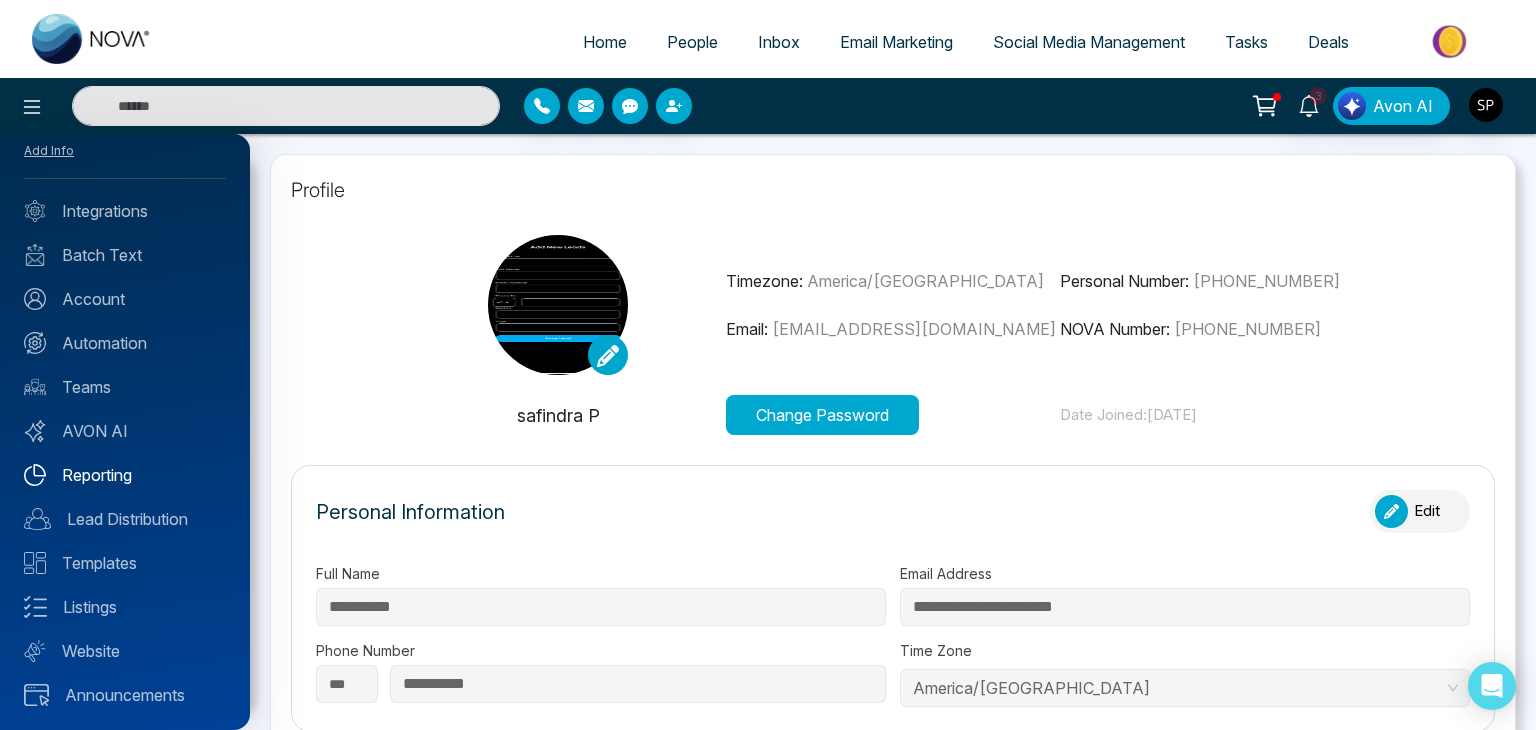click on "Reporting" at bounding box center [125, 475] 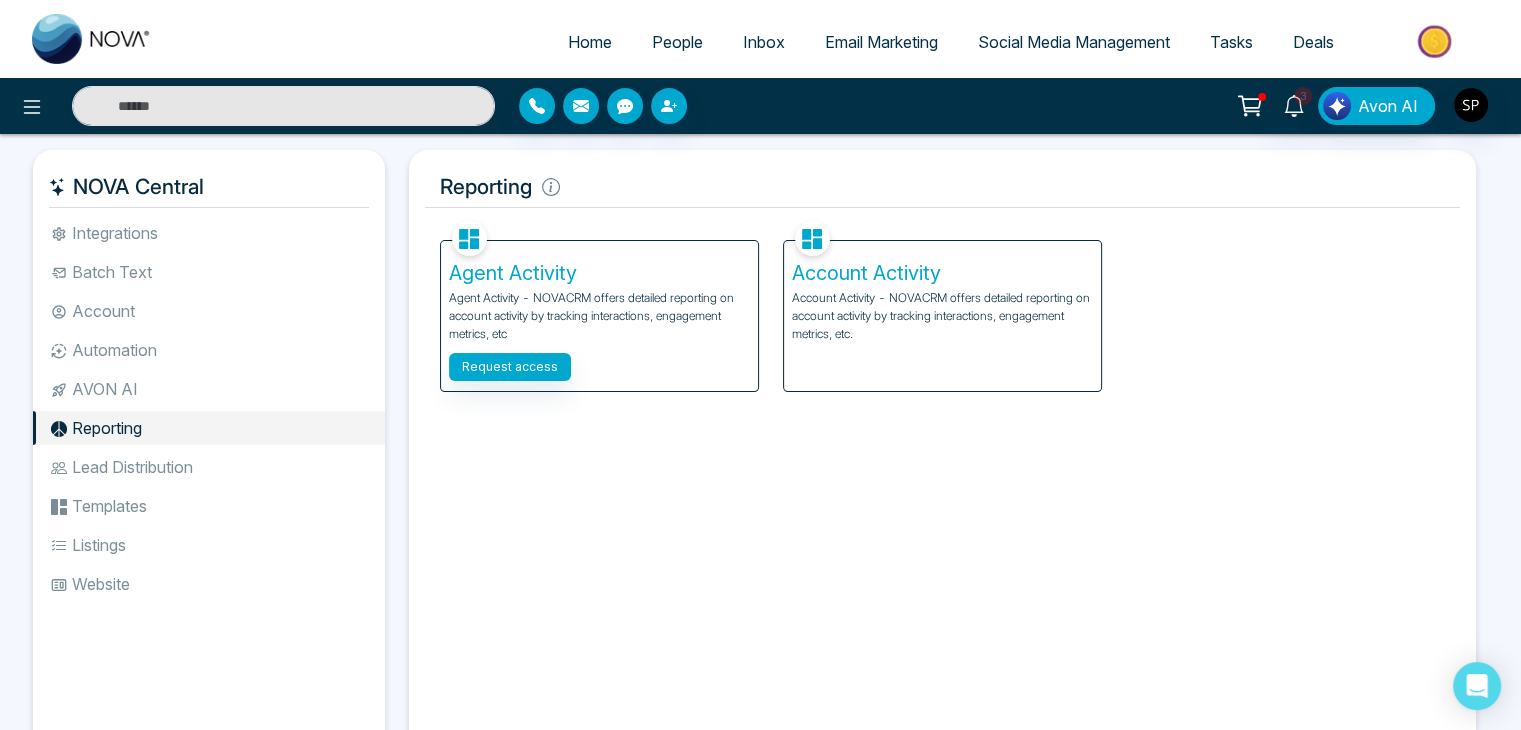 click on "Account Activity Account Activity - NOVACRM offers detailed reporting on account activity by tracking interactions, engagement metrics, etc." at bounding box center (942, 316) 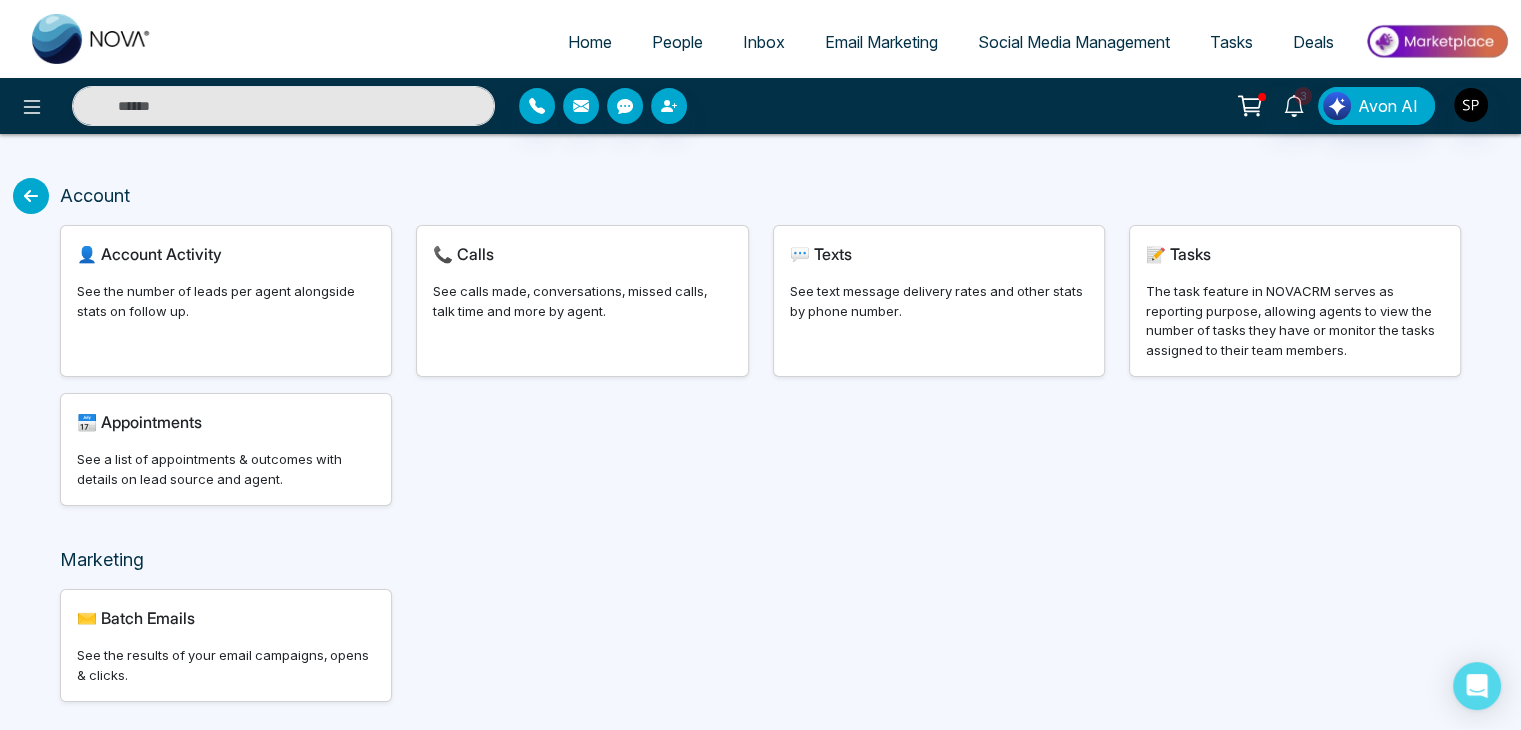 click on "See calls made, conversations, missed calls, talk time and more by agent." at bounding box center (582, 301) 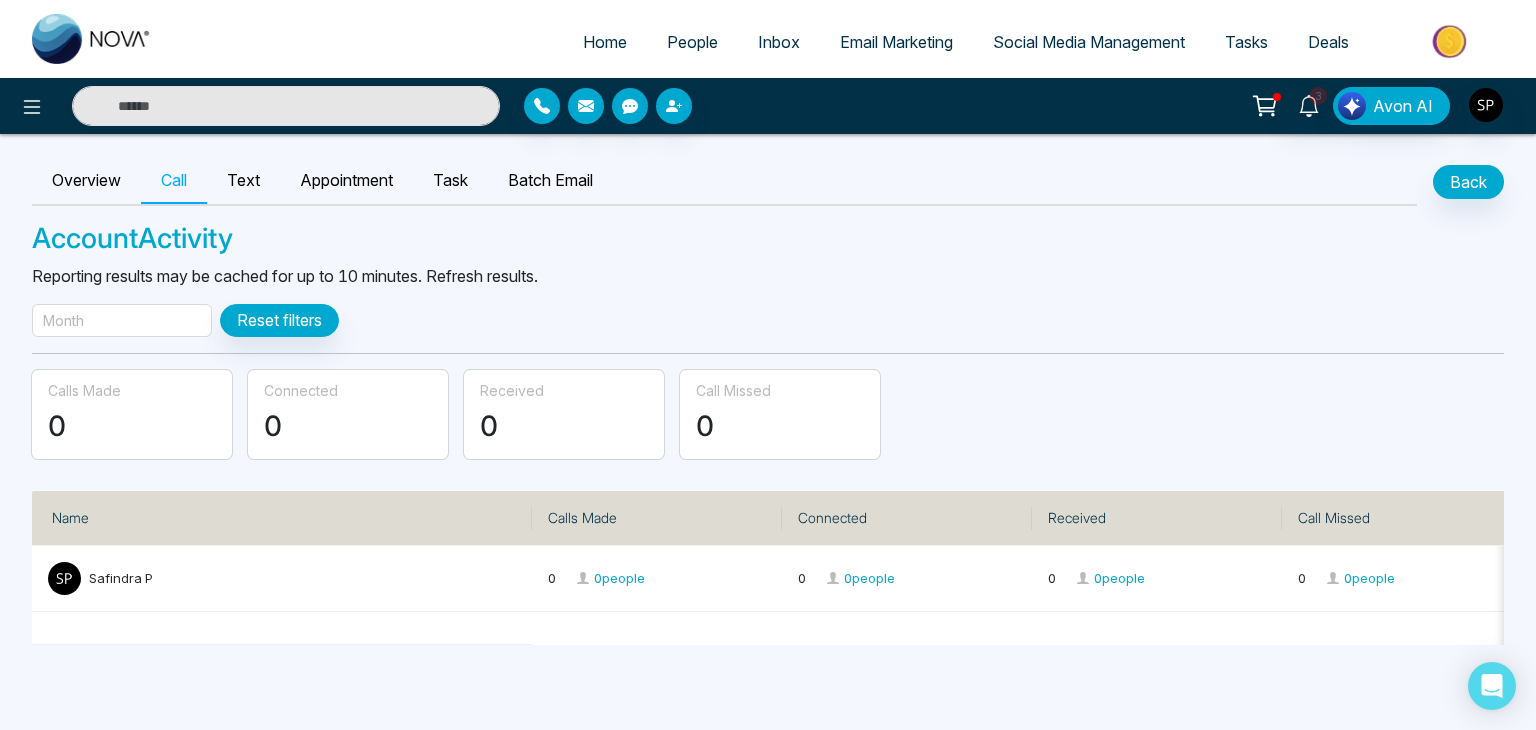 click on "Calls Made 0 Connected 0 Received 0 Call Missed 0" at bounding box center [768, 423] 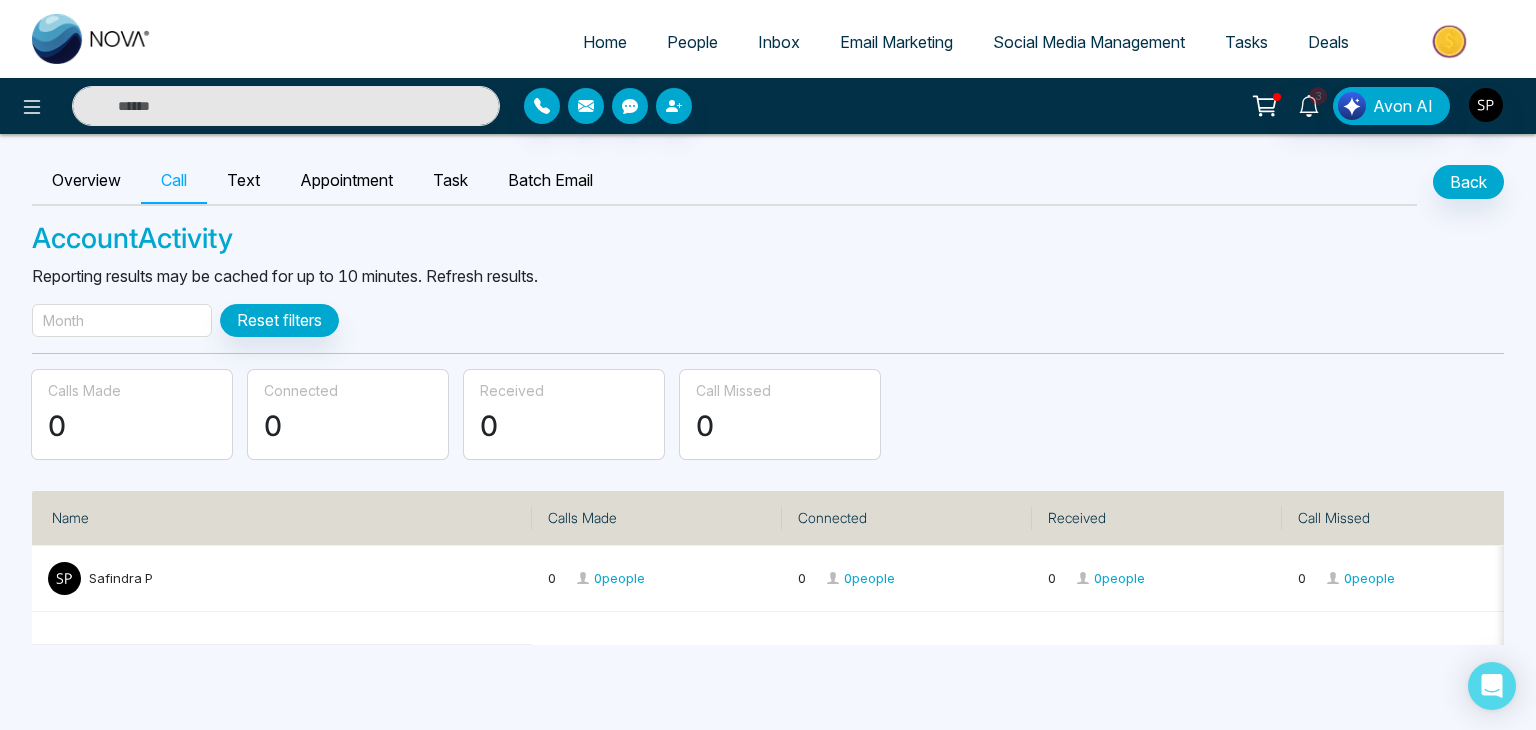 click on "Home" at bounding box center [605, 42] 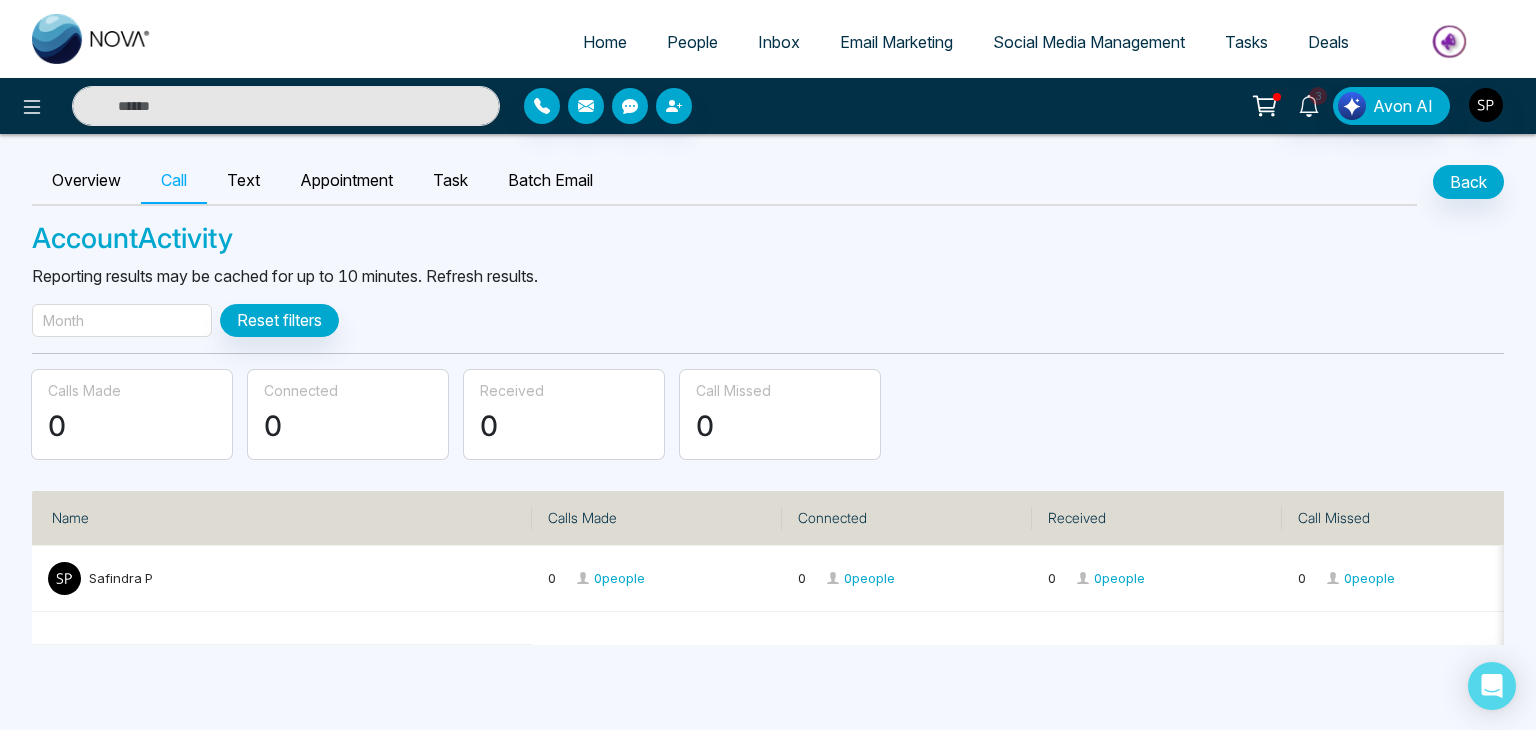 select on "*" 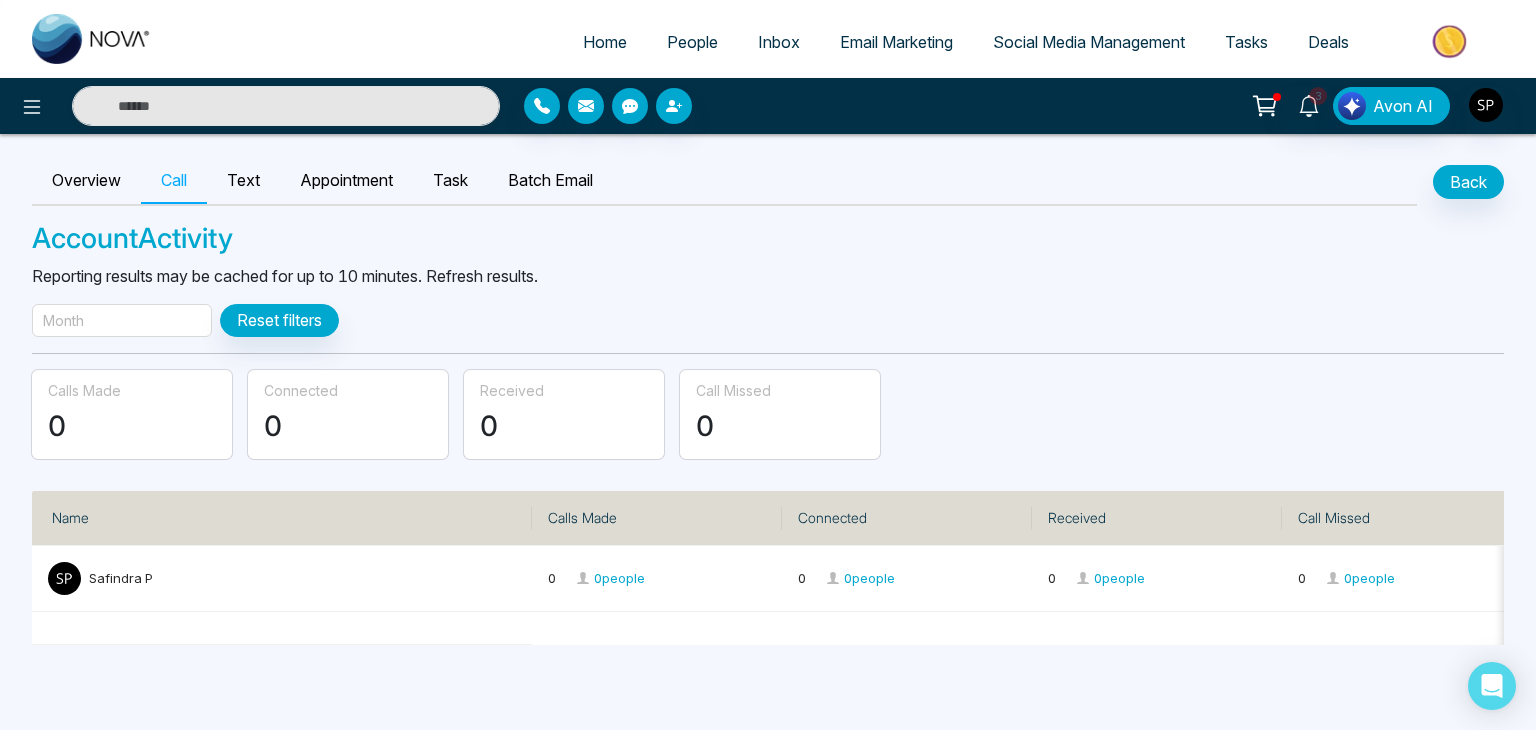select on "*" 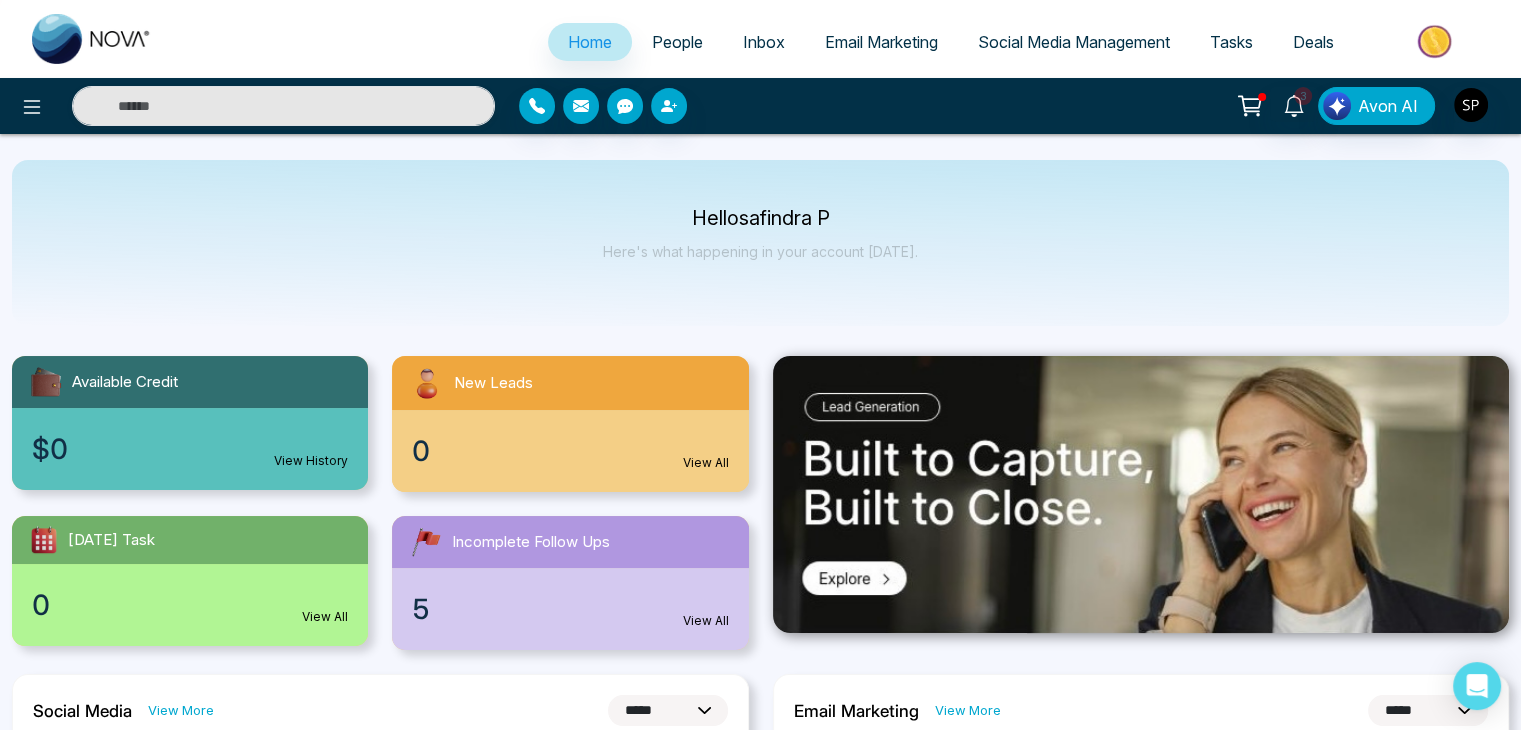 click on "People" at bounding box center [677, 42] 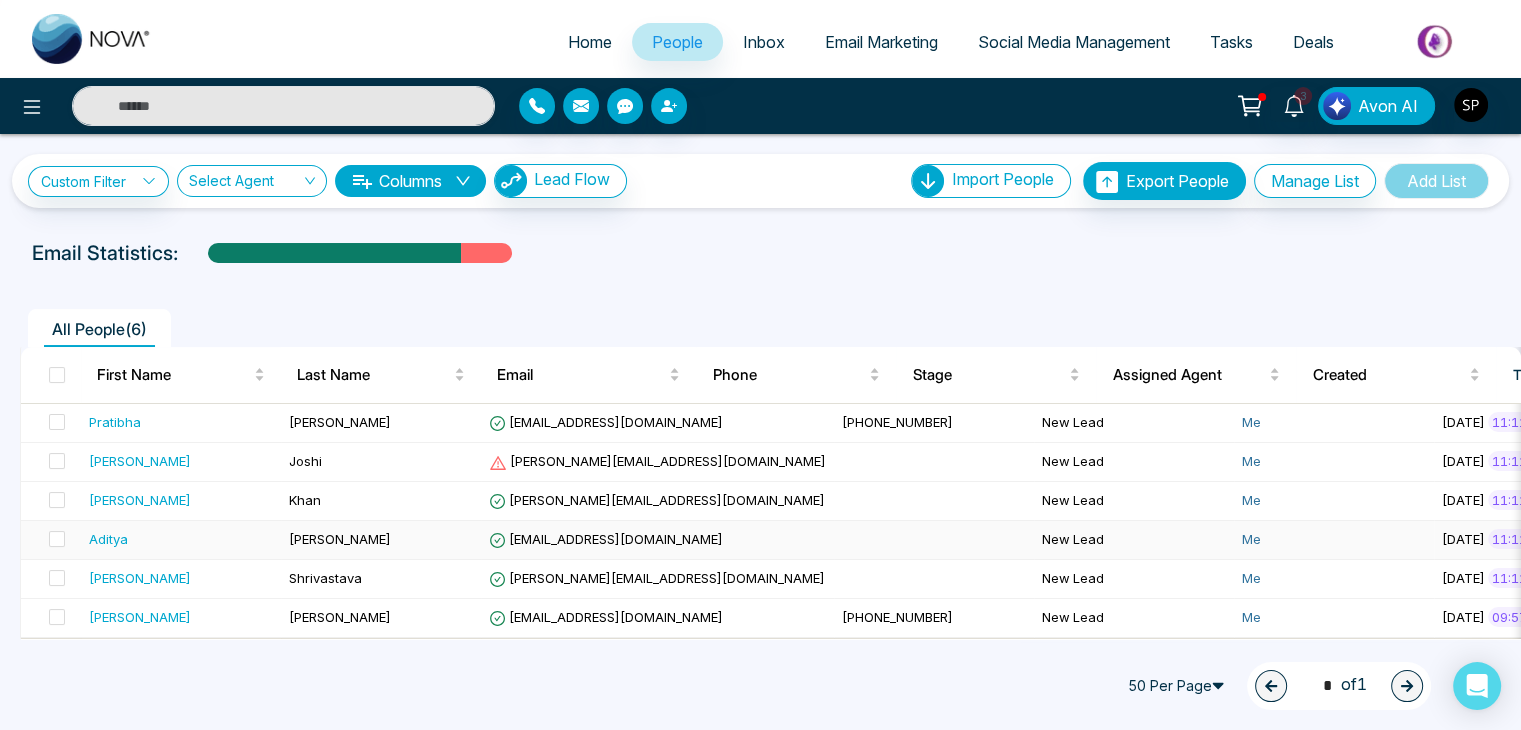scroll, scrollTop: 0, scrollLeft: 0, axis: both 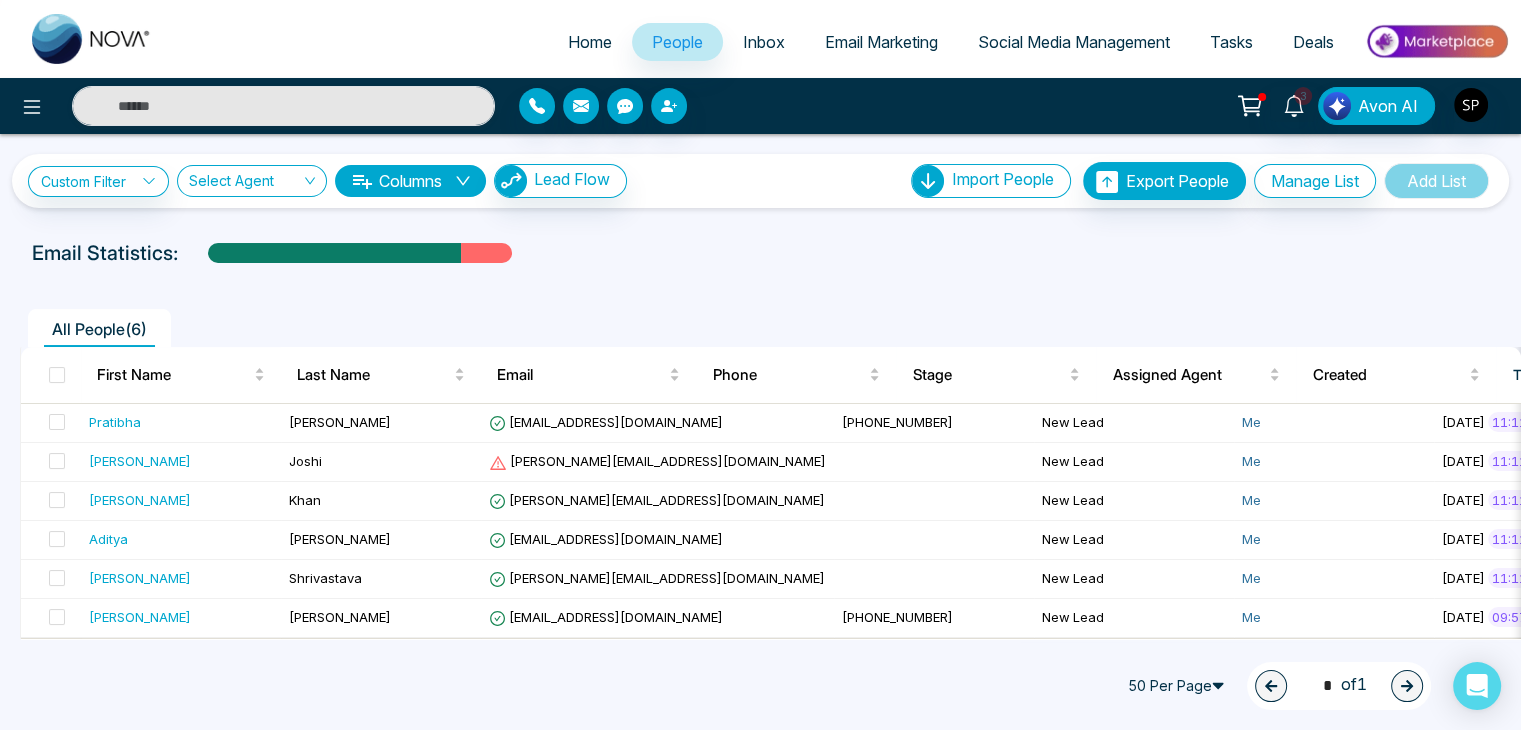 click on "Home" at bounding box center (590, 42) 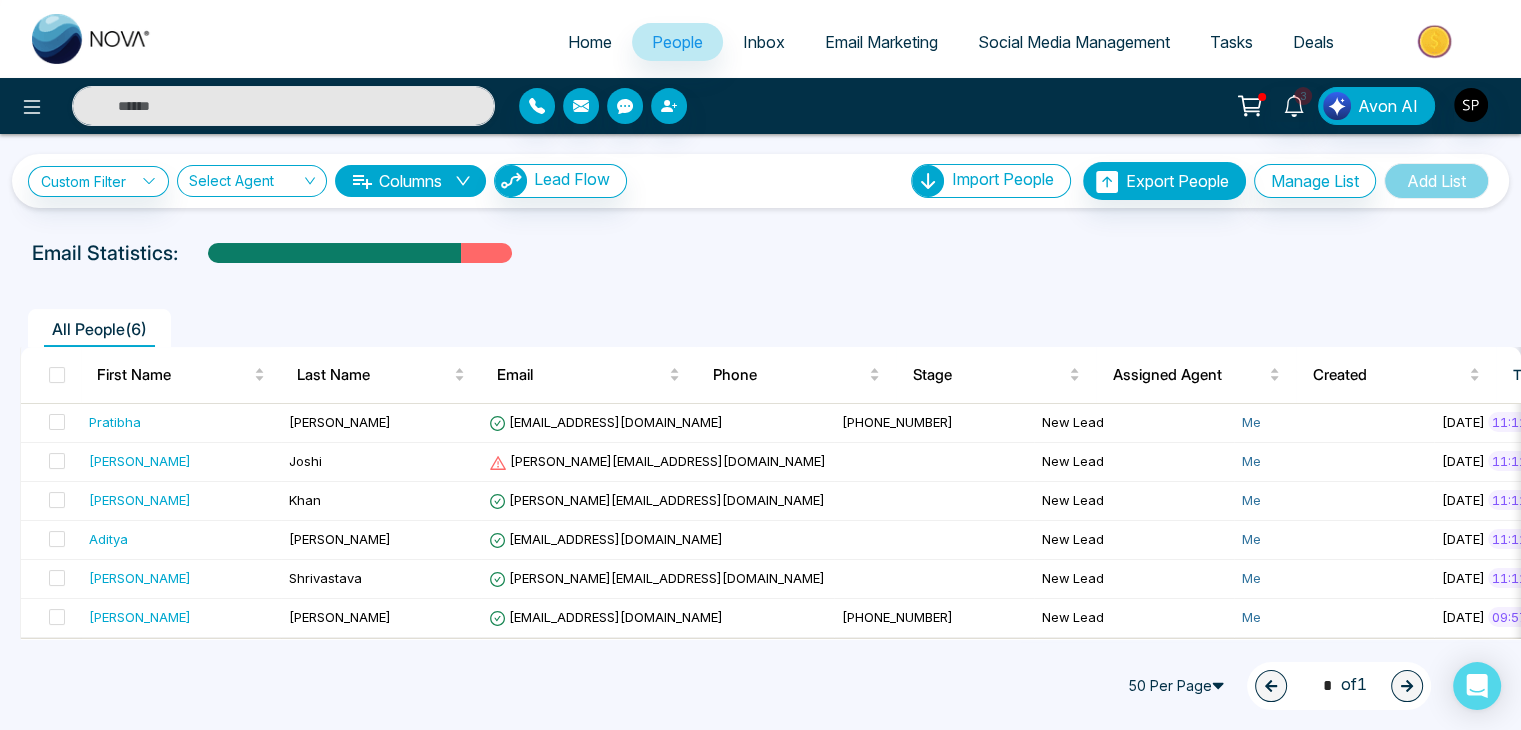 select on "*" 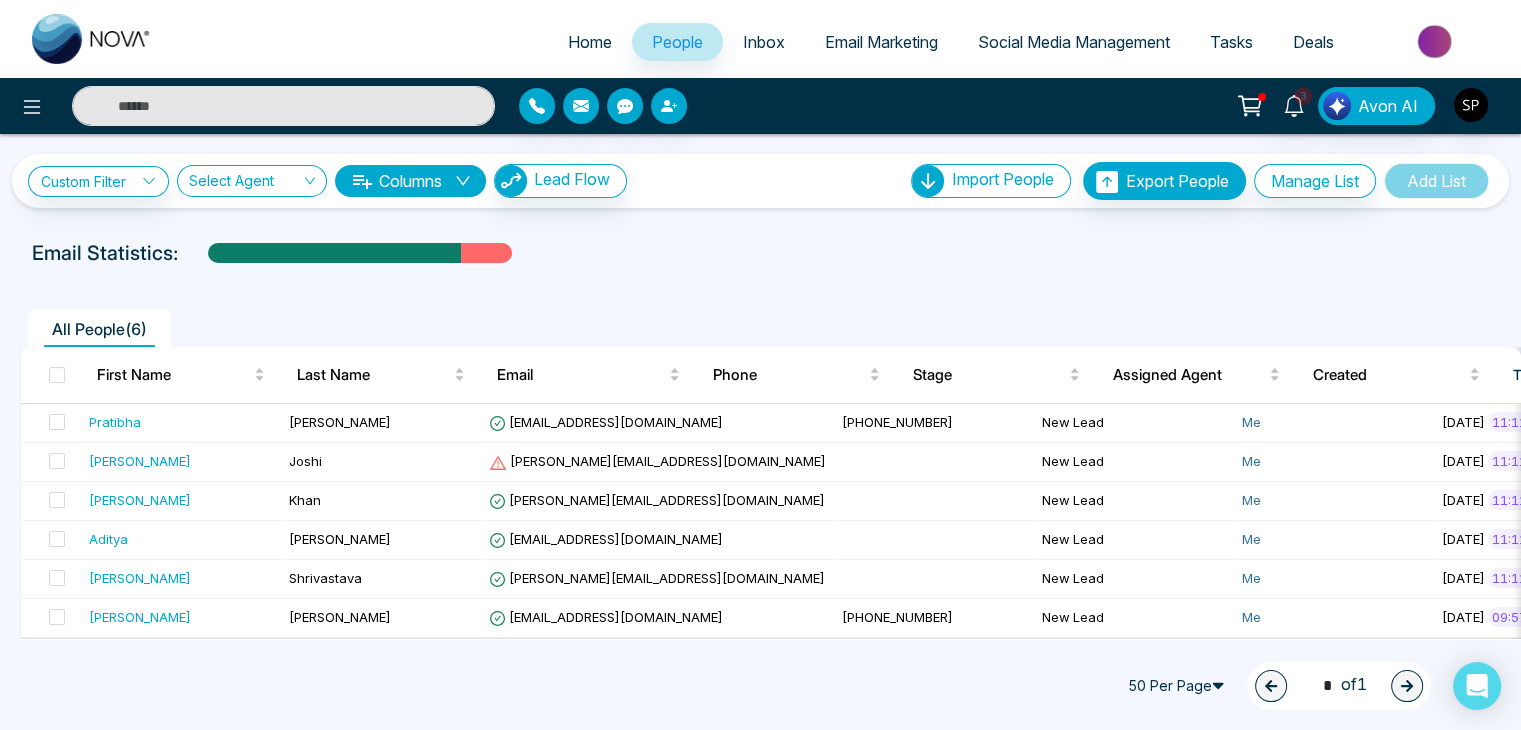 select on "*" 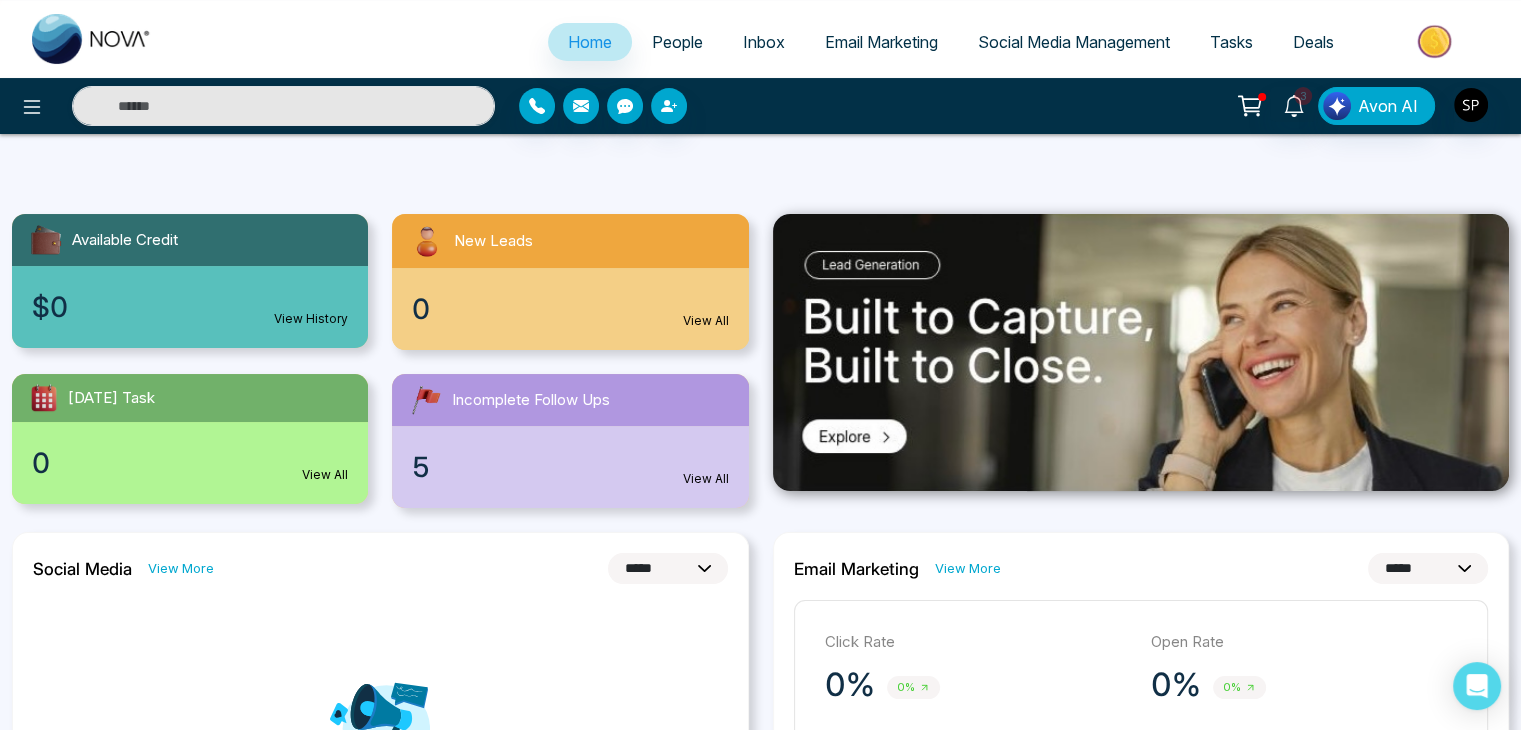 scroll, scrollTop: 30, scrollLeft: 0, axis: vertical 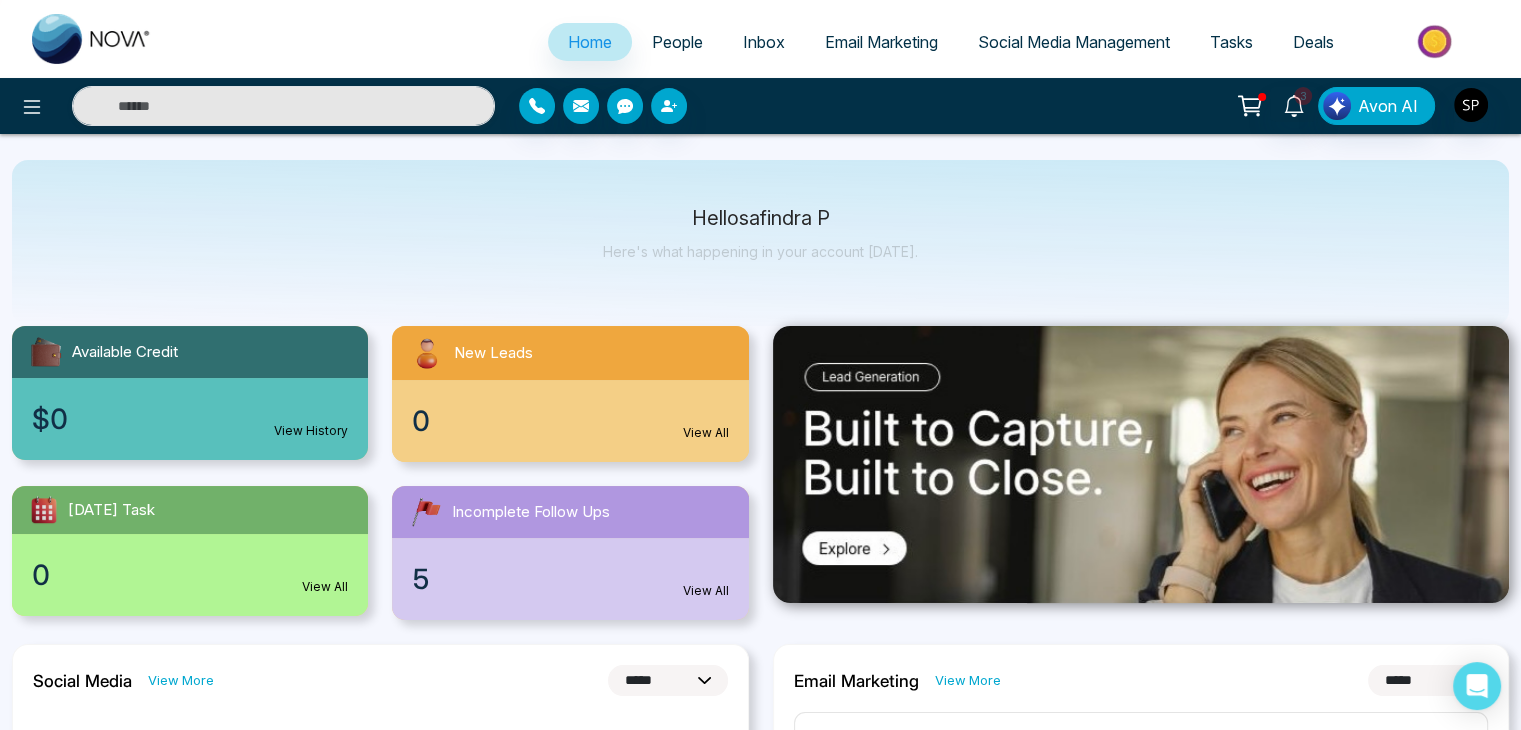 click on "People" at bounding box center [677, 42] 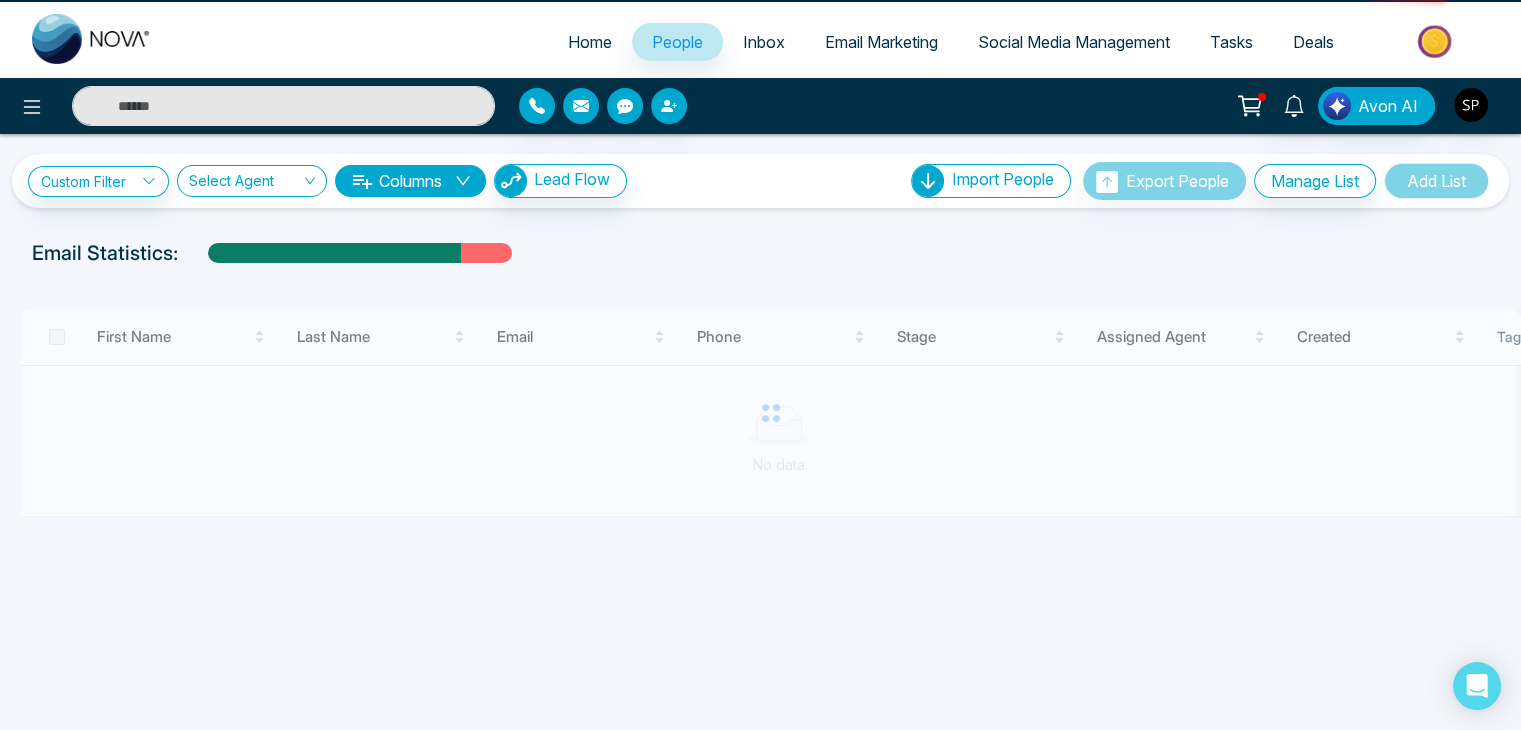 scroll, scrollTop: 0, scrollLeft: 0, axis: both 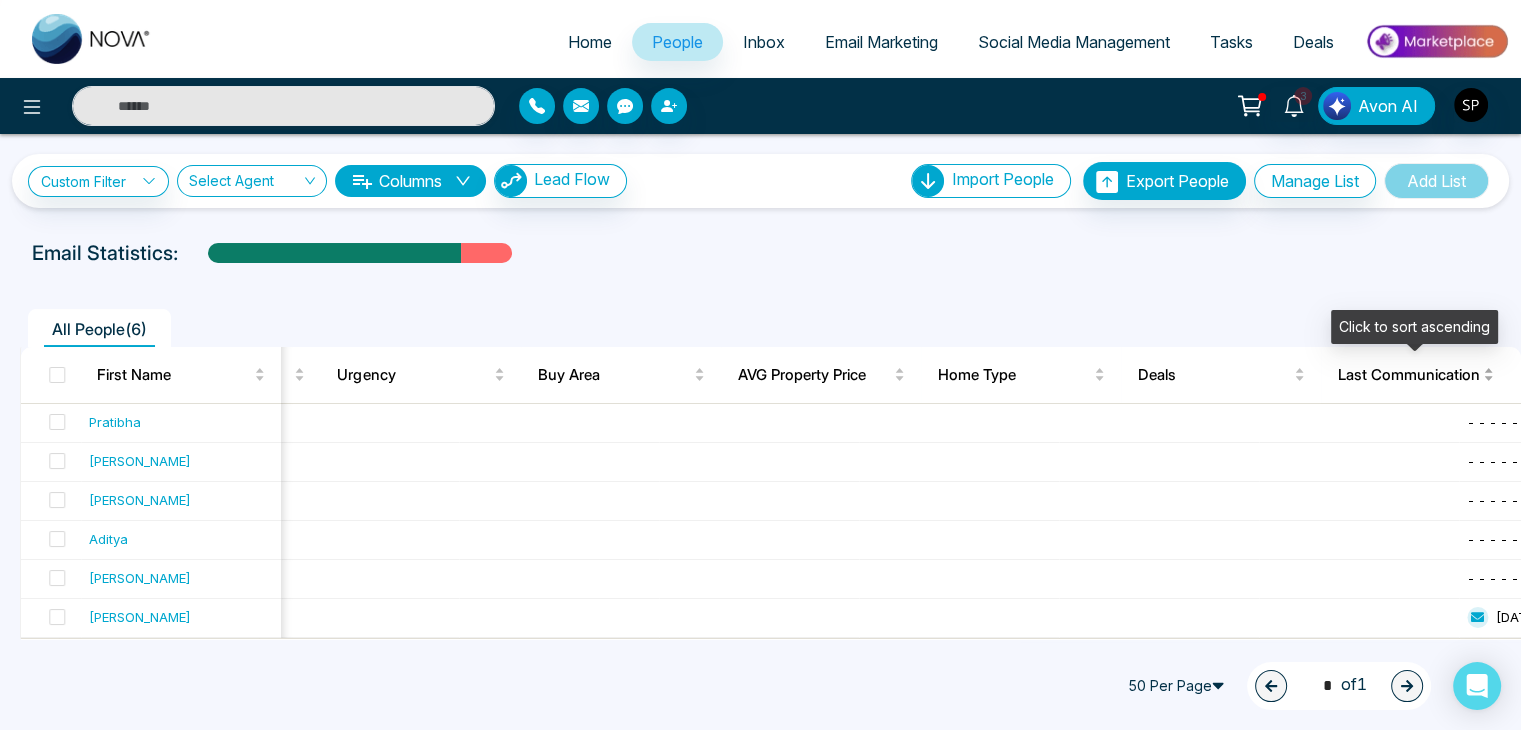click on "Last Communication" at bounding box center (1408, 375) 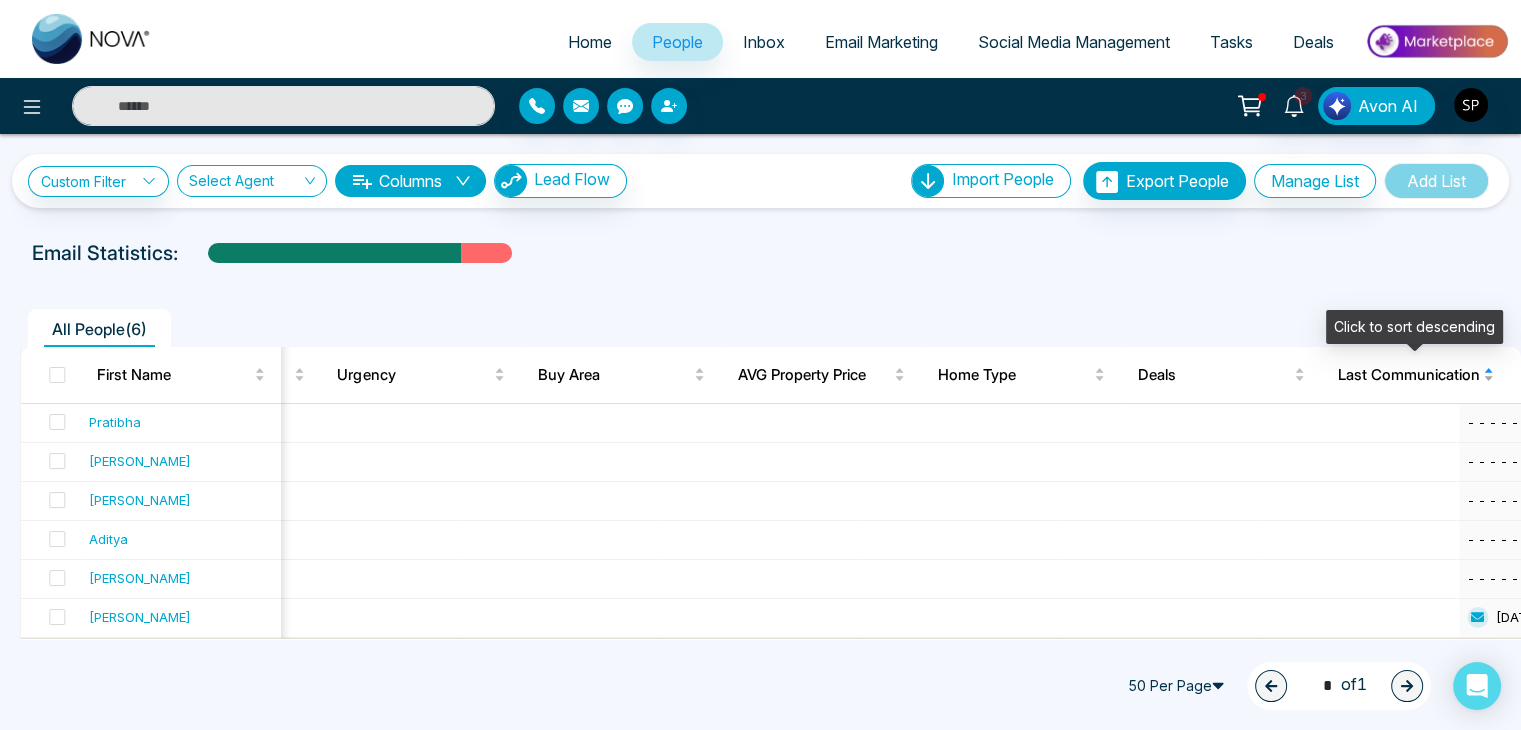 click on "Last Communication" at bounding box center (1408, 375) 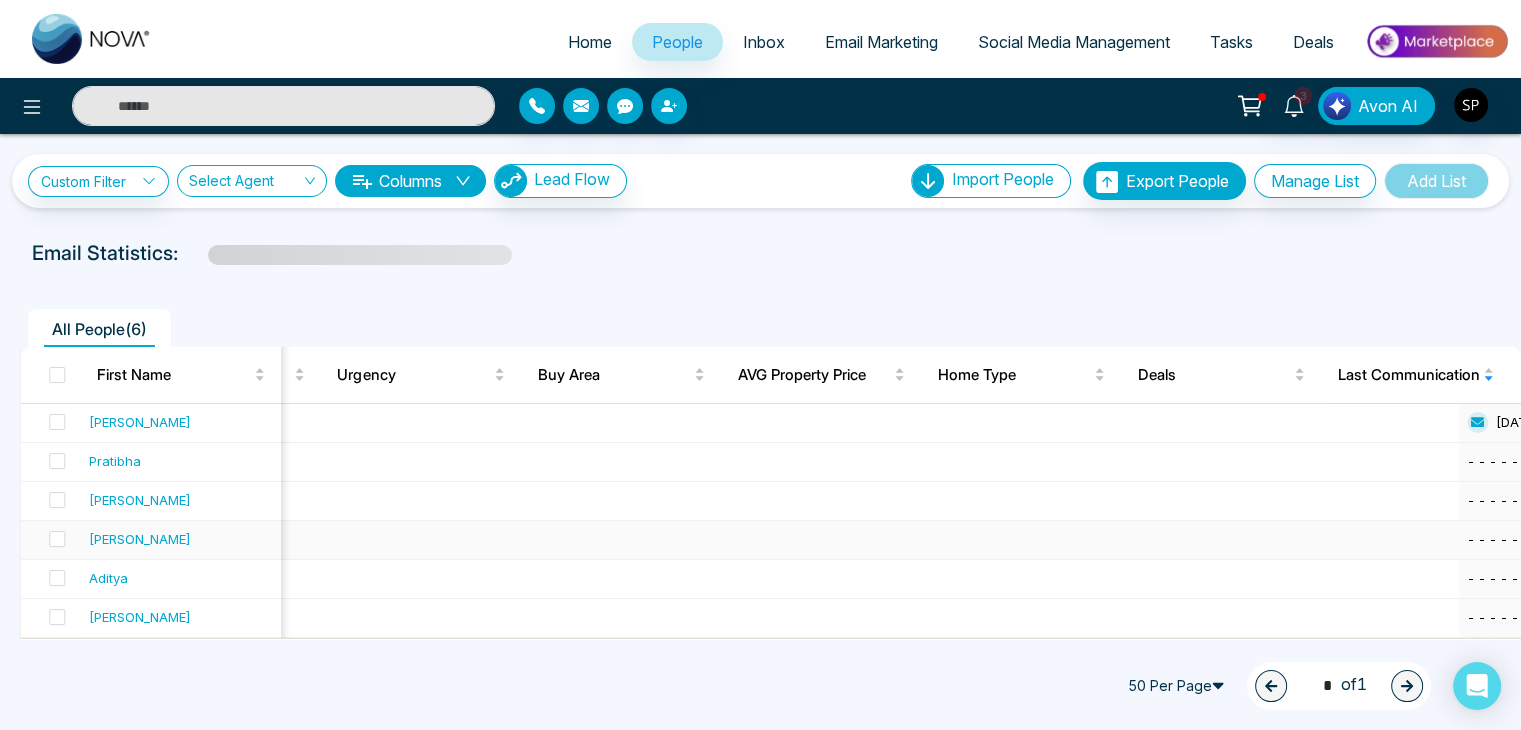 scroll, scrollTop: 0, scrollLeft: 1393, axis: horizontal 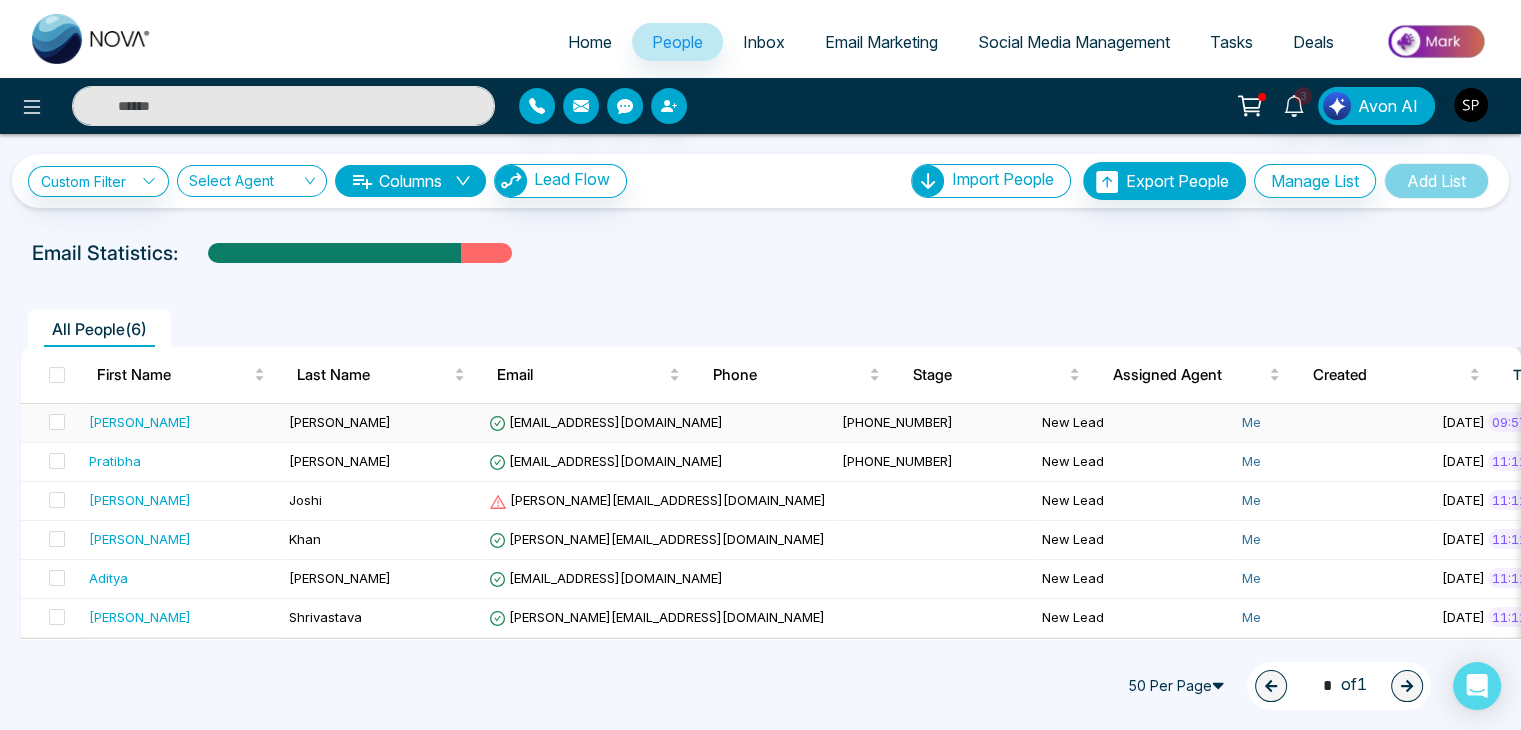 select on "*" 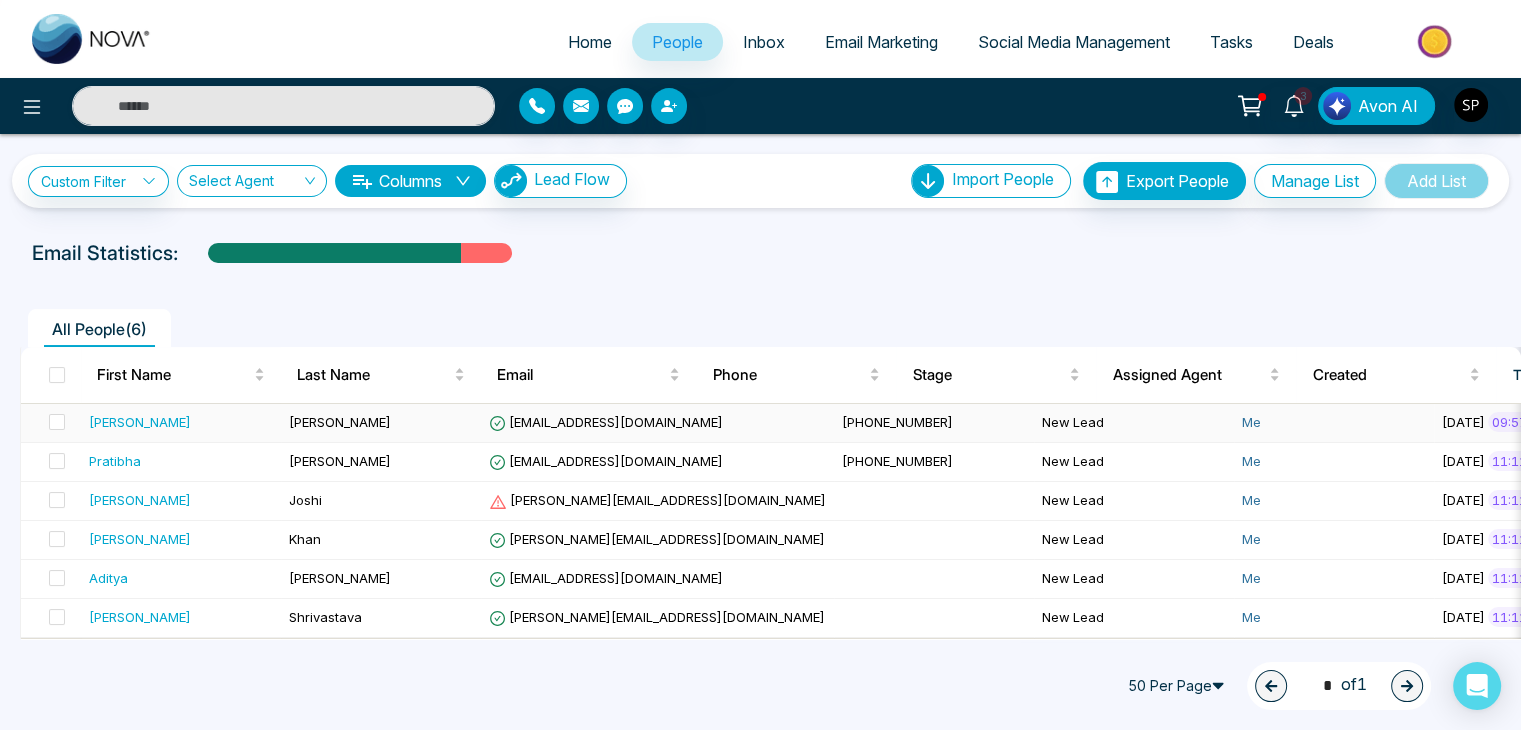 select on "*" 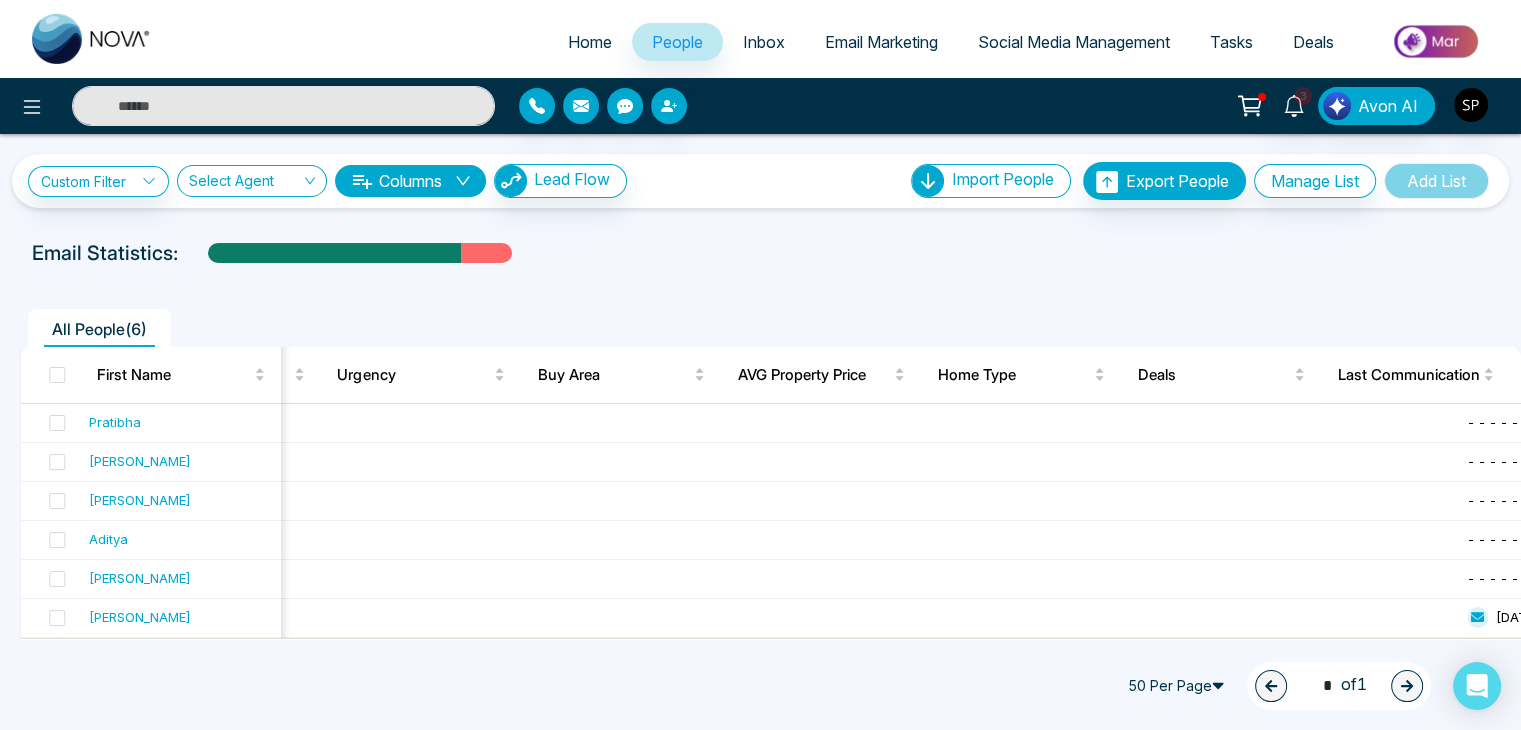 click on "Columns" at bounding box center [410, 181] 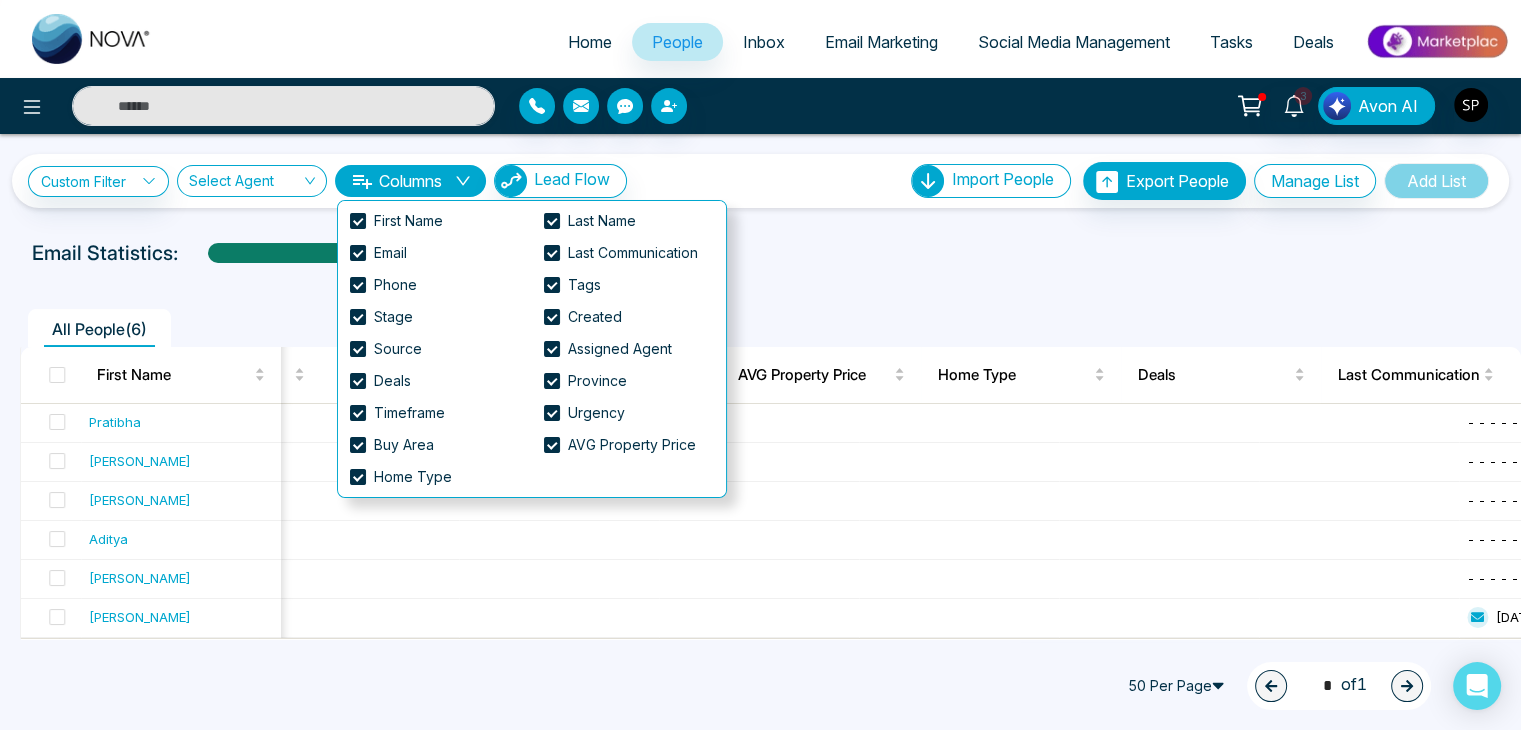 click on "All People  ( 6 ) First Name Last Name Email Phone Stage Assigned Agent Created Tags Source Province Timeframe Urgency Buy Area AVG Property Price Home Type Deals Last Communication                                     Pratibha Prajapati   prajapatisafindra@gmail.com +19594626499 New Lead Me June 12, 2025   11:11 PM JIRA Csv Import   -  -  -  -    -  -  -  -   Lokesh Joshi   lokesh@mmnovaech.com New Lead Me June 12, 2025   11:11 PM JIRA Csv Import   -  -  -  -    -  -  -  -   Adnan Khan   Adnan@mmnovatech.com New Lead Me June 12, 2025   11:11 PM JIRA Csv Import   -  -  -  -    -  -  -  -   Aditya Kumar   aditya@mmnovatech.com New Lead Me June 12, 2025   11:11 PM JIRA Csv Import   -  -  -  -    -  -  -  -   Adarsh Shrivastava   adarsh@mmnovatech.com New Lead Me June 12, 2025   11:11 PM JIRA Csv Import   -  -  -  -    -  -  -  -   Vivek Shobhnath Prajapati   safindraprajapati@gmail.com +919594626499 New Lead Me May 09, 2025   09:57 PM JIRA 4 days ago    Email 50 Per Page 1 *  of  1" at bounding box center (760, 501) 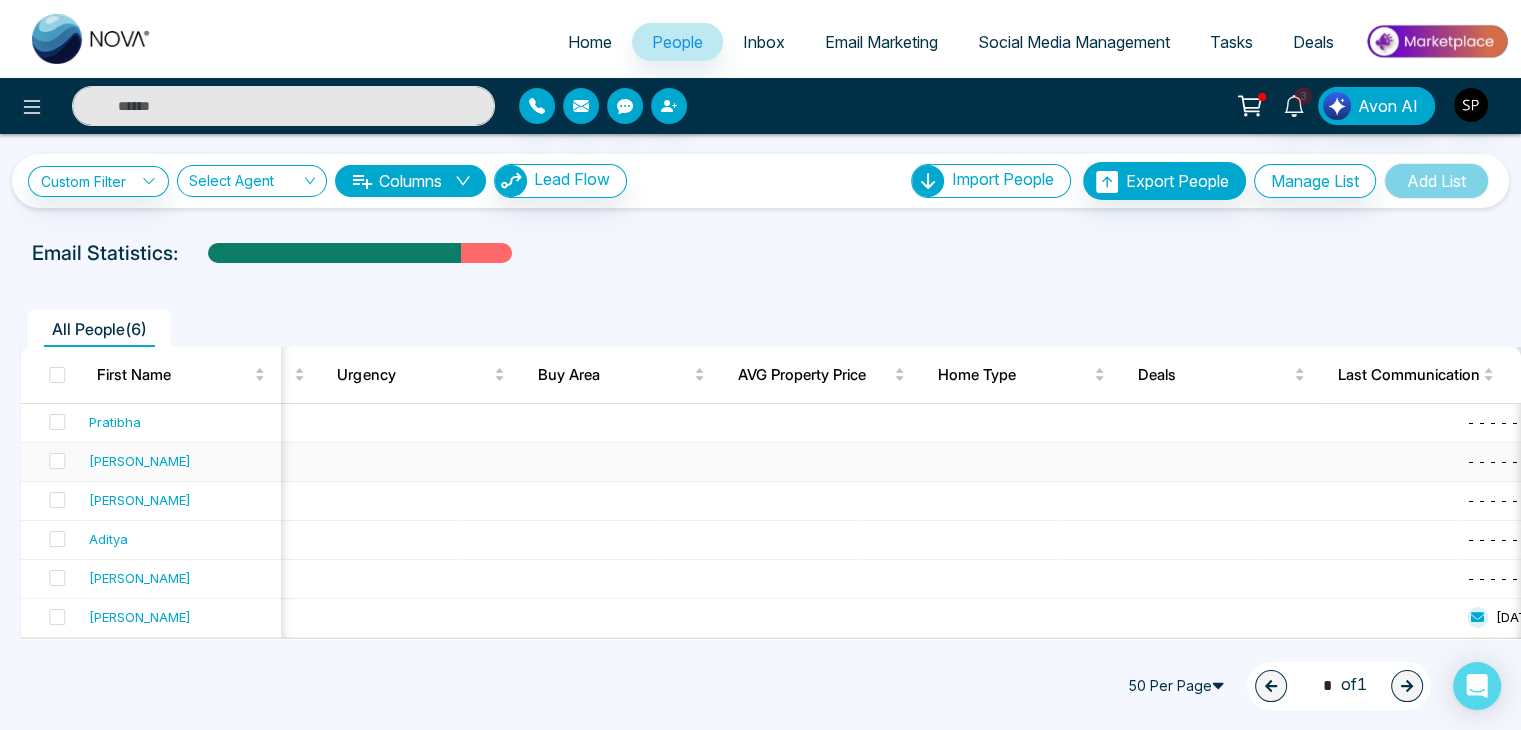 scroll, scrollTop: 0, scrollLeft: 973, axis: horizontal 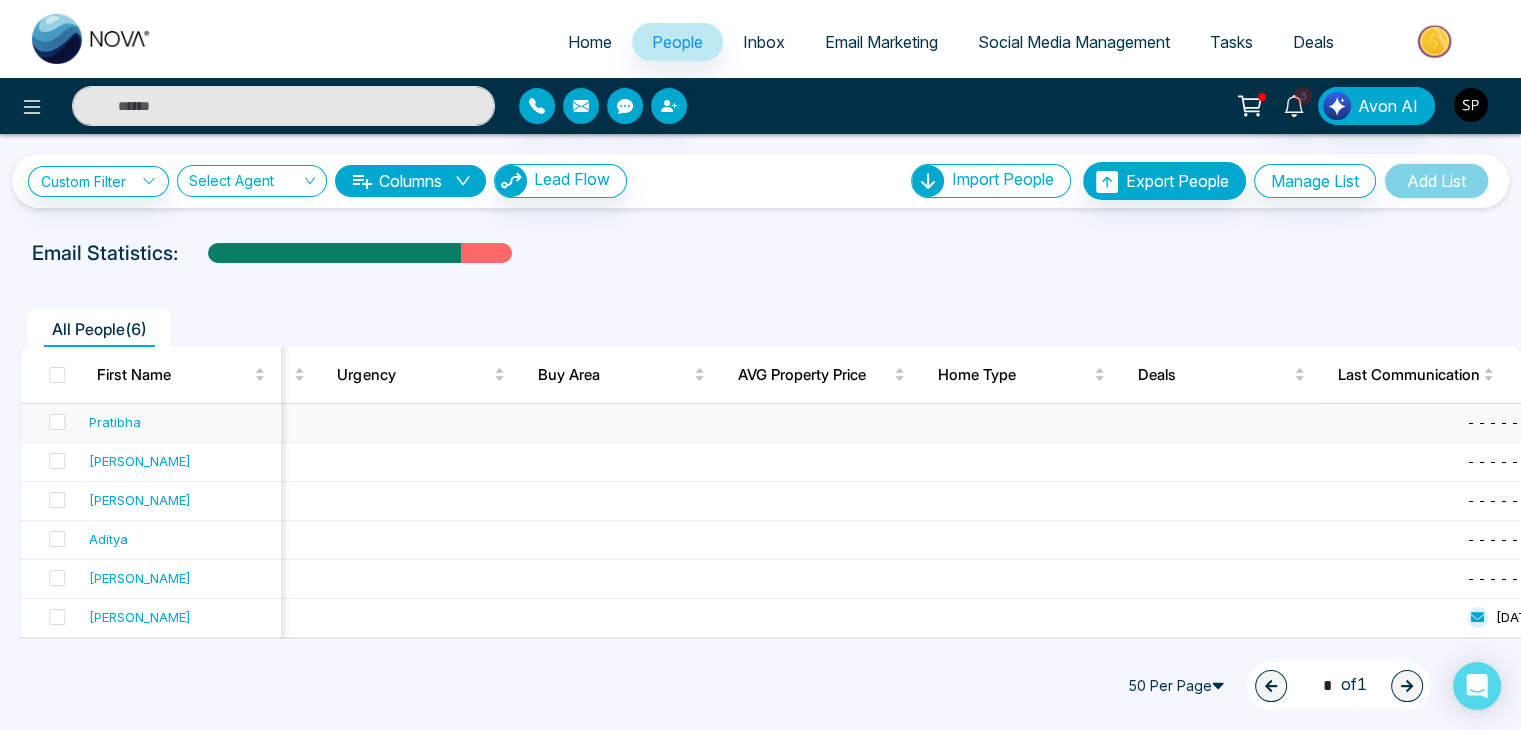 click on "Pratibha" at bounding box center (115, 422) 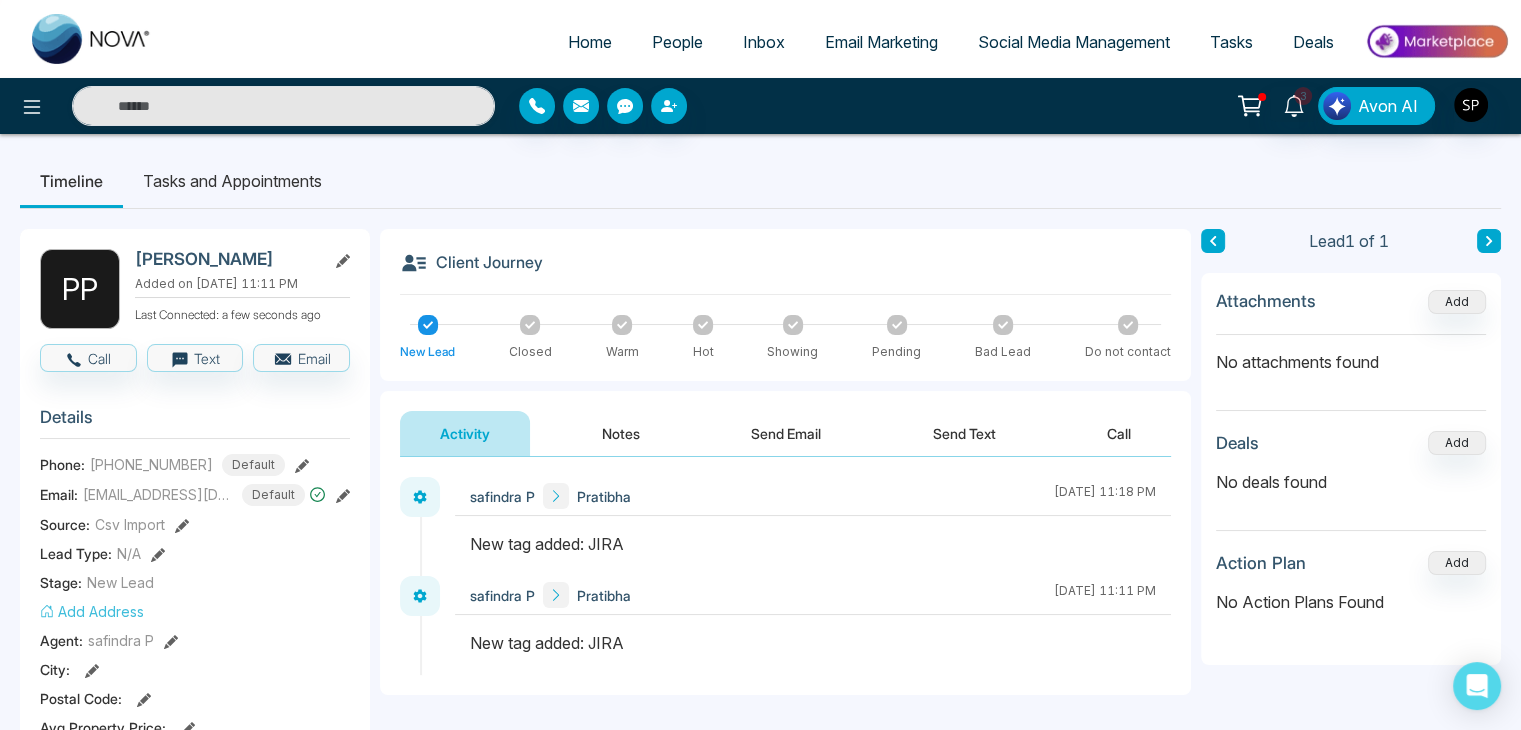 click on "Activity" at bounding box center [465, 433] 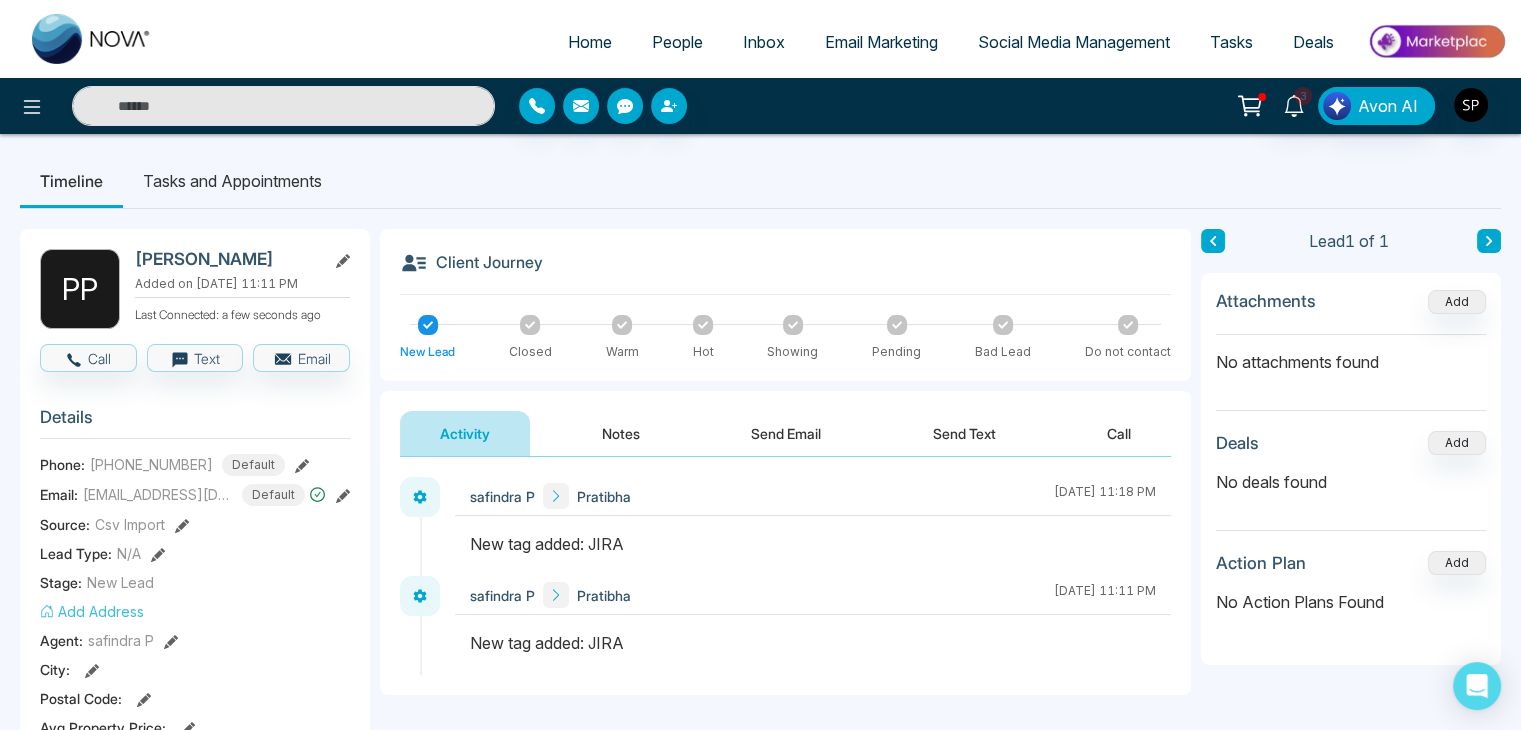 click on "Notes" at bounding box center (621, 433) 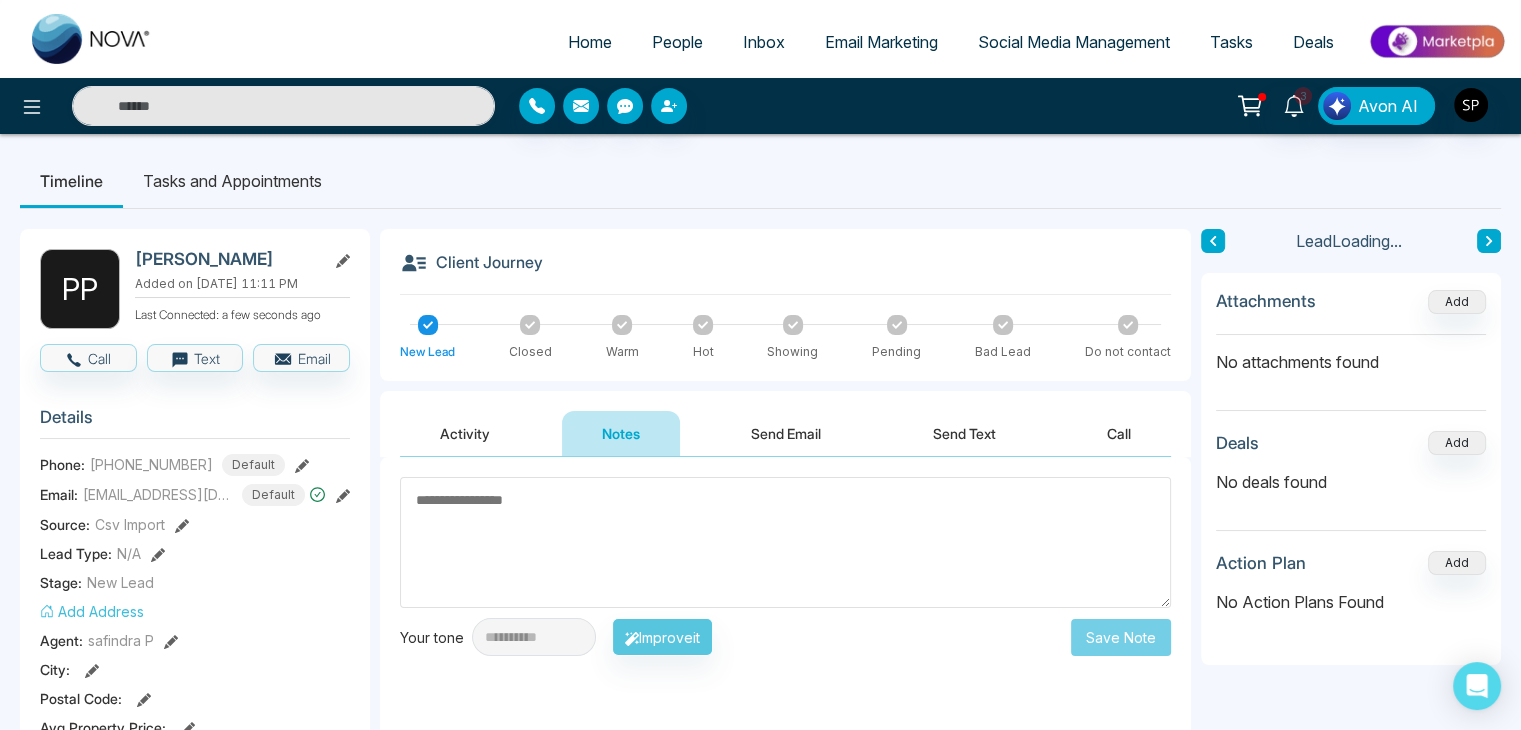 click on "Activity" at bounding box center [465, 433] 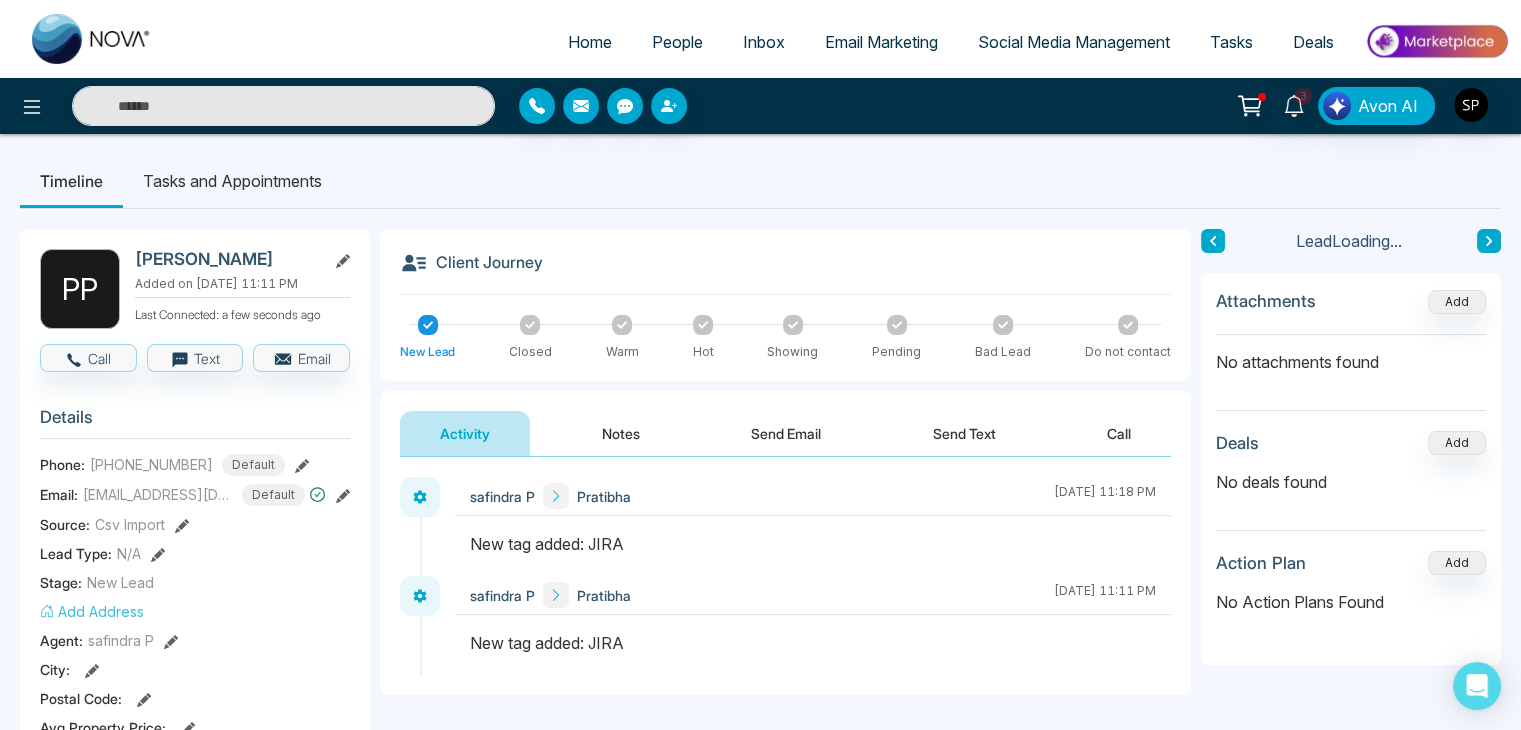 click on "Send Email" at bounding box center (786, 433) 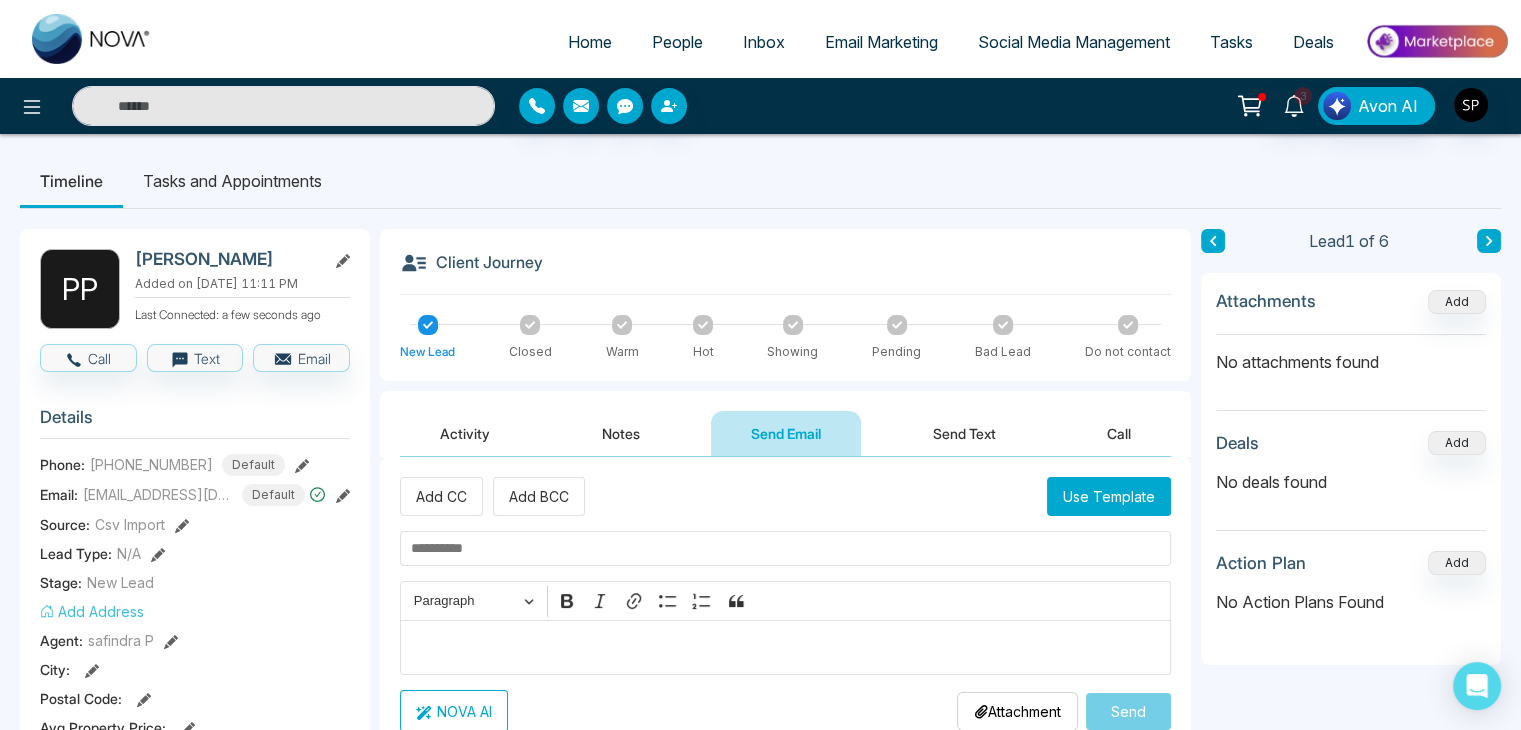 click on "Send Text" at bounding box center [964, 433] 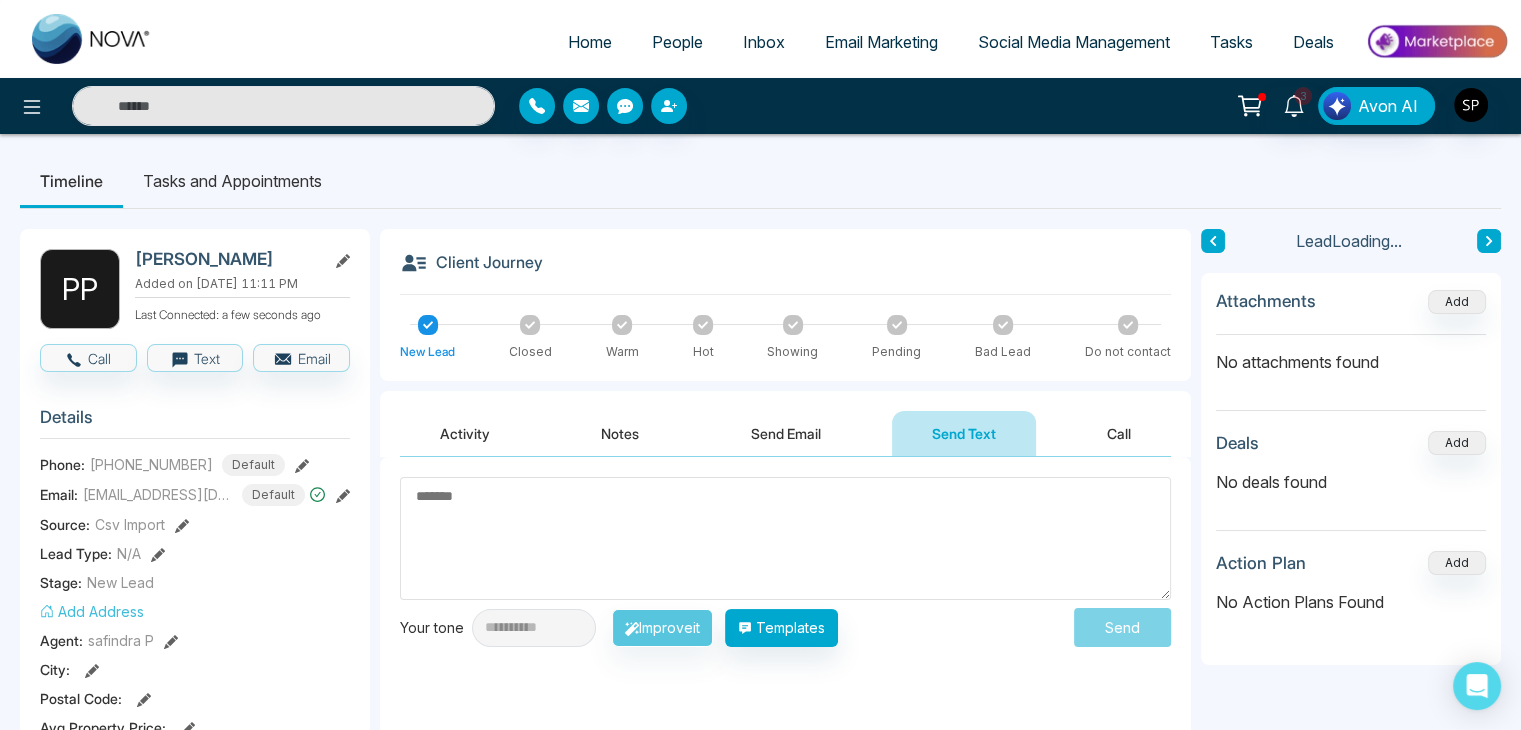 click on "Call" at bounding box center (1119, 433) 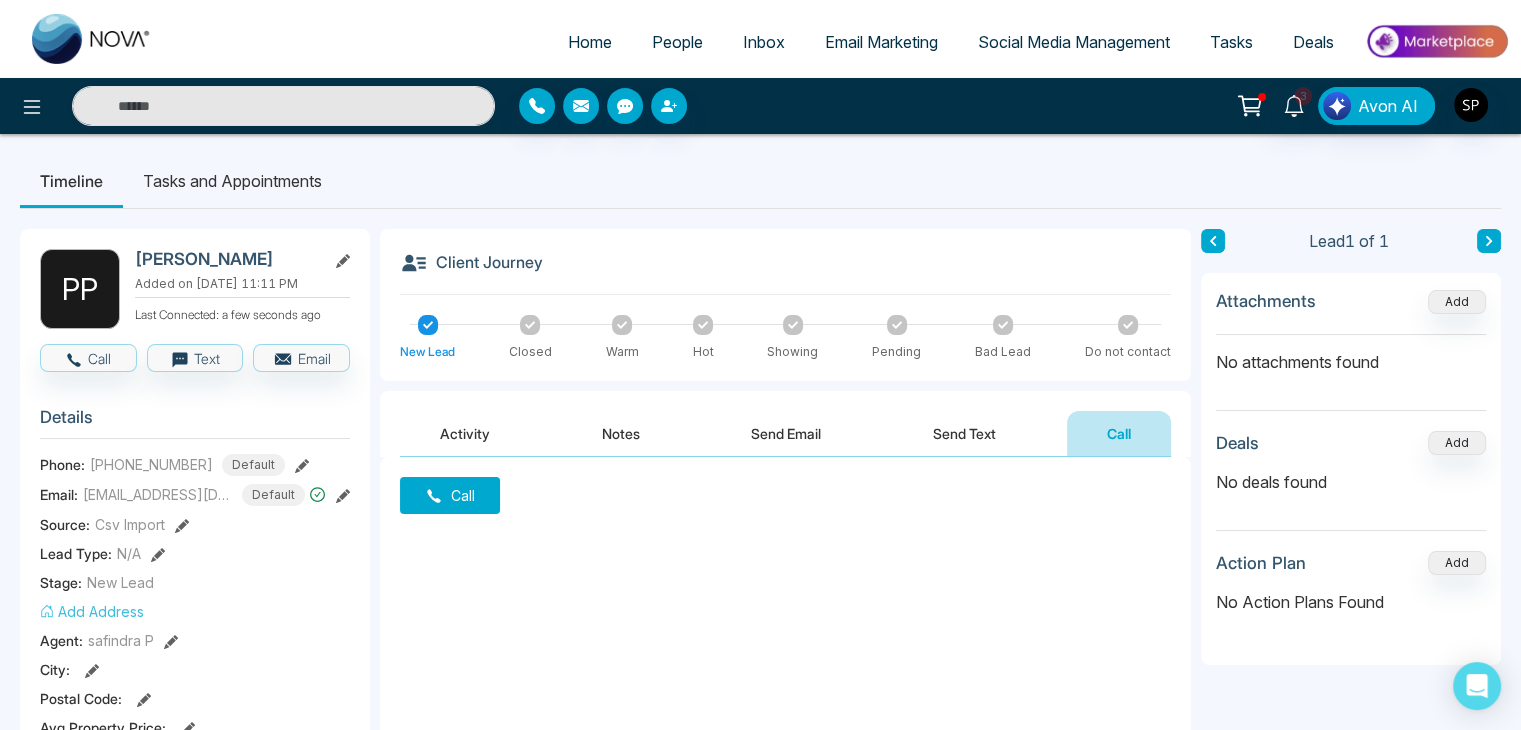 click on "Activity" at bounding box center [465, 433] 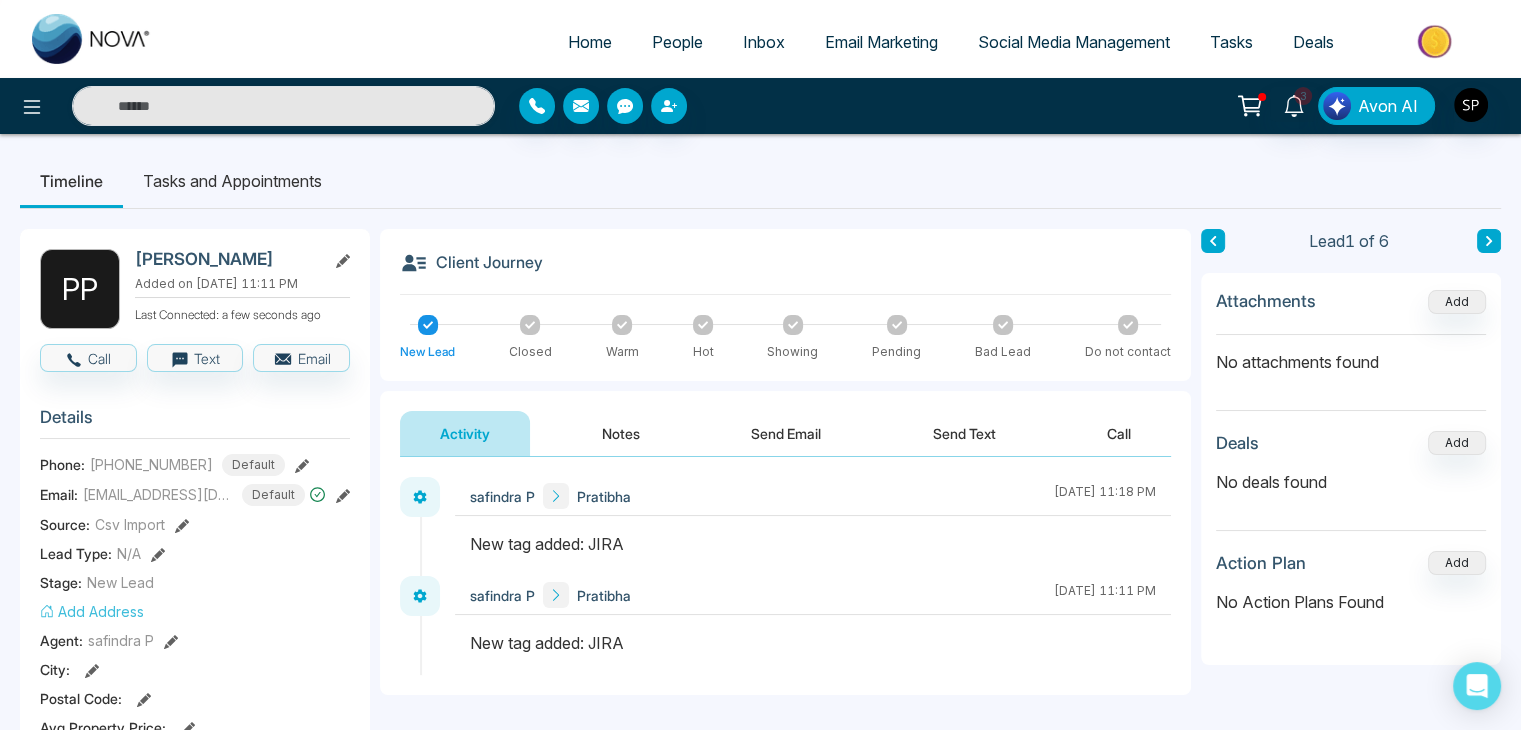 click on "Tasks and Appointments" at bounding box center [232, 181] 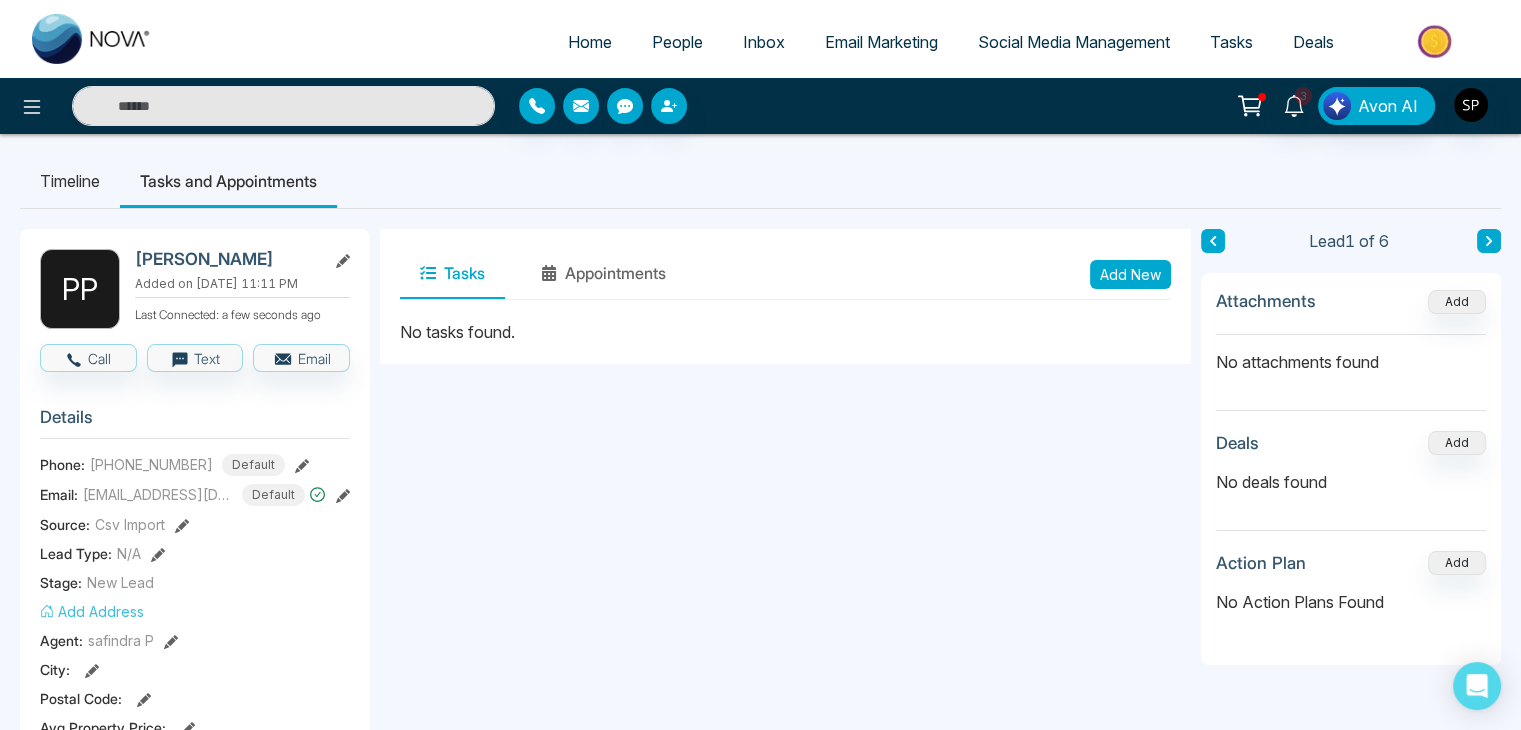 click on "Timeline" at bounding box center [70, 181] 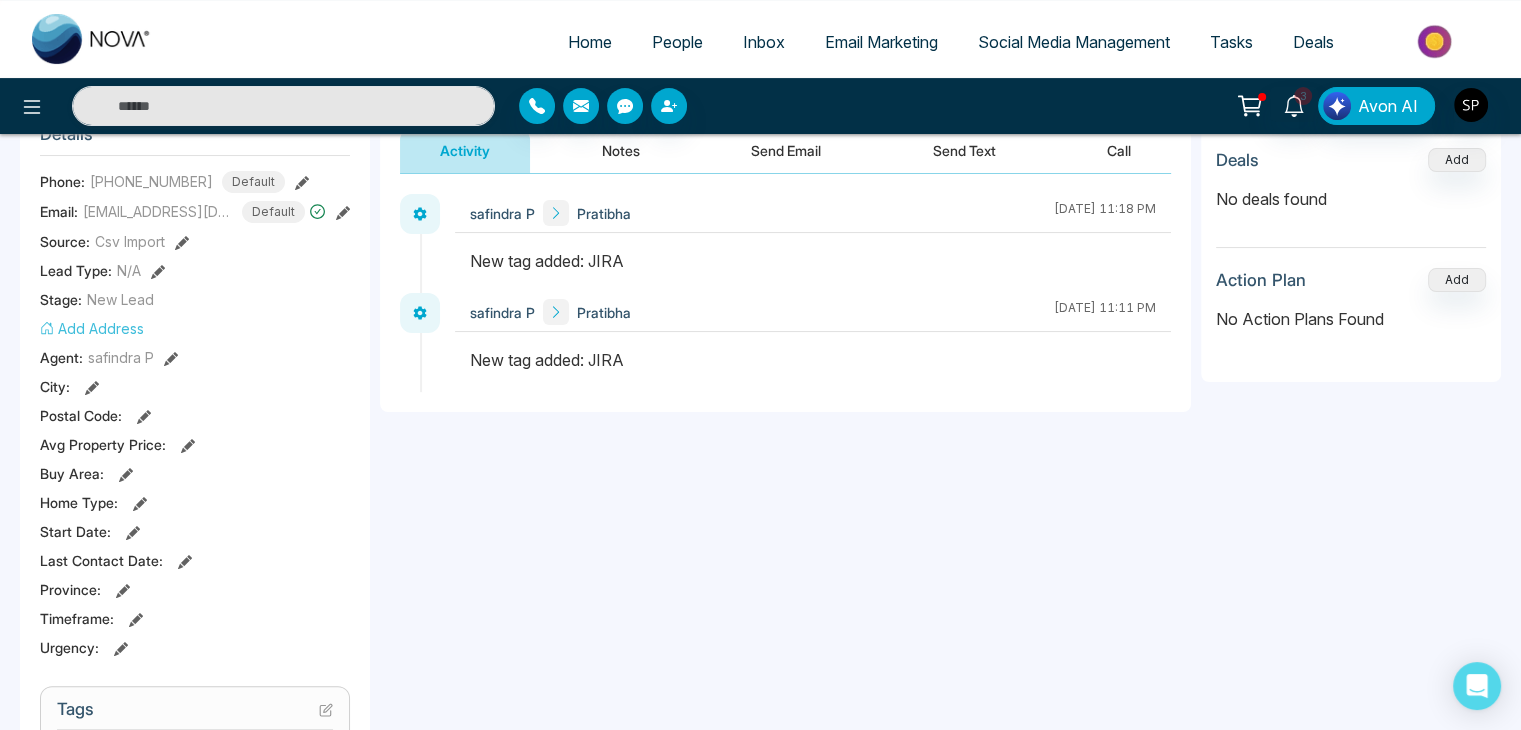 scroll, scrollTop: 0, scrollLeft: 0, axis: both 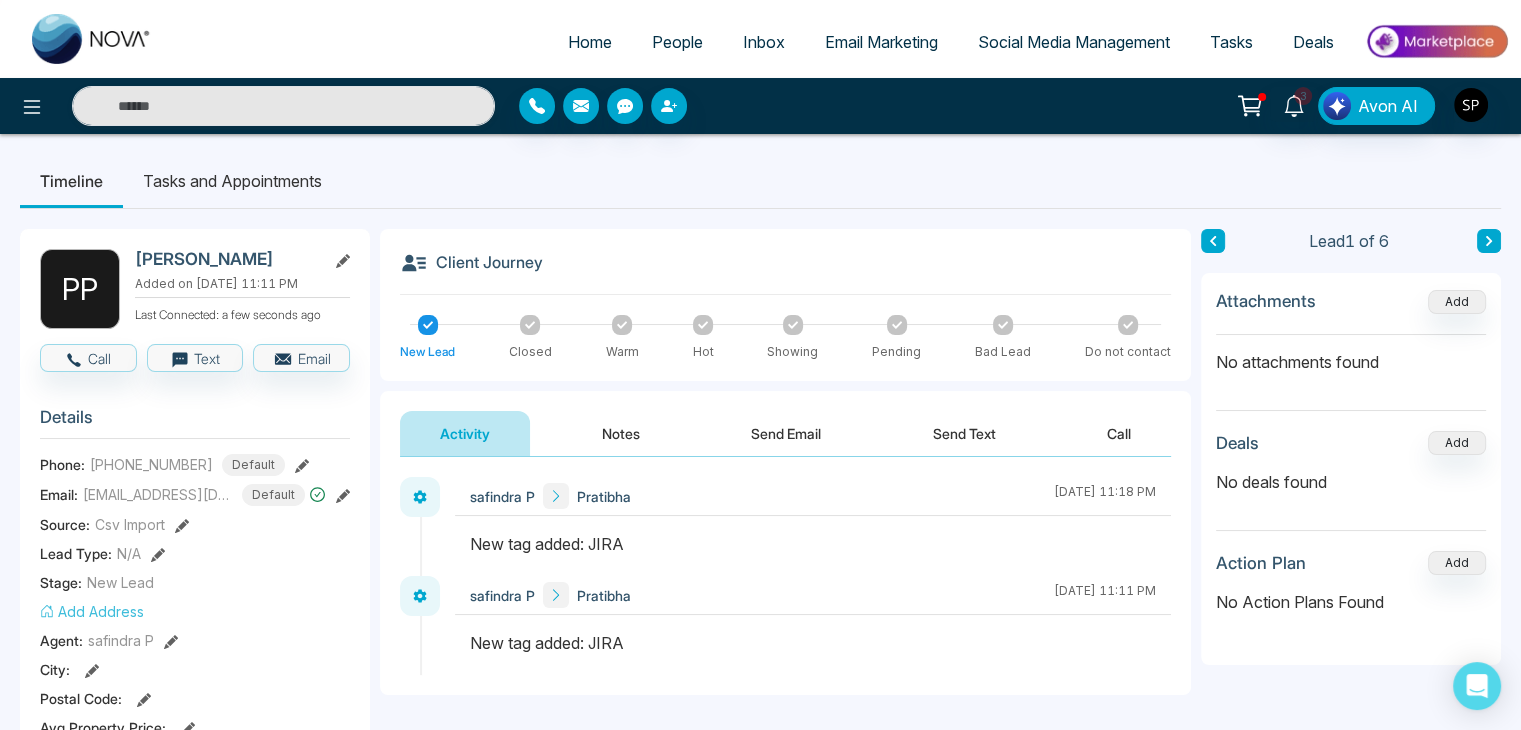 click on "Home" at bounding box center (590, 42) 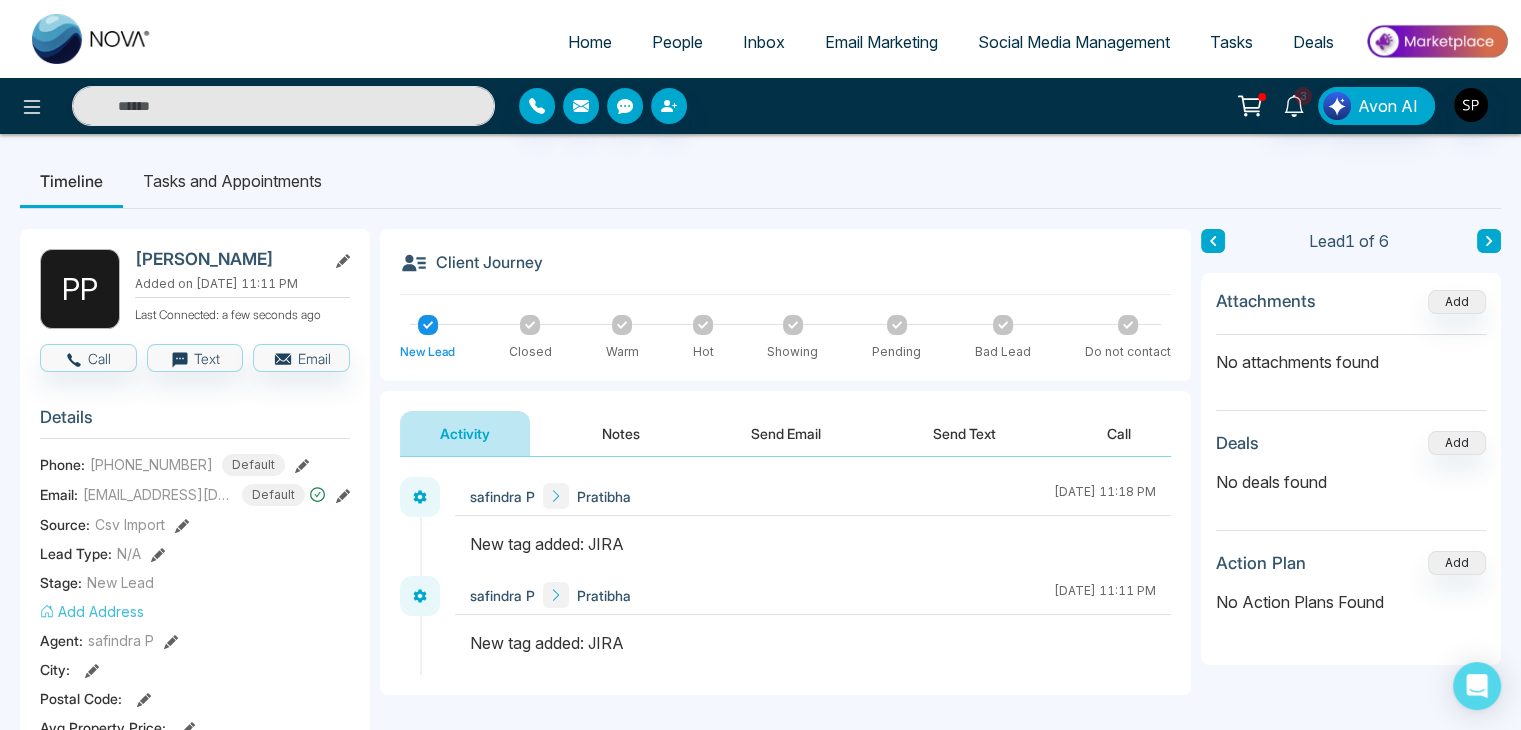 select on "*" 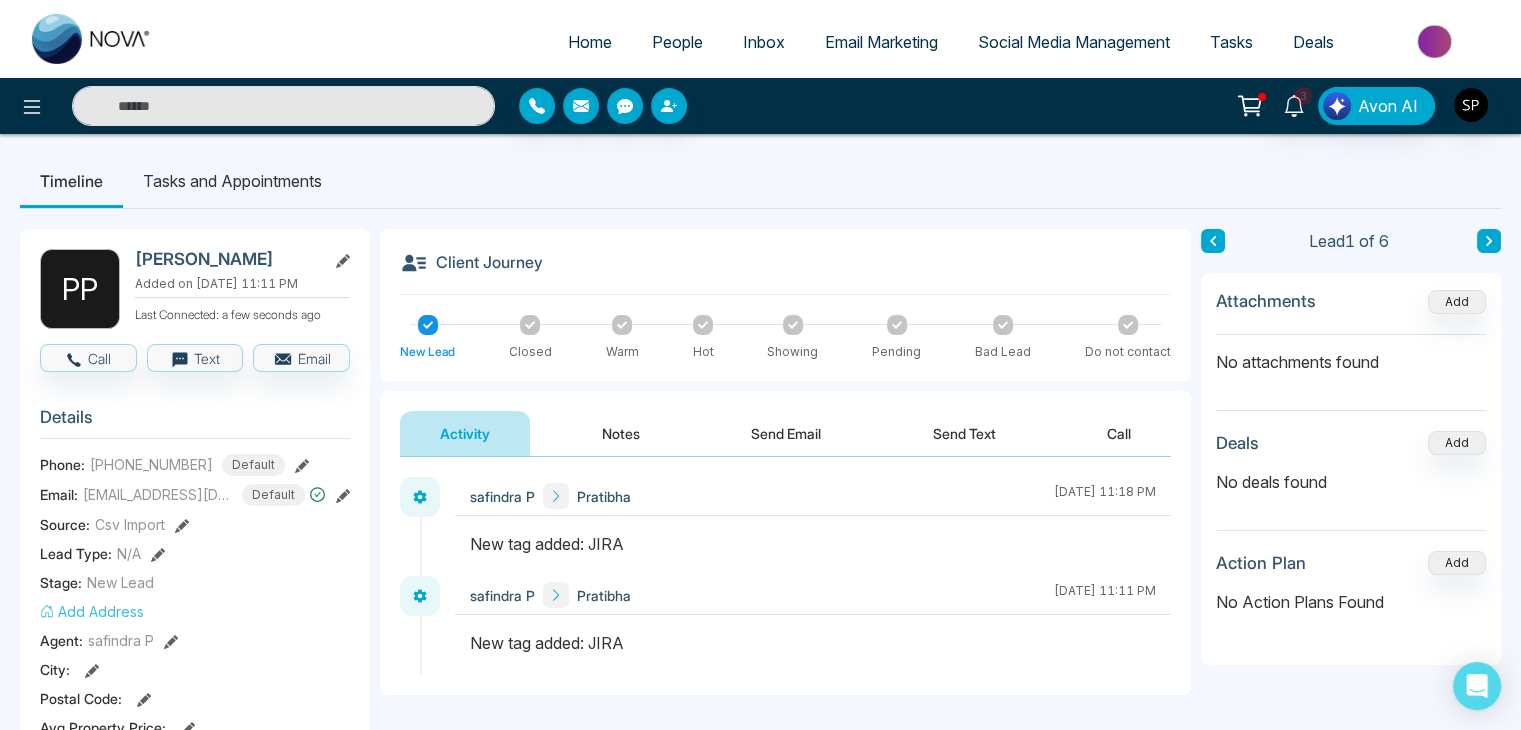 select on "*" 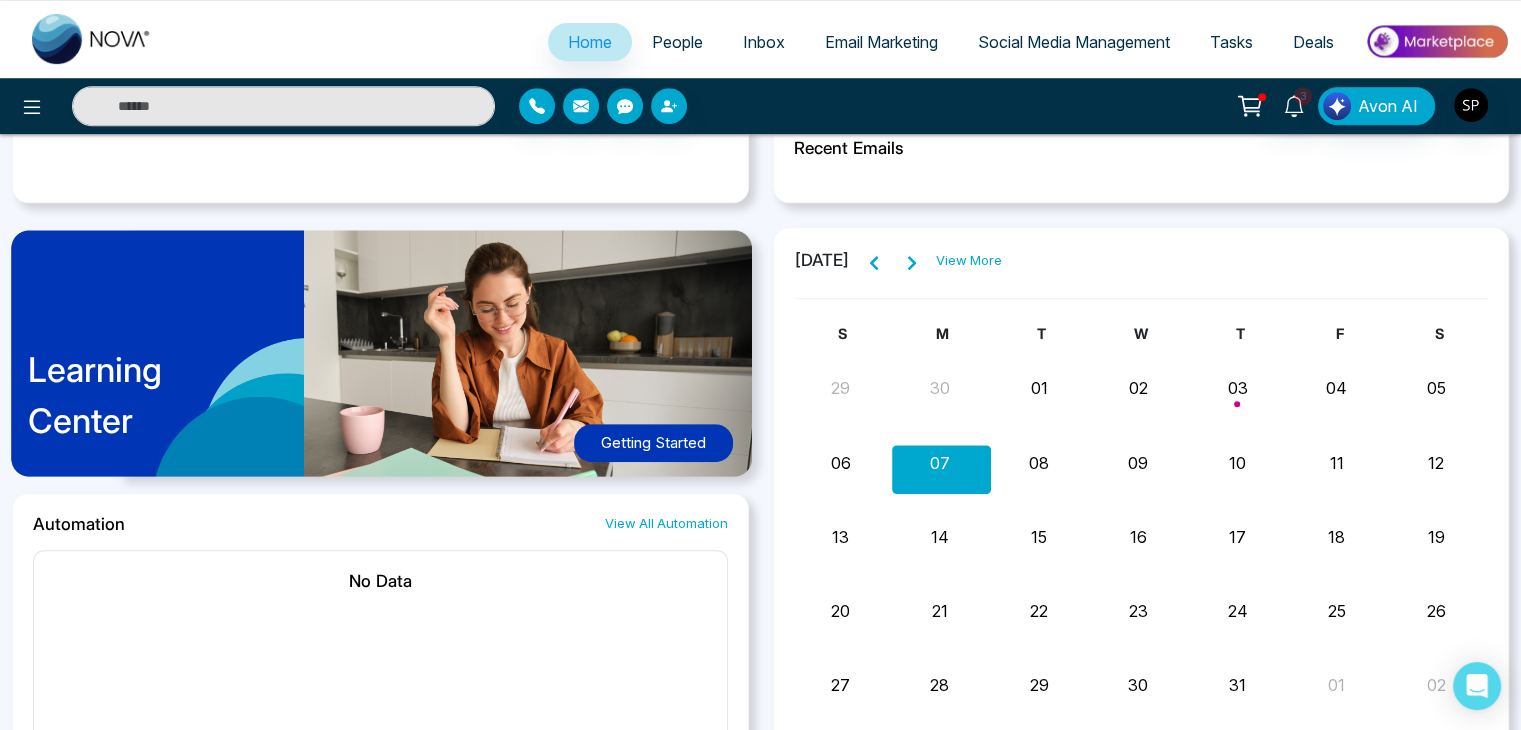 scroll, scrollTop: 1162, scrollLeft: 0, axis: vertical 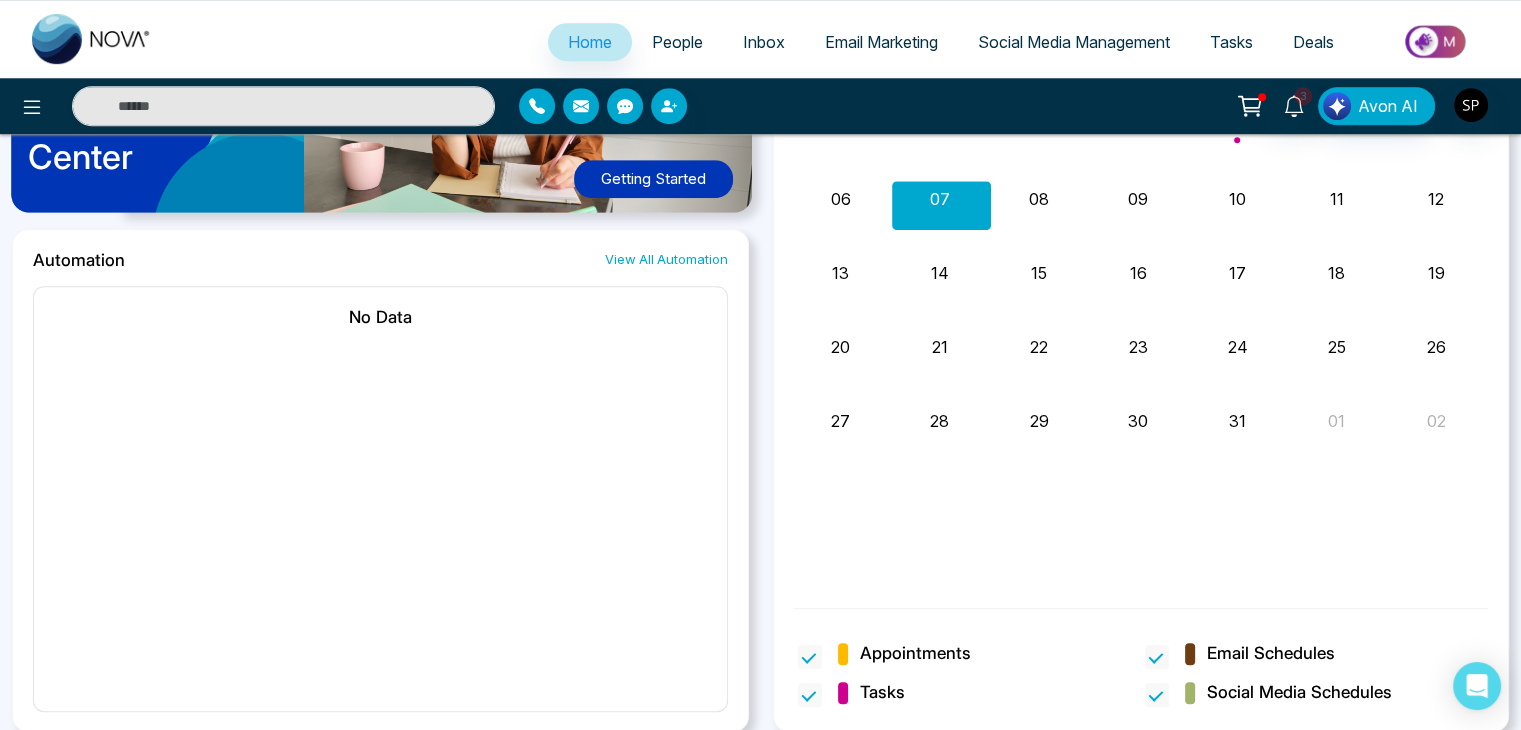 click on "People" at bounding box center (677, 42) 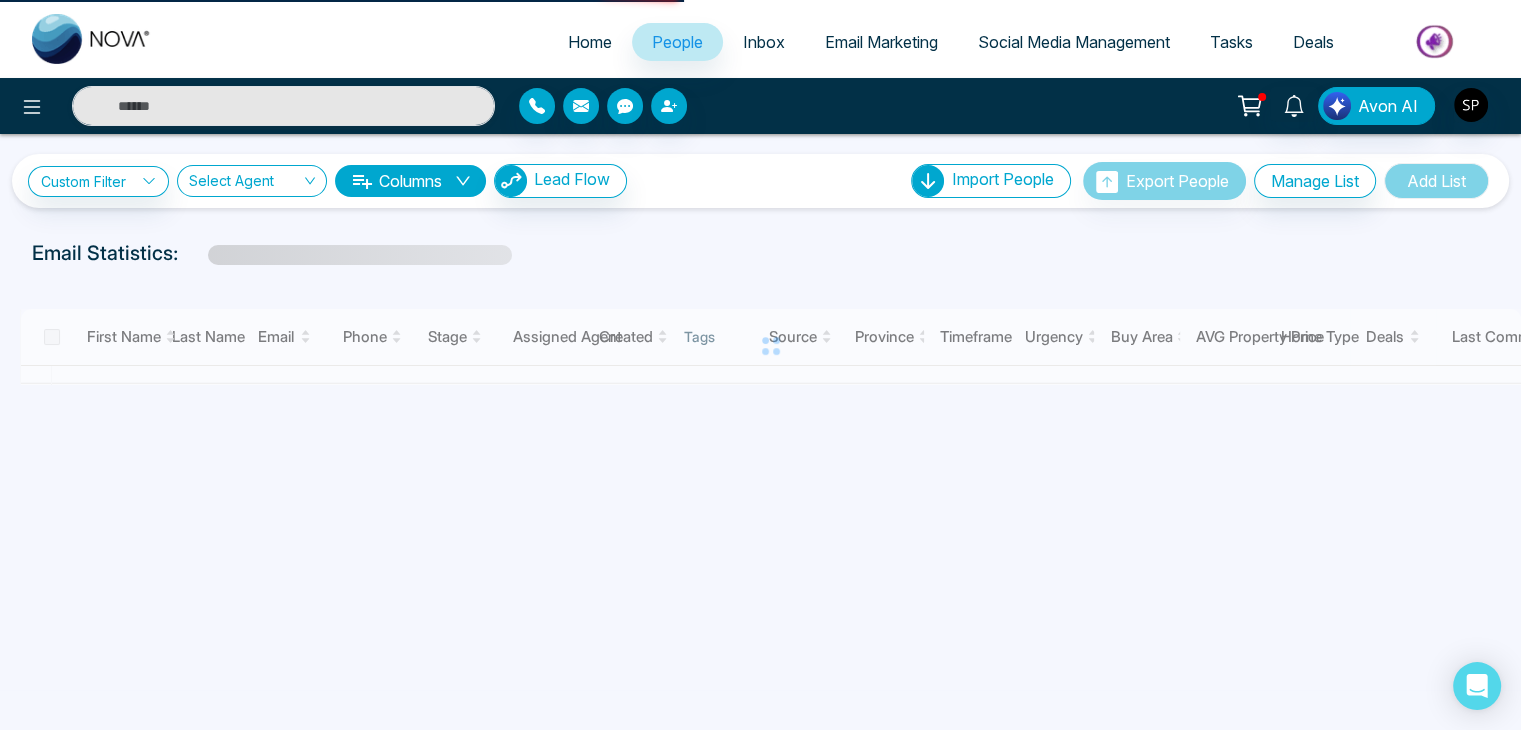 scroll, scrollTop: 0, scrollLeft: 0, axis: both 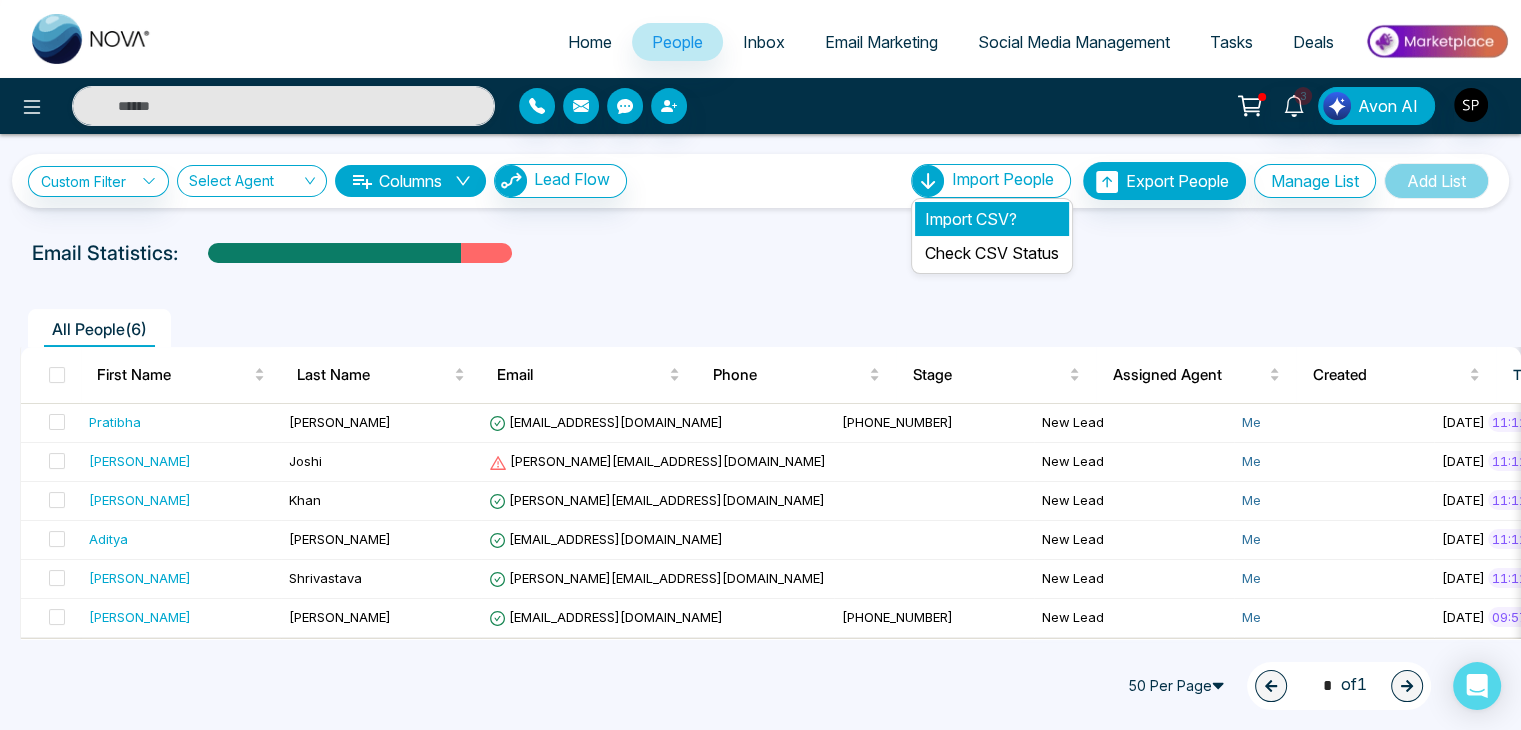 click on "Import CSV?" at bounding box center [992, 219] 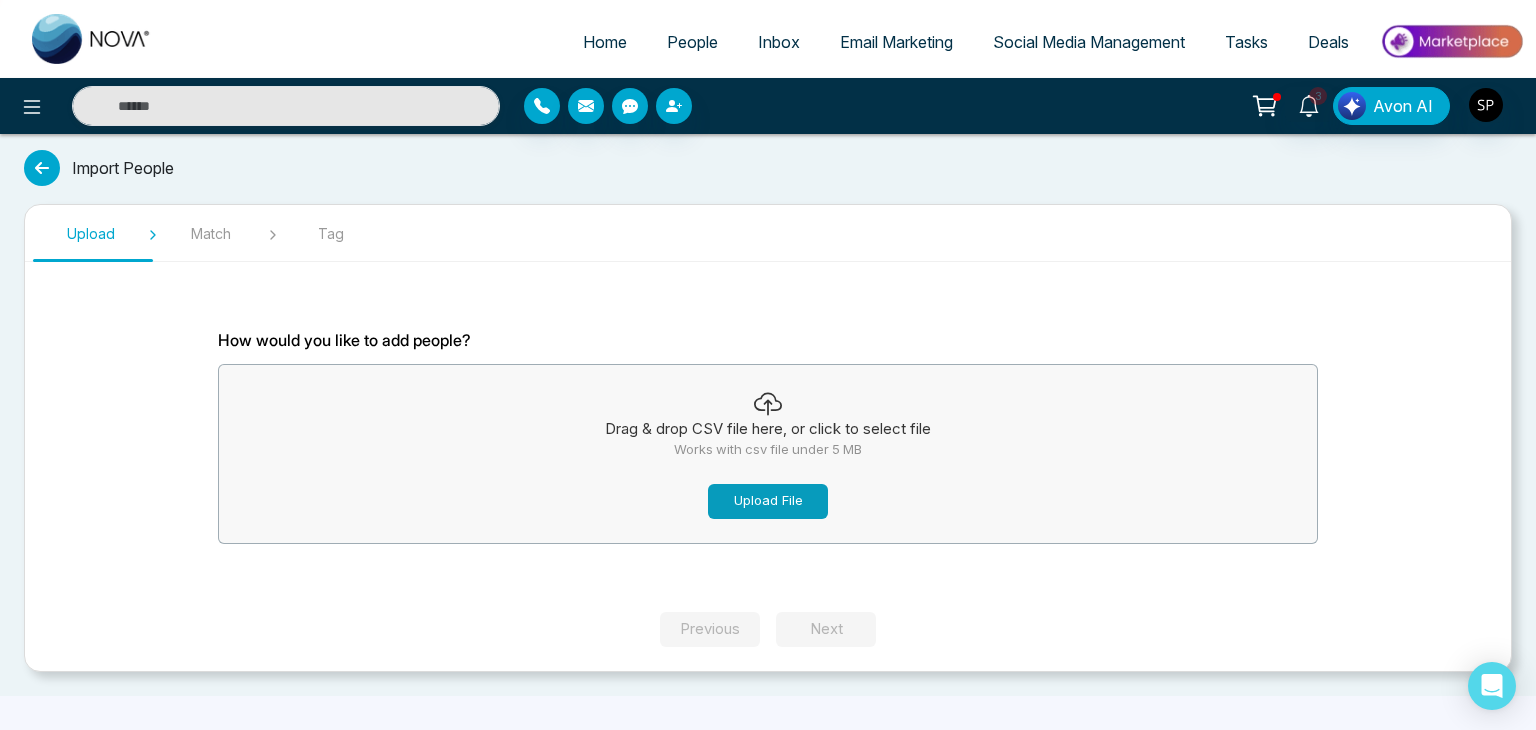 click on "Upload File" at bounding box center (768, 501) 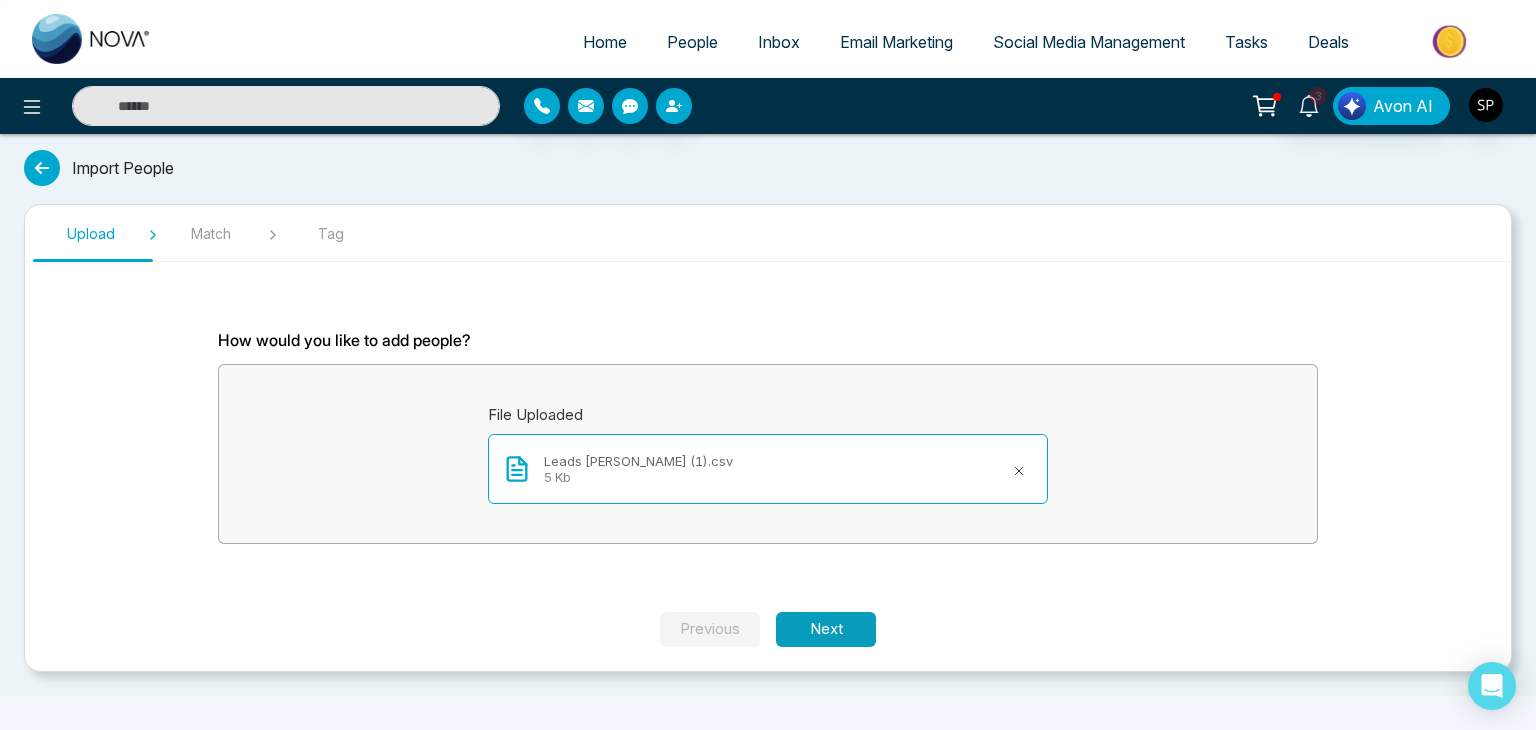 click on "Next" at bounding box center (826, 629) 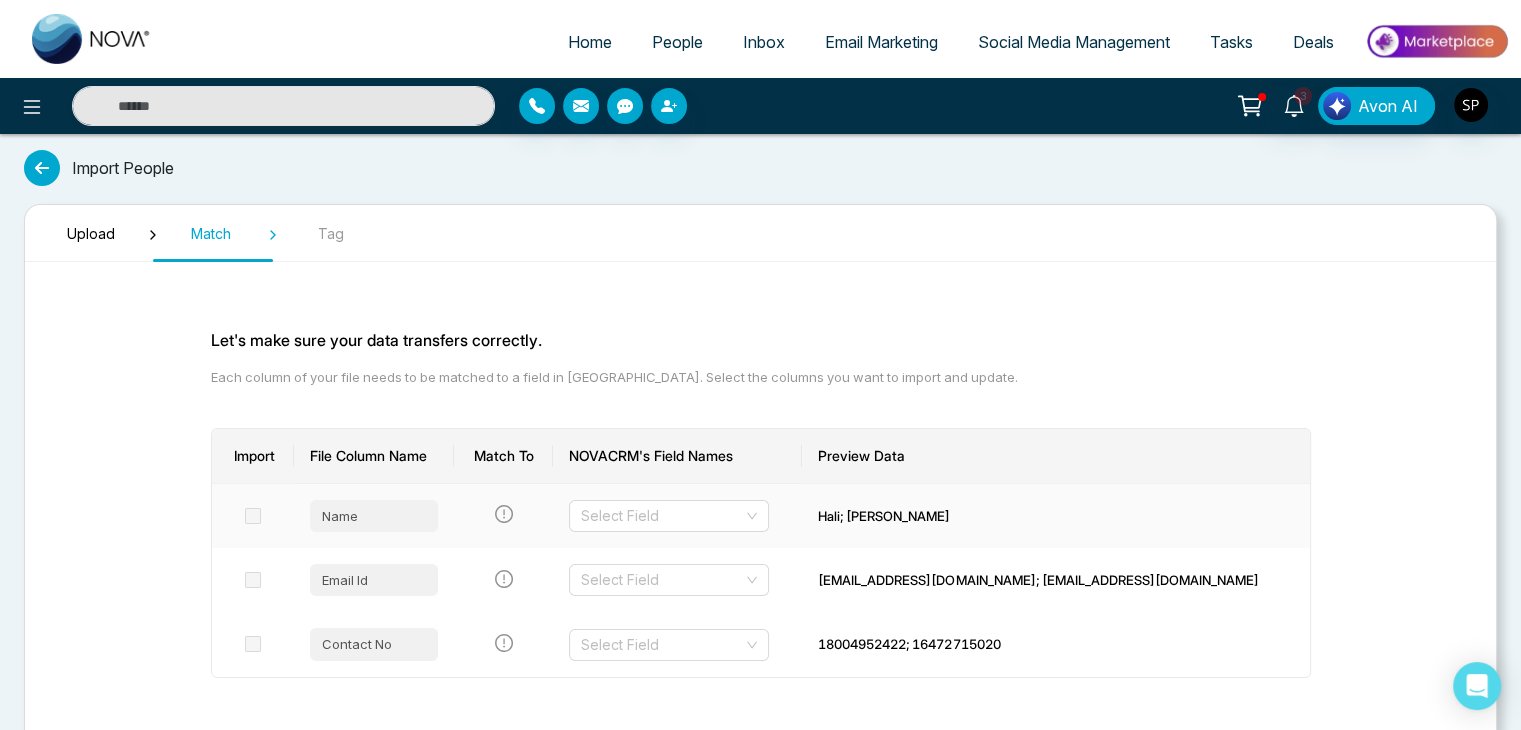 scroll, scrollTop: 104, scrollLeft: 0, axis: vertical 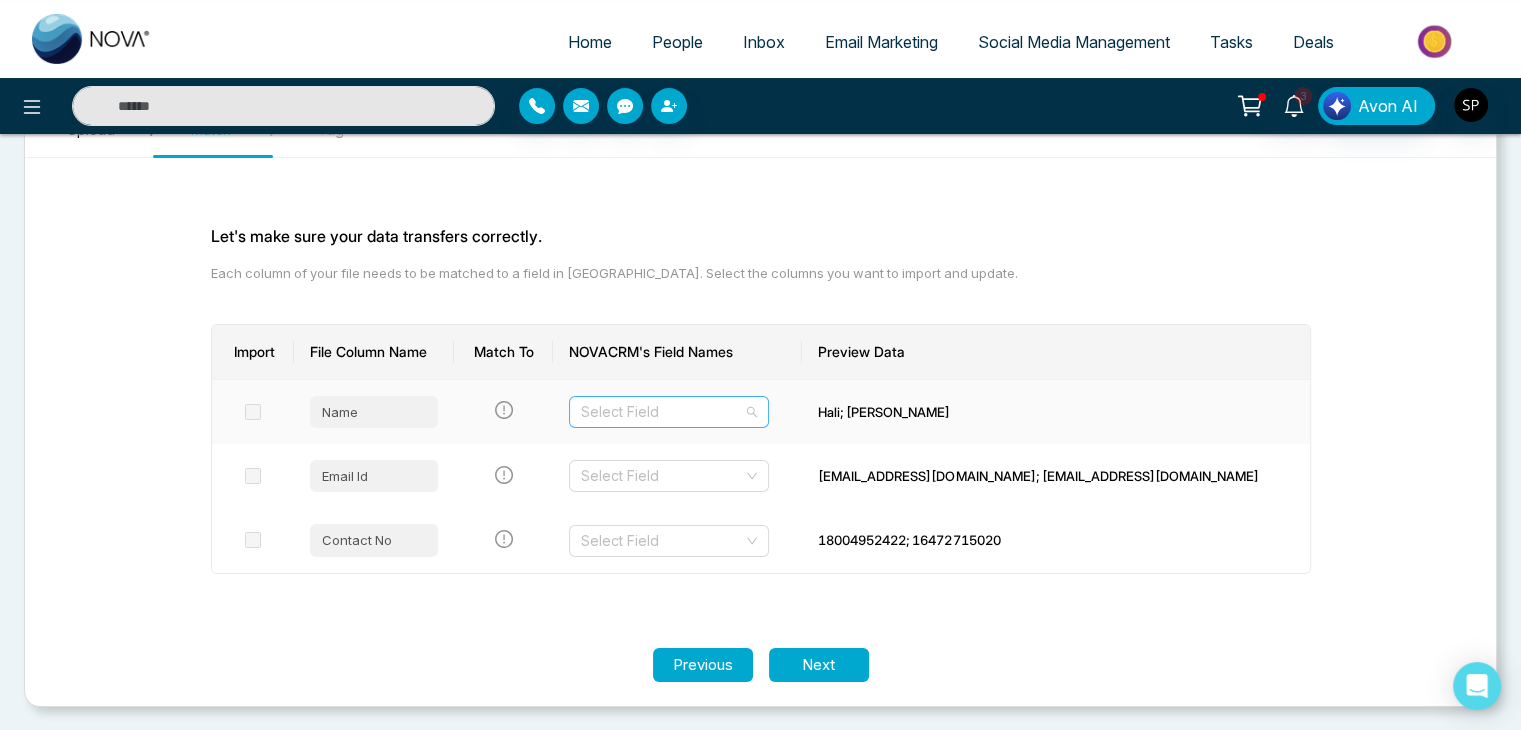 click at bounding box center [662, 412] 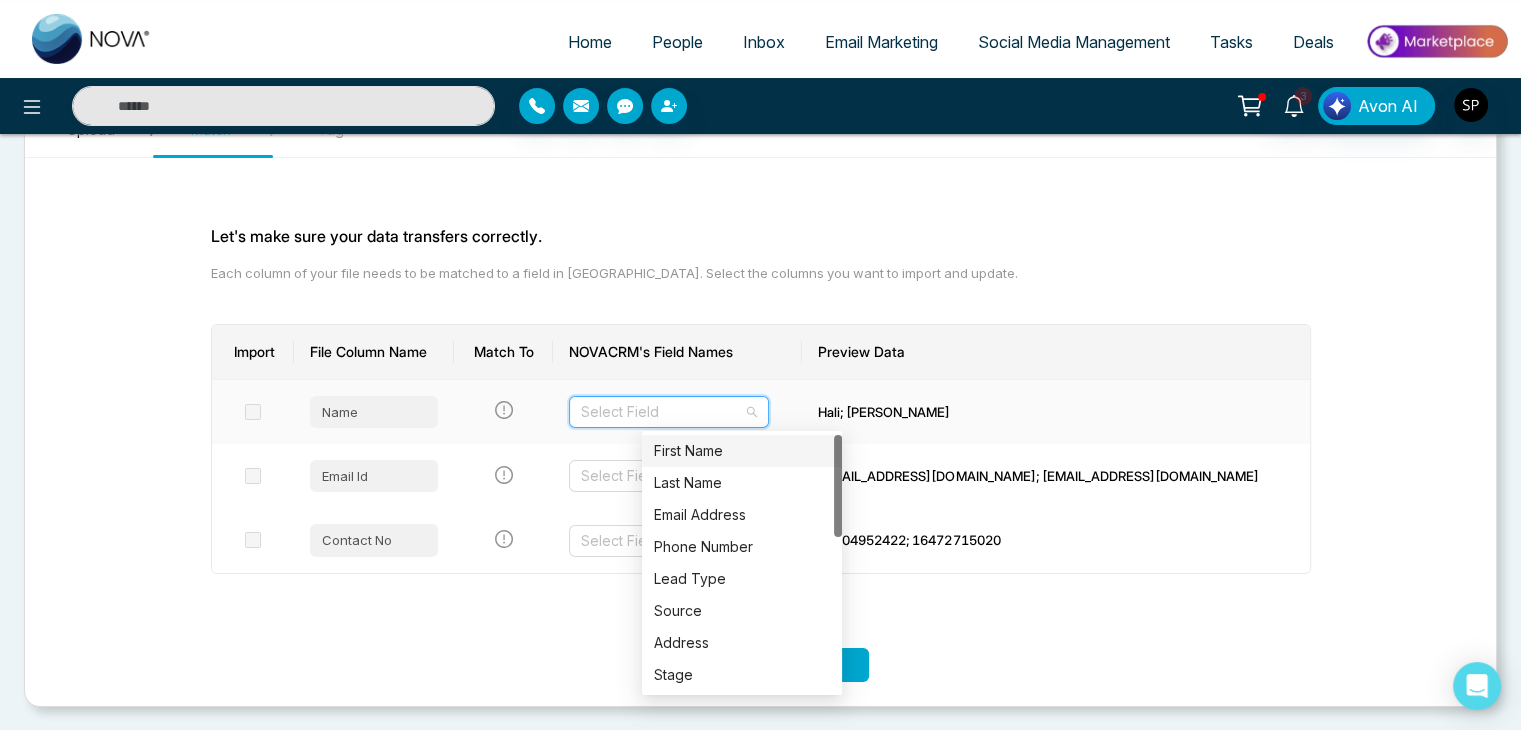 click on "First Name" at bounding box center [742, 451] 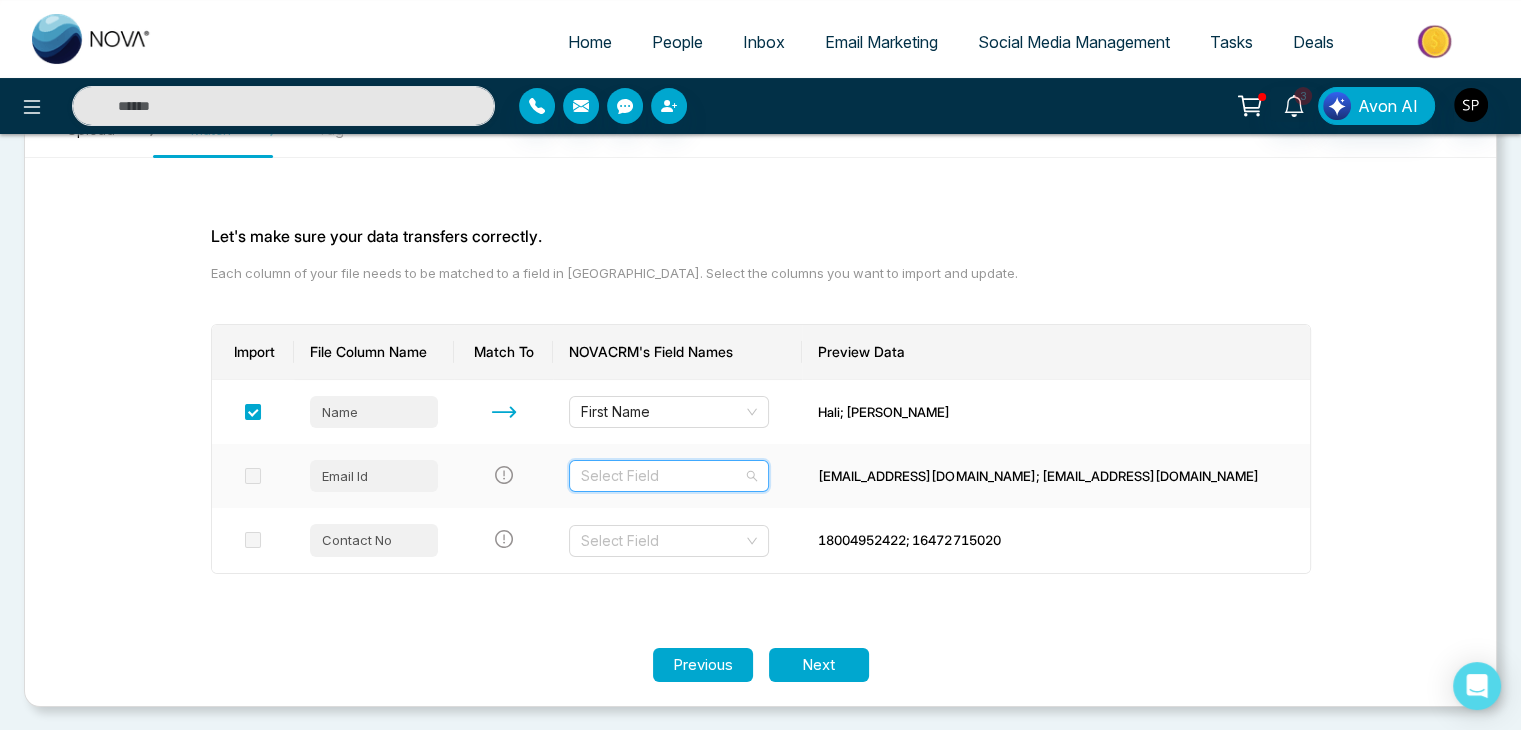 click at bounding box center [662, 476] 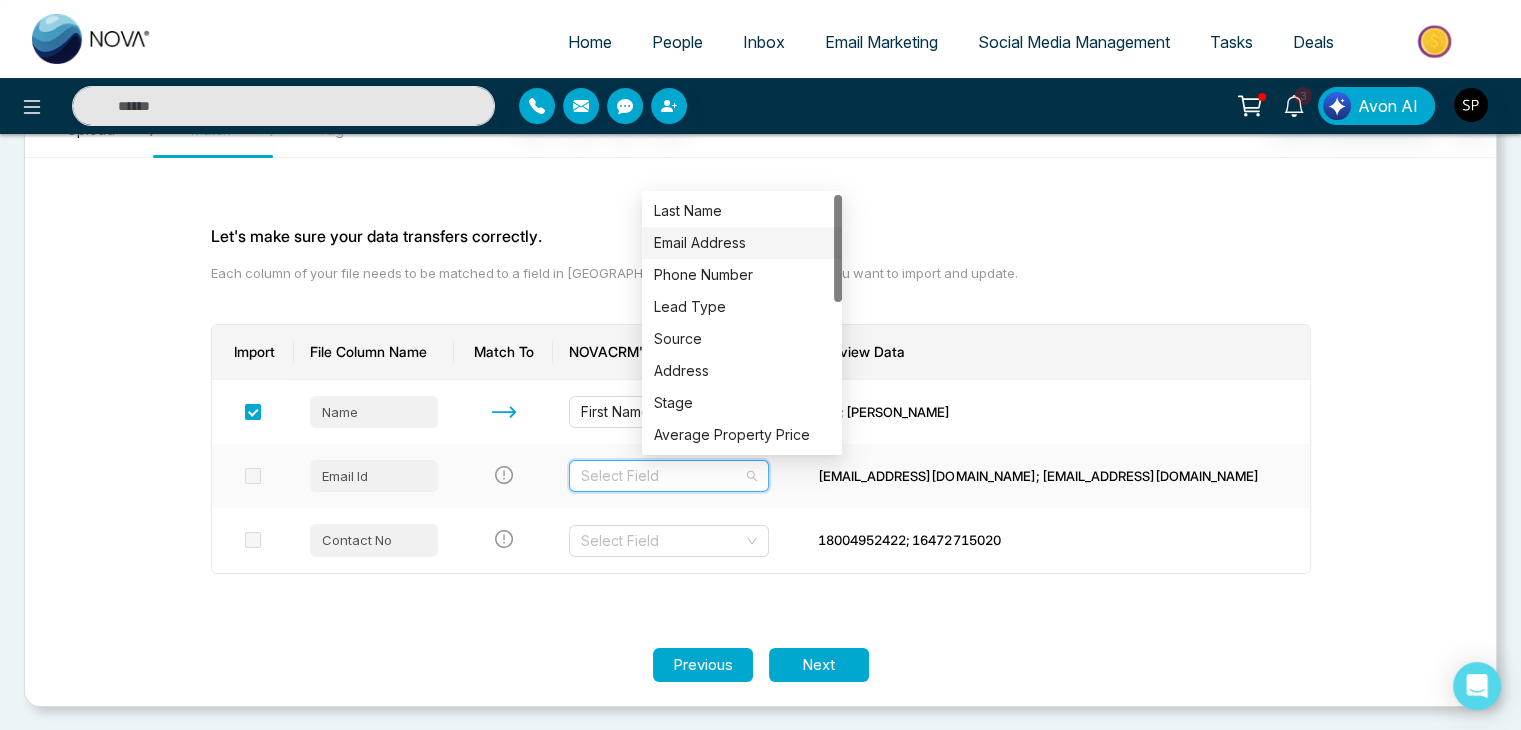 click on "Email Address" at bounding box center [742, 243] 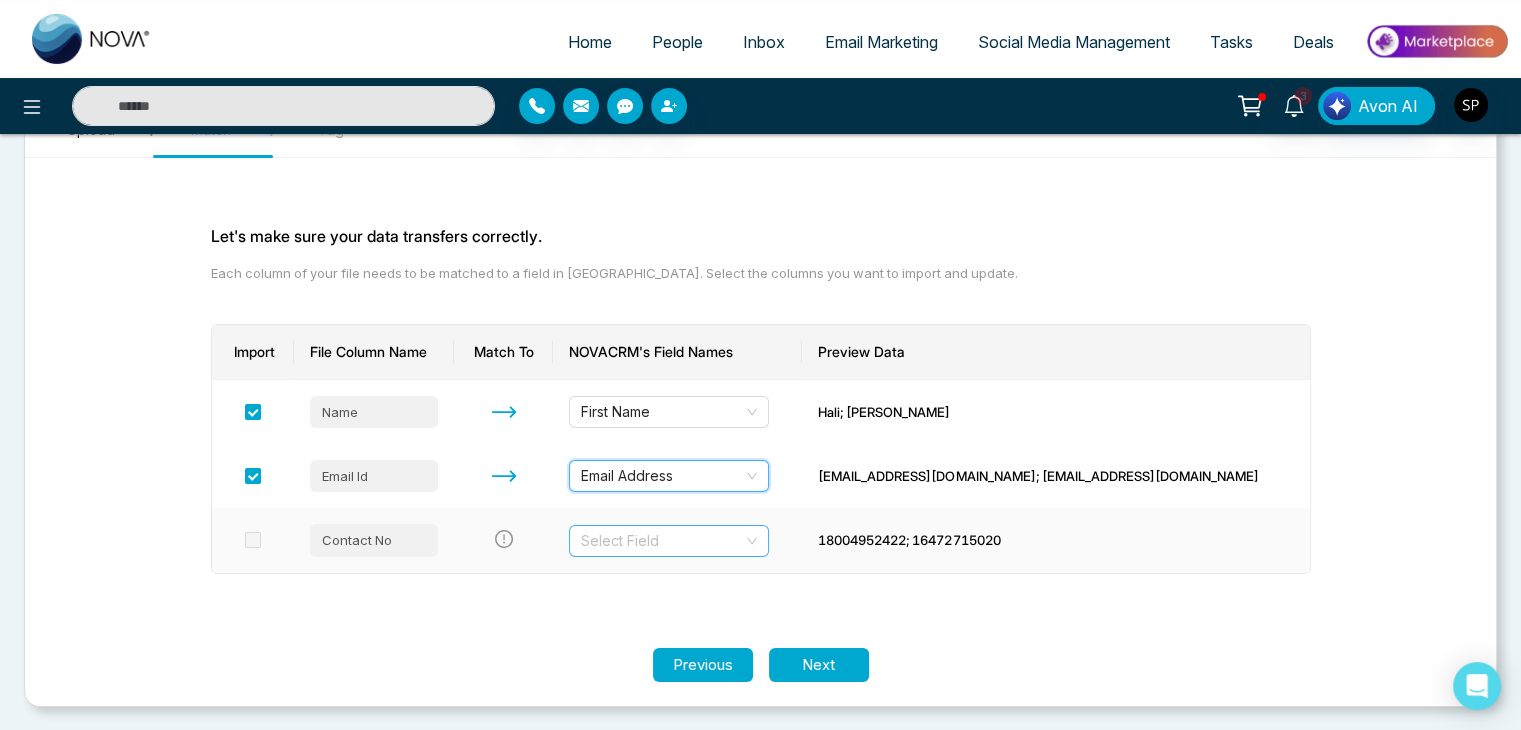 click at bounding box center [662, 541] 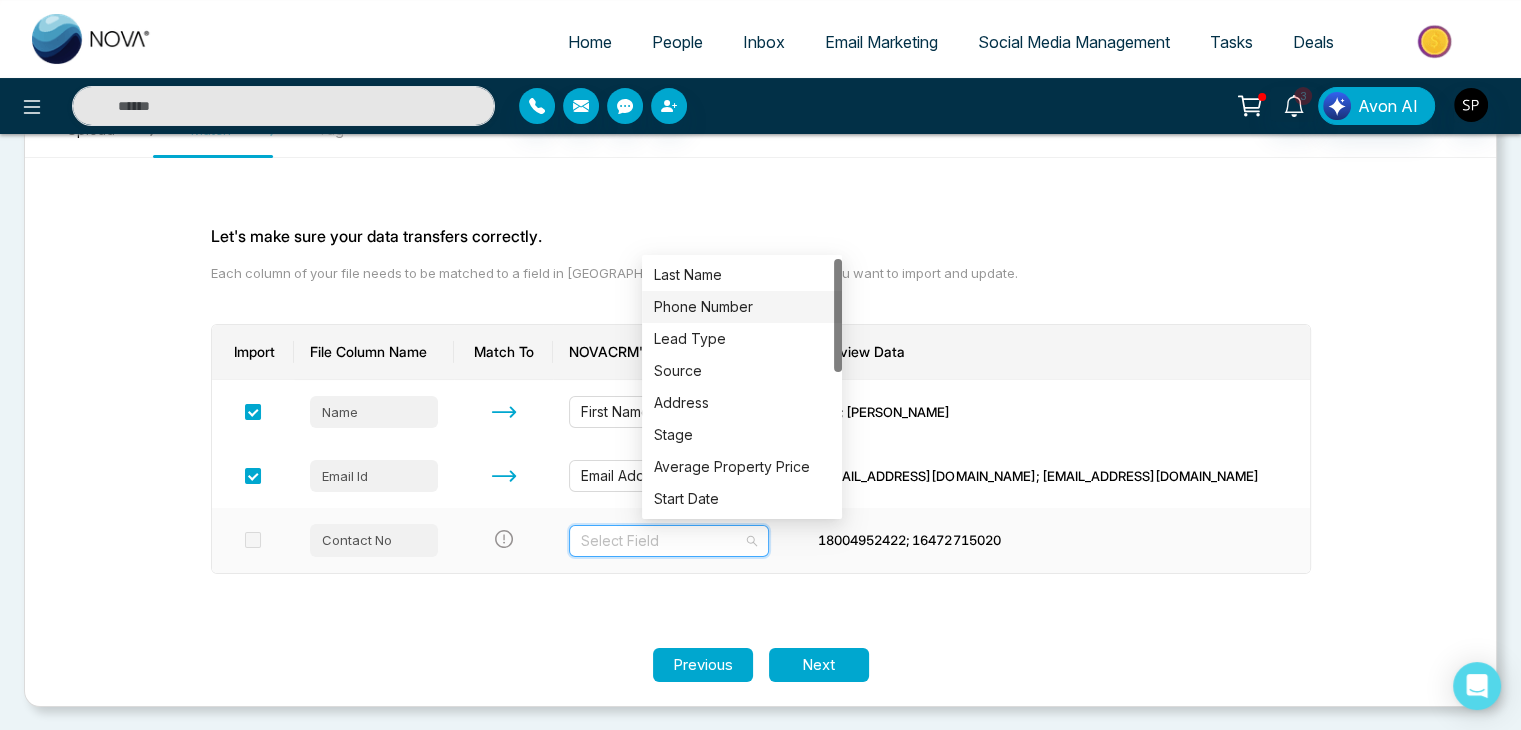 click on "Phone Number" at bounding box center [742, 307] 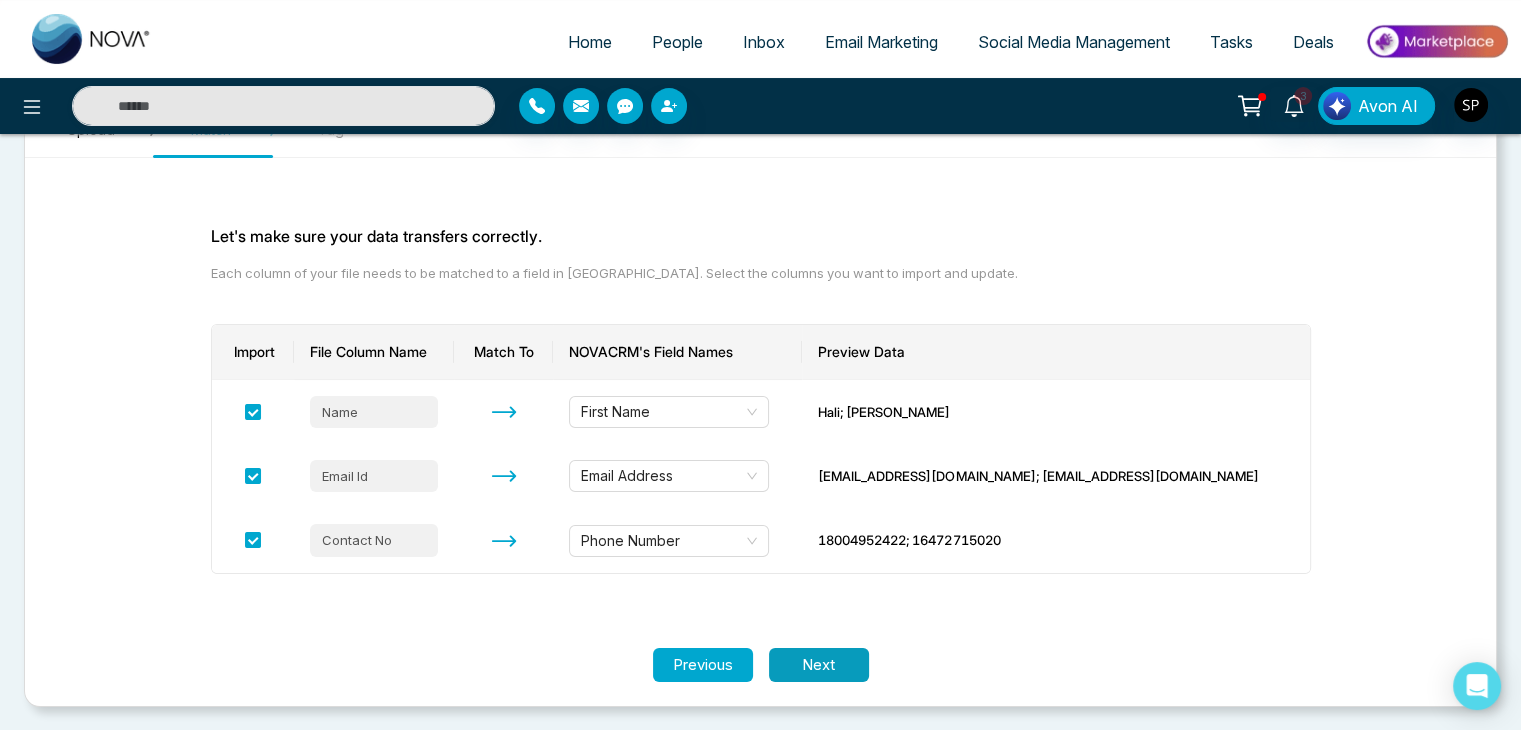 click on "Next" at bounding box center [819, 665] 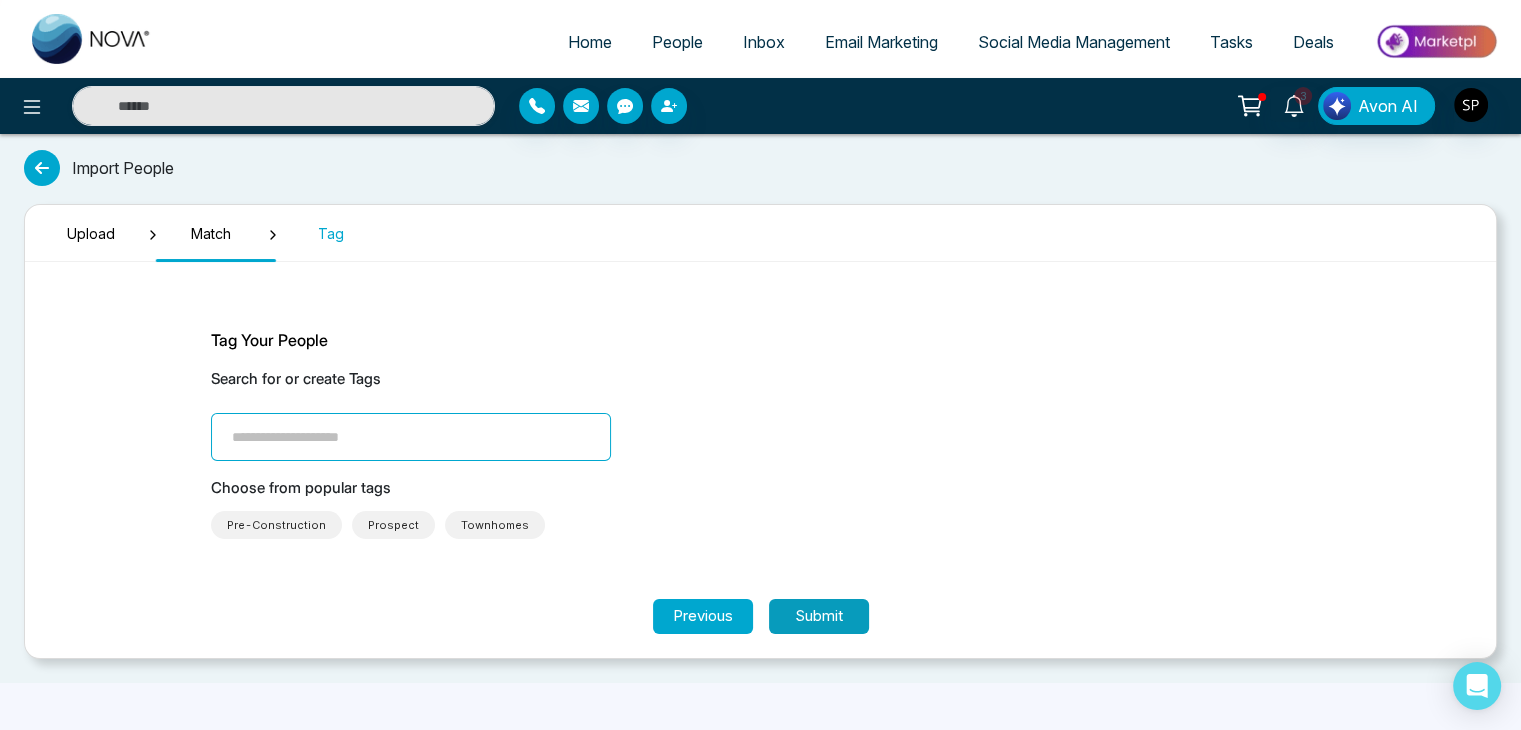 scroll, scrollTop: 0, scrollLeft: 0, axis: both 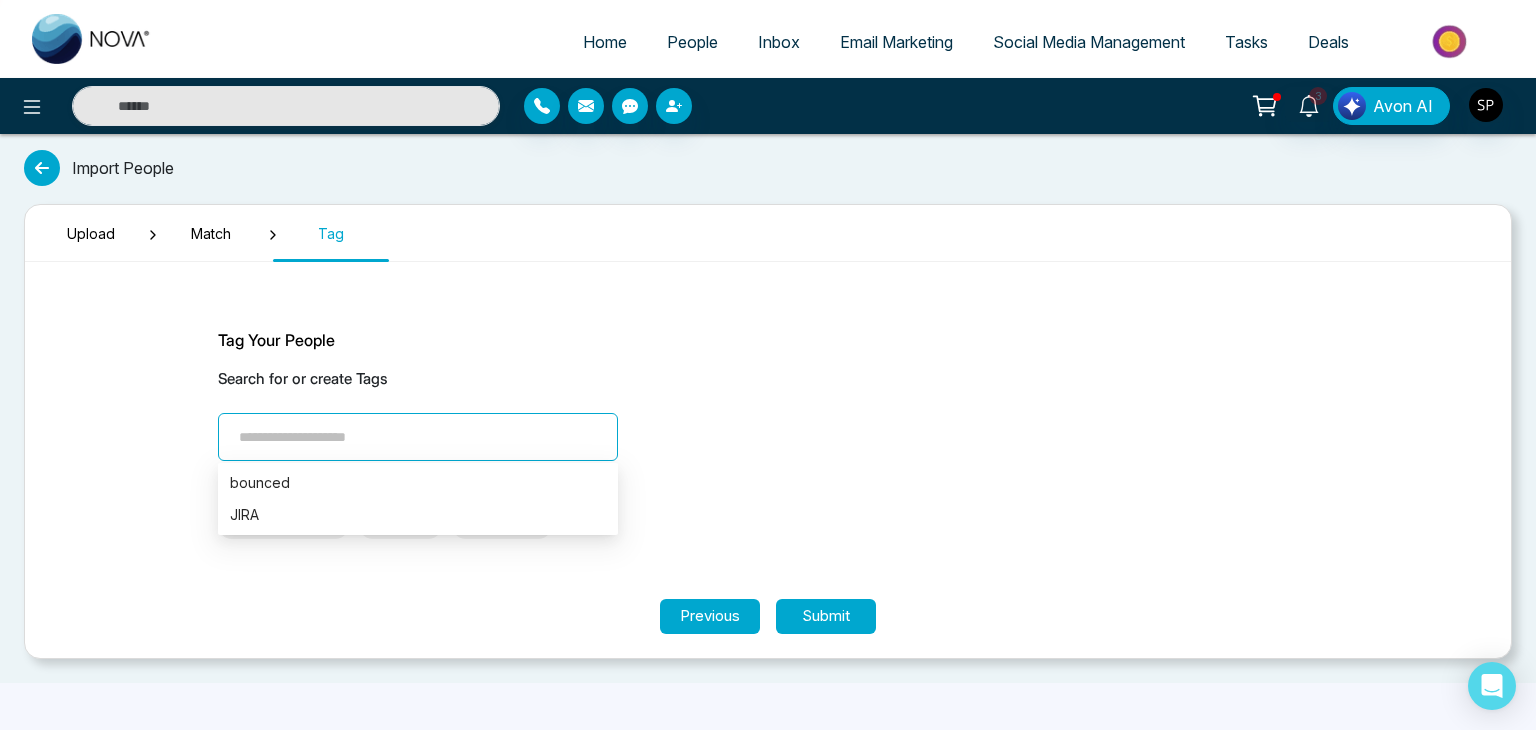 click at bounding box center [418, 437] 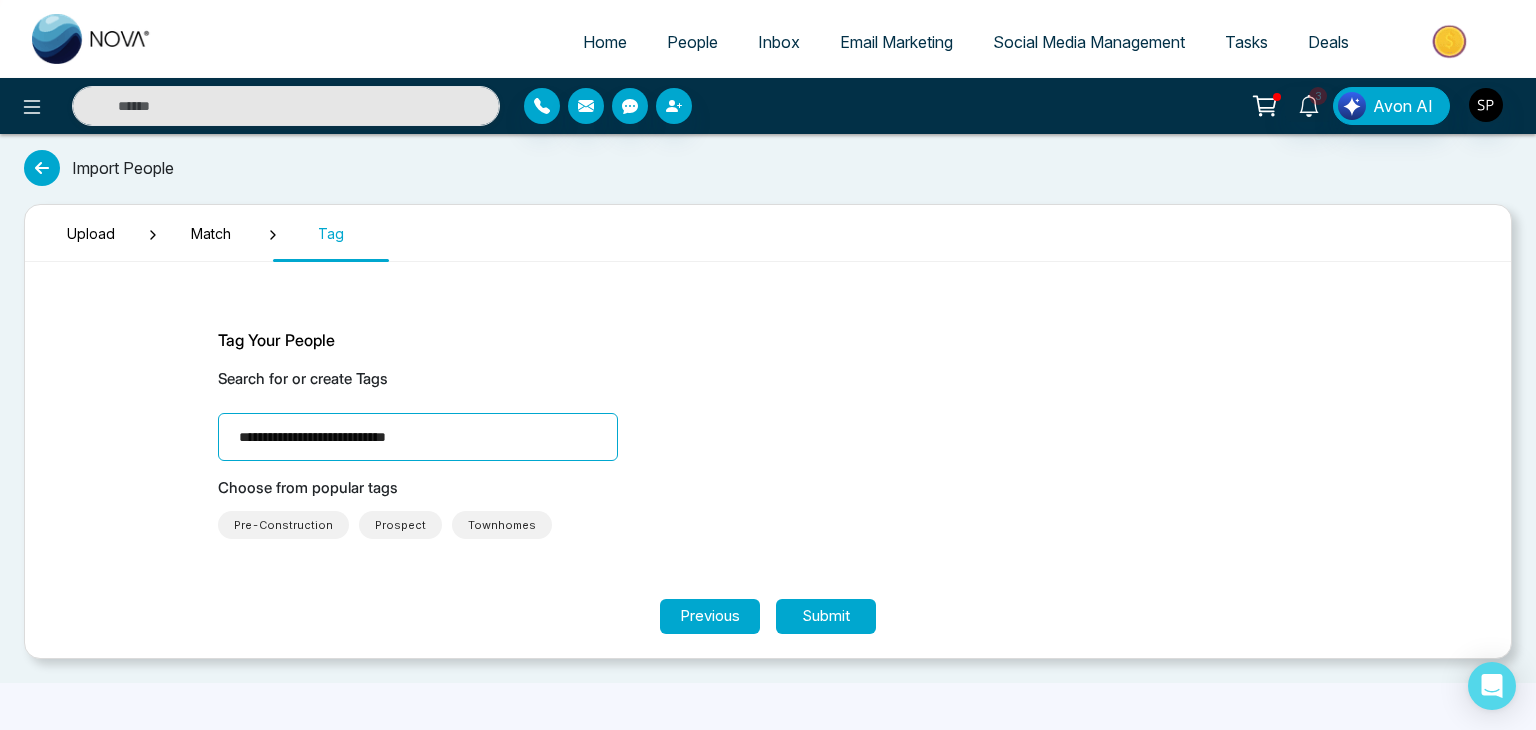 type on "**********" 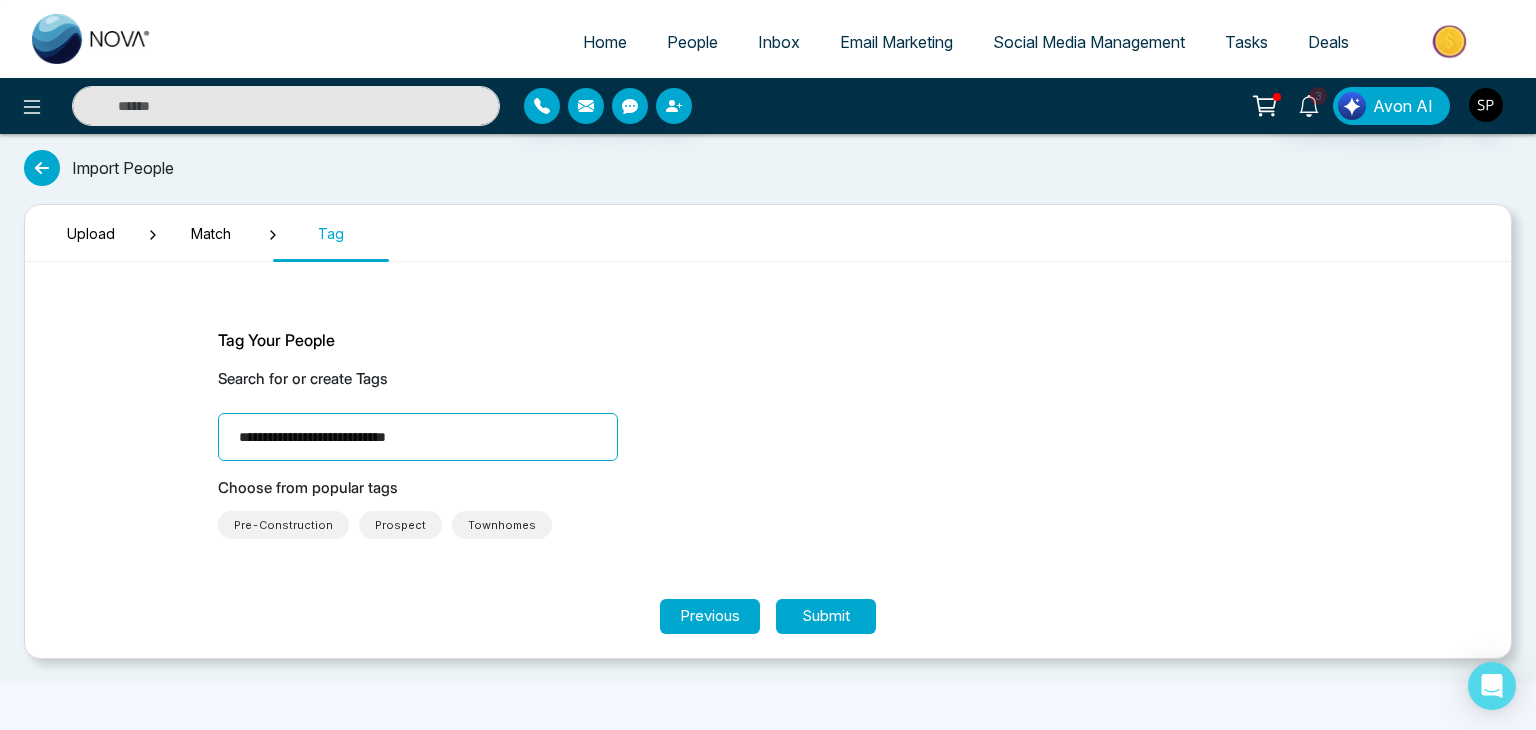 click on "Choose from popular tags Pre-Construction Prospect Townhomes" at bounding box center (768, 508) 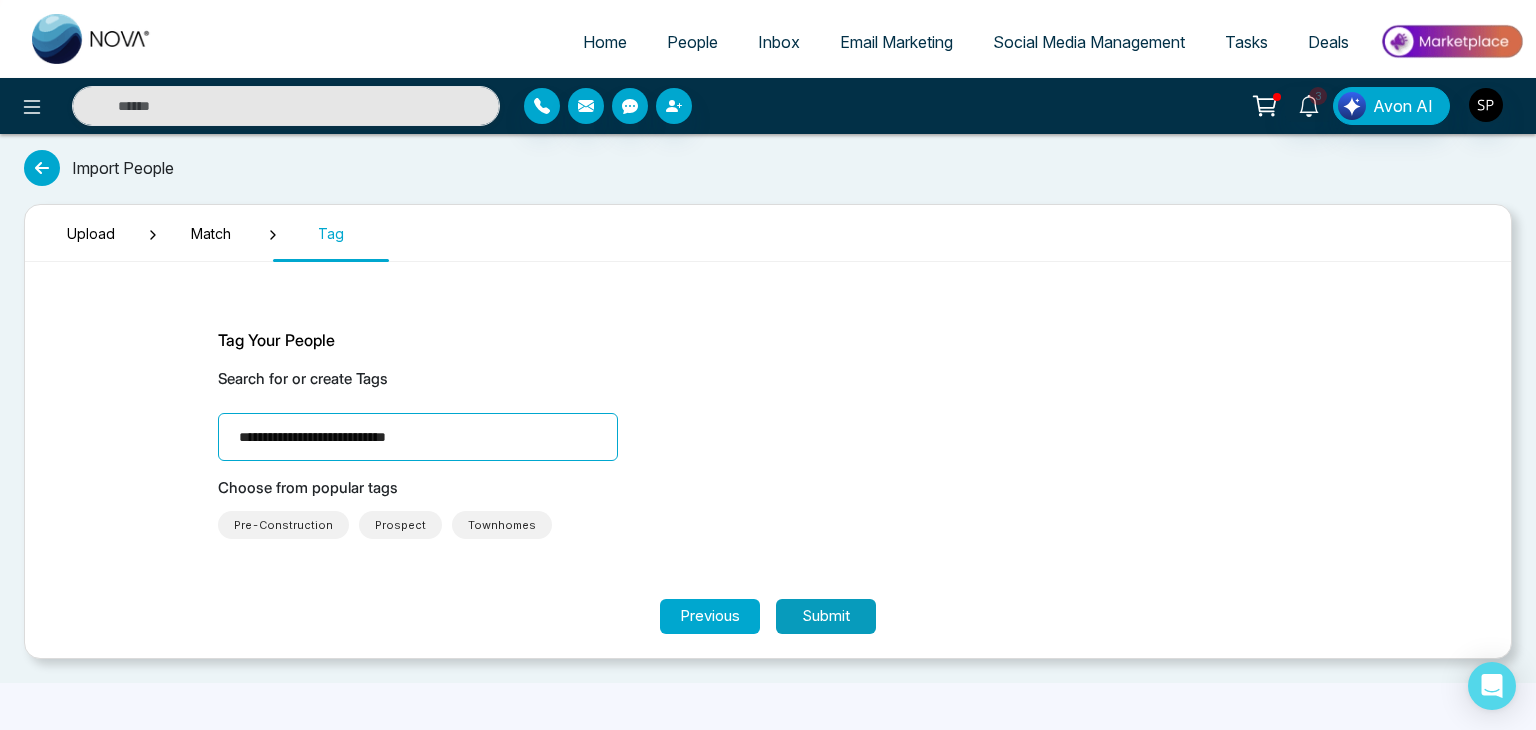 click on "Submit" at bounding box center (826, 616) 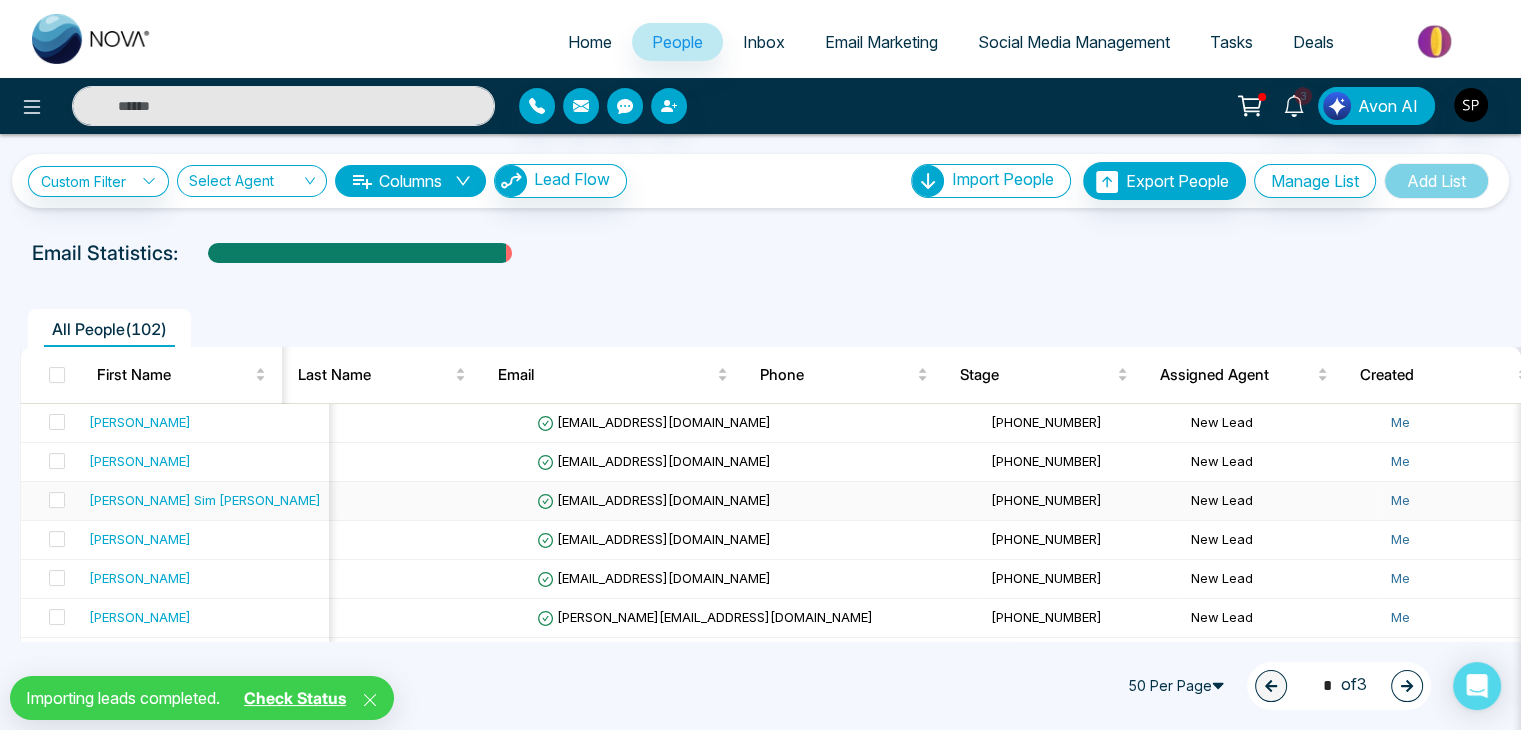 scroll, scrollTop: 0, scrollLeft: 294, axis: horizontal 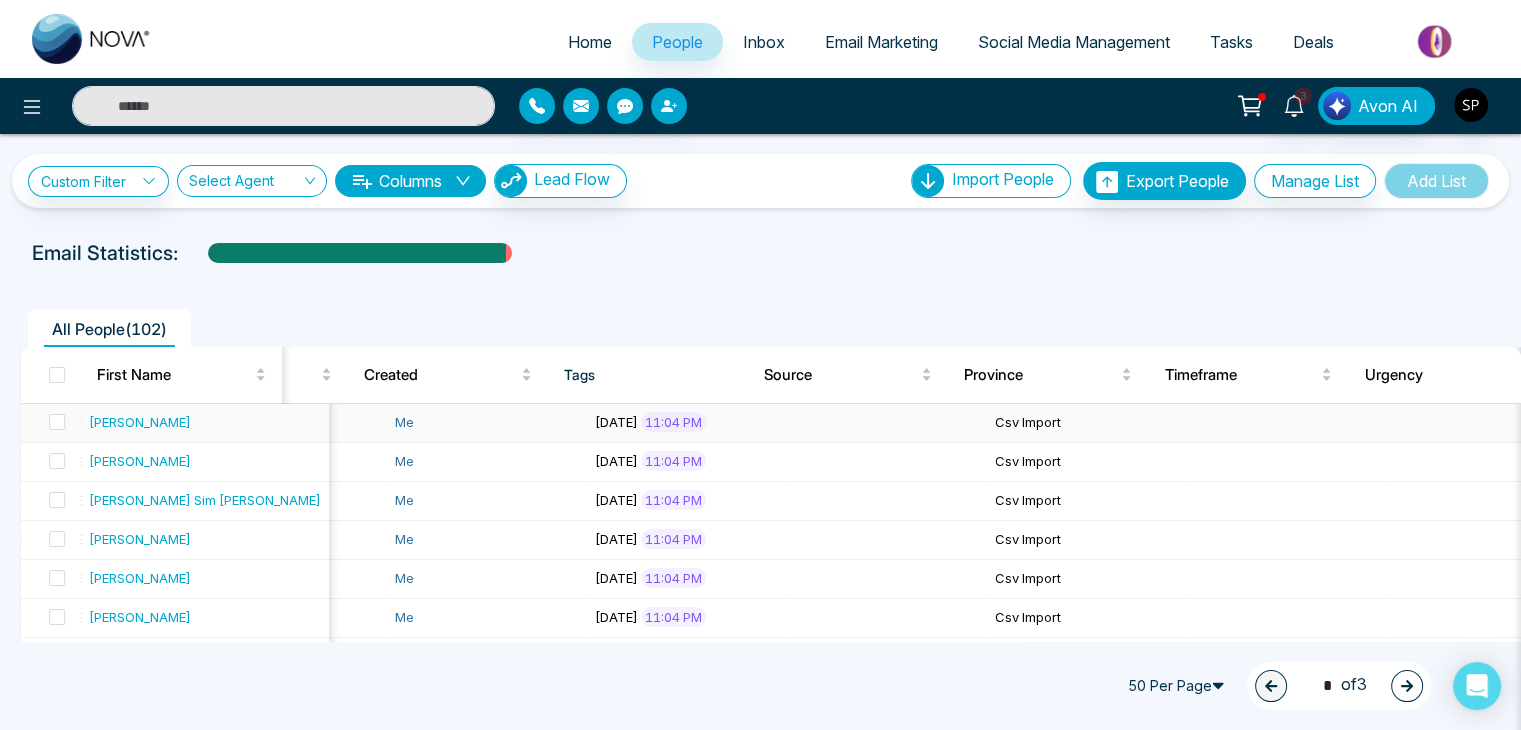 click at bounding box center (887, 423) 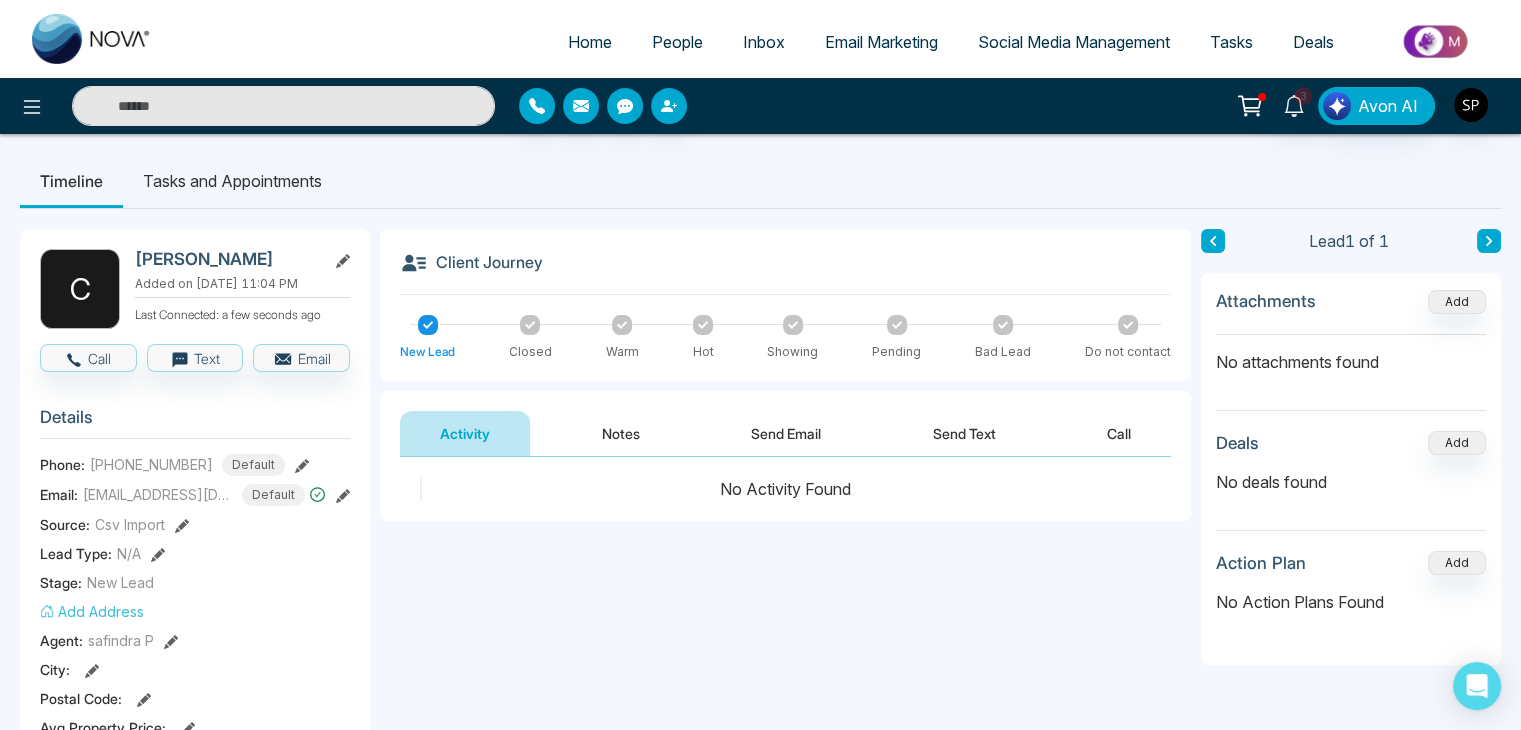 click on "Home" at bounding box center [590, 42] 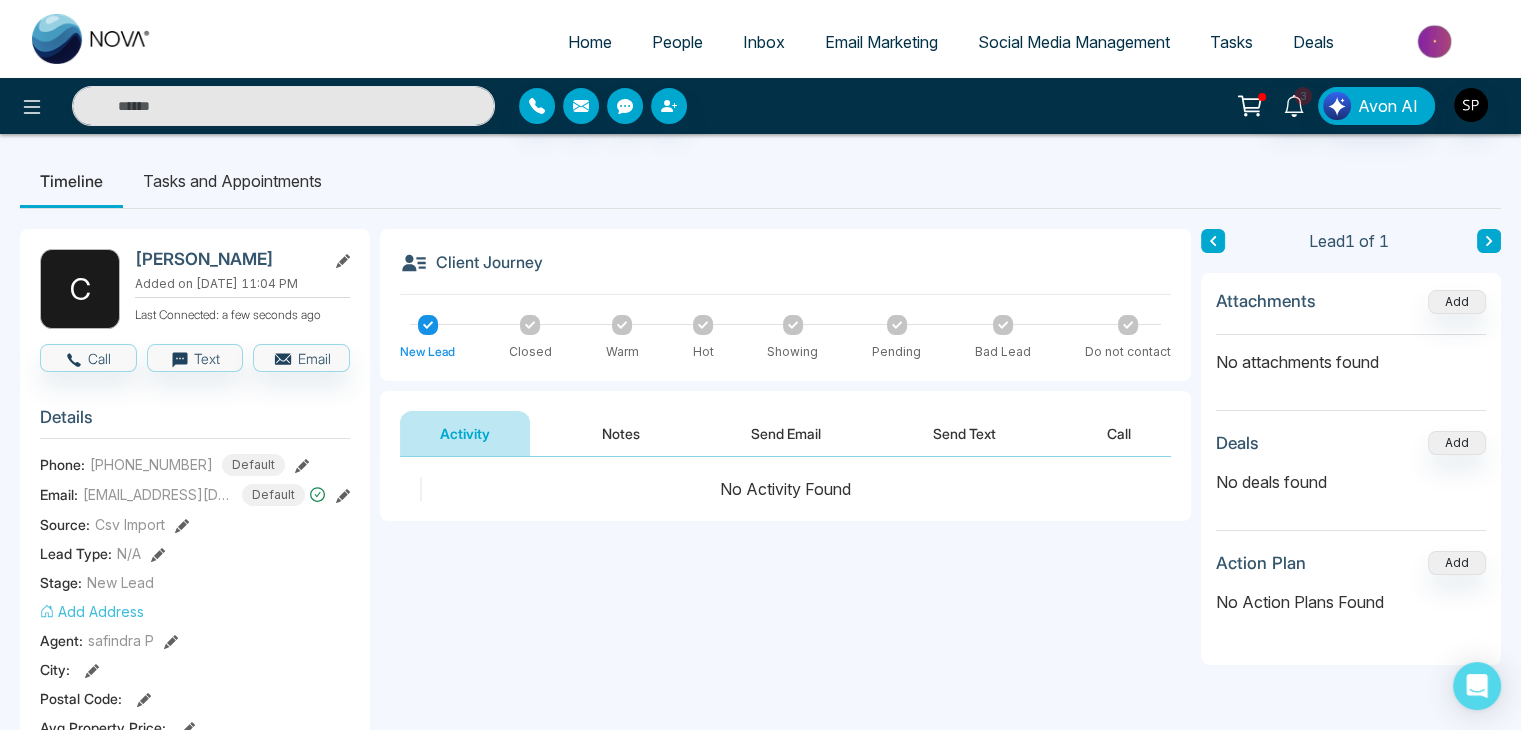 select on "*" 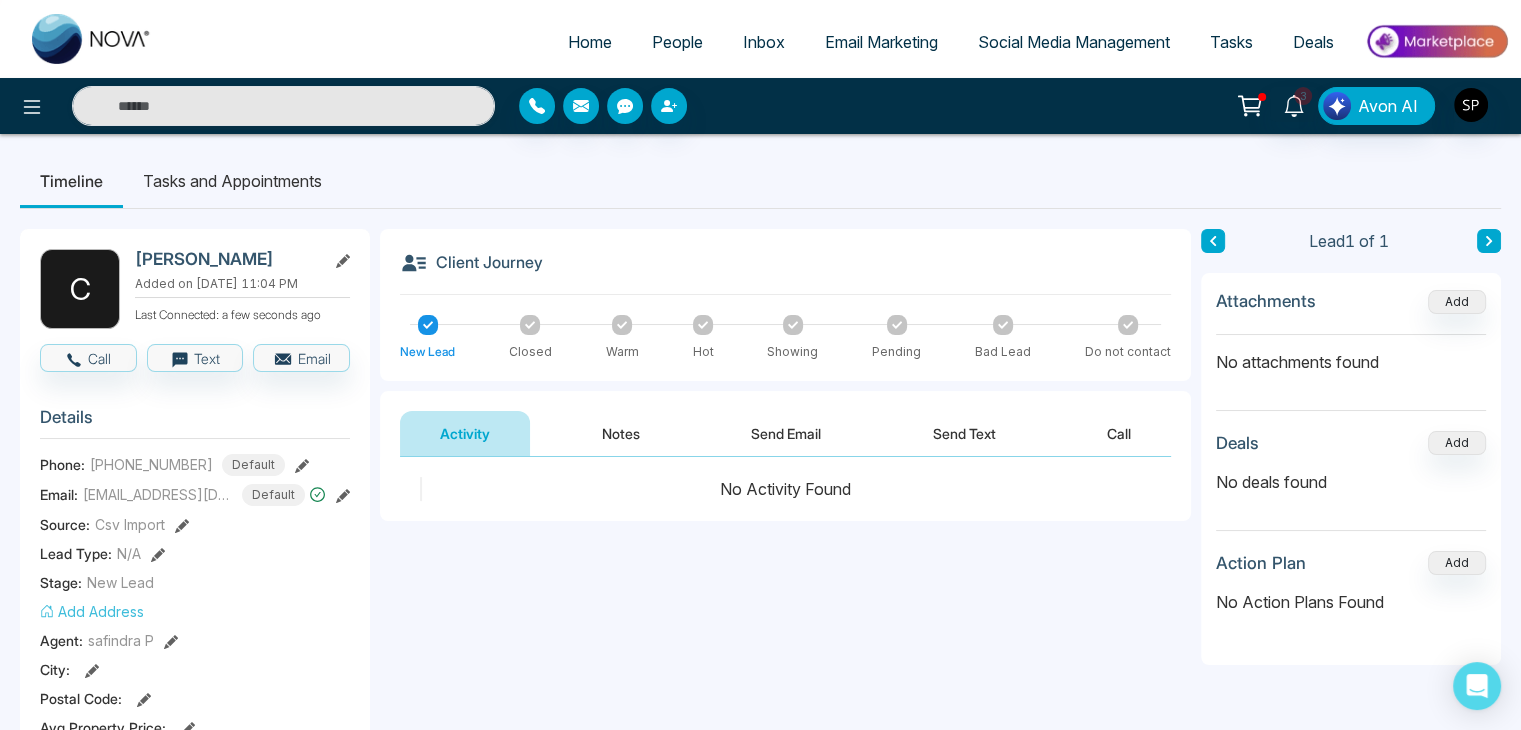 select on "*" 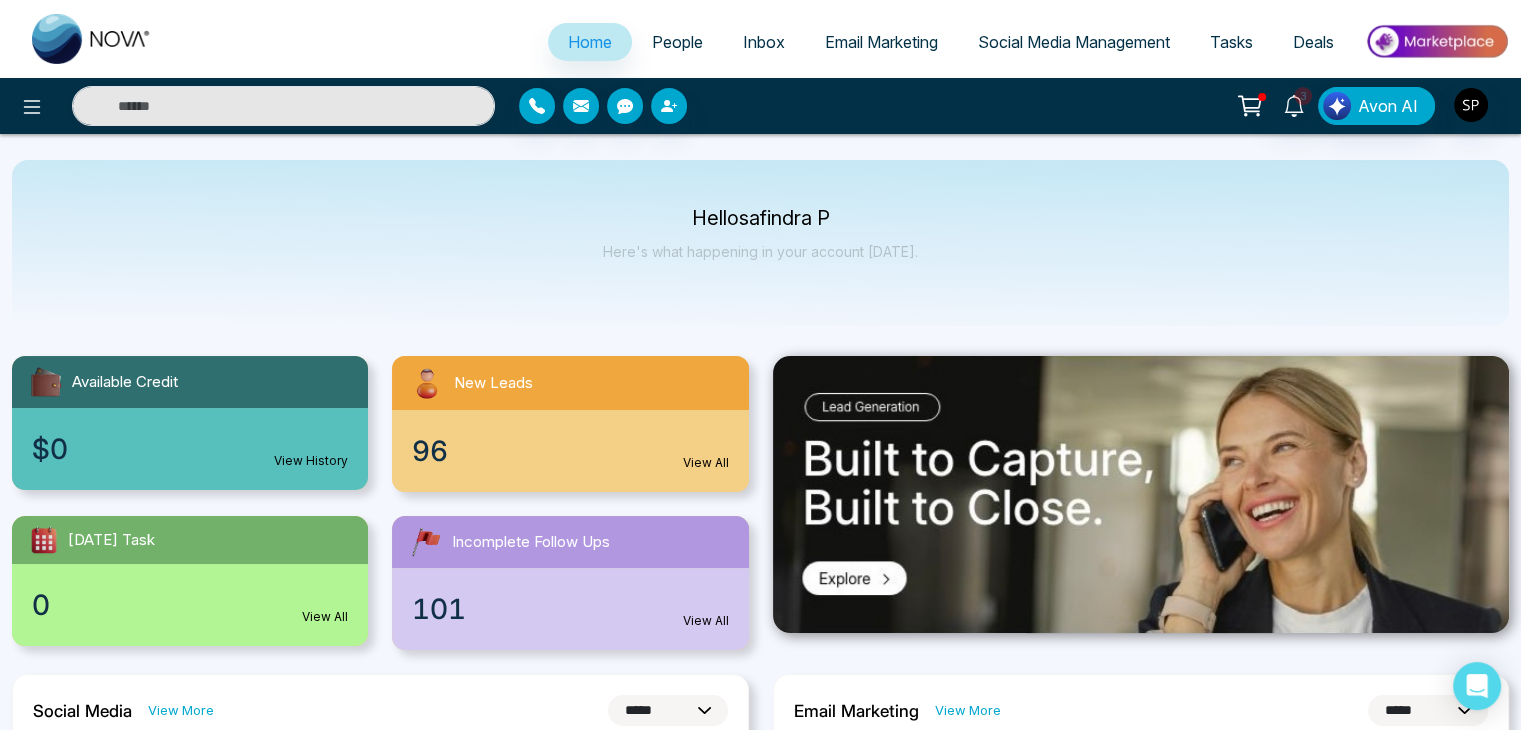 click on "People" at bounding box center [677, 42] 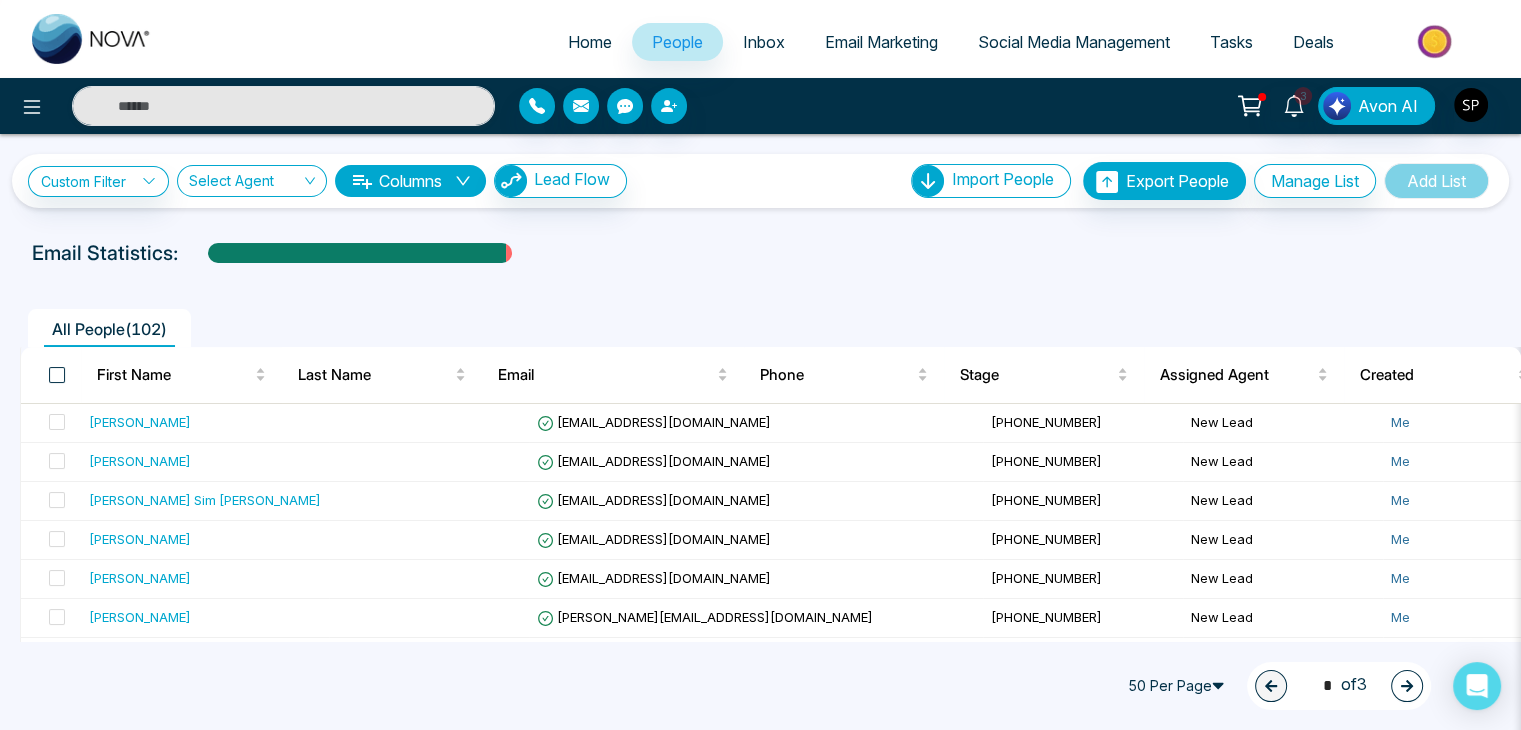 click at bounding box center [57, 375] 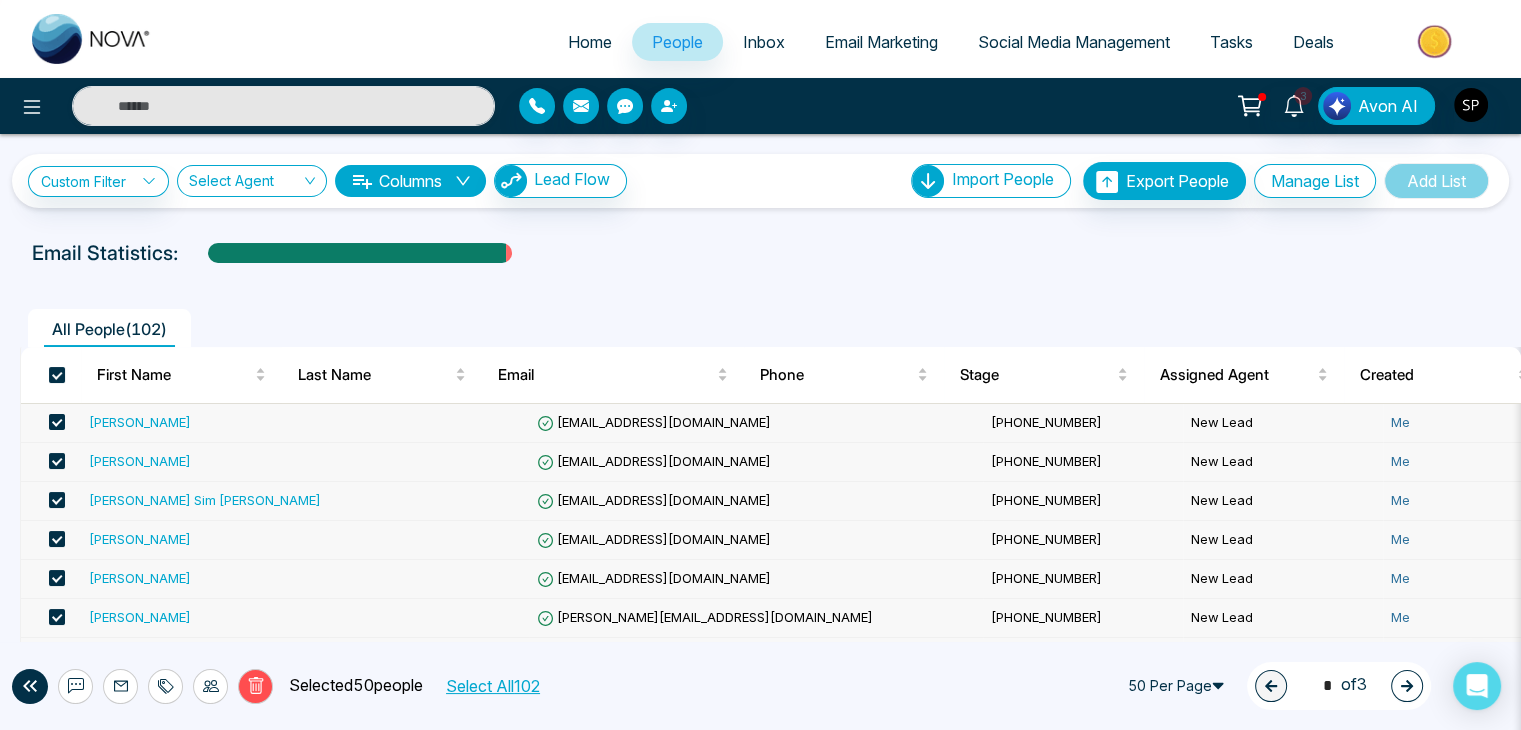 click on "Select All  102" at bounding box center [492, 686] 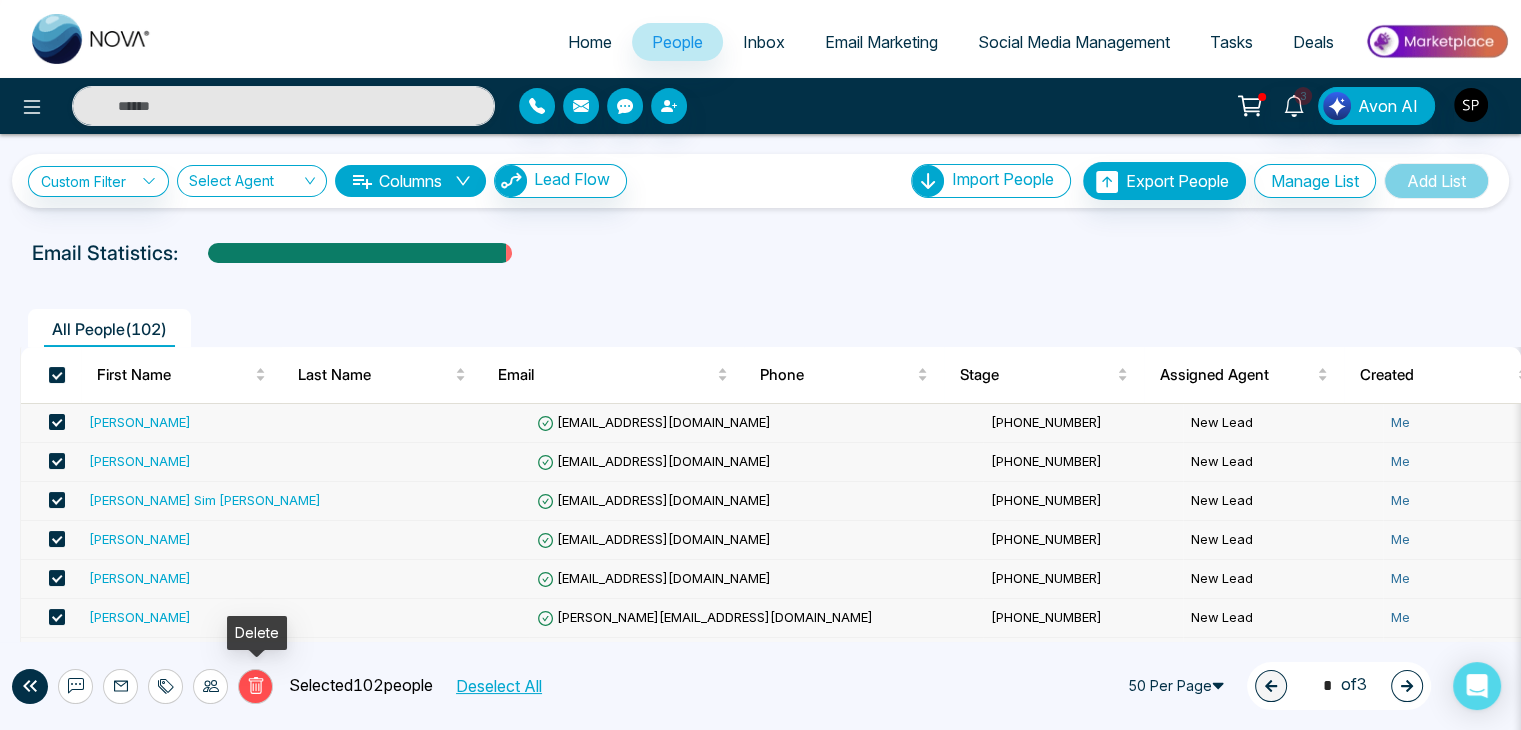 click 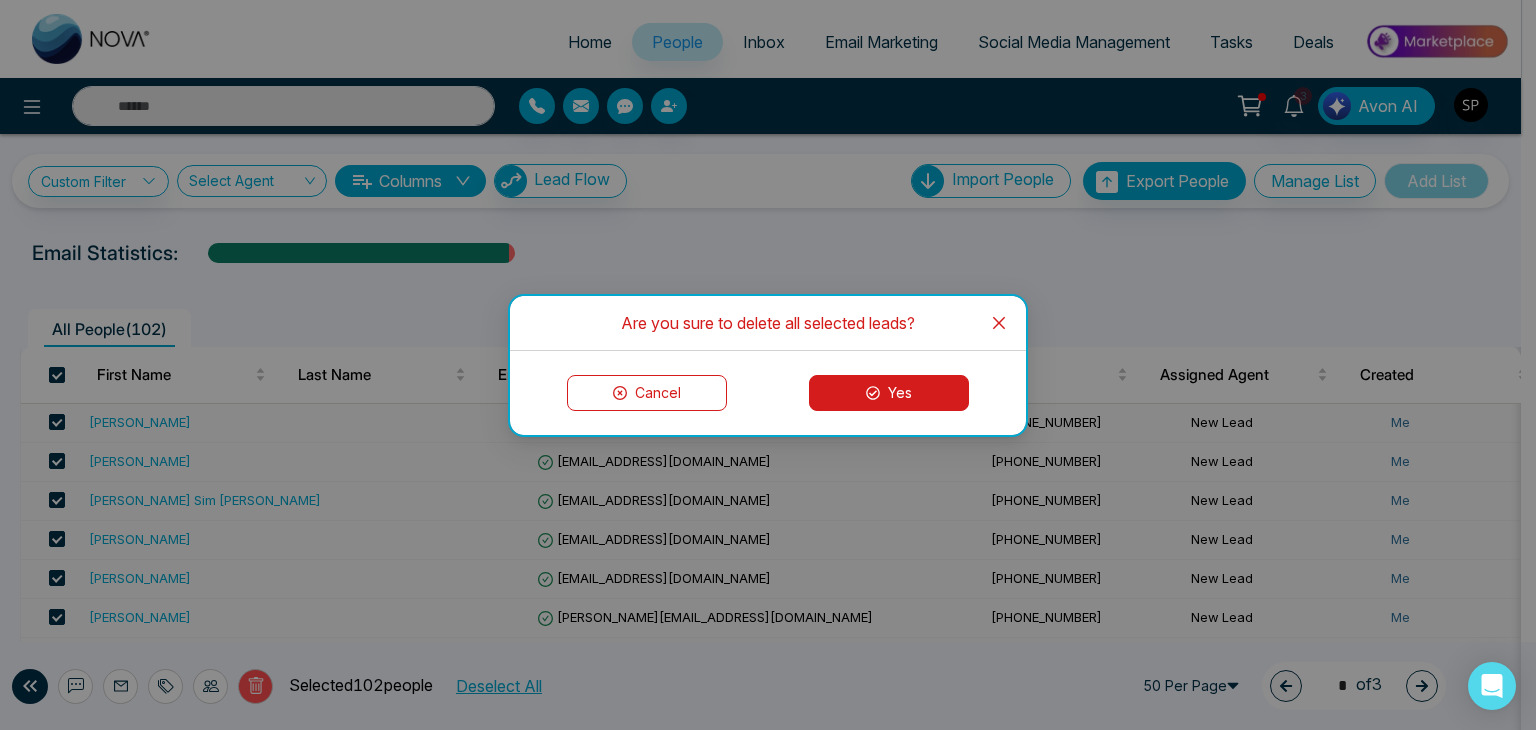 click on "Yes" at bounding box center (889, 393) 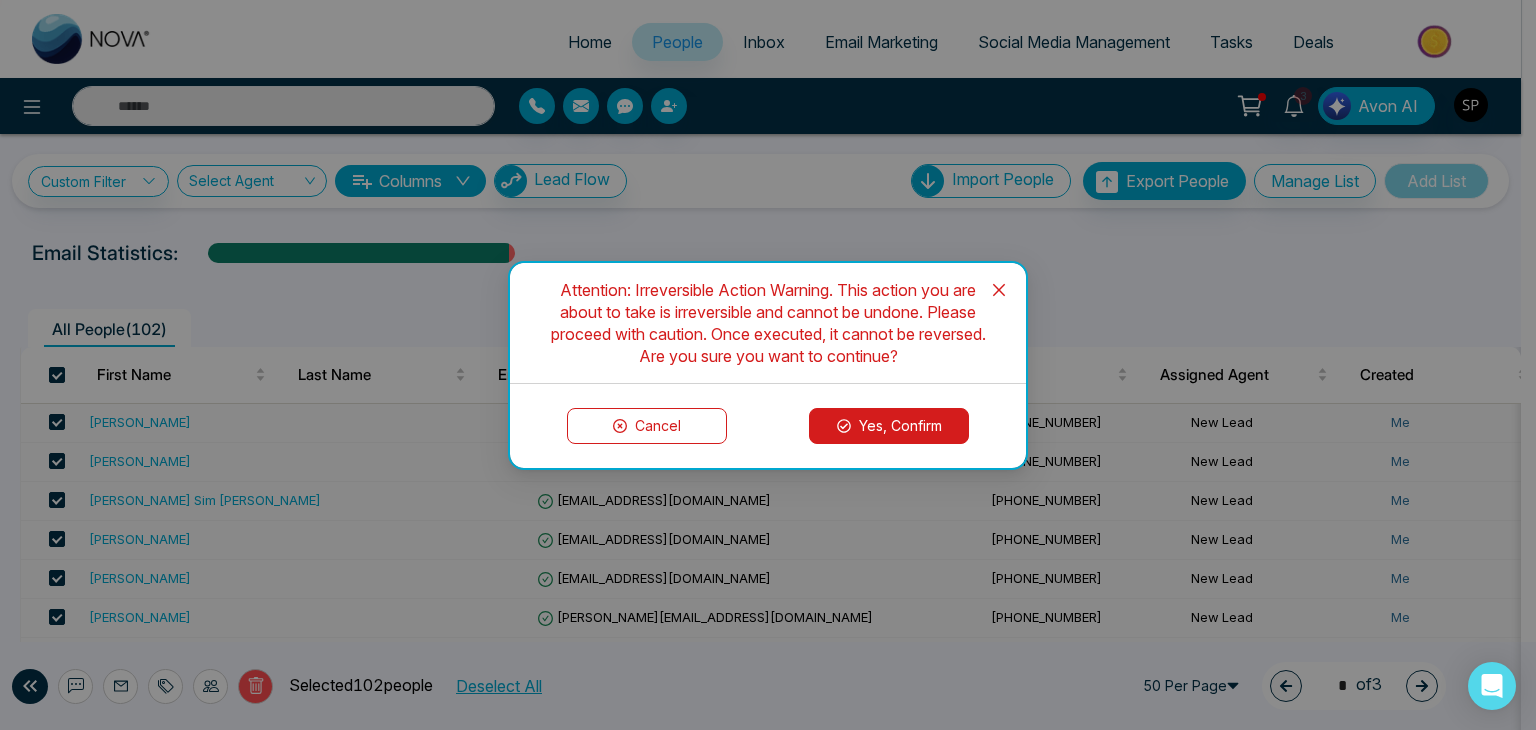 click on "Yes, Confirm" at bounding box center [889, 426] 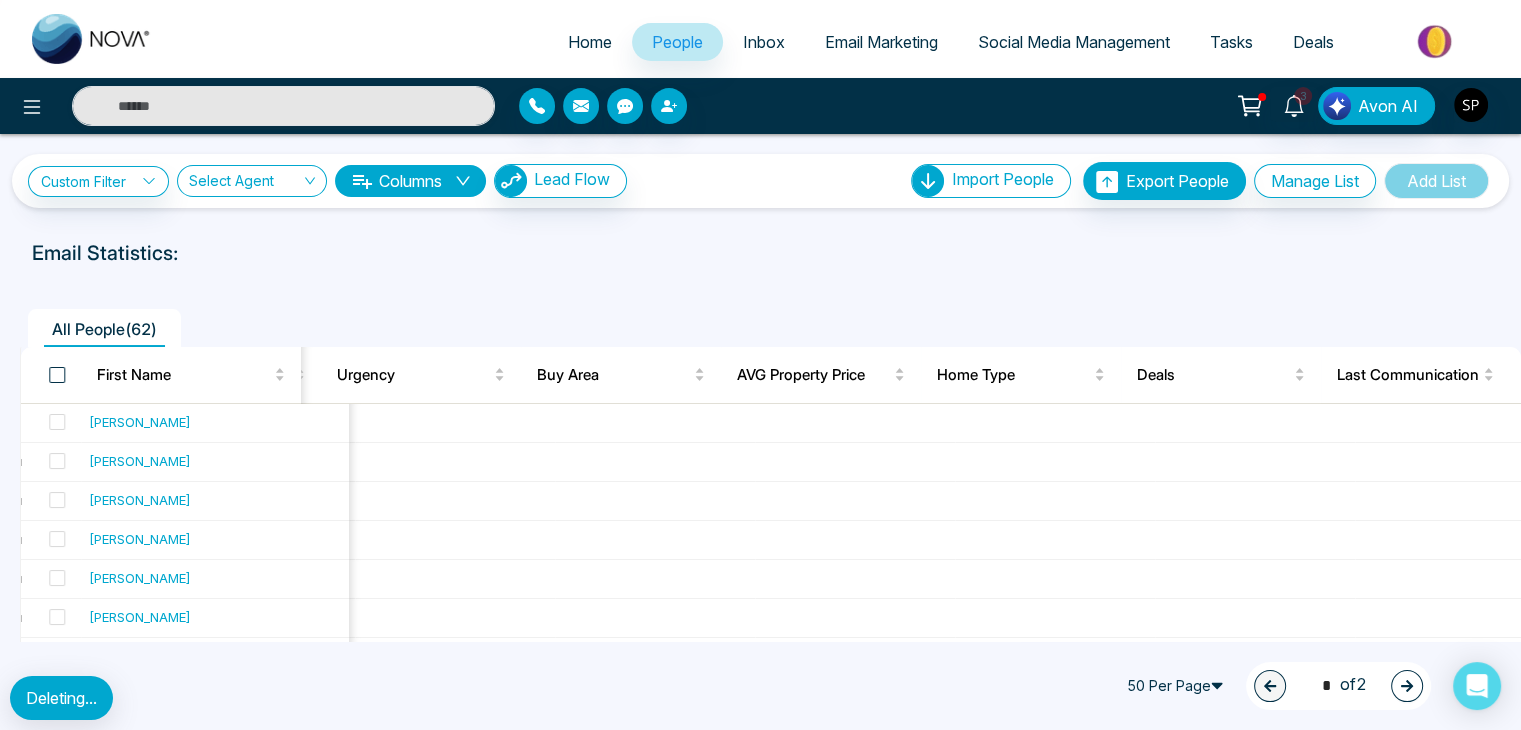 click at bounding box center [57, 375] 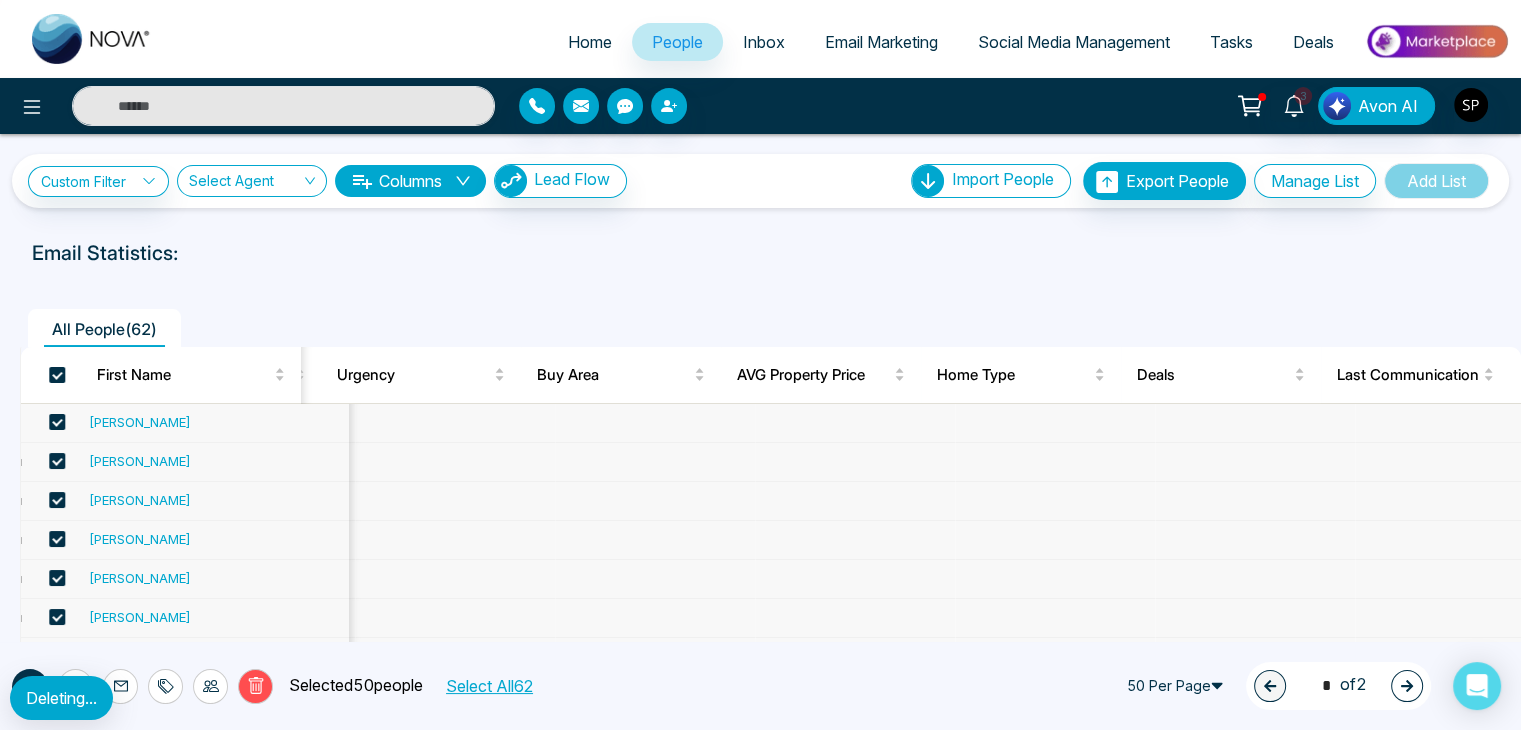 click on "Select All  62" at bounding box center (488, 686) 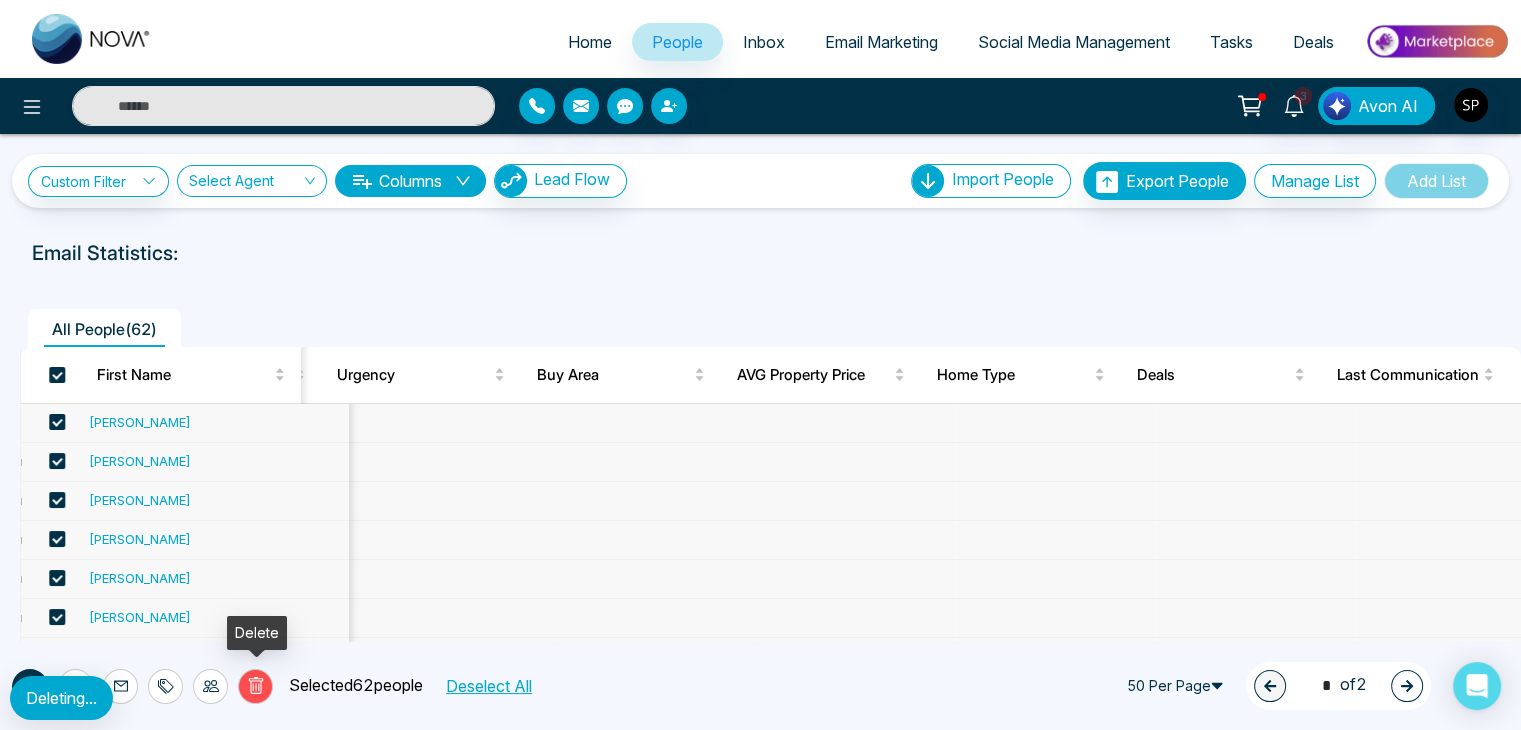 click on "Delete" at bounding box center [255, 686] 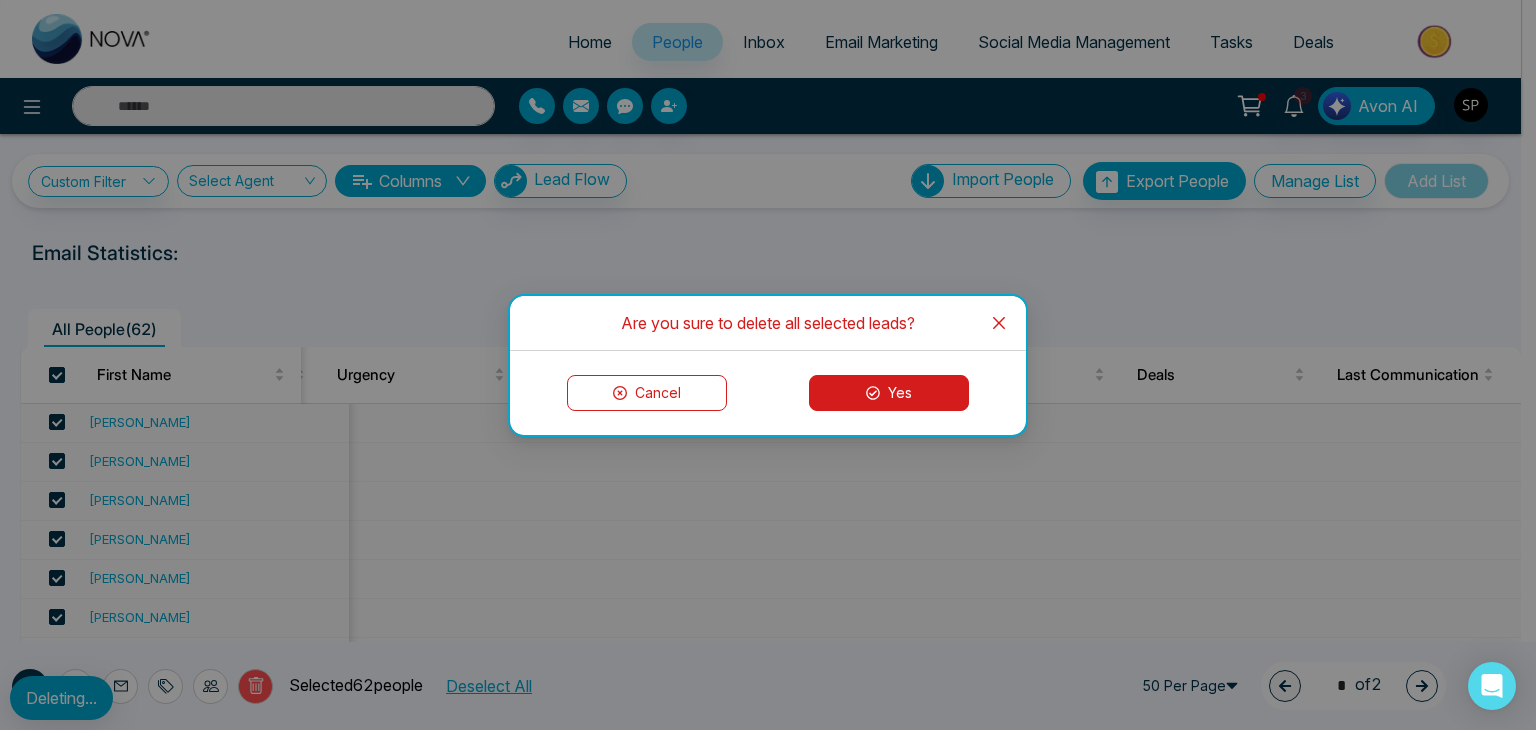 click on "Yes" at bounding box center (889, 393) 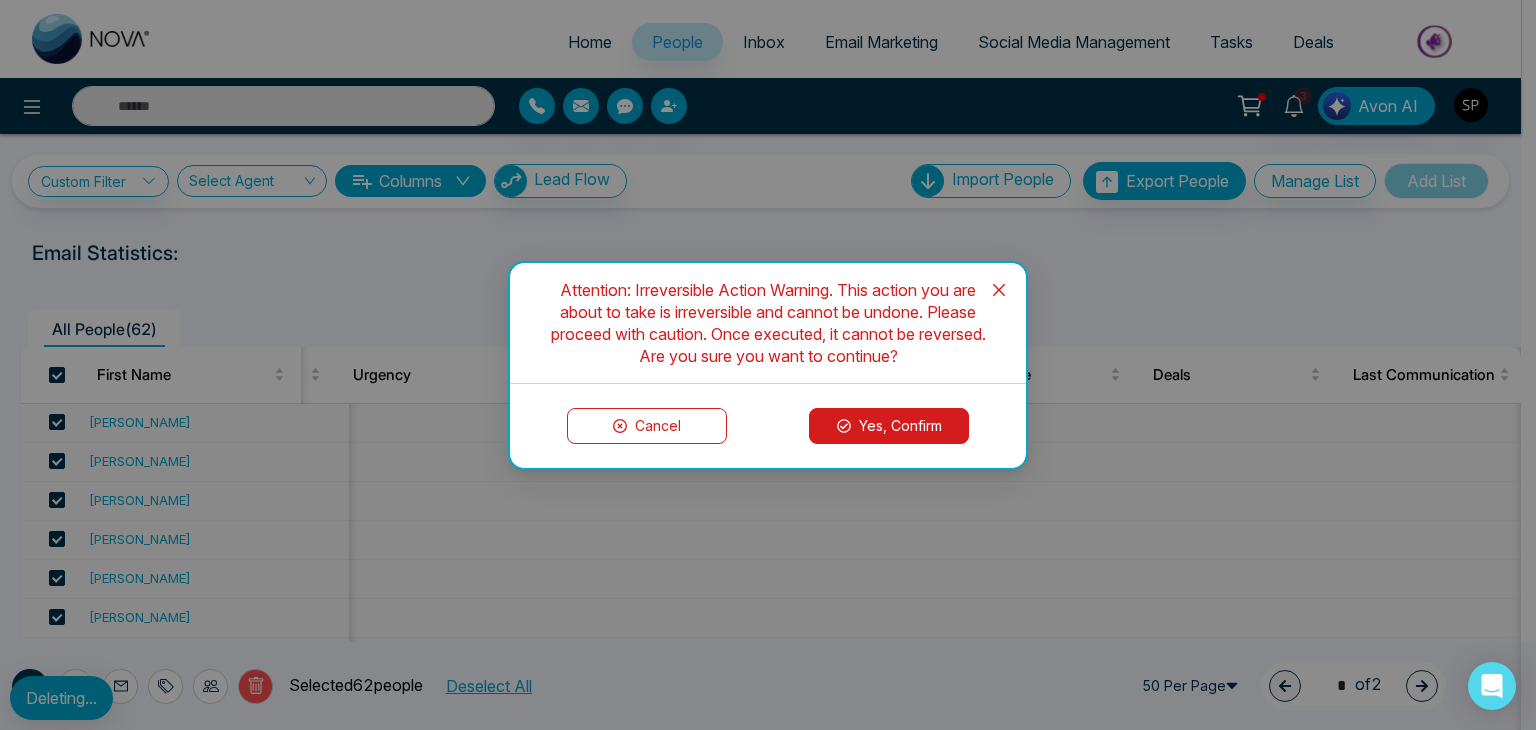 click on "Yes, Confirm" at bounding box center (889, 426) 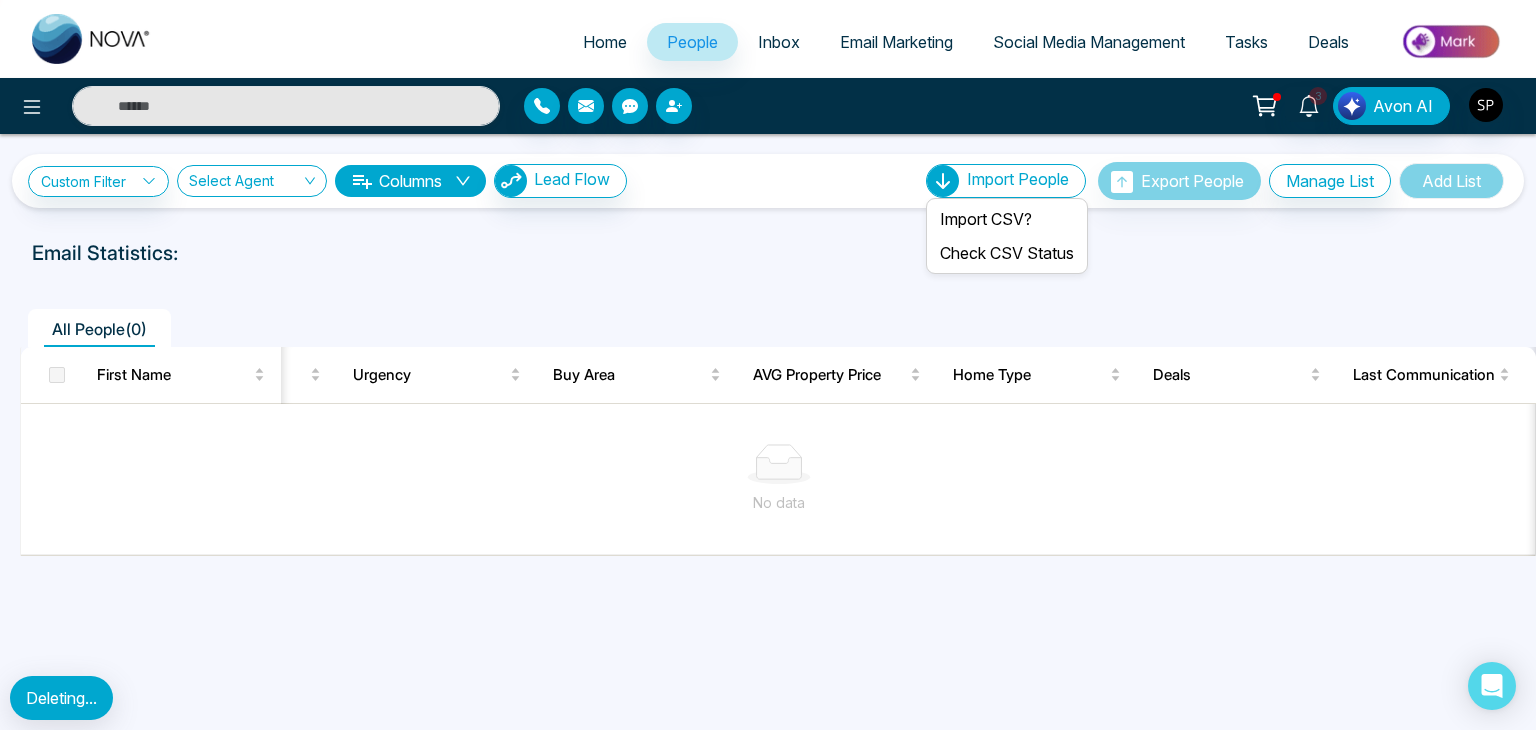 click on "Import People" at bounding box center (1018, 179) 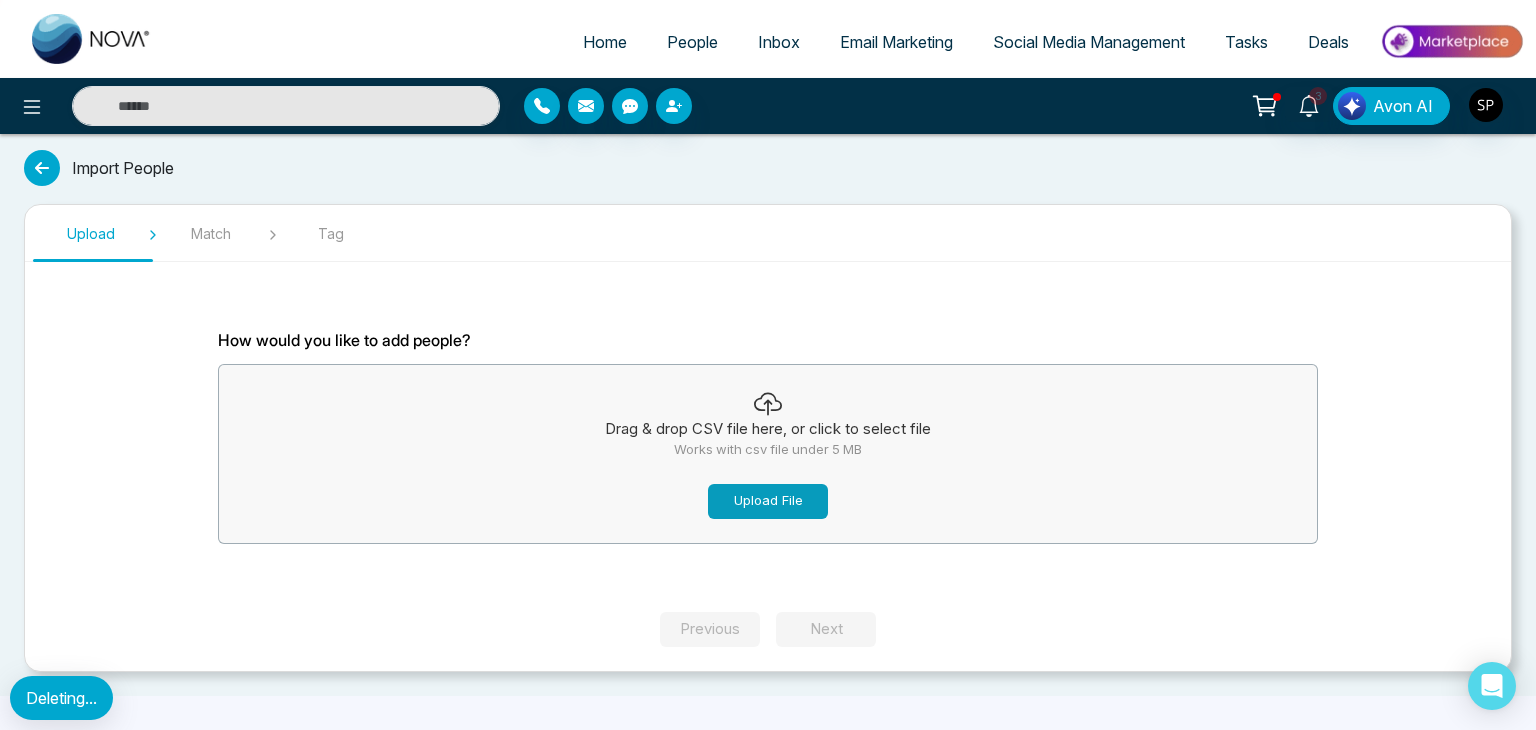 click on "Upload File" at bounding box center (768, 501) 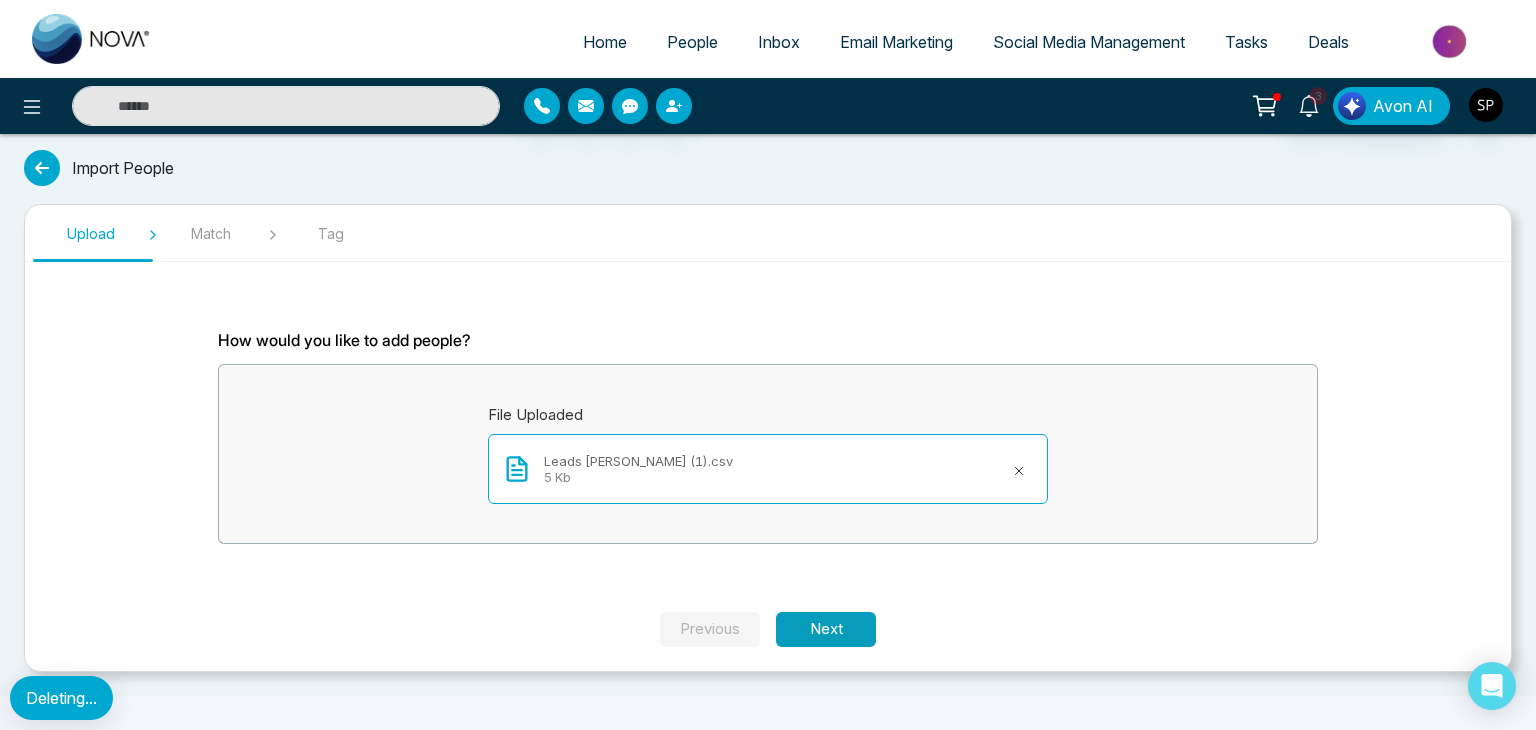 click on "Next" at bounding box center [826, 629] 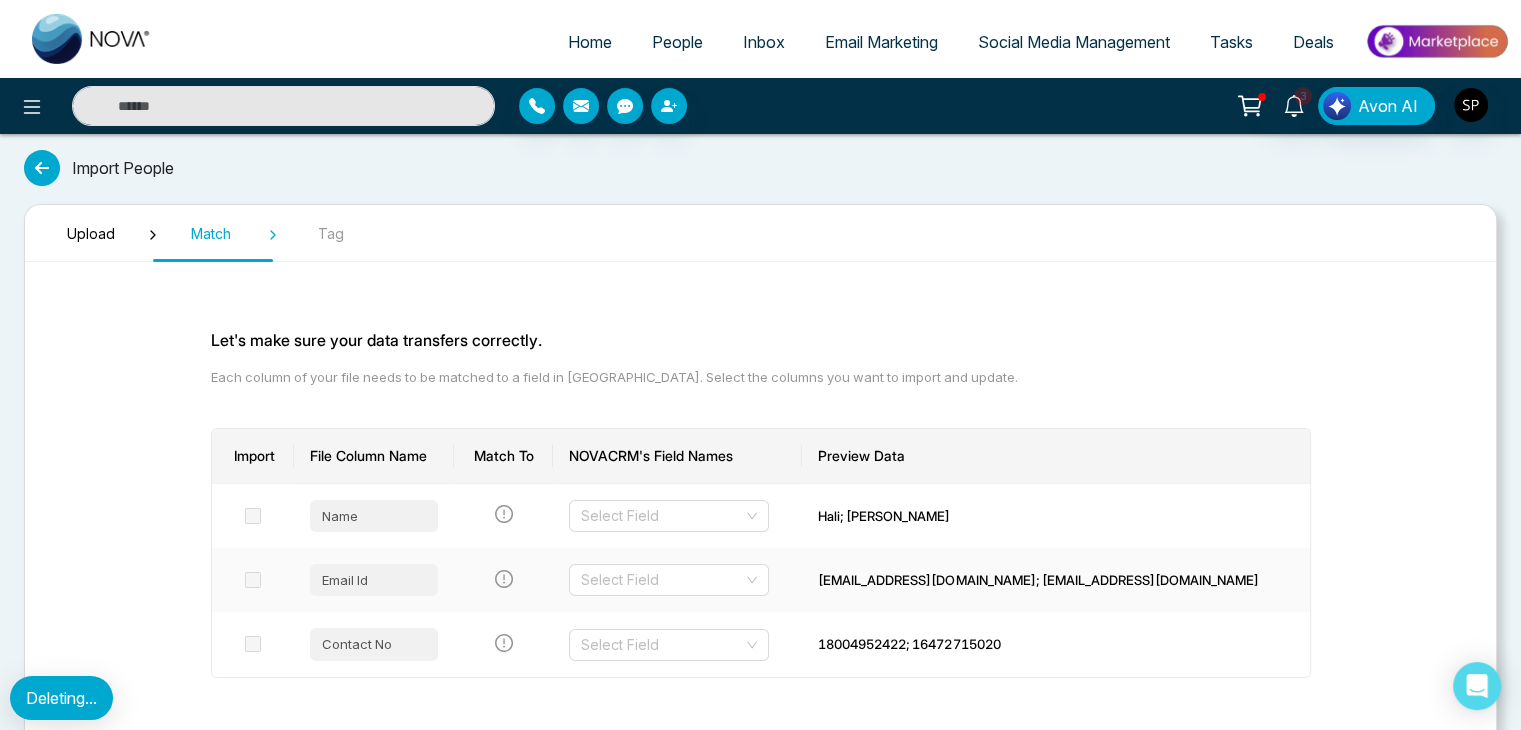 scroll, scrollTop: 104, scrollLeft: 0, axis: vertical 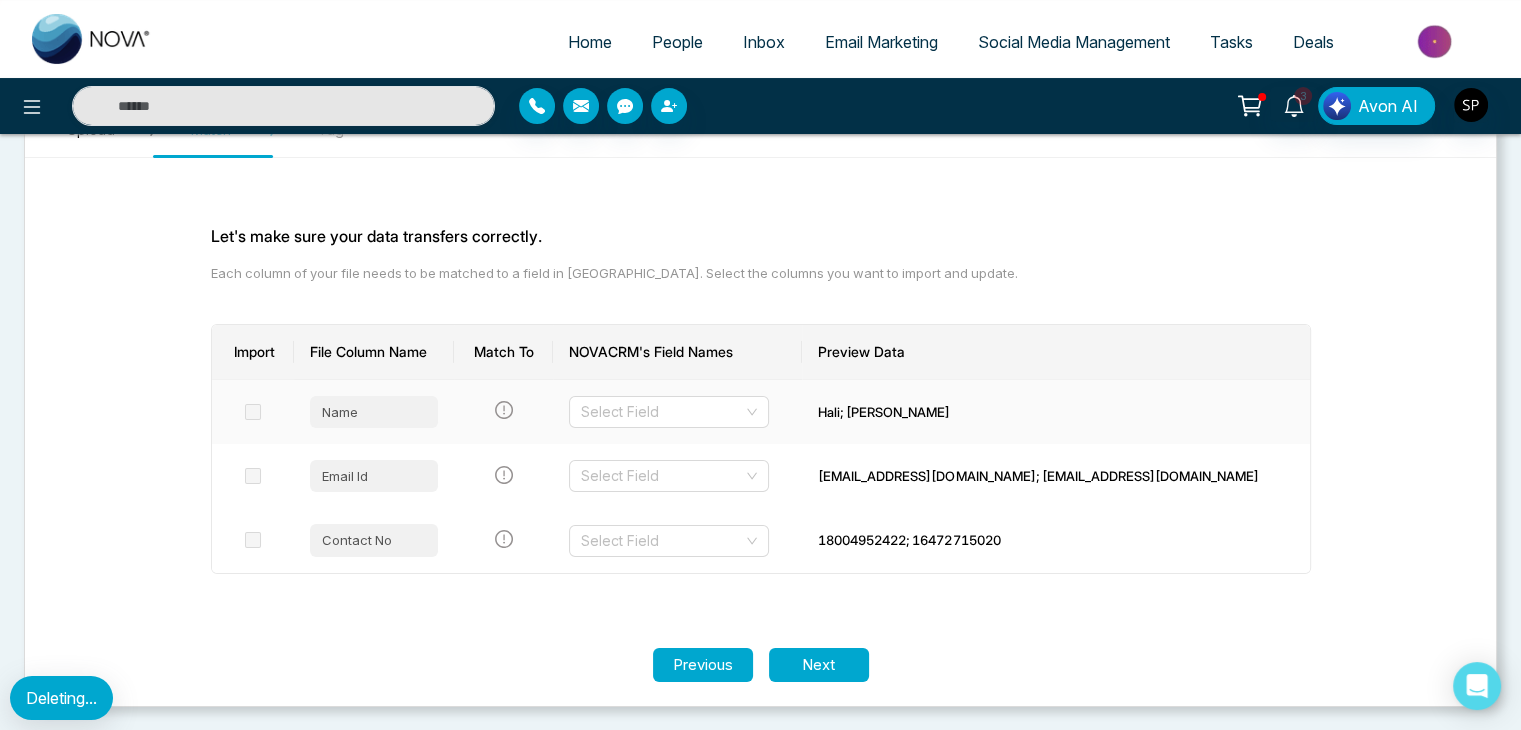 click at bounding box center [253, 412] 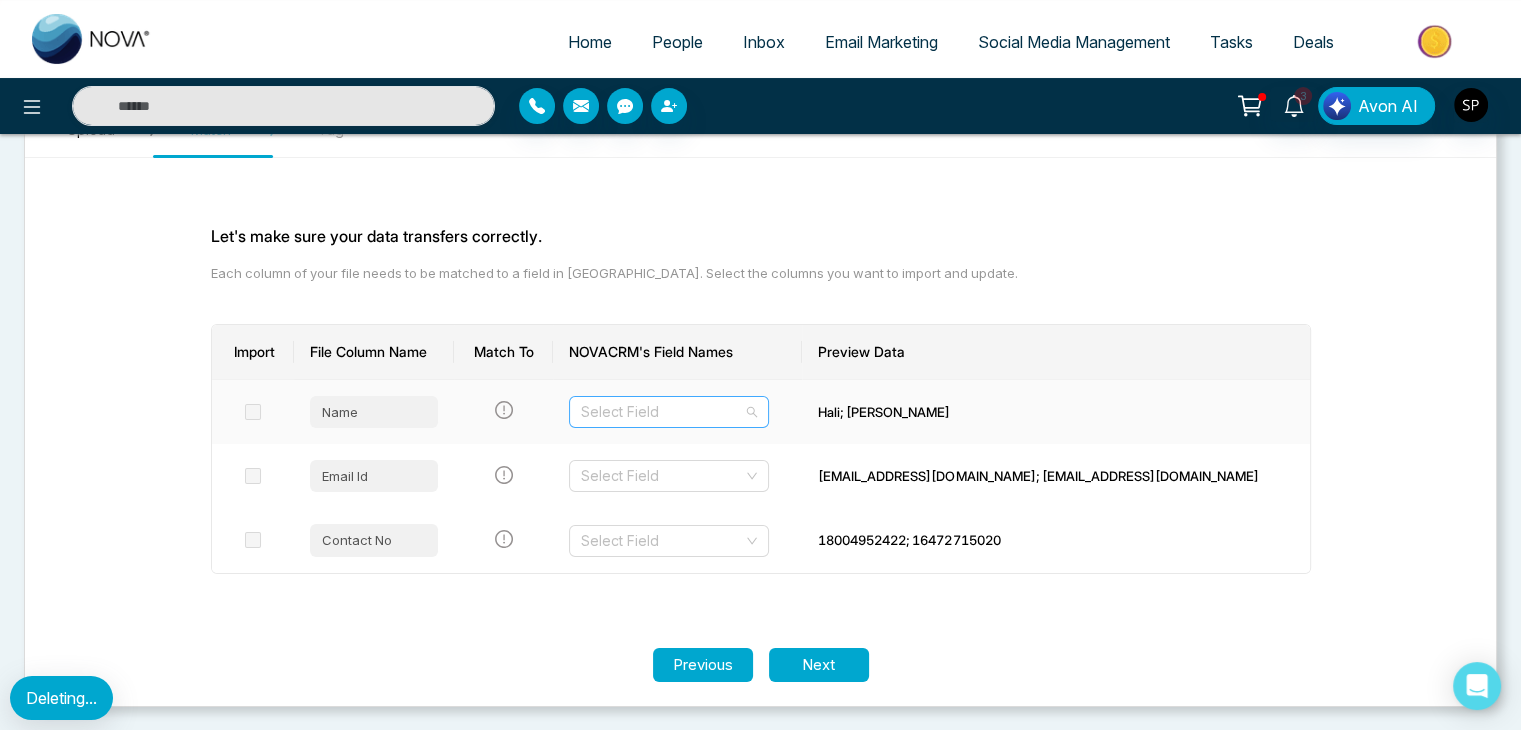 click at bounding box center [662, 412] 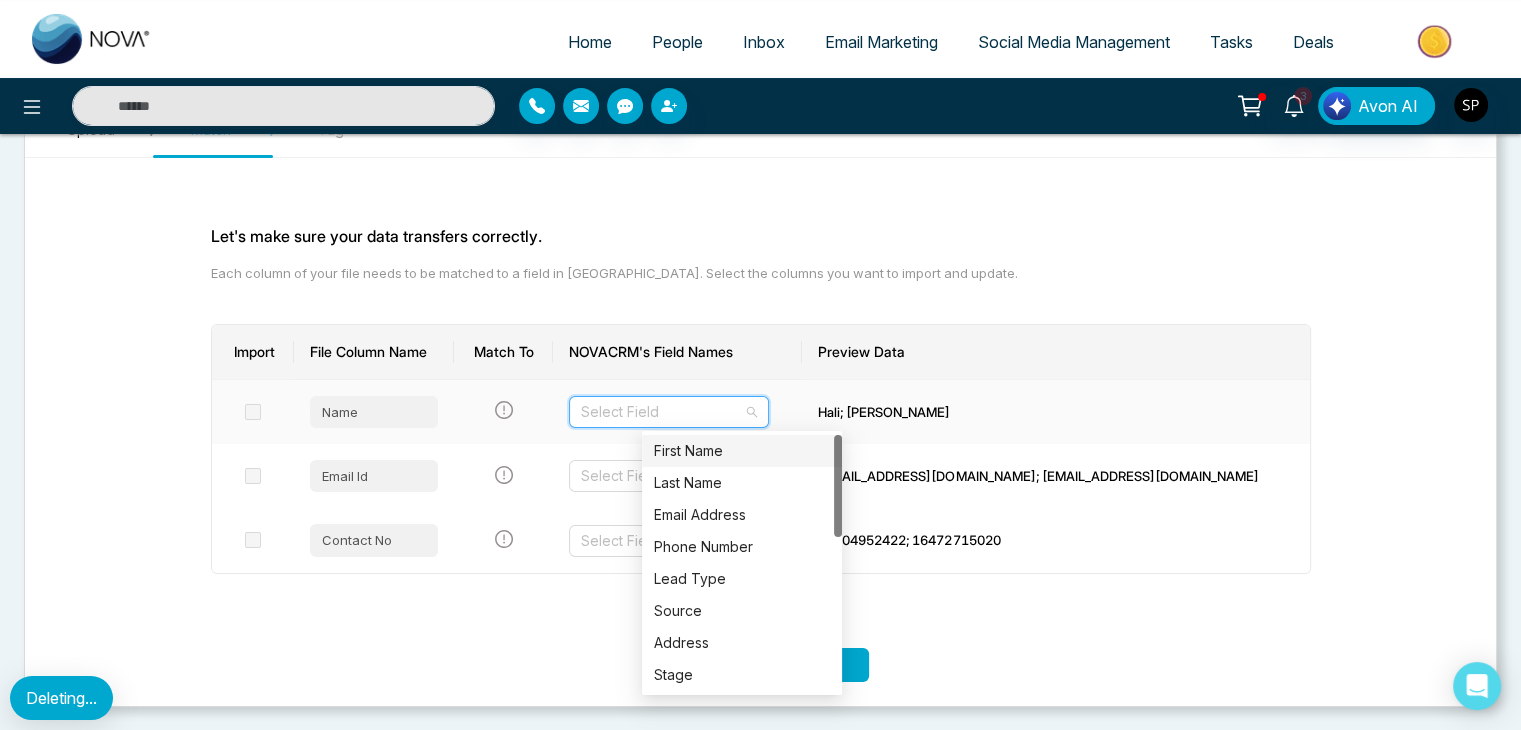 click on "First Name" at bounding box center (742, 451) 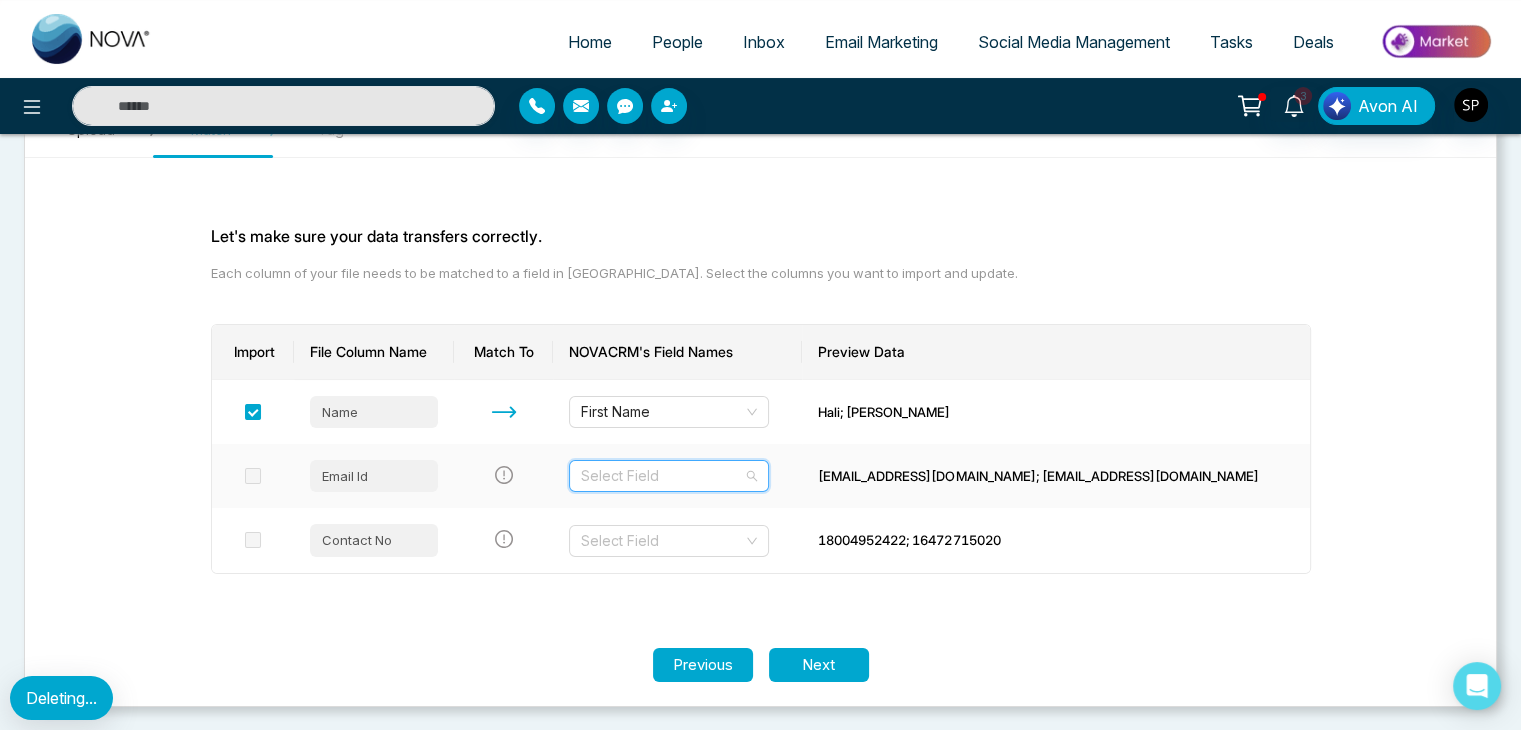 click at bounding box center (662, 476) 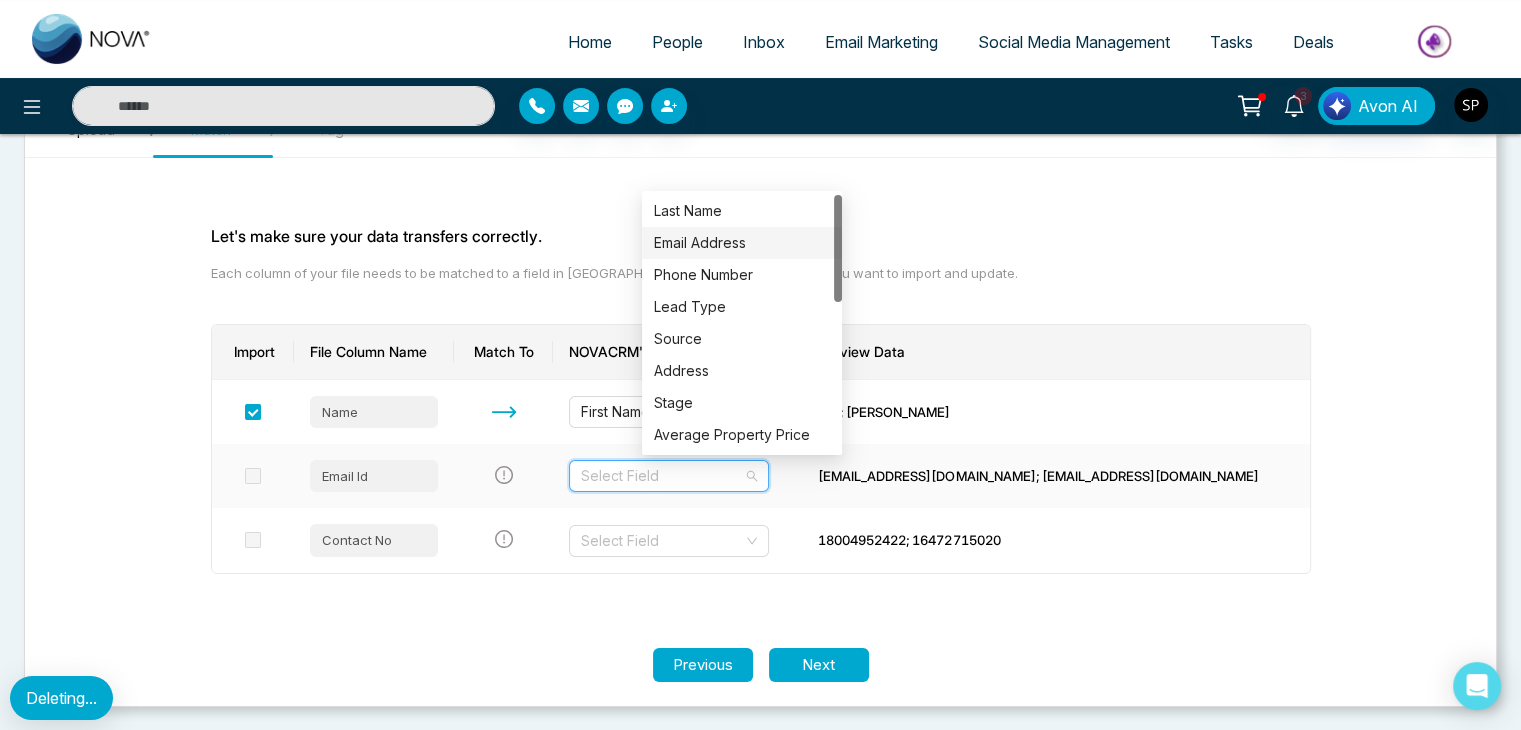 click on "Email Address" at bounding box center [742, 243] 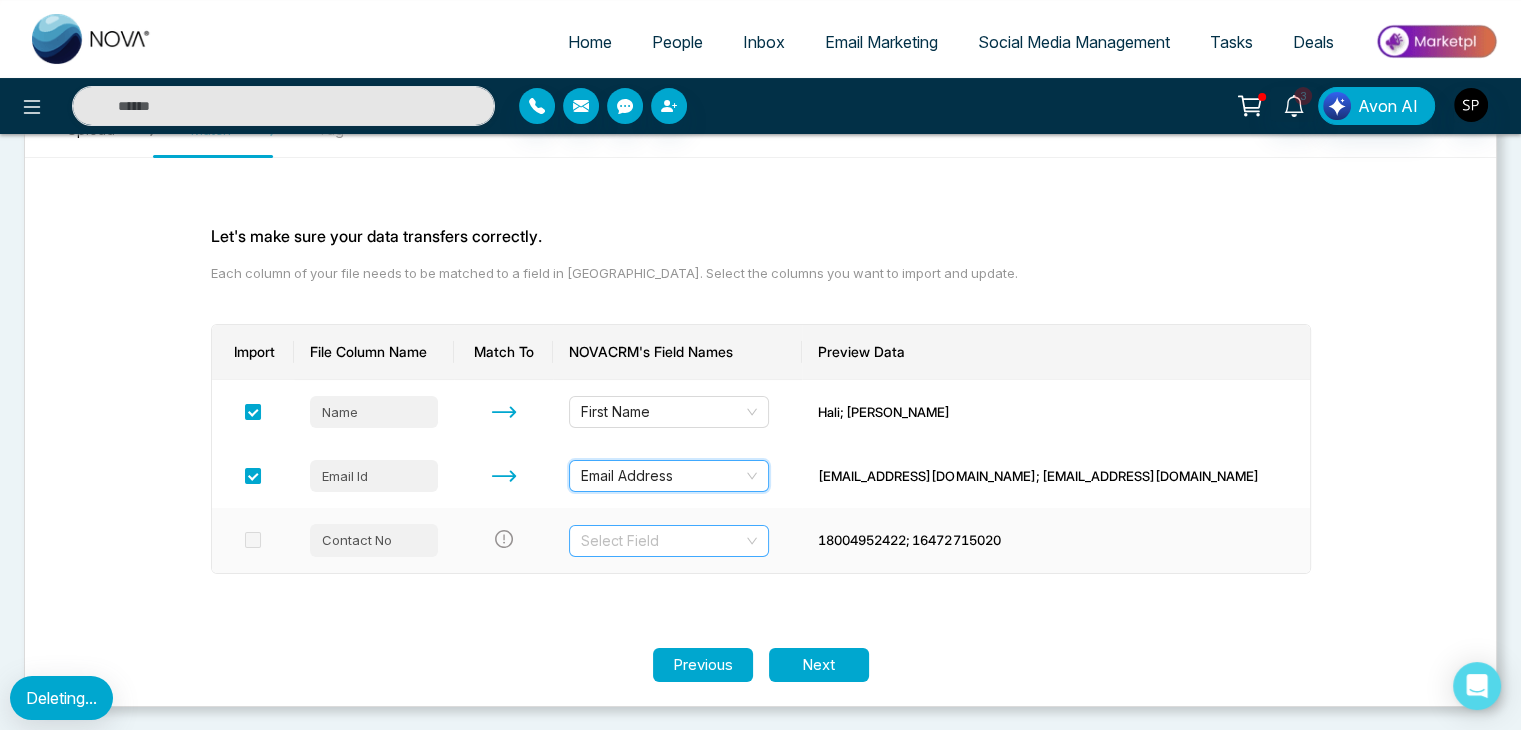 click at bounding box center [662, 541] 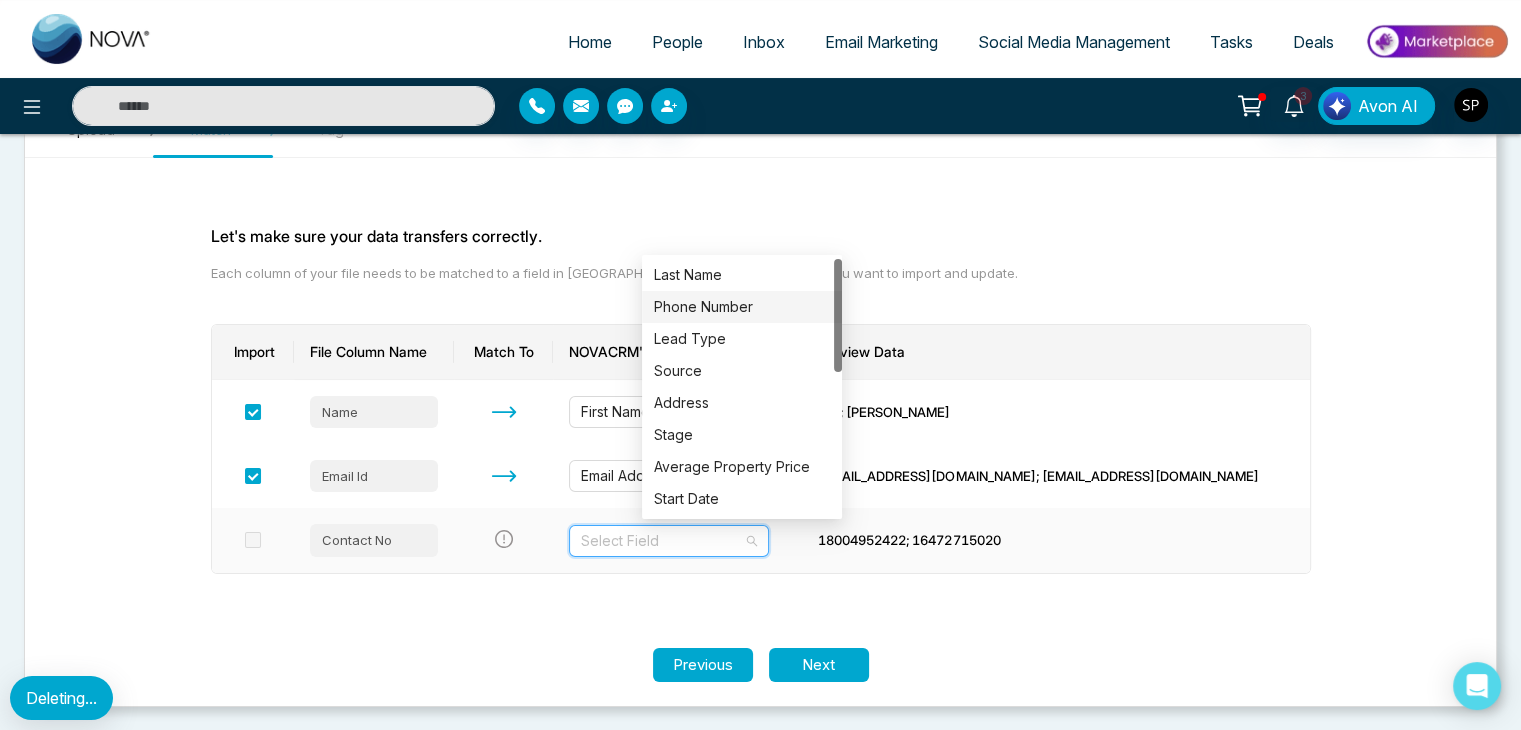 click on "Phone Number" at bounding box center [742, 307] 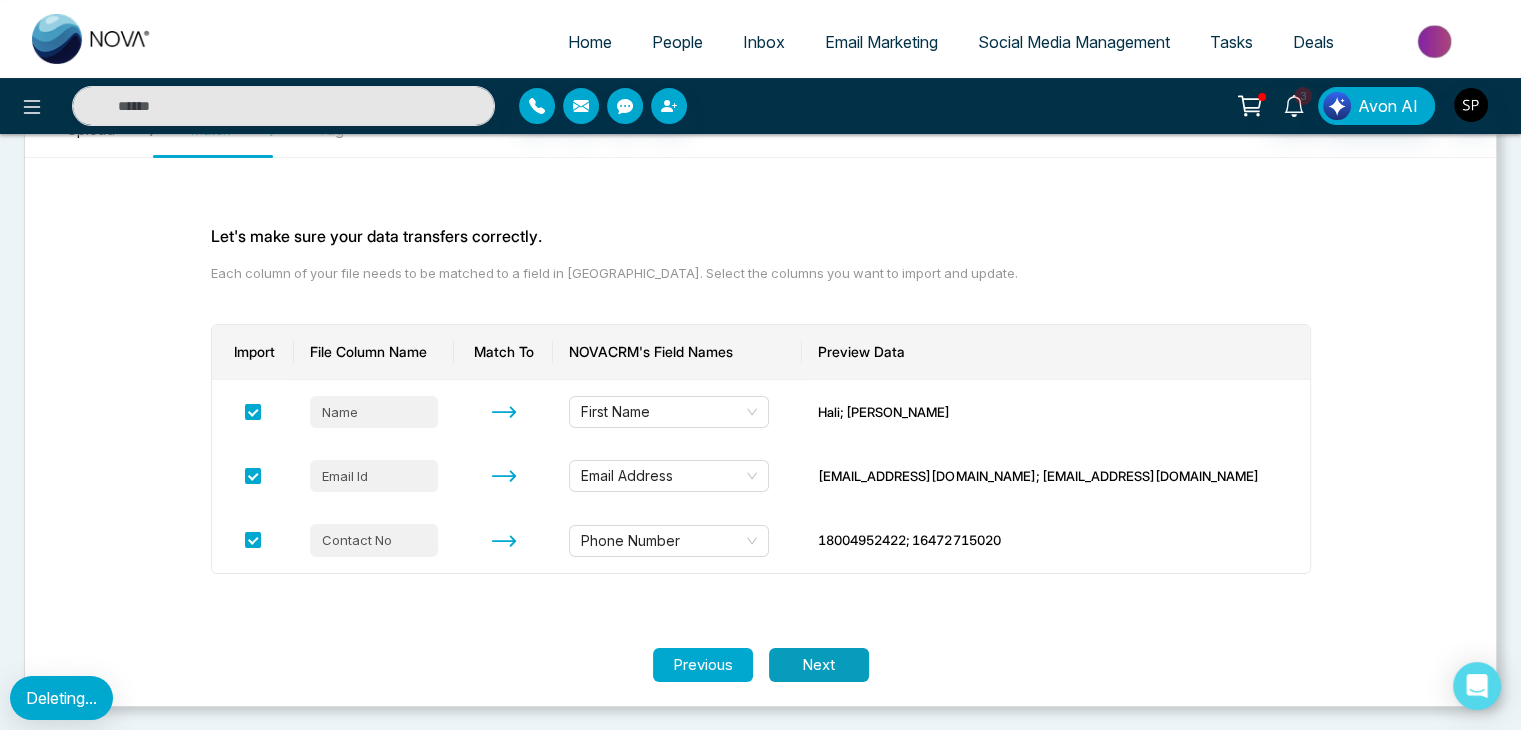 click on "Next" at bounding box center [819, 665] 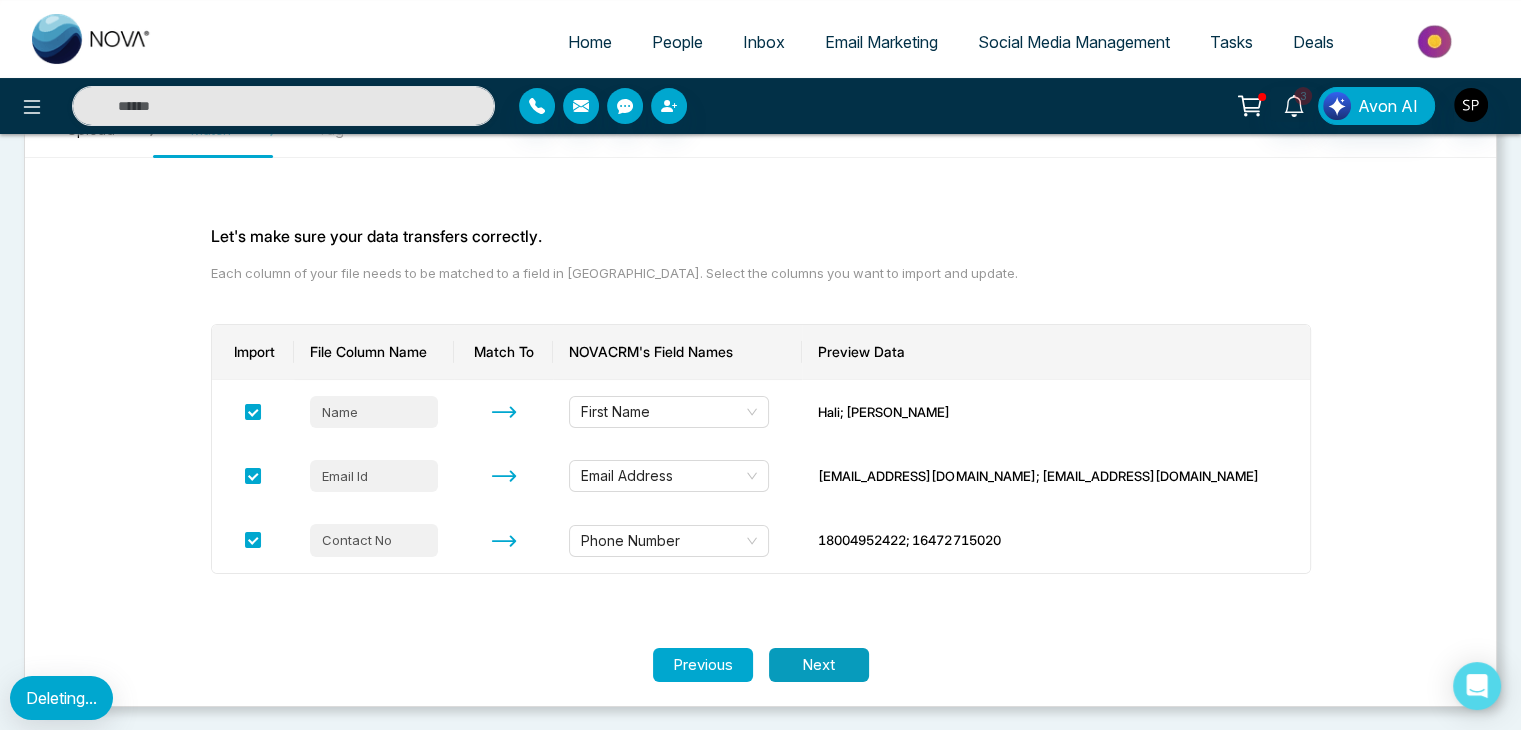 scroll, scrollTop: 0, scrollLeft: 0, axis: both 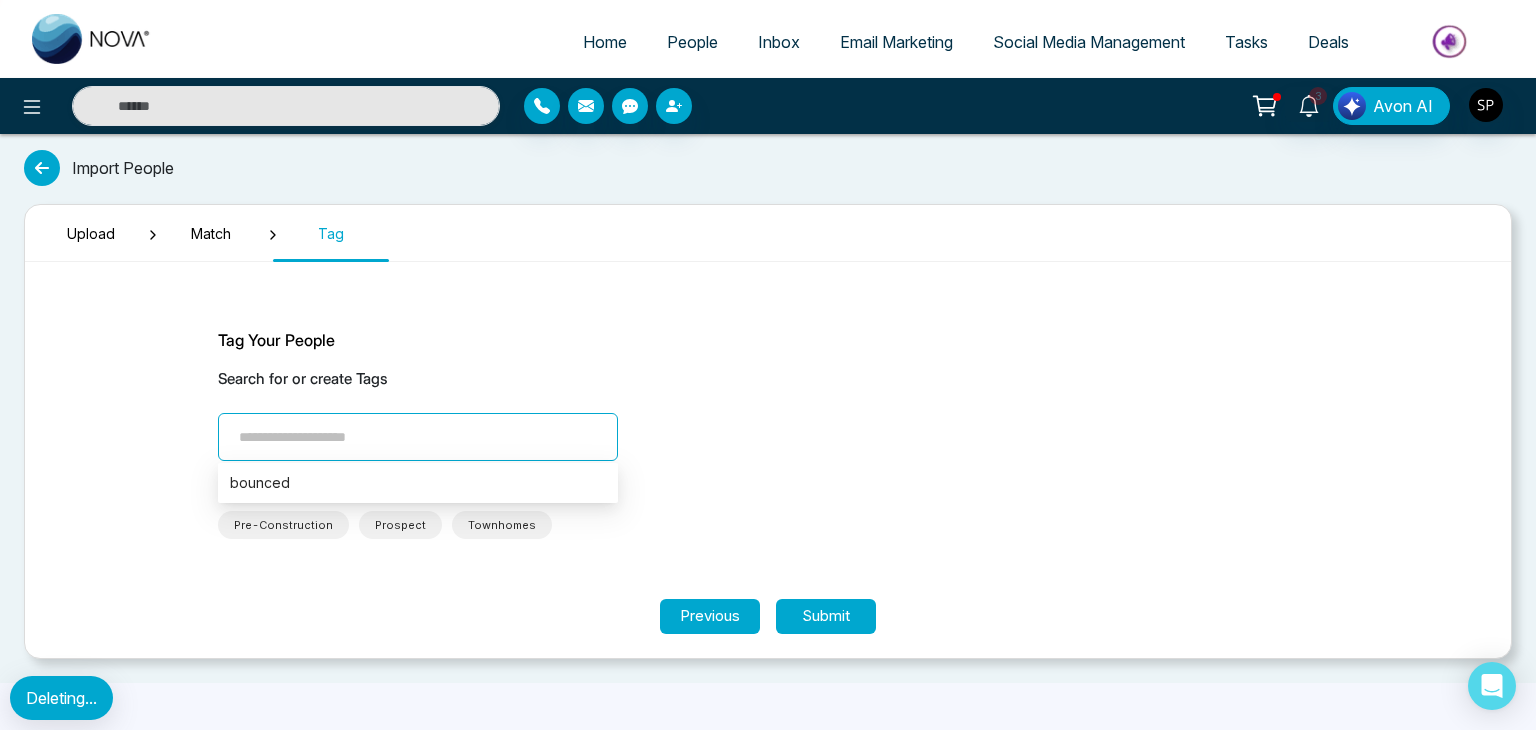 click at bounding box center (418, 437) 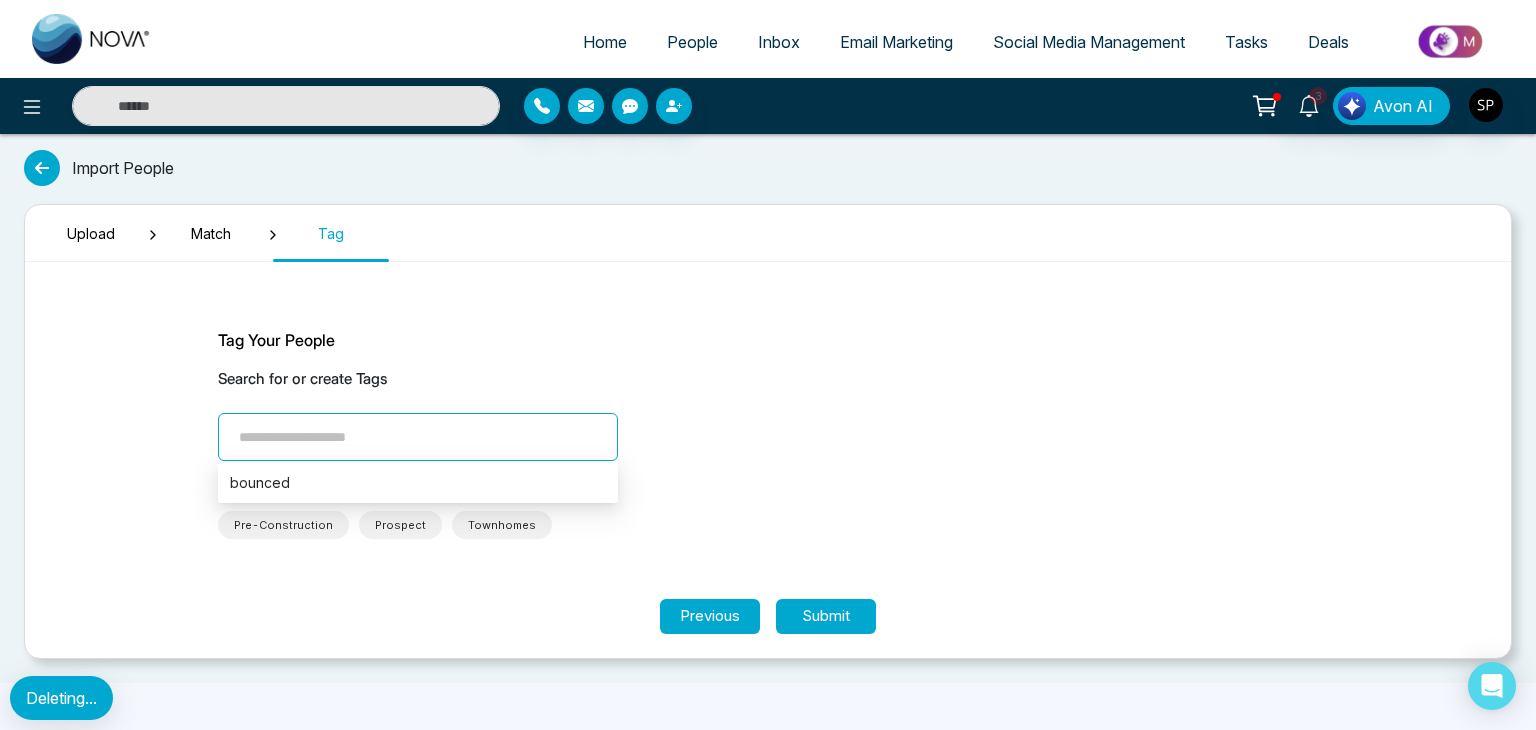 type on "*" 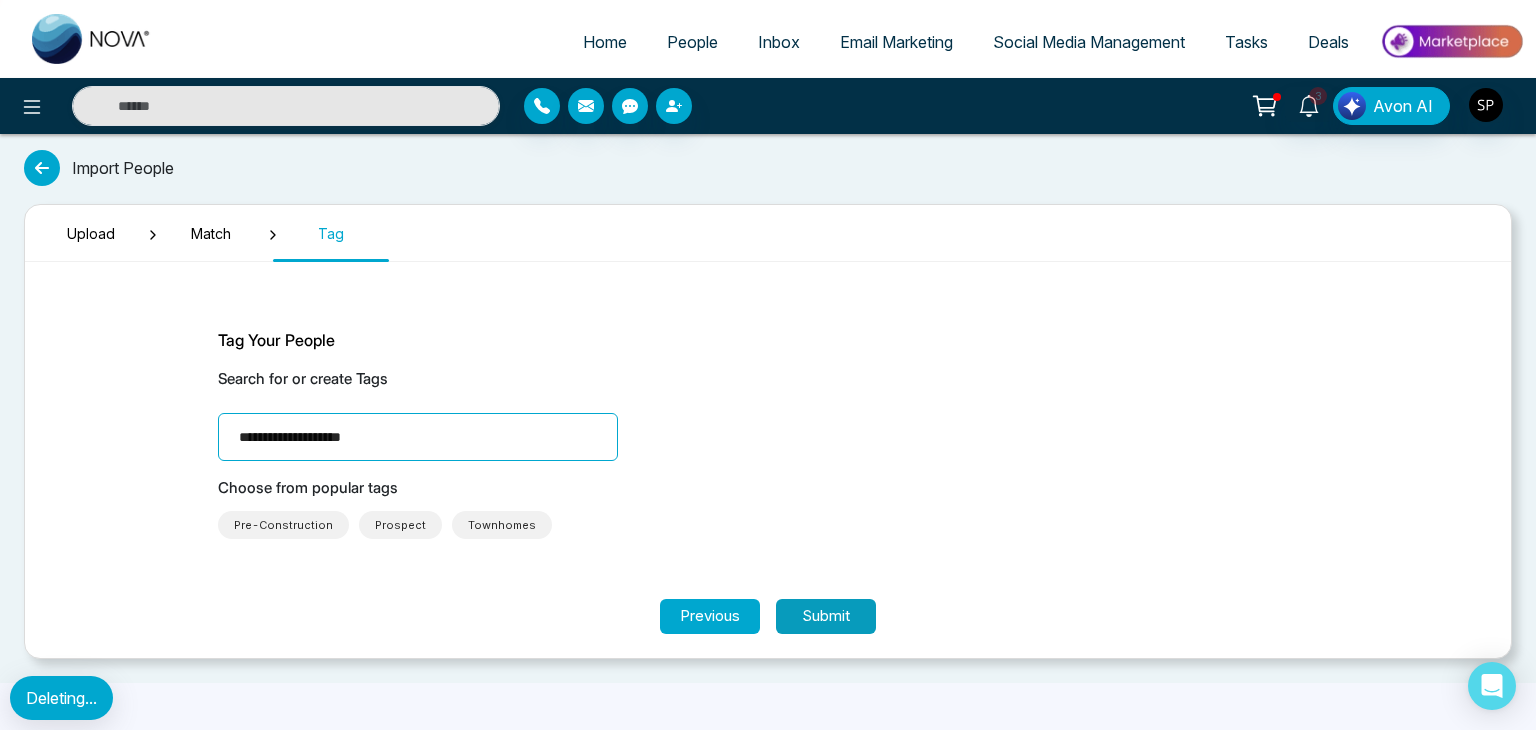 type on "**********" 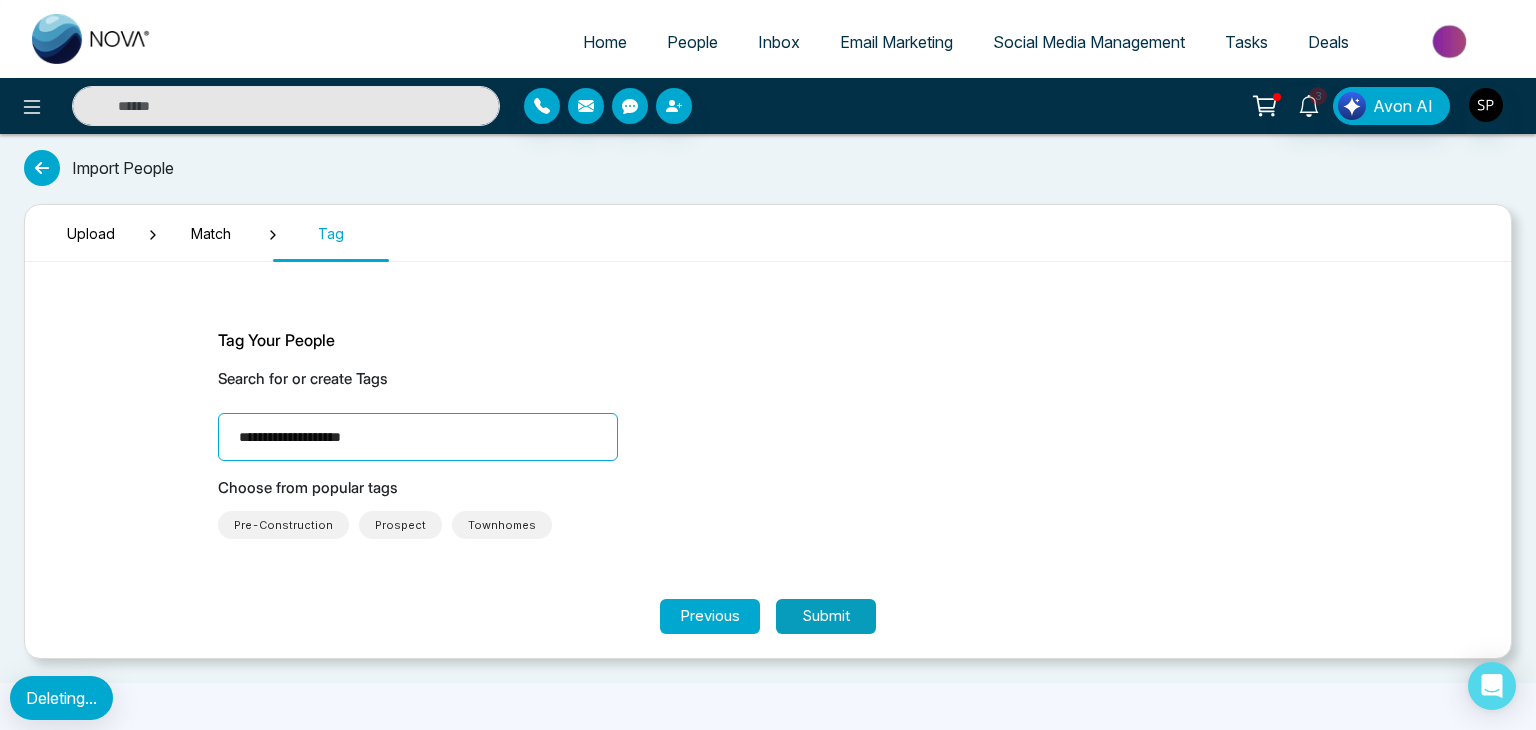 click on "Submit" at bounding box center (826, 616) 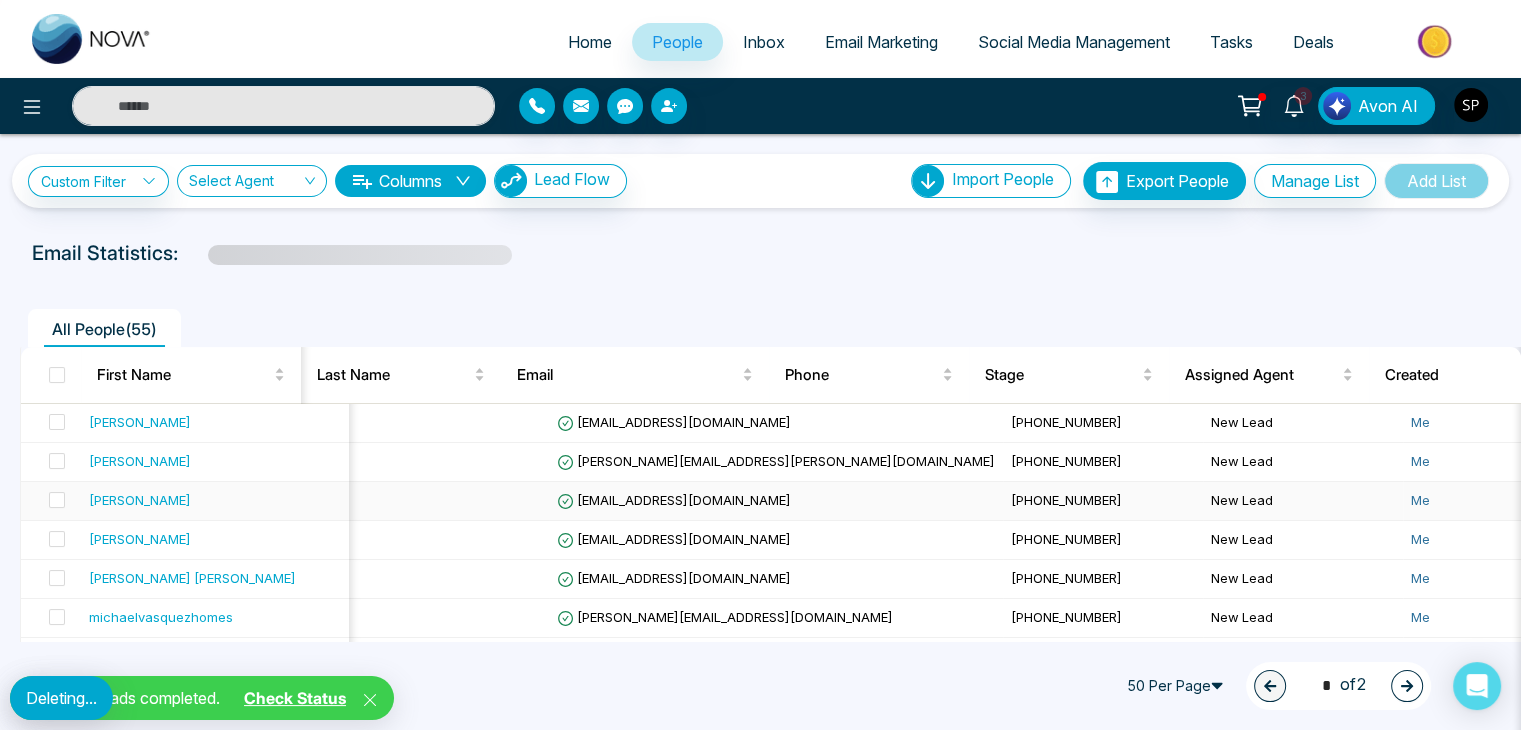 scroll, scrollTop: 0, scrollLeft: 628, axis: horizontal 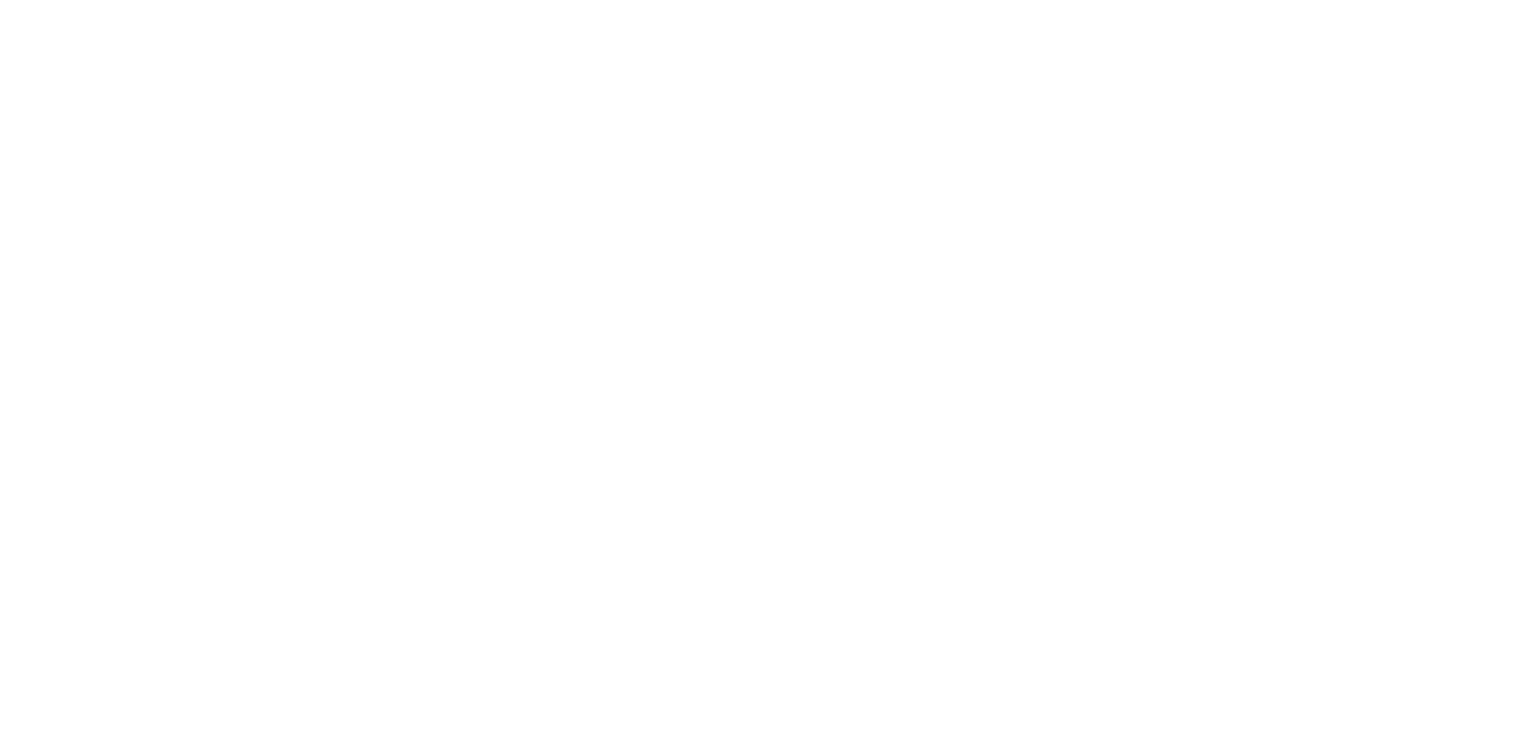 drag, startPoint x: 648, startPoint y: 365, endPoint x: 698, endPoint y: 680, distance: 318.94357 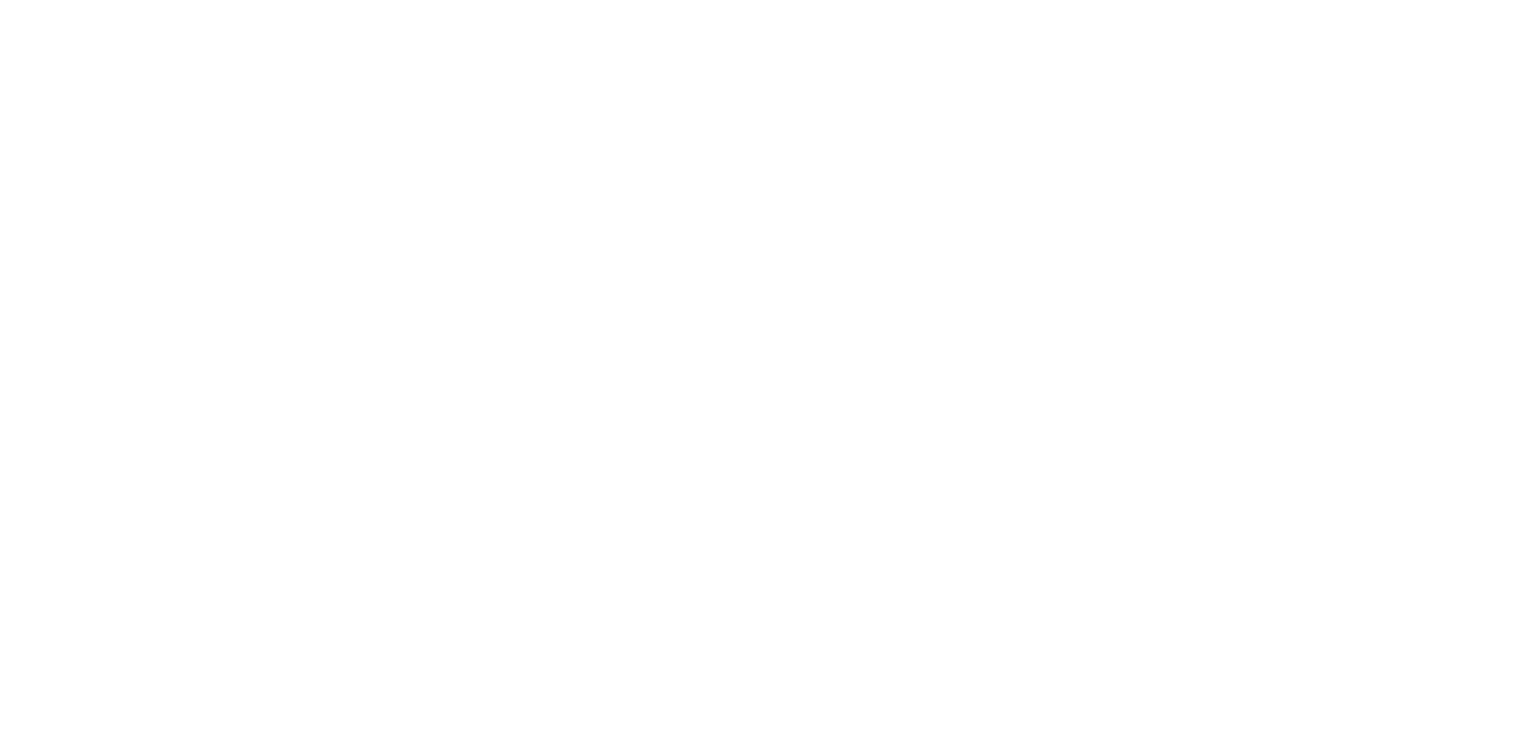scroll, scrollTop: 0, scrollLeft: 0, axis: both 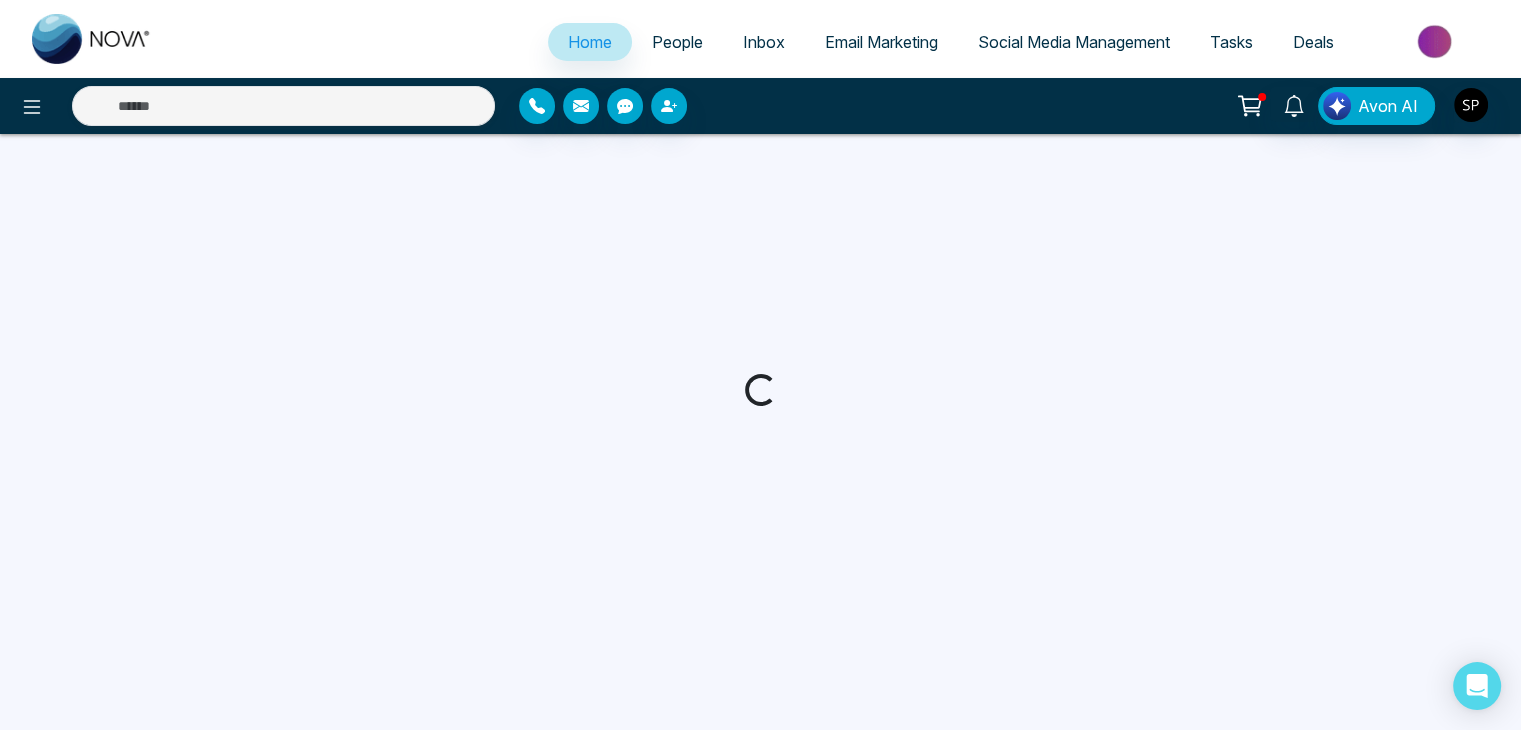 select on "*" 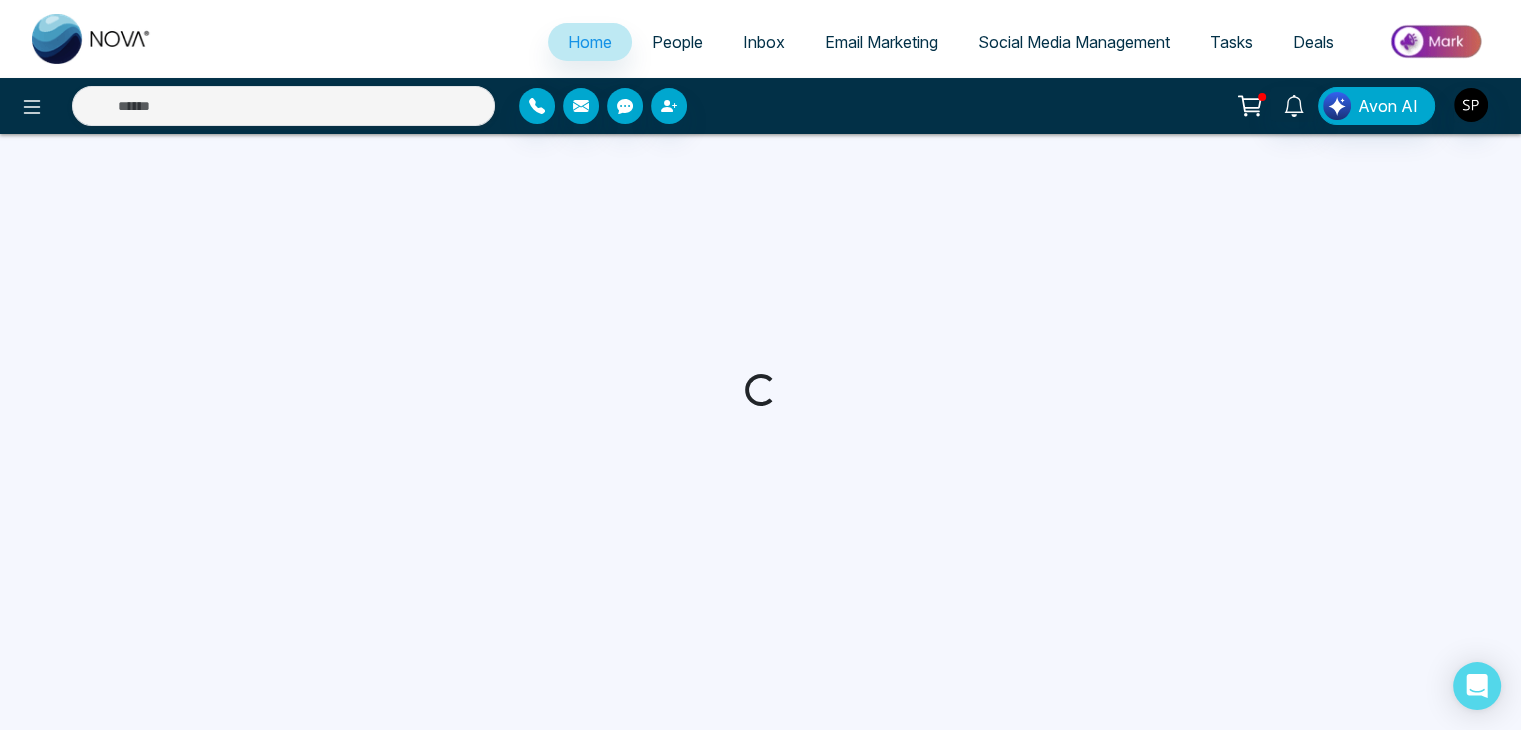 select on "*" 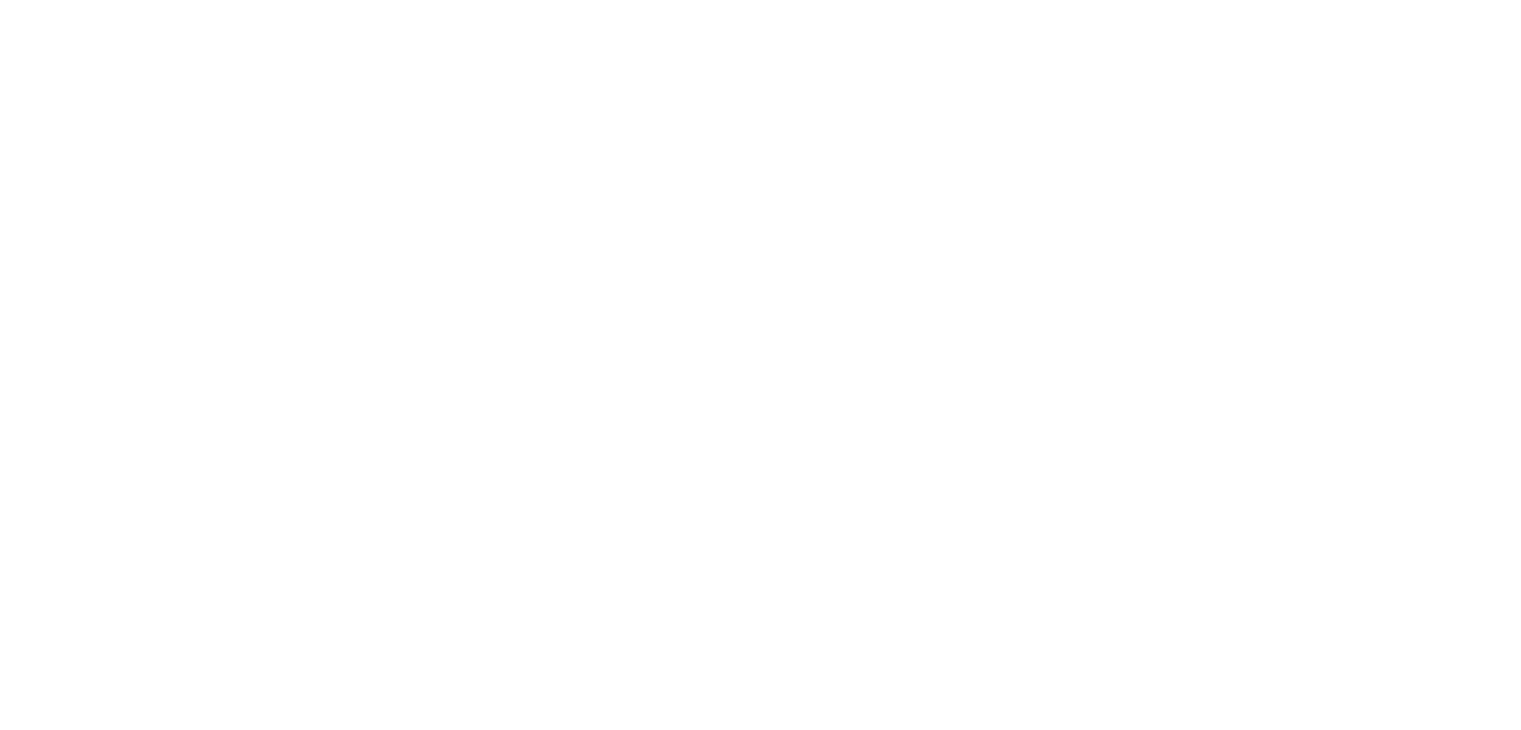 scroll, scrollTop: 0, scrollLeft: 0, axis: both 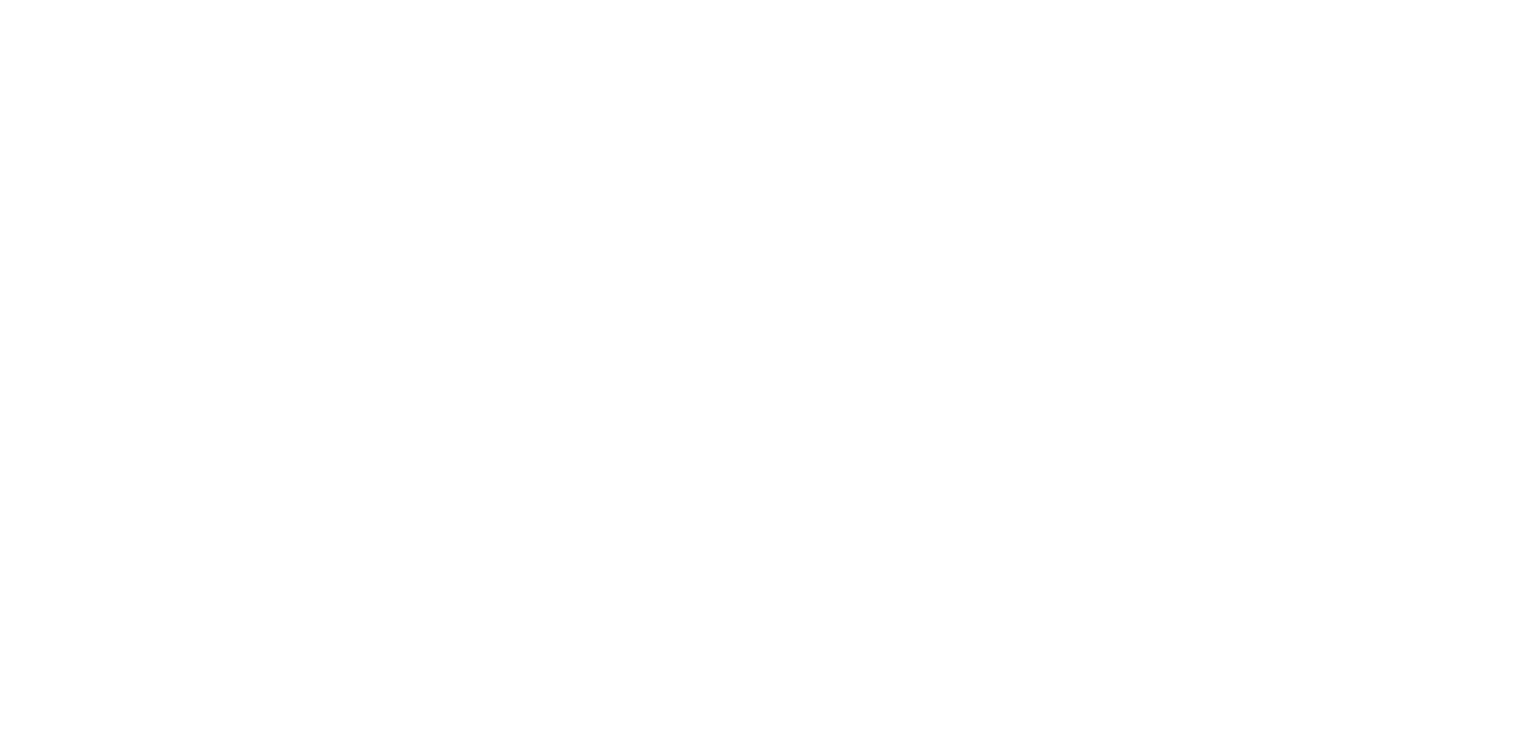 select on "*" 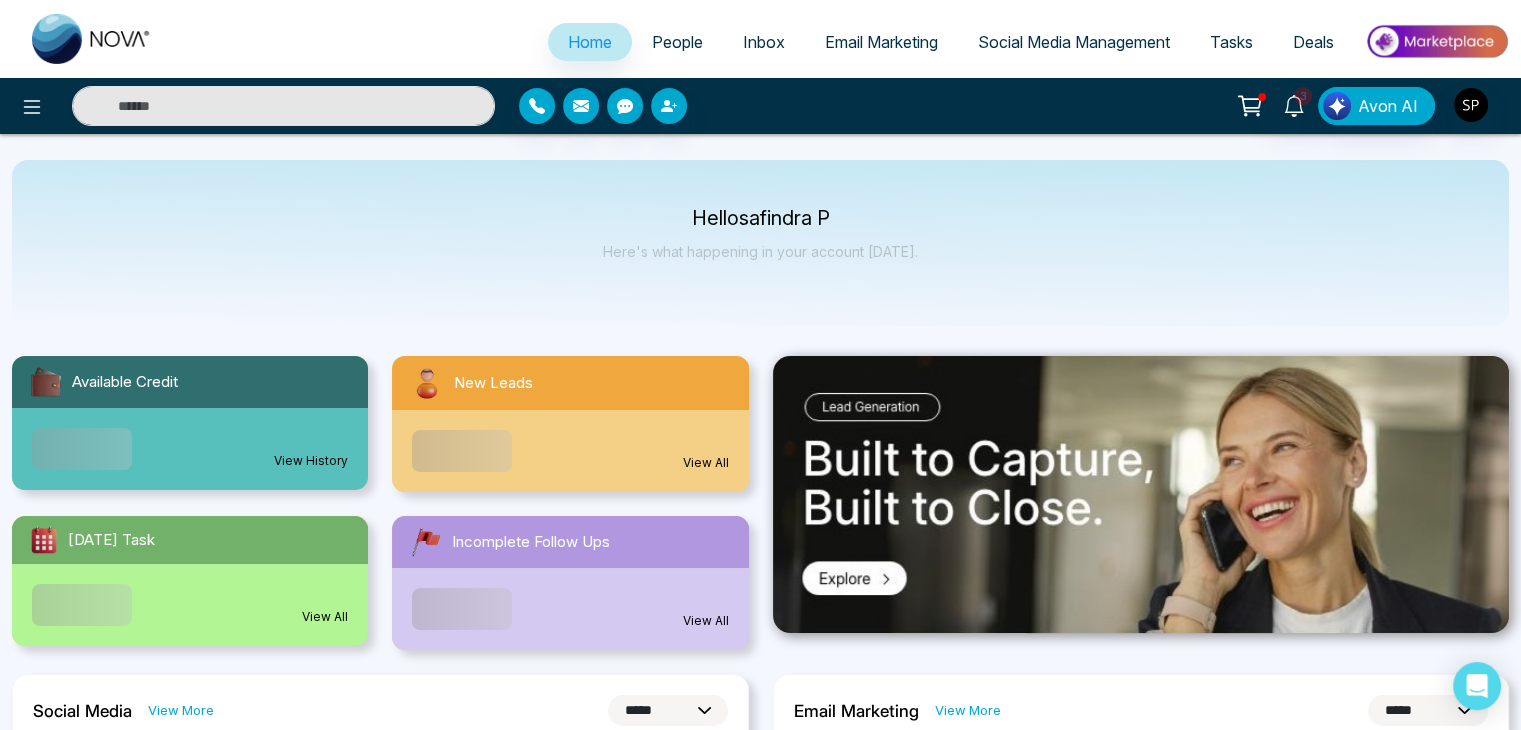 click on "People" at bounding box center [677, 42] 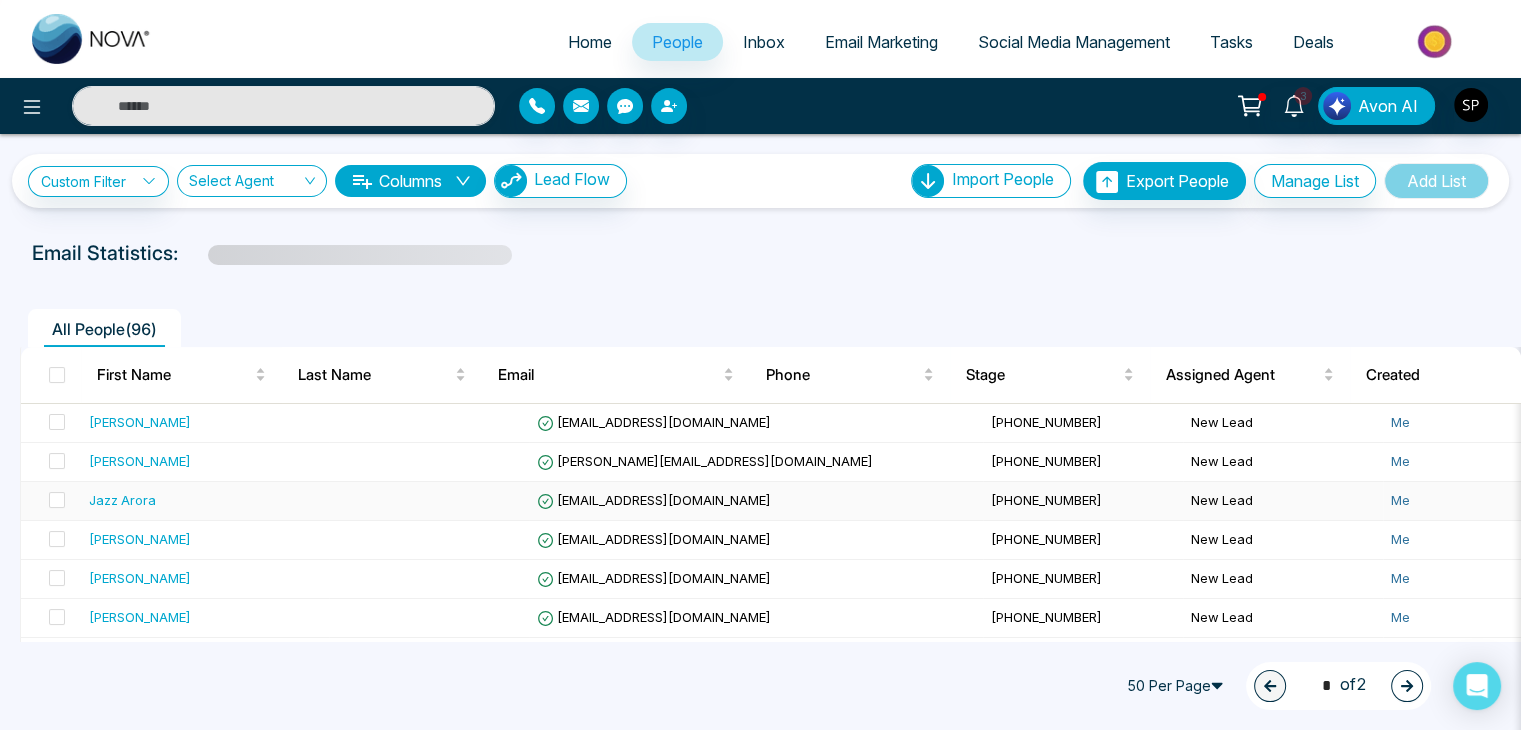 scroll, scrollTop: 0, scrollLeft: 555, axis: horizontal 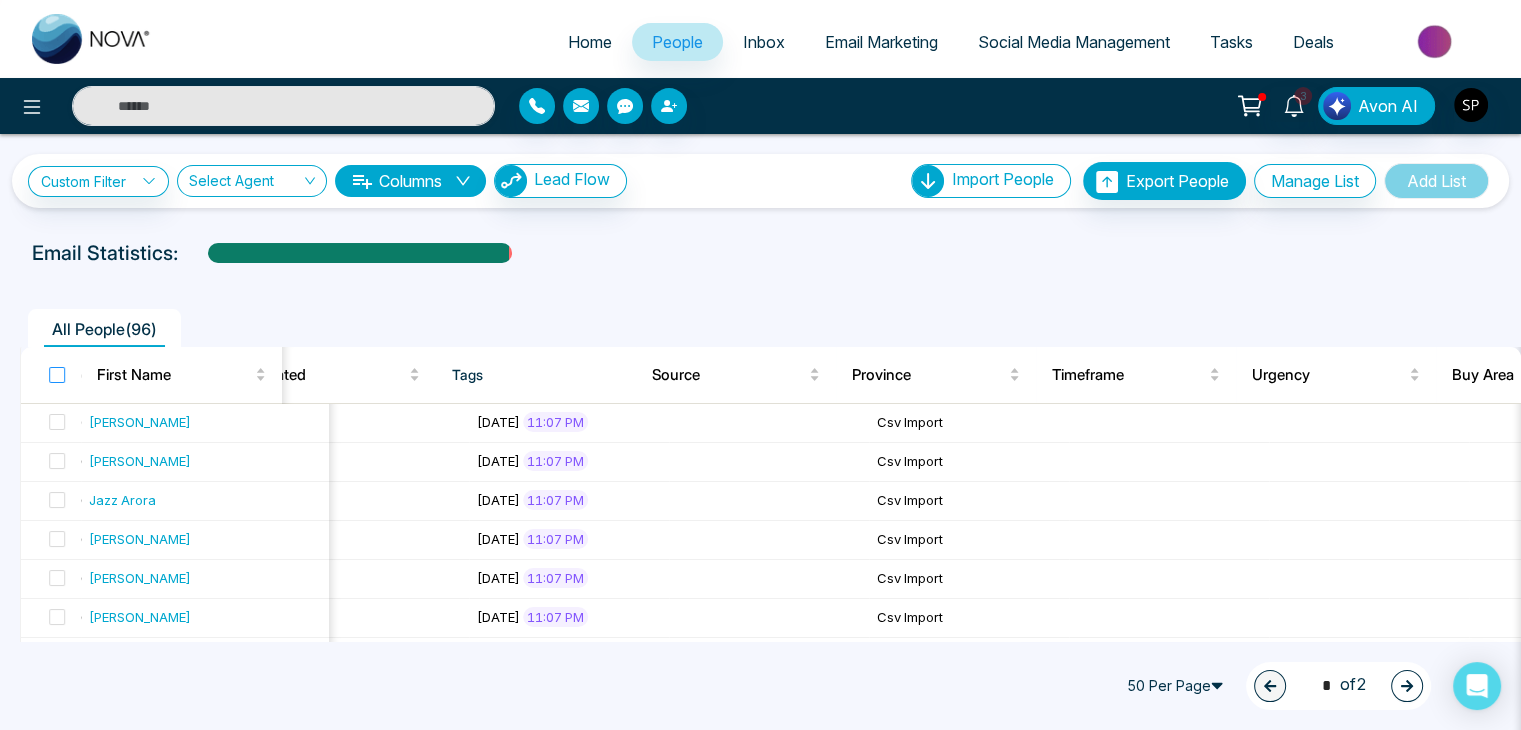 click at bounding box center (57, 375) 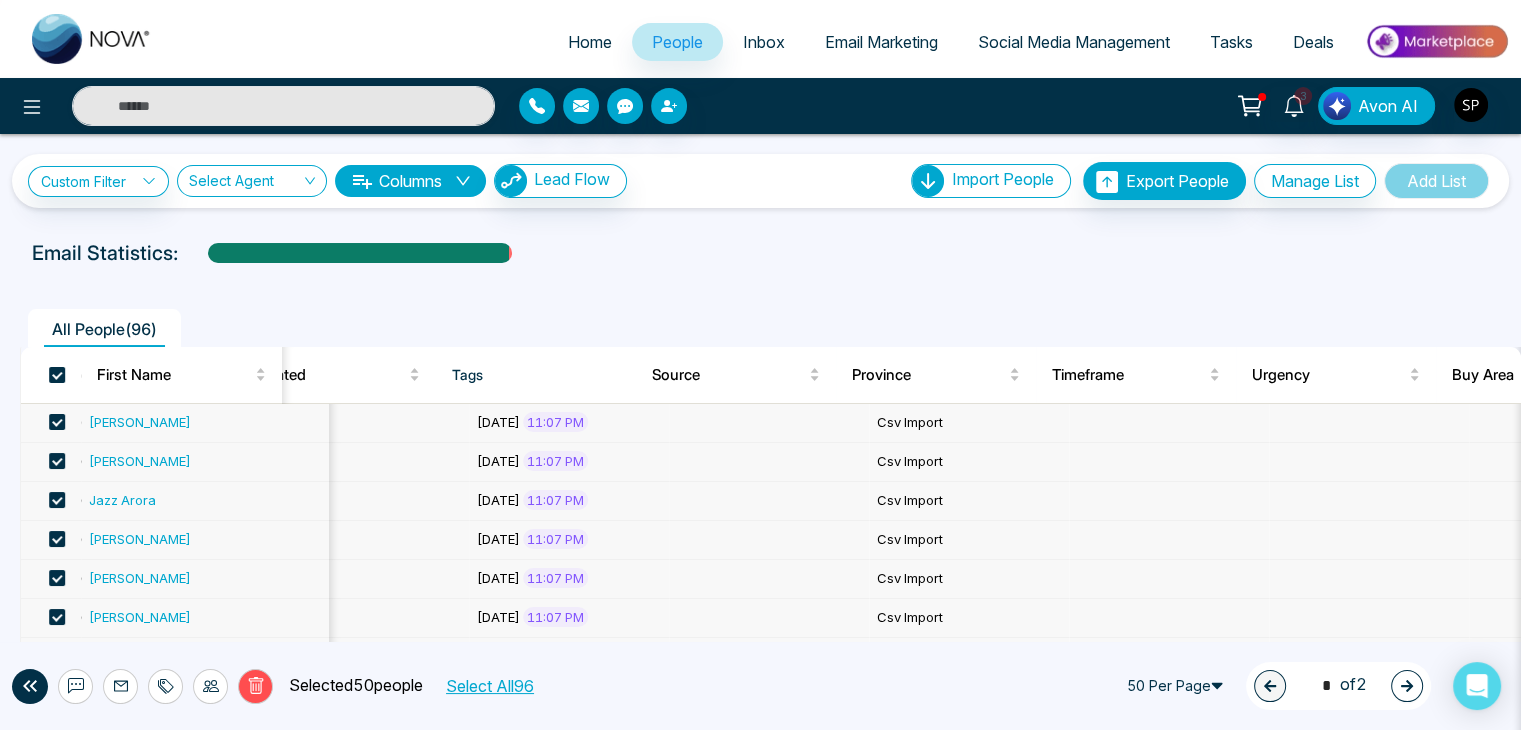 click on "Select All  96" at bounding box center [489, 686] 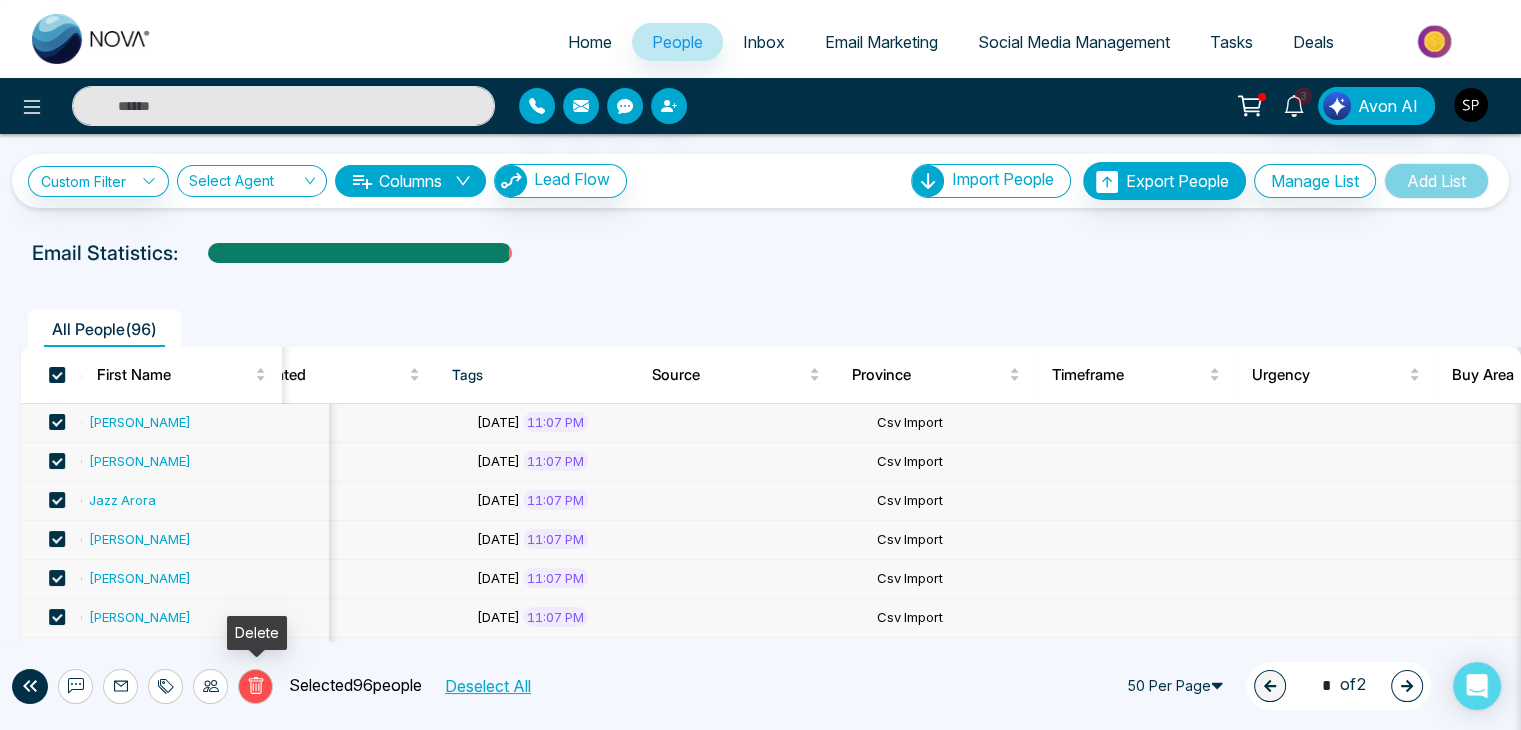 click 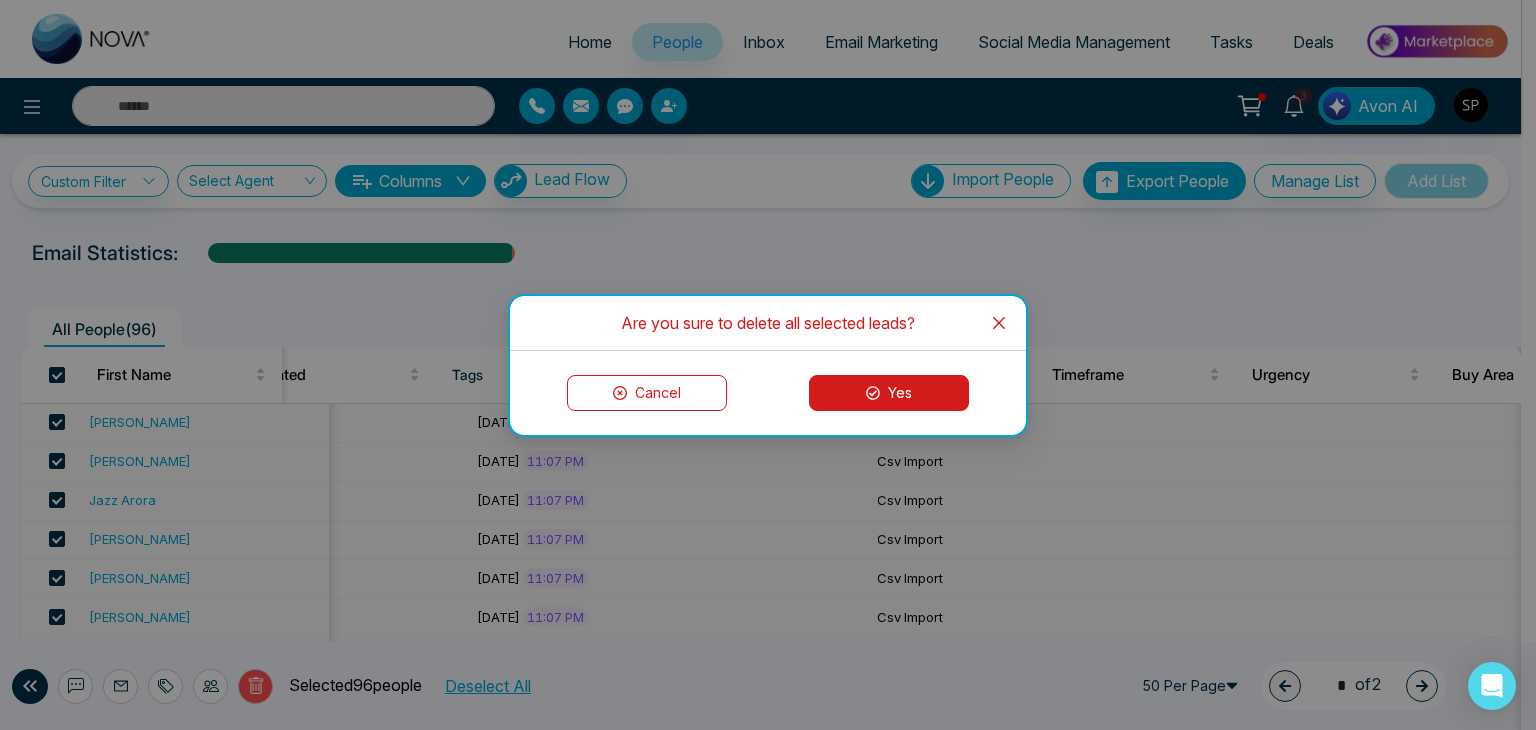 click on "Yes" at bounding box center [889, 393] 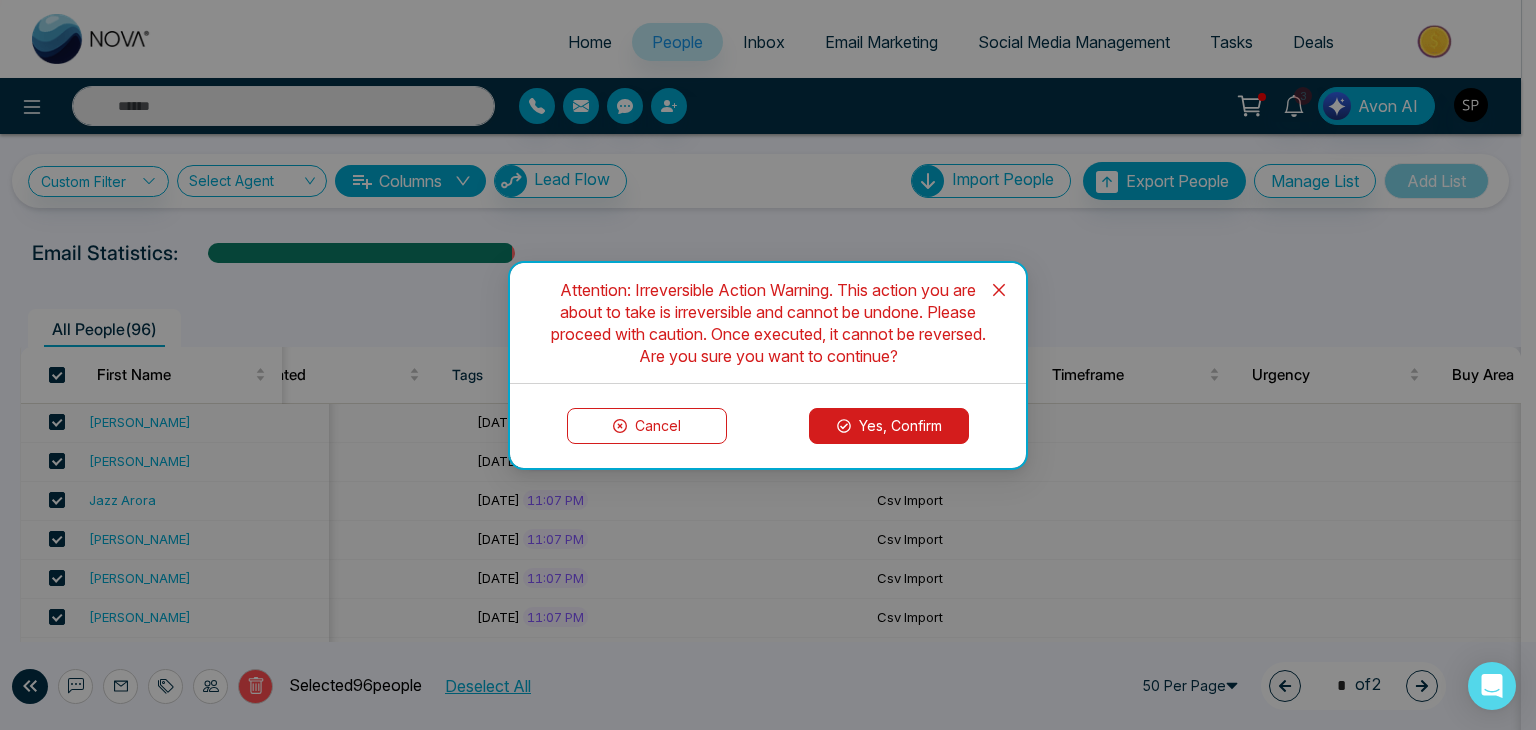 click on "Yes, Confirm" at bounding box center (889, 426) 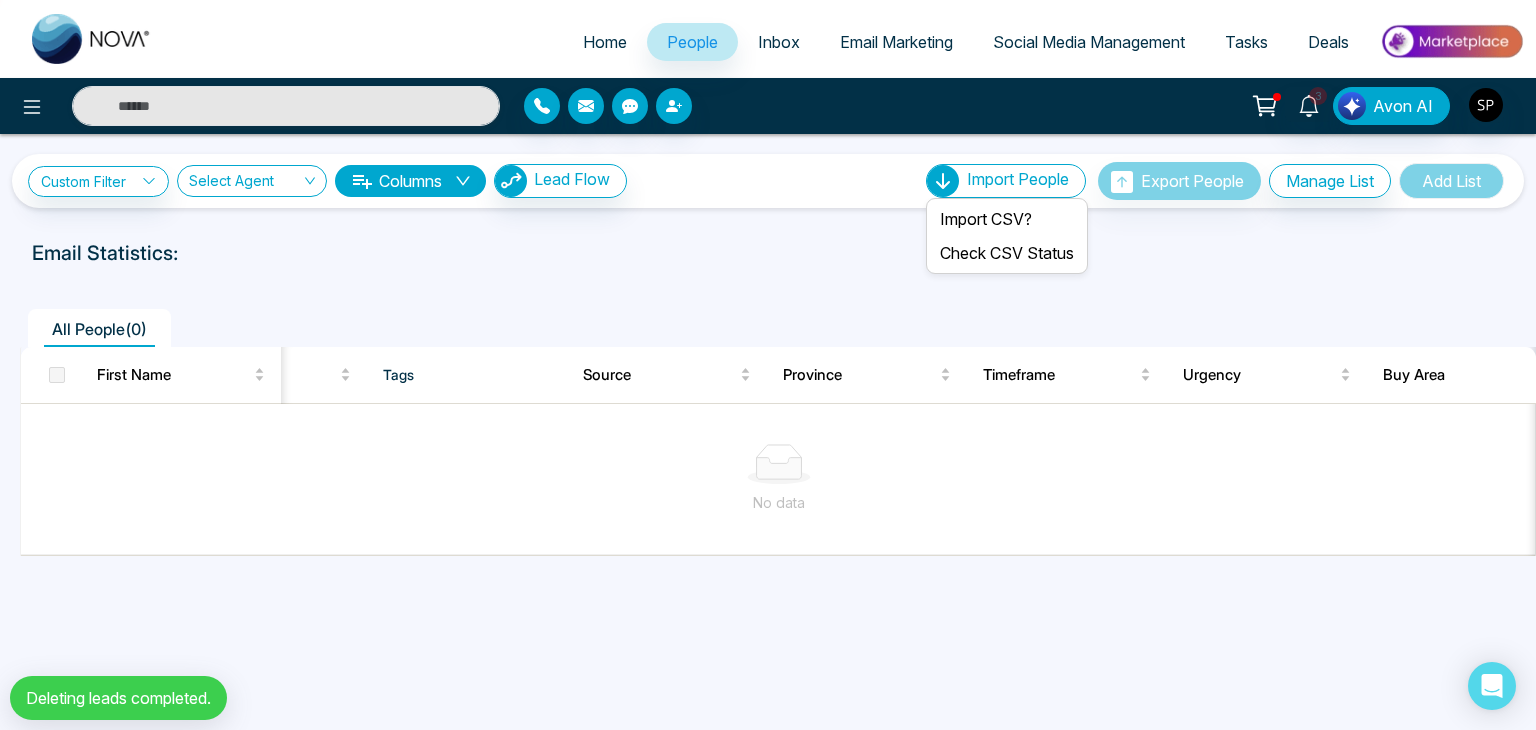 click on "Import People" at bounding box center (1018, 179) 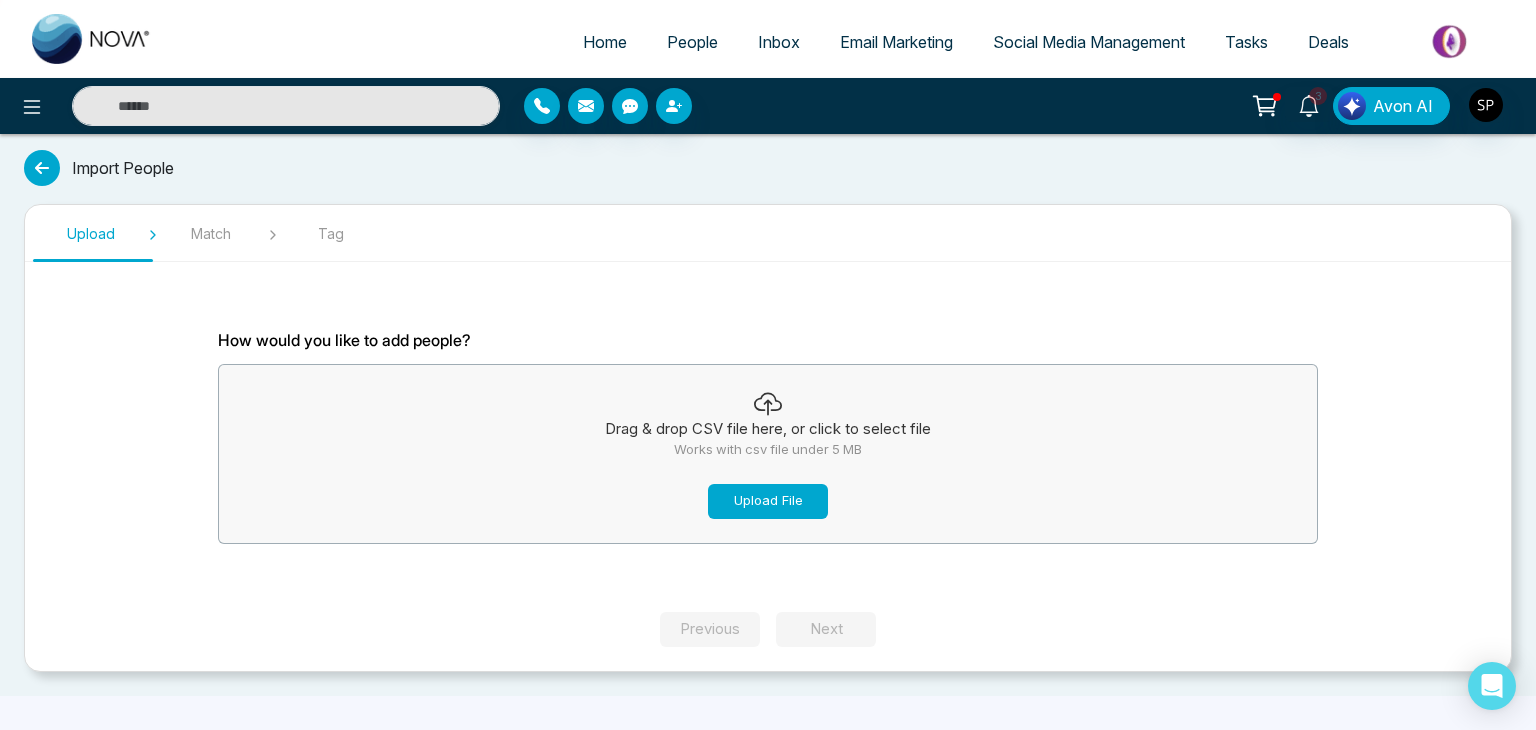 click on "Upload File" at bounding box center (768, 501) 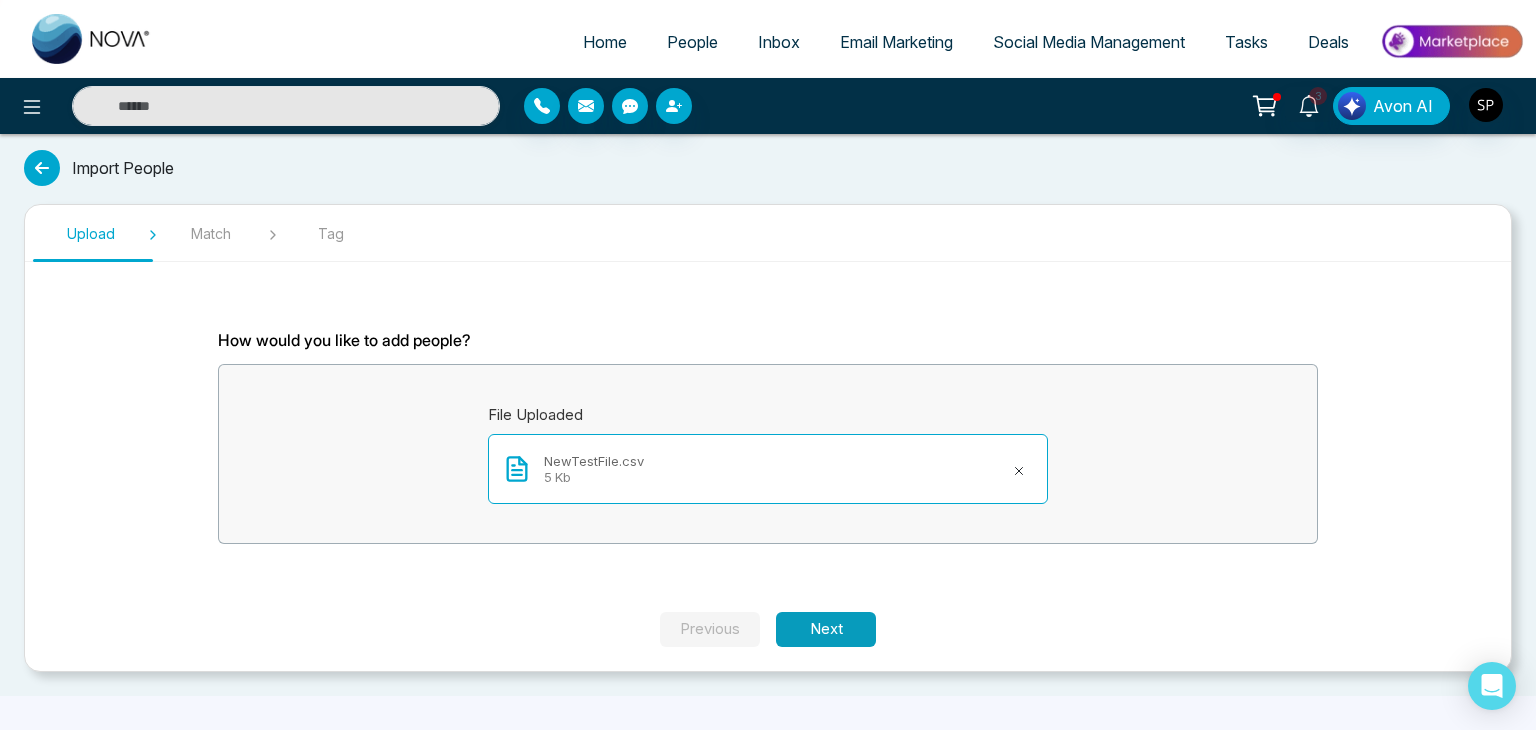 click on "Next" at bounding box center (826, 629) 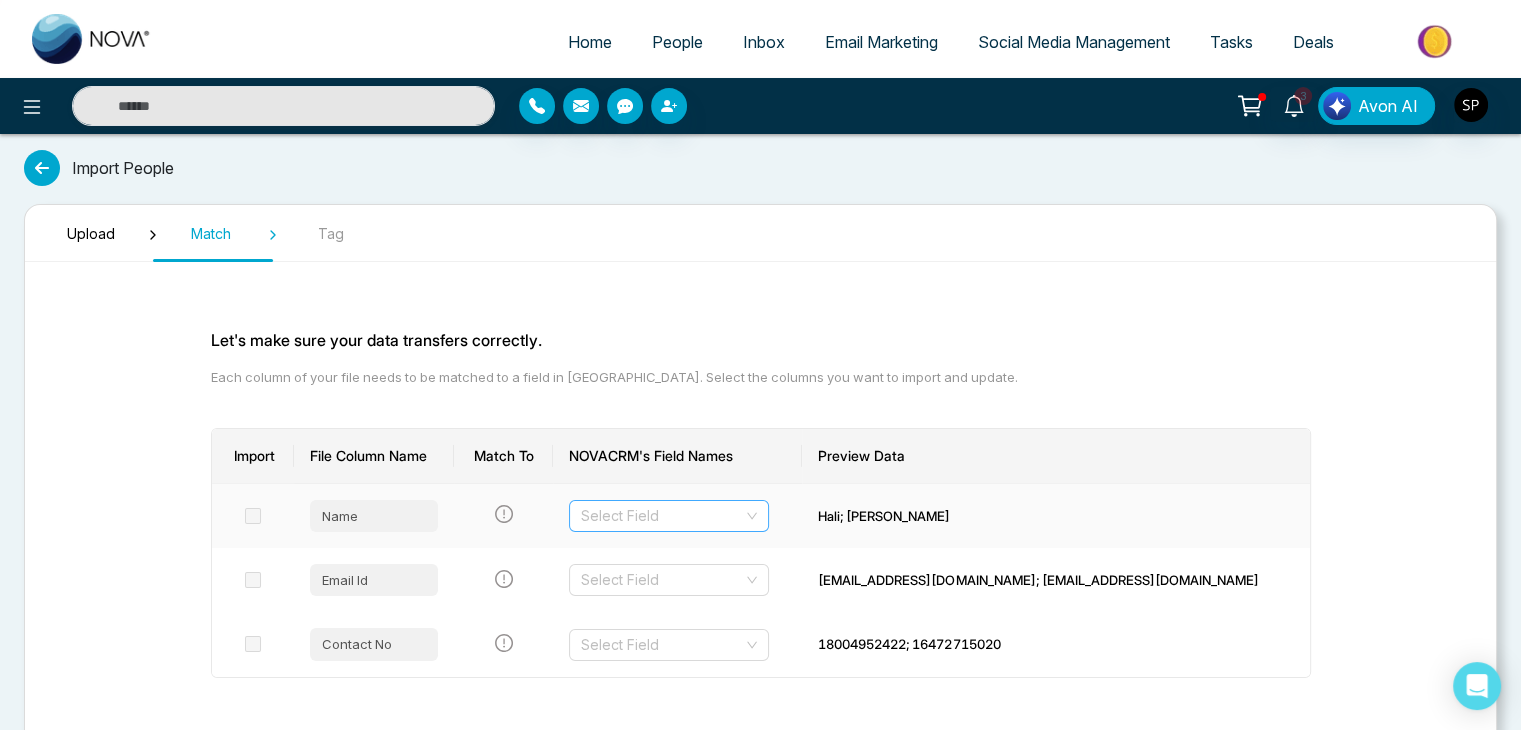 scroll, scrollTop: 104, scrollLeft: 0, axis: vertical 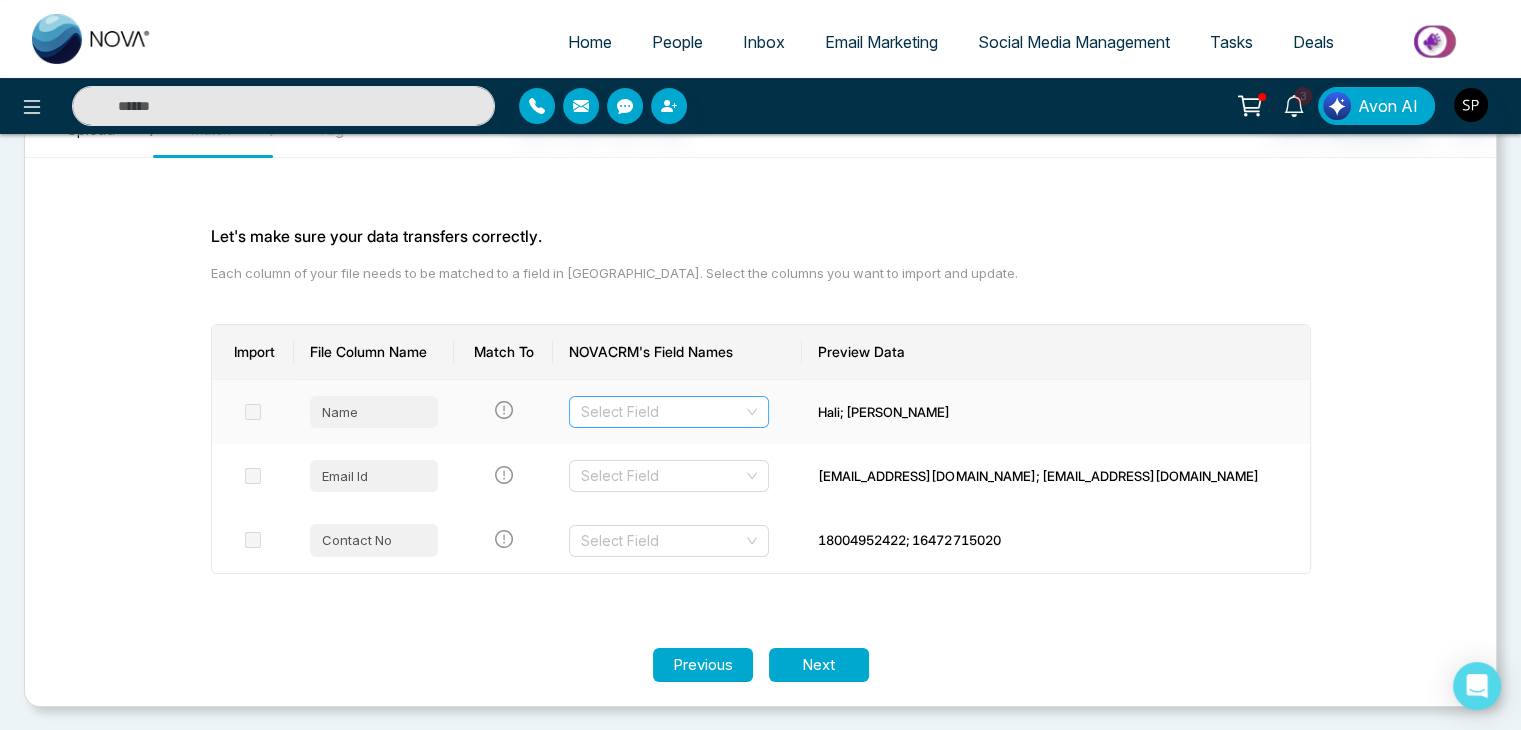 click at bounding box center [662, 412] 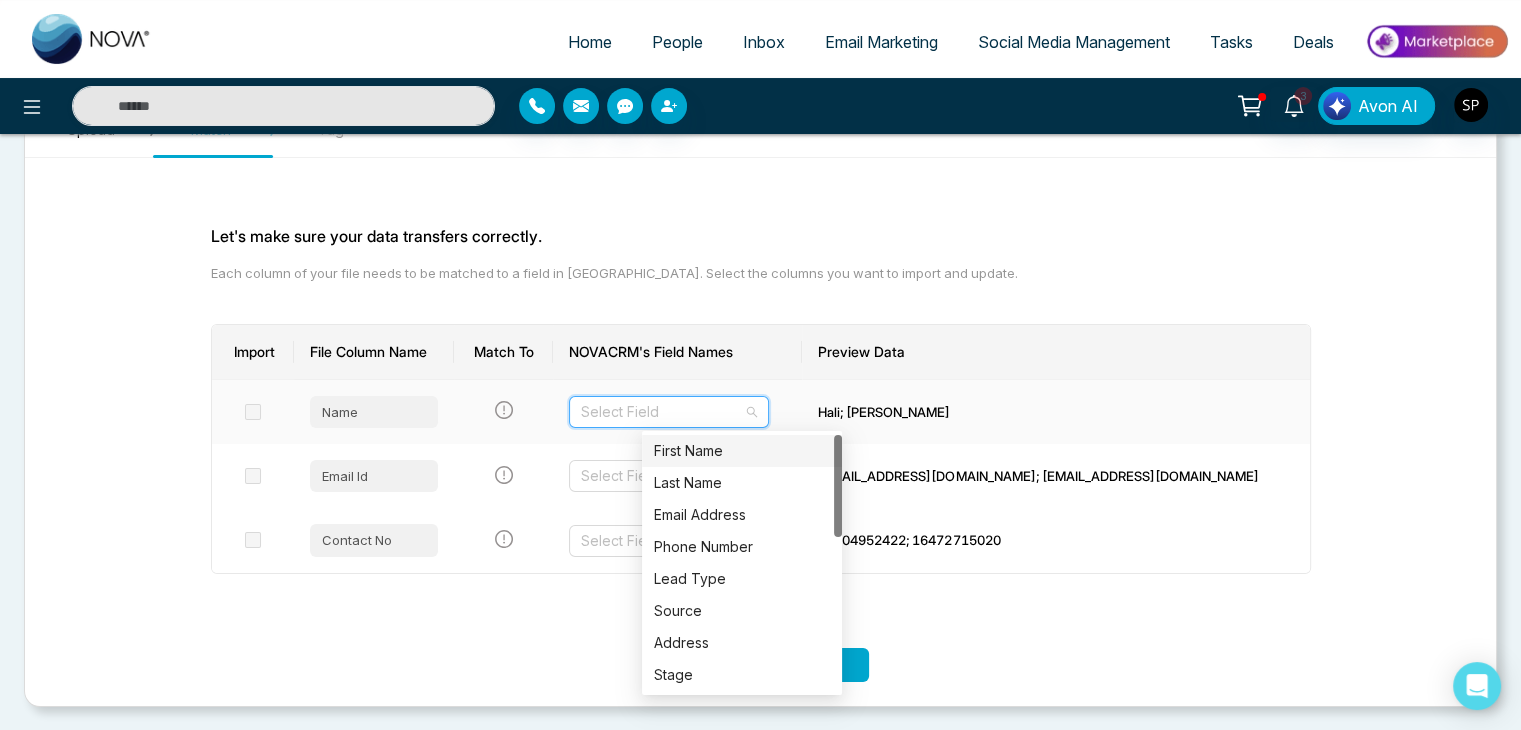 click on "First Name" at bounding box center (742, 451) 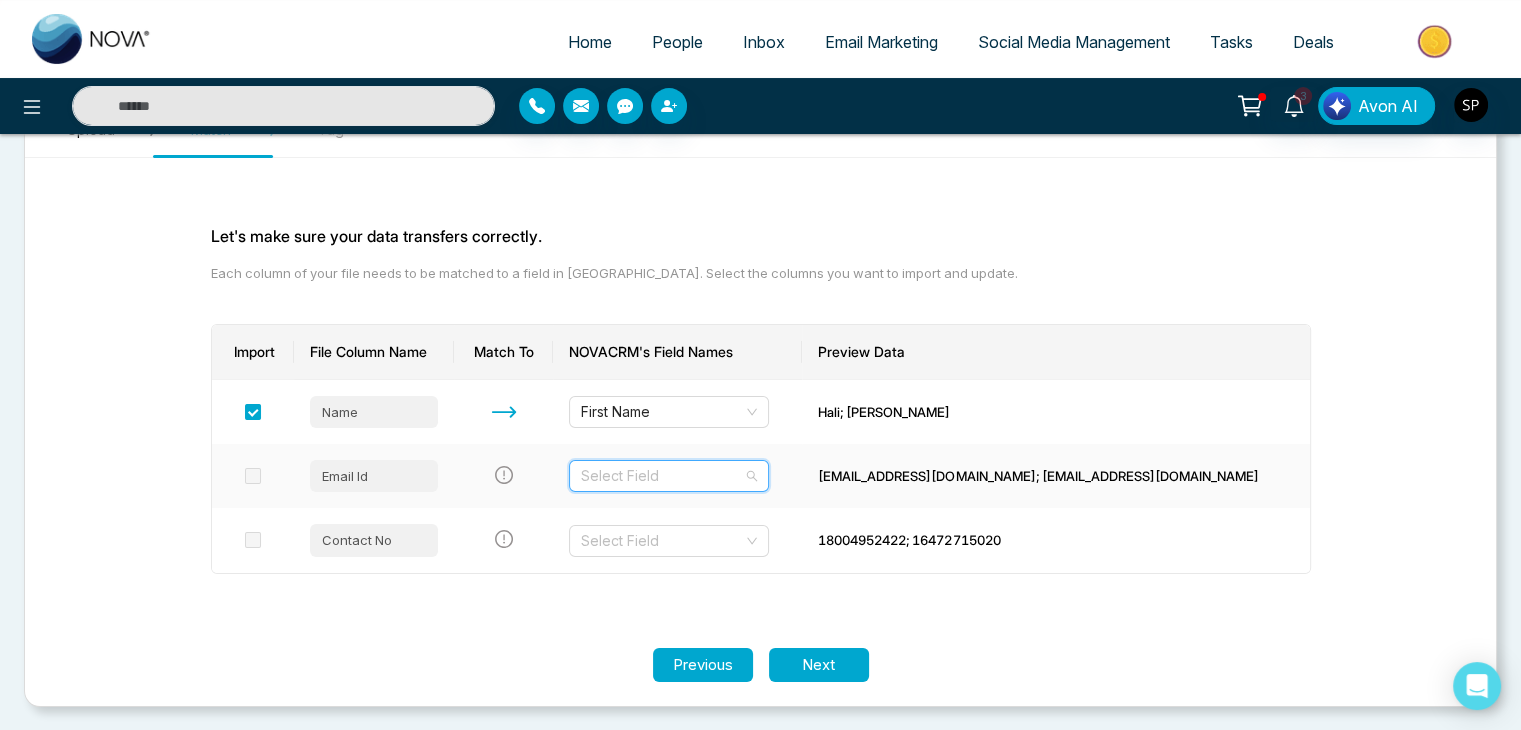 click at bounding box center (662, 476) 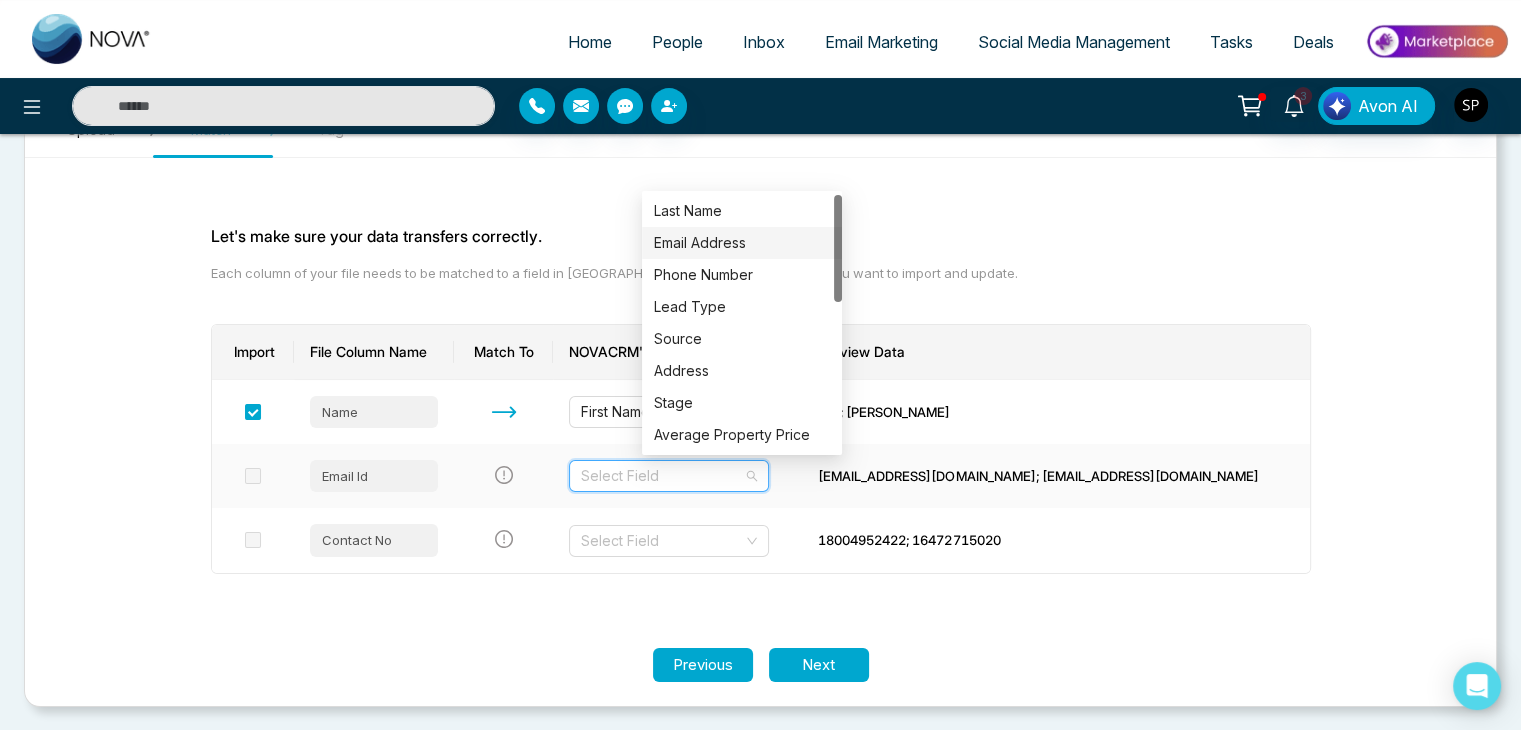 click on "Email Address" at bounding box center (742, 243) 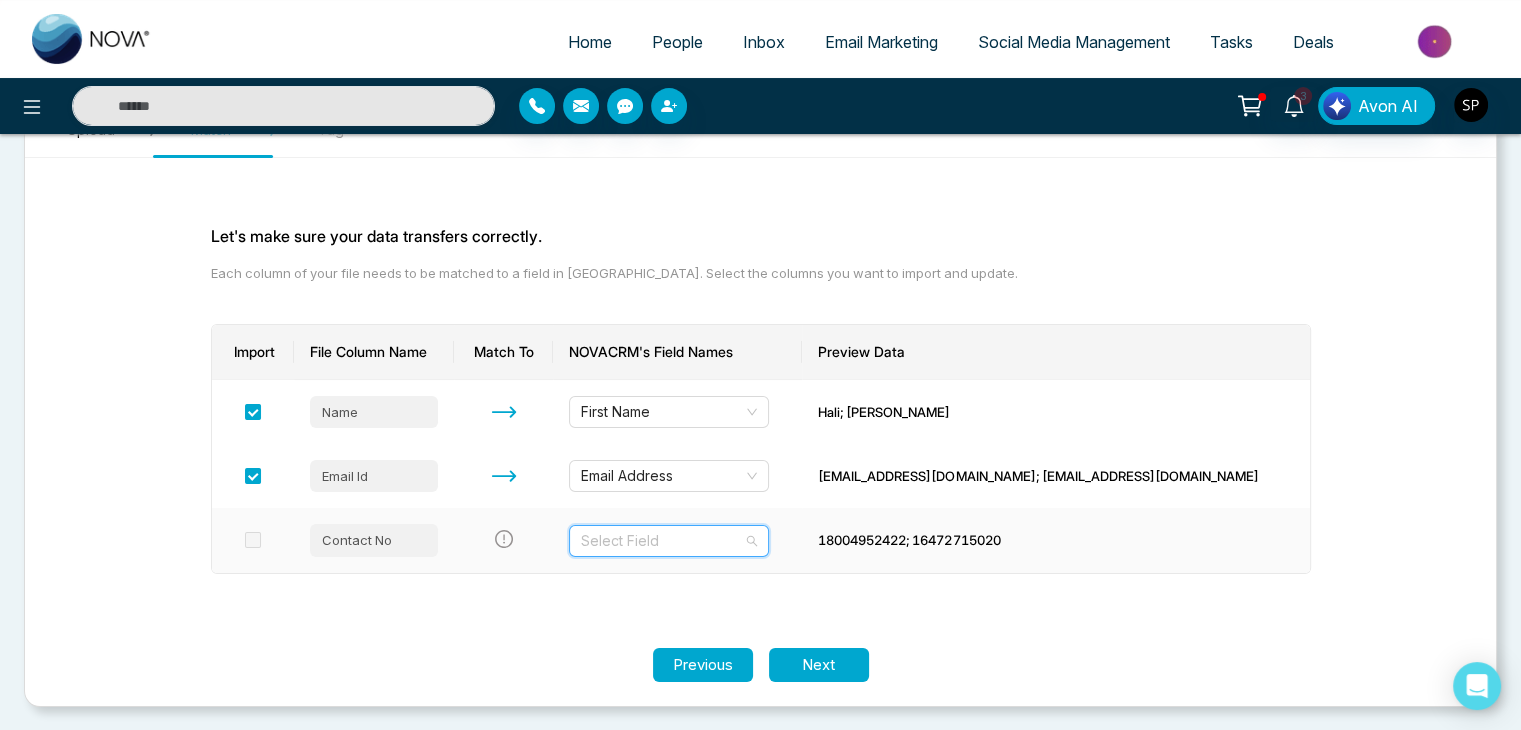 click at bounding box center (662, 541) 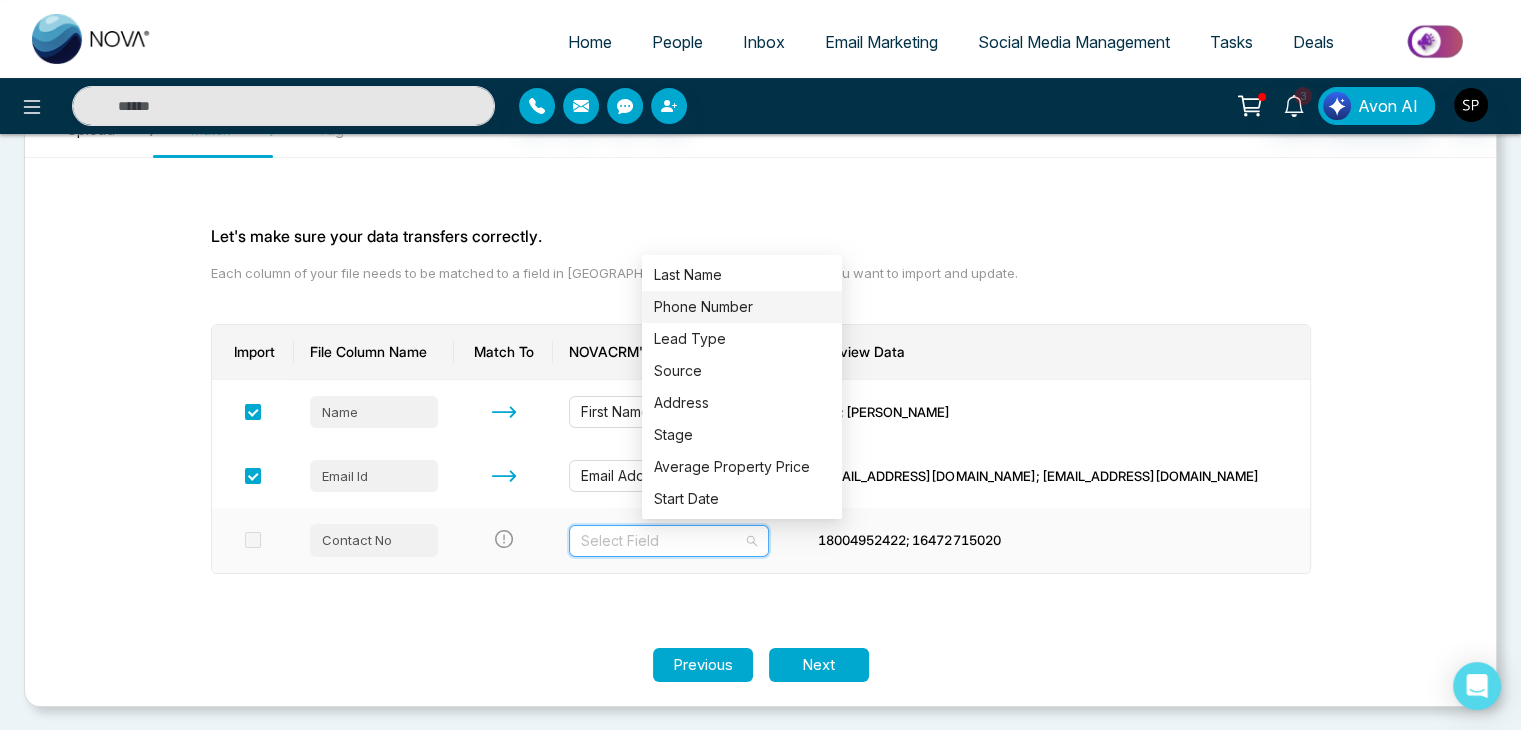 click on "Phone Number" at bounding box center (742, 307) 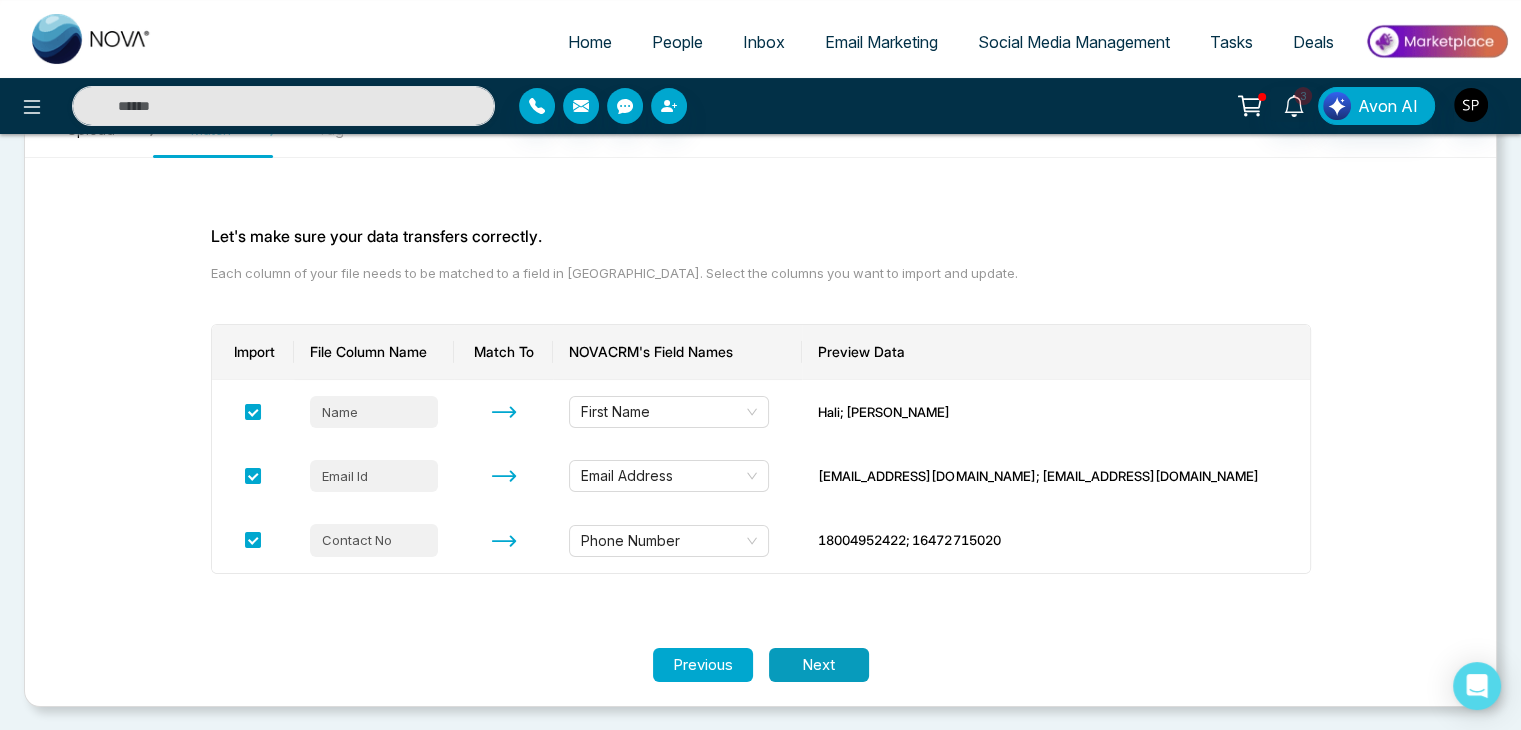 click on "Next" at bounding box center [819, 665] 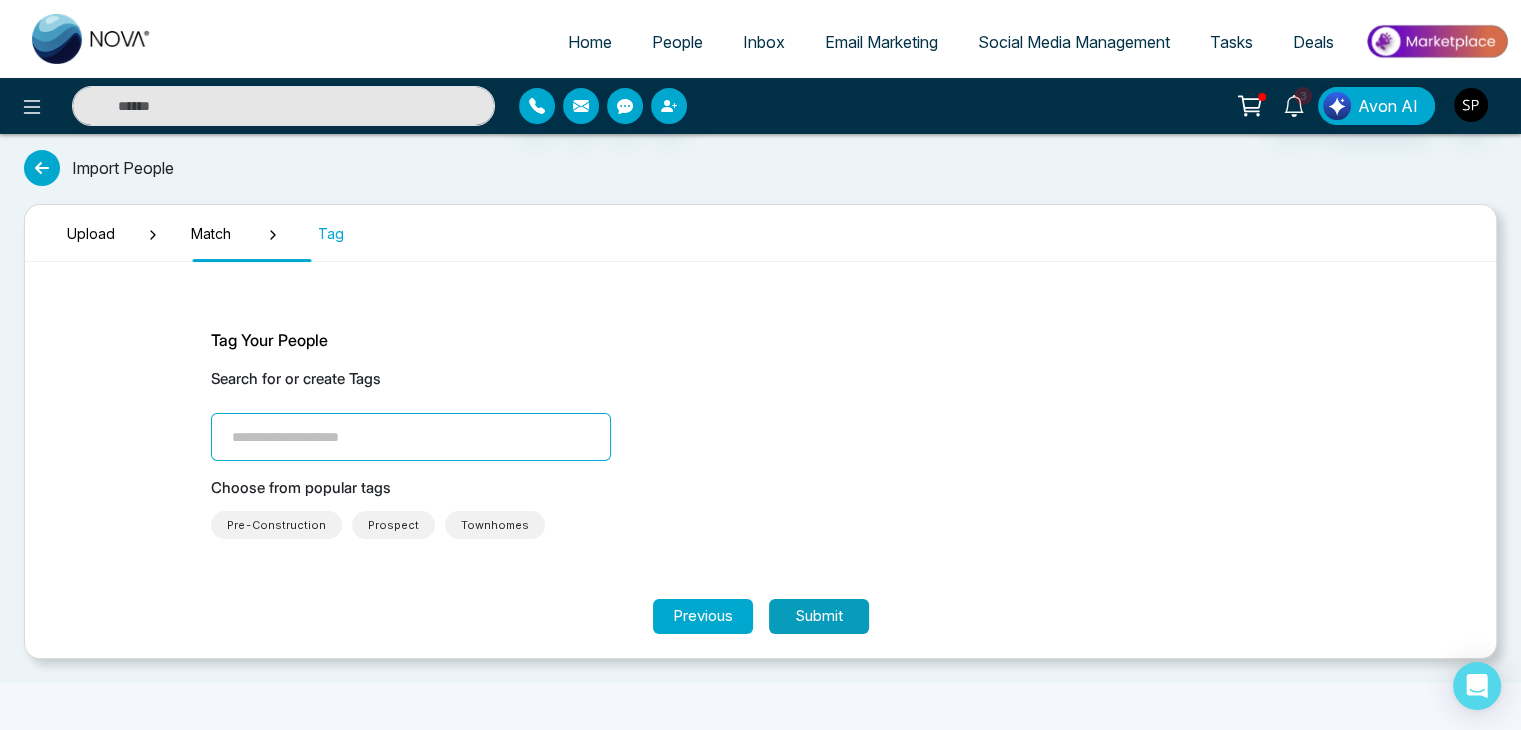 scroll, scrollTop: 0, scrollLeft: 0, axis: both 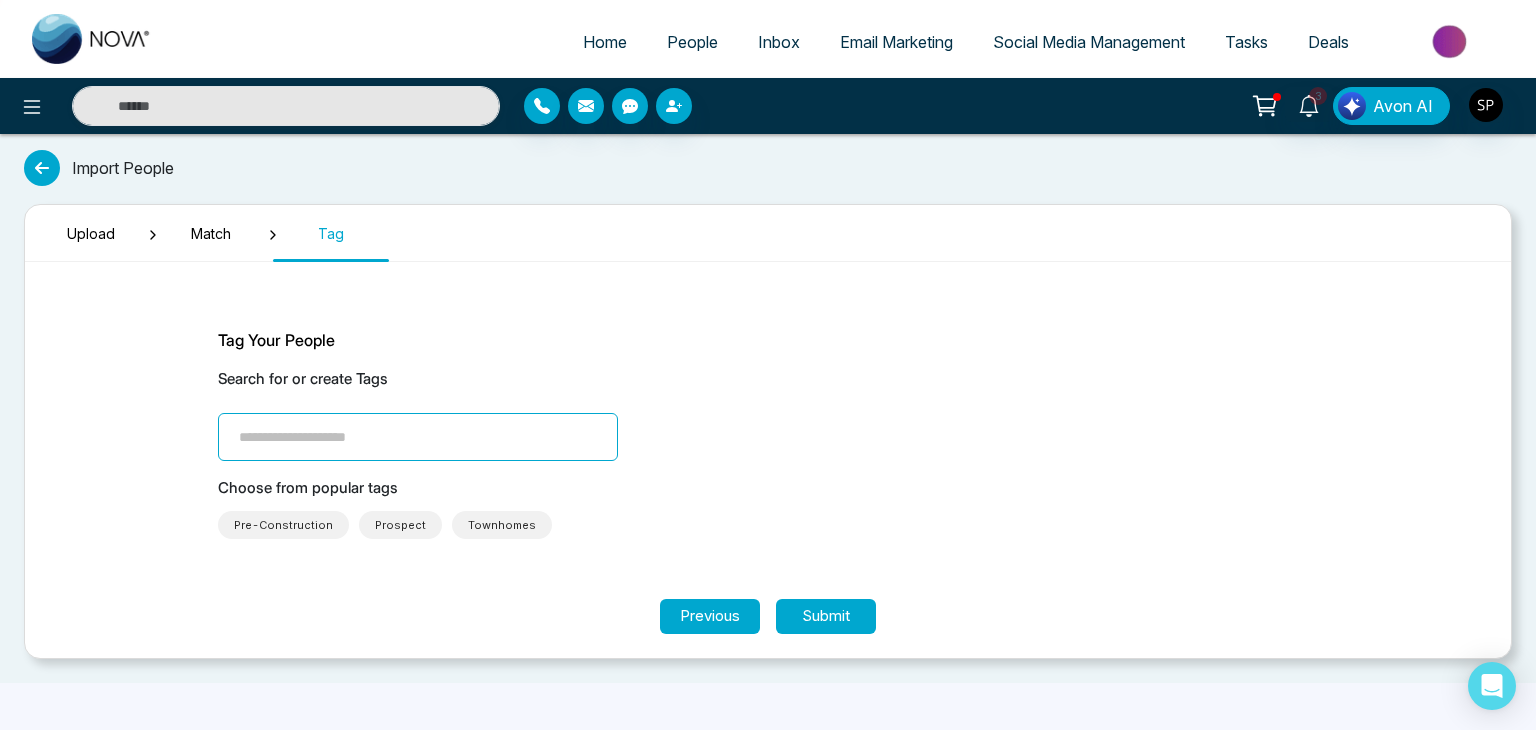 click at bounding box center (418, 437) 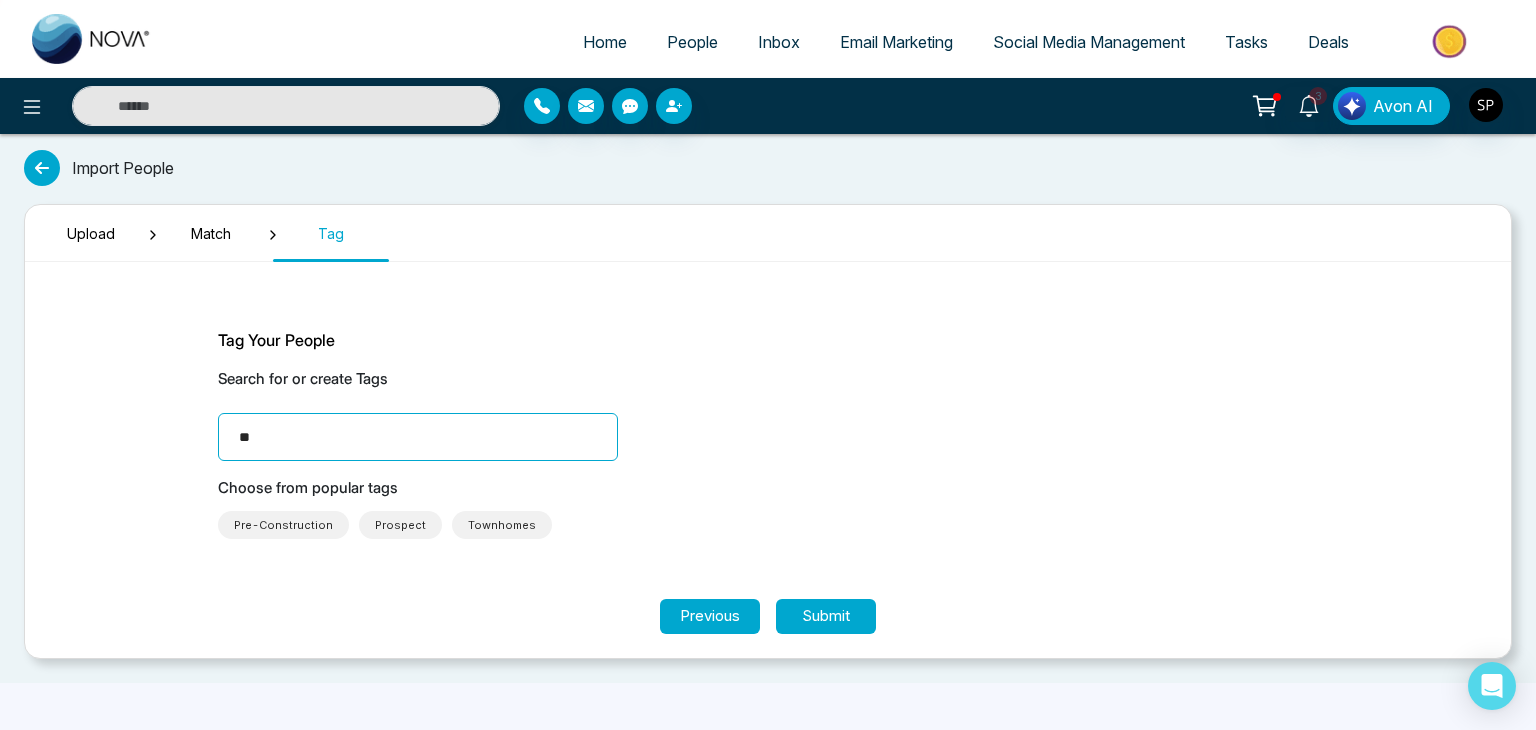 type on "*" 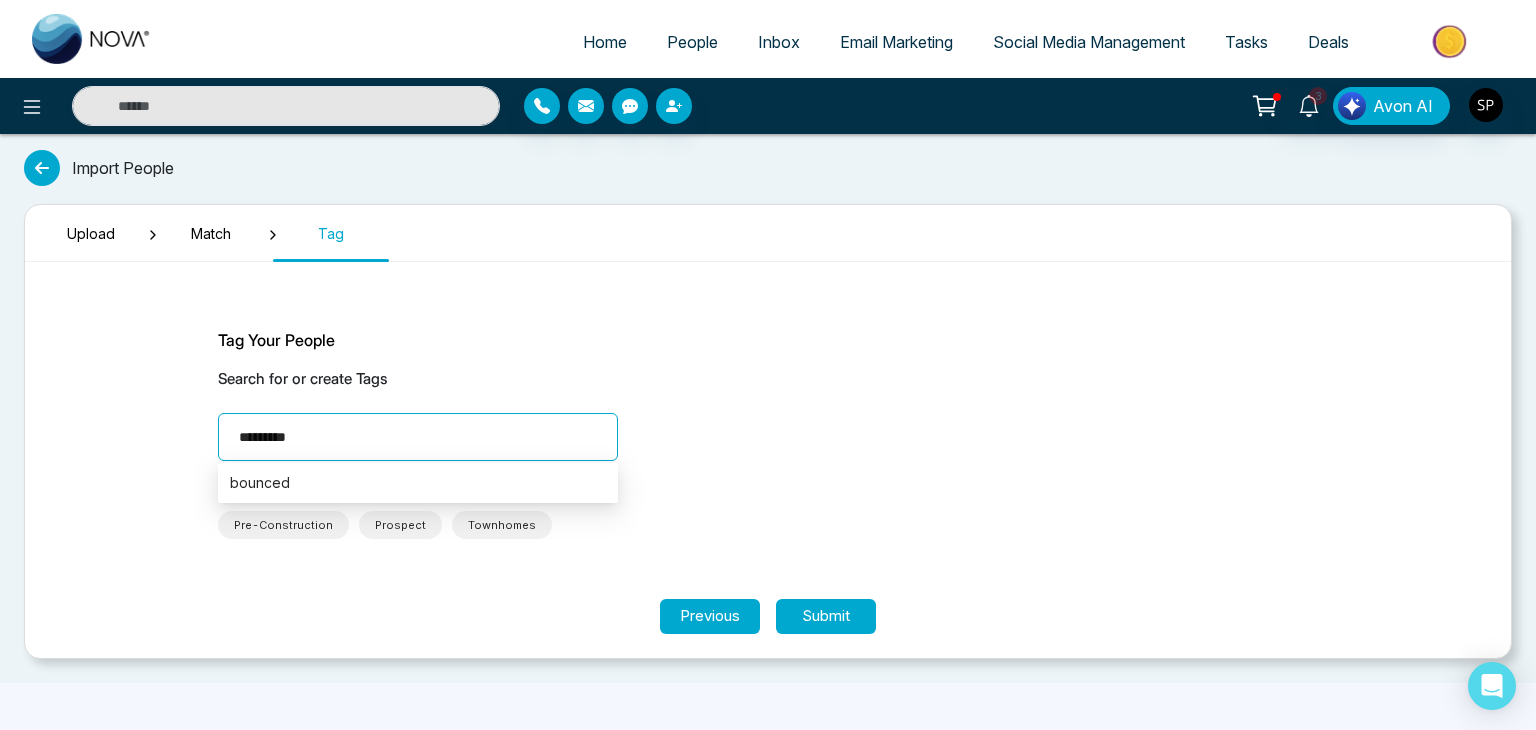type on "**********" 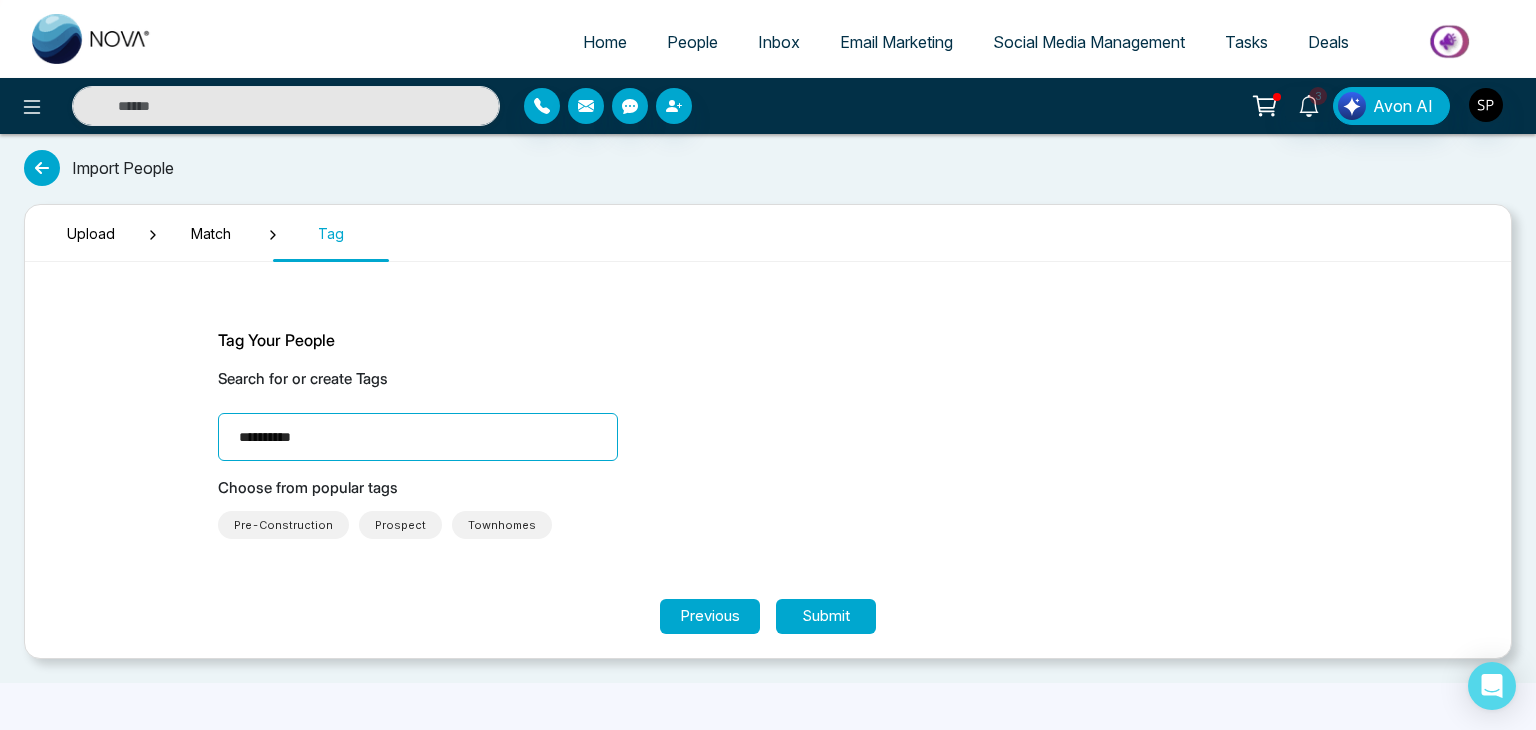 type 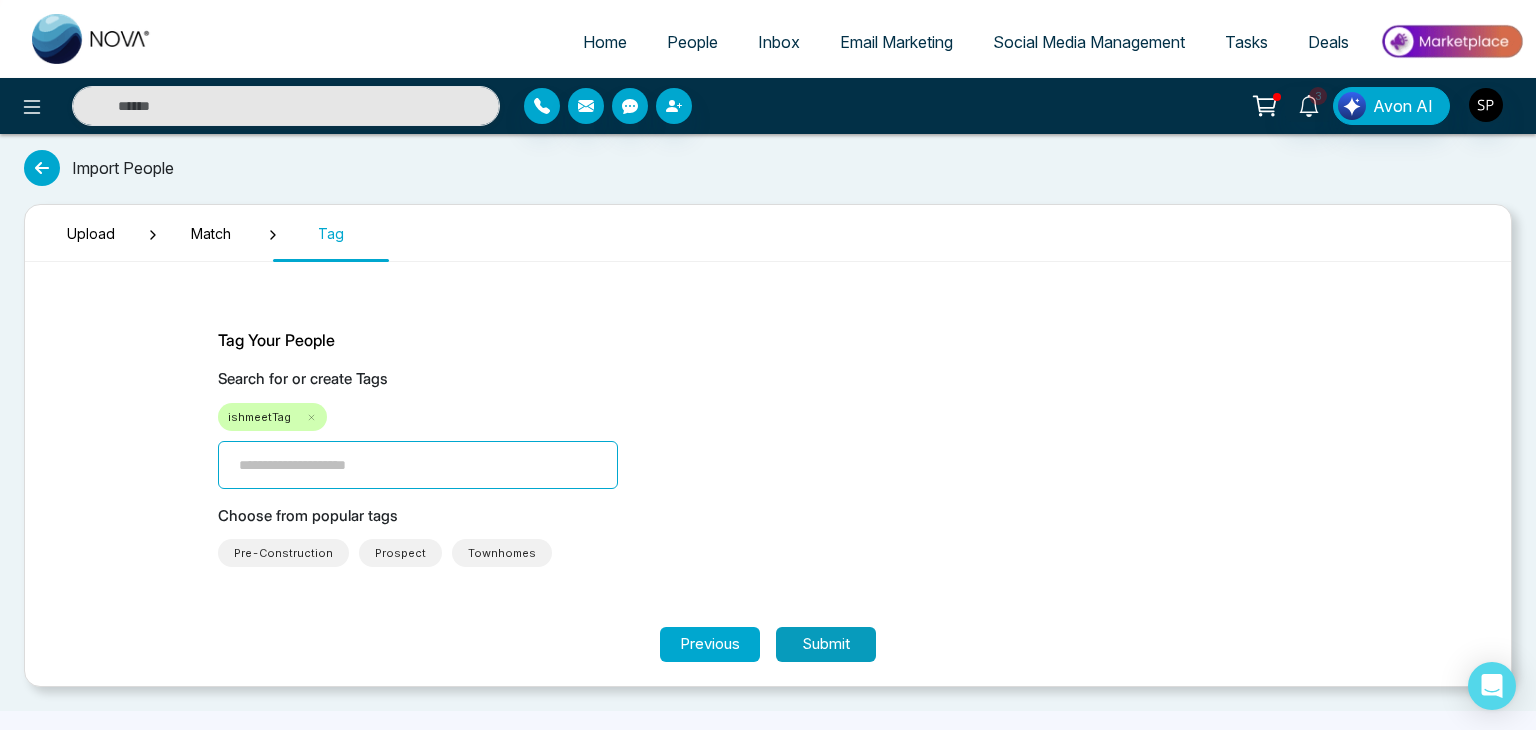 click on "Submit" at bounding box center (826, 644) 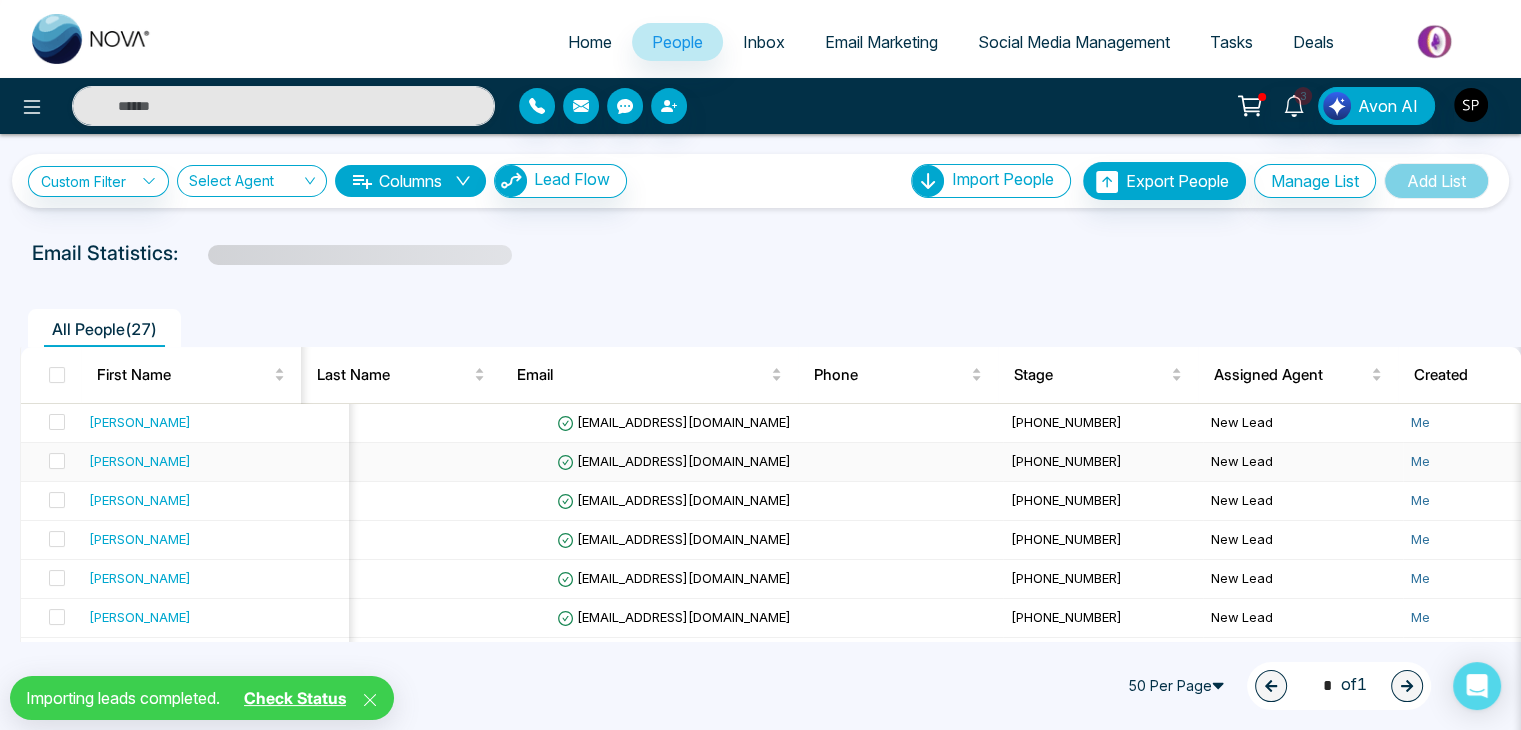 scroll, scrollTop: 0, scrollLeft: 852, axis: horizontal 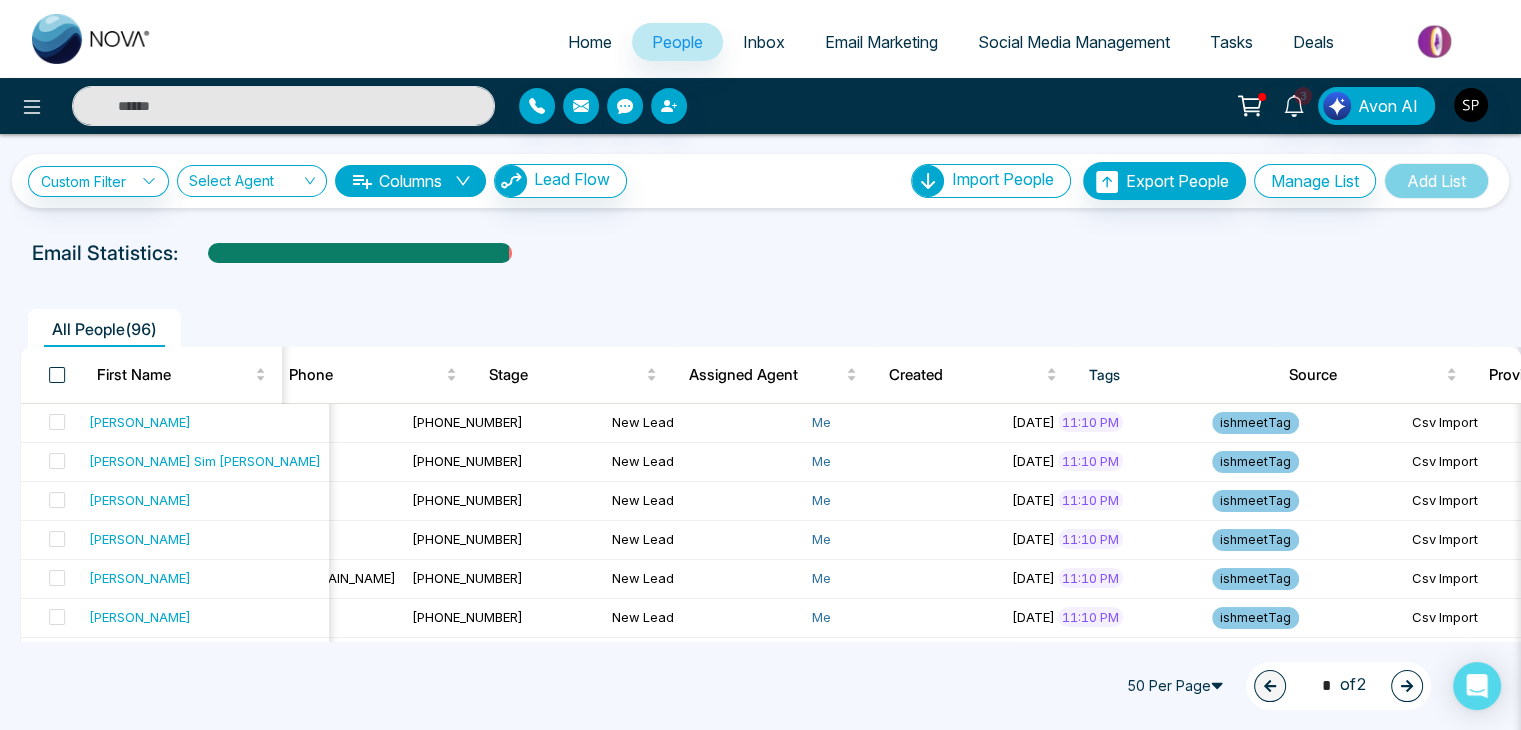click at bounding box center [57, 375] 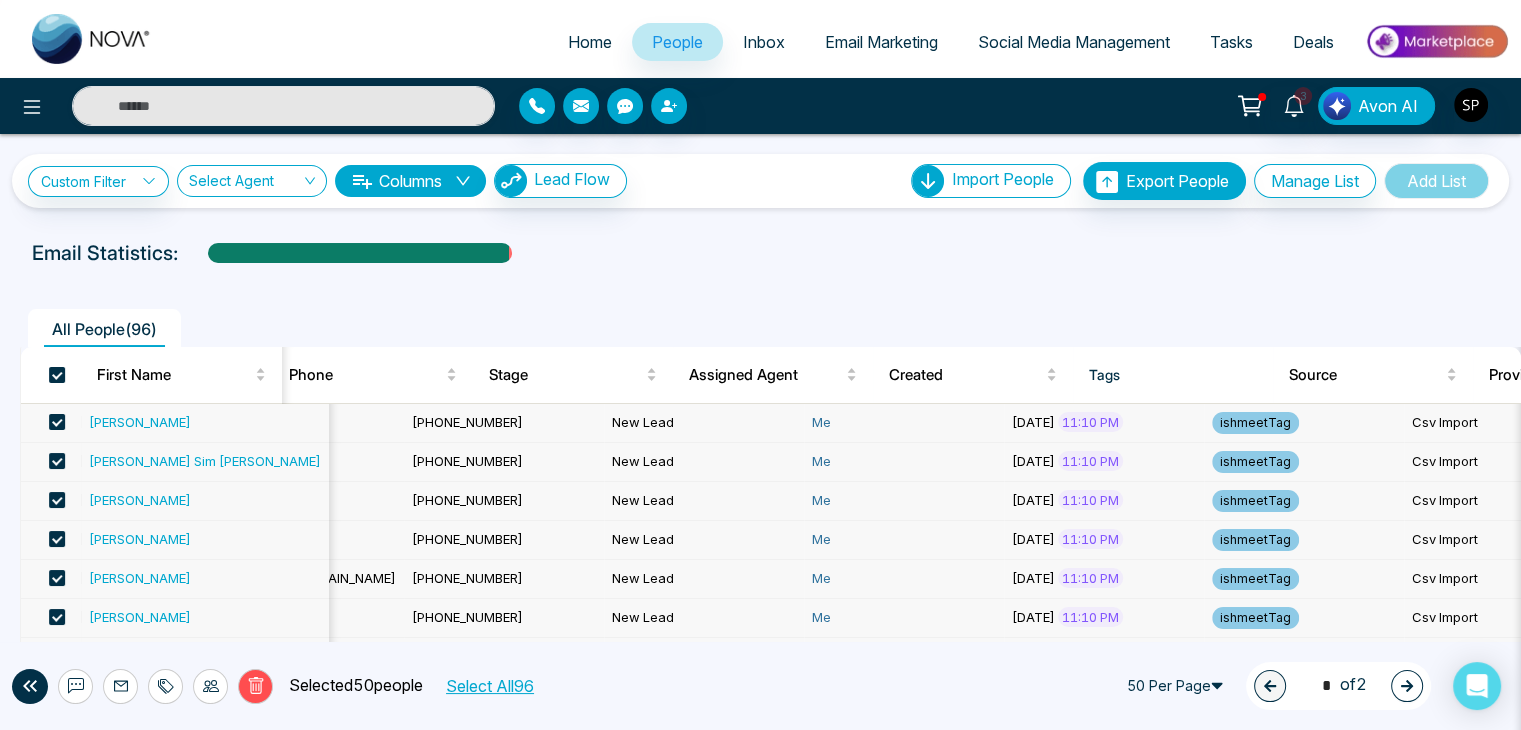 click on "Select All  96" at bounding box center (489, 686) 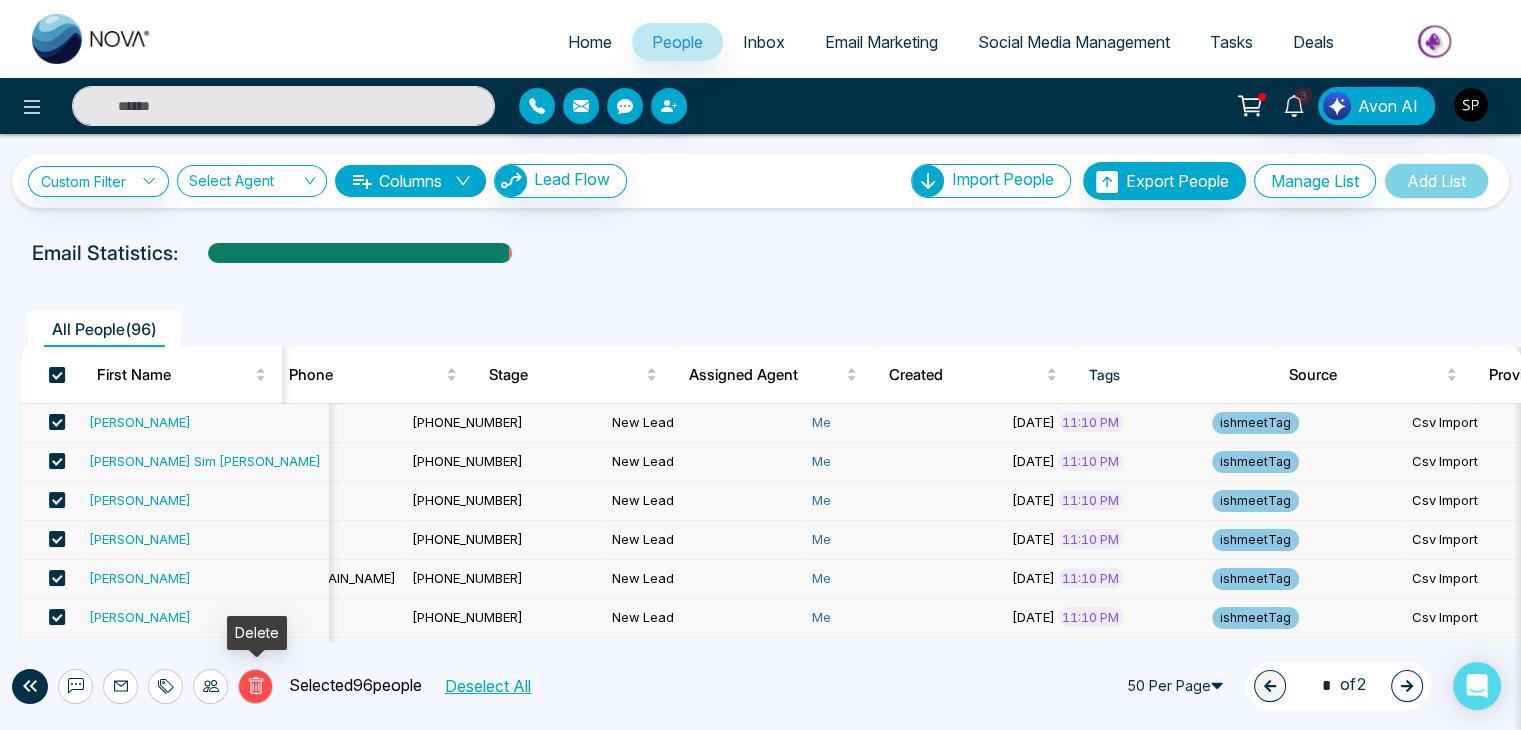 click 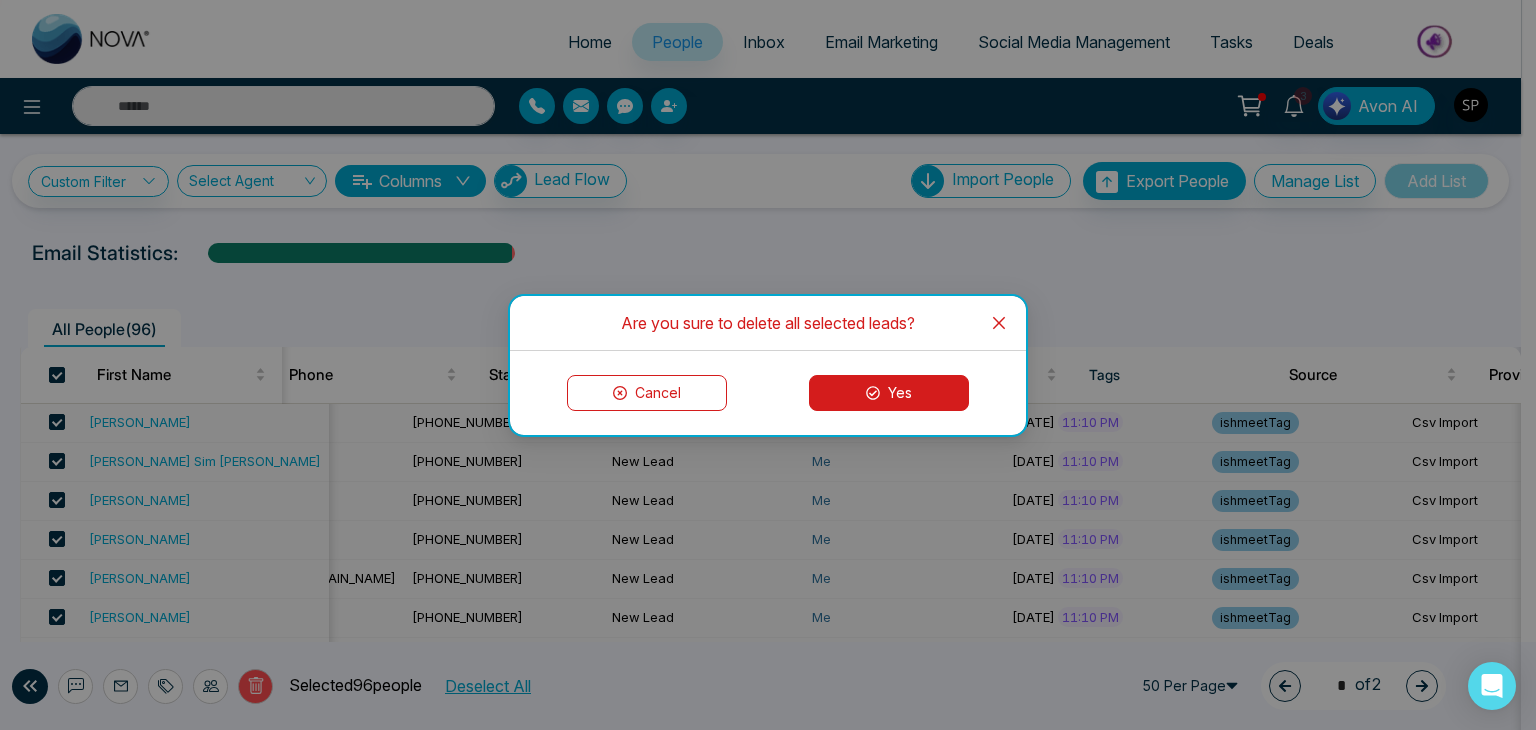 click on "Yes" at bounding box center [889, 393] 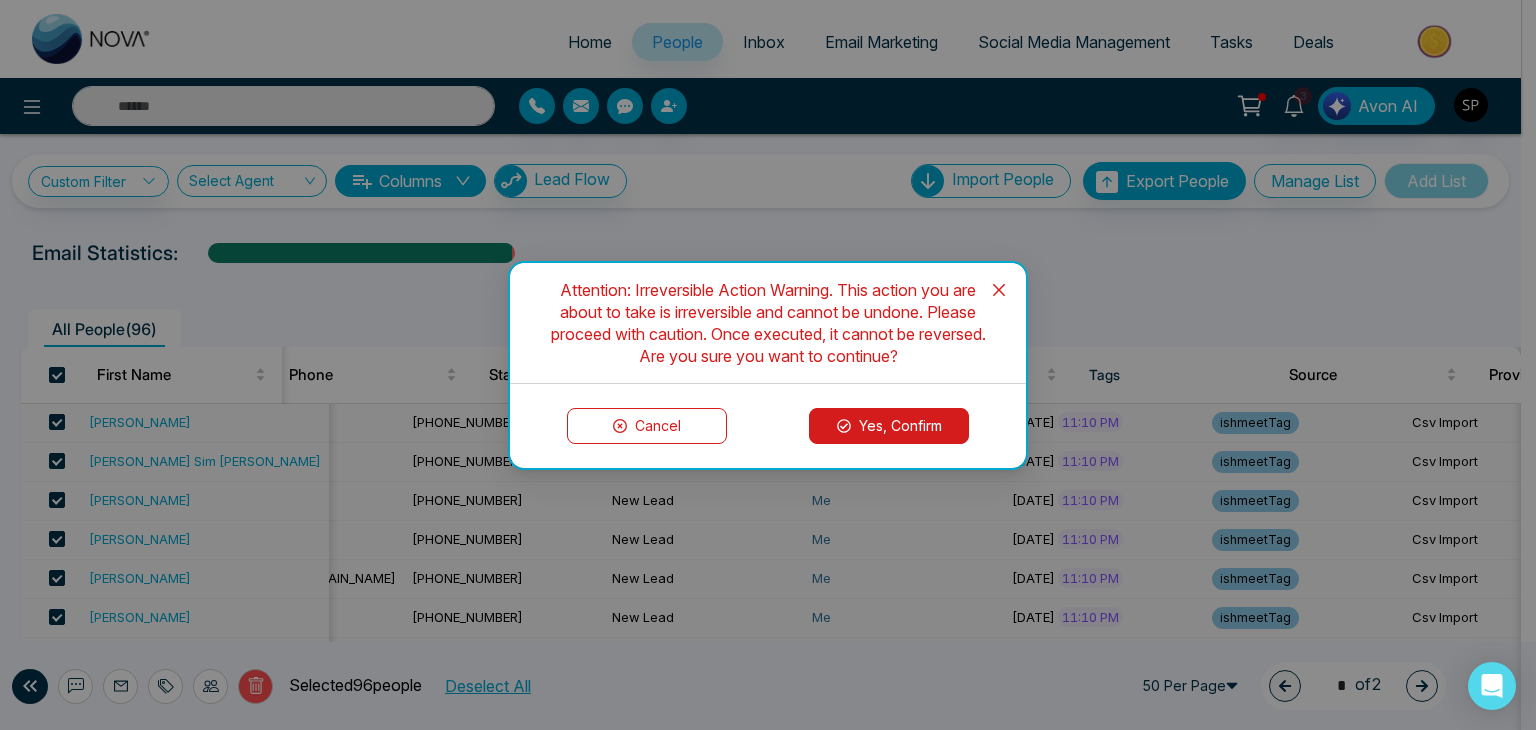click on "Yes, Confirm" at bounding box center (889, 426) 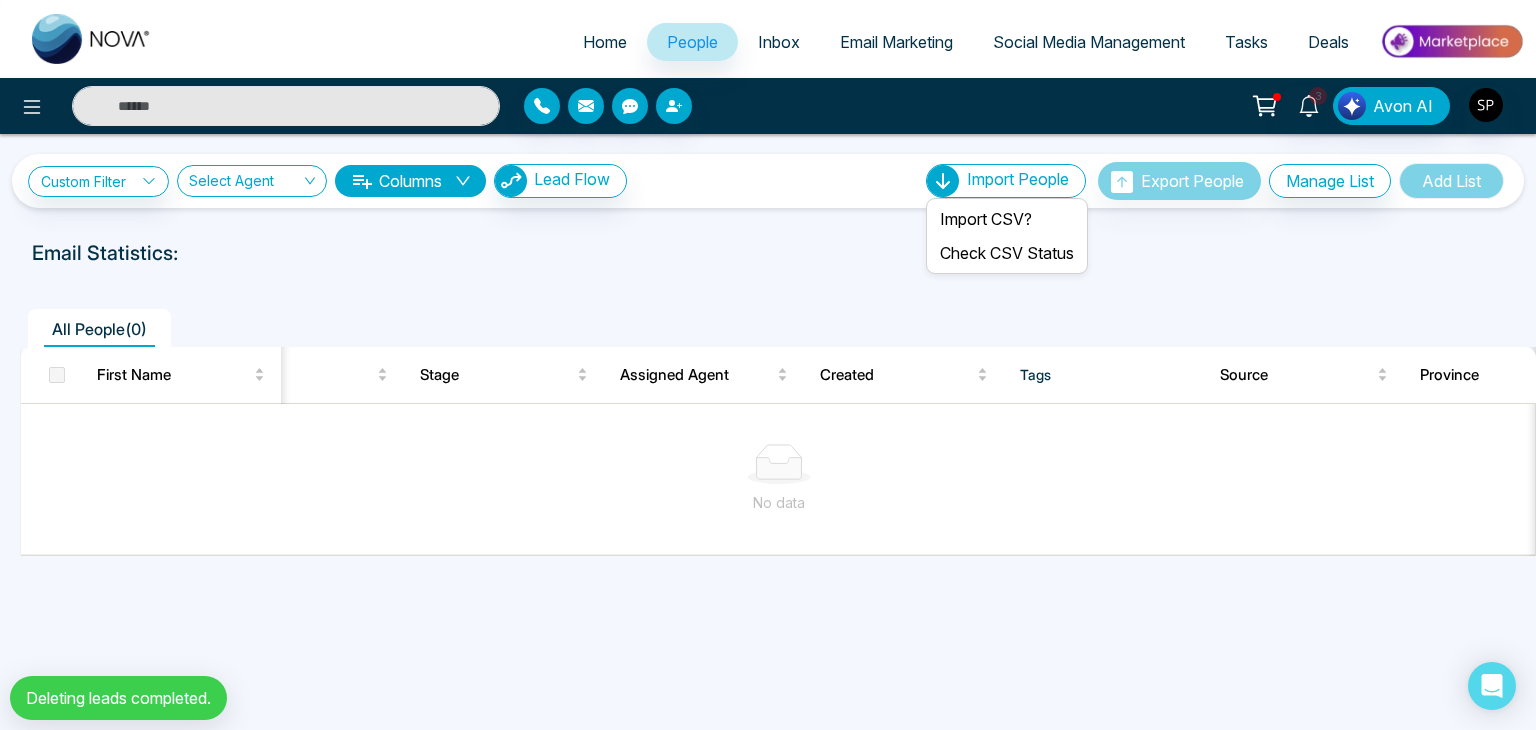 click on "Import People" at bounding box center [1018, 179] 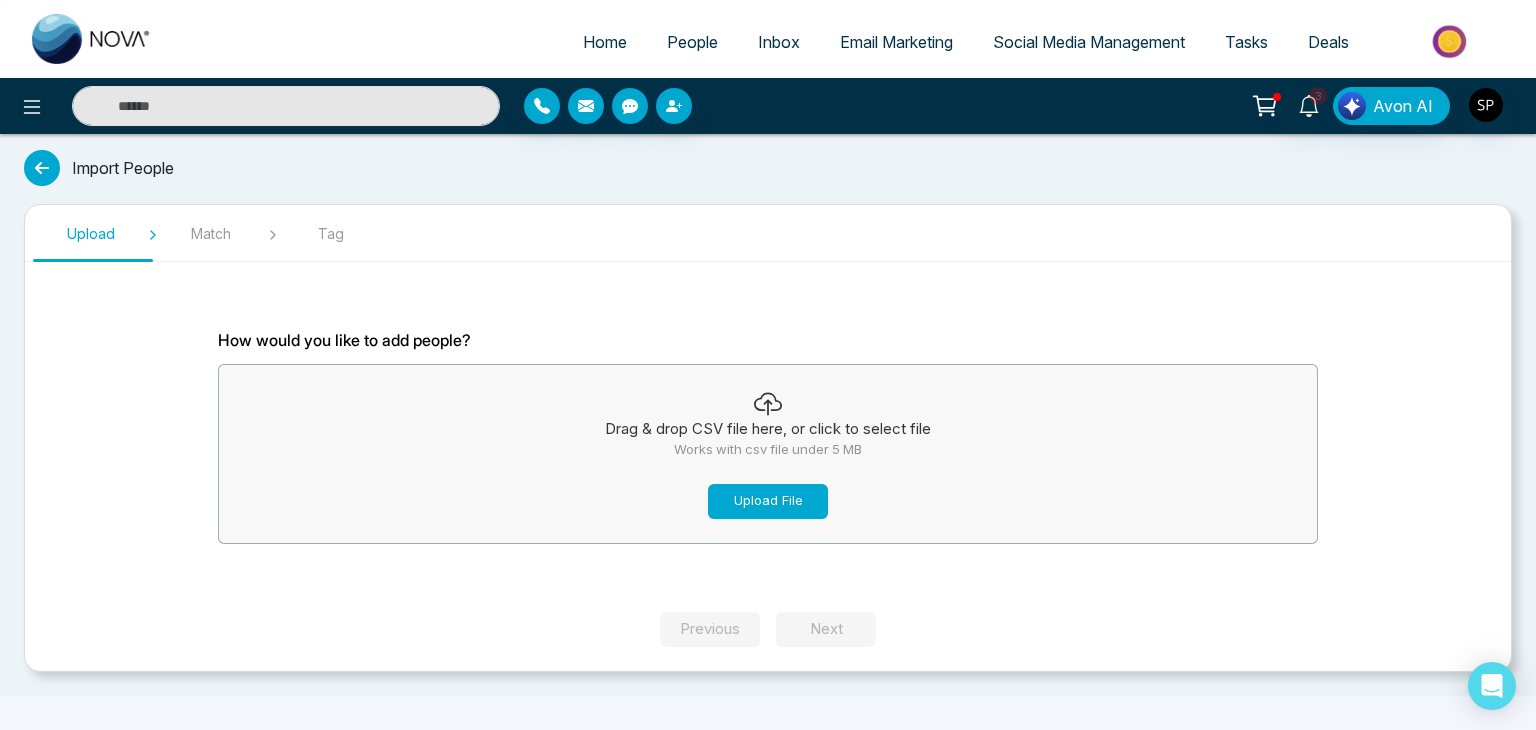 click on "Upload File" at bounding box center [768, 501] 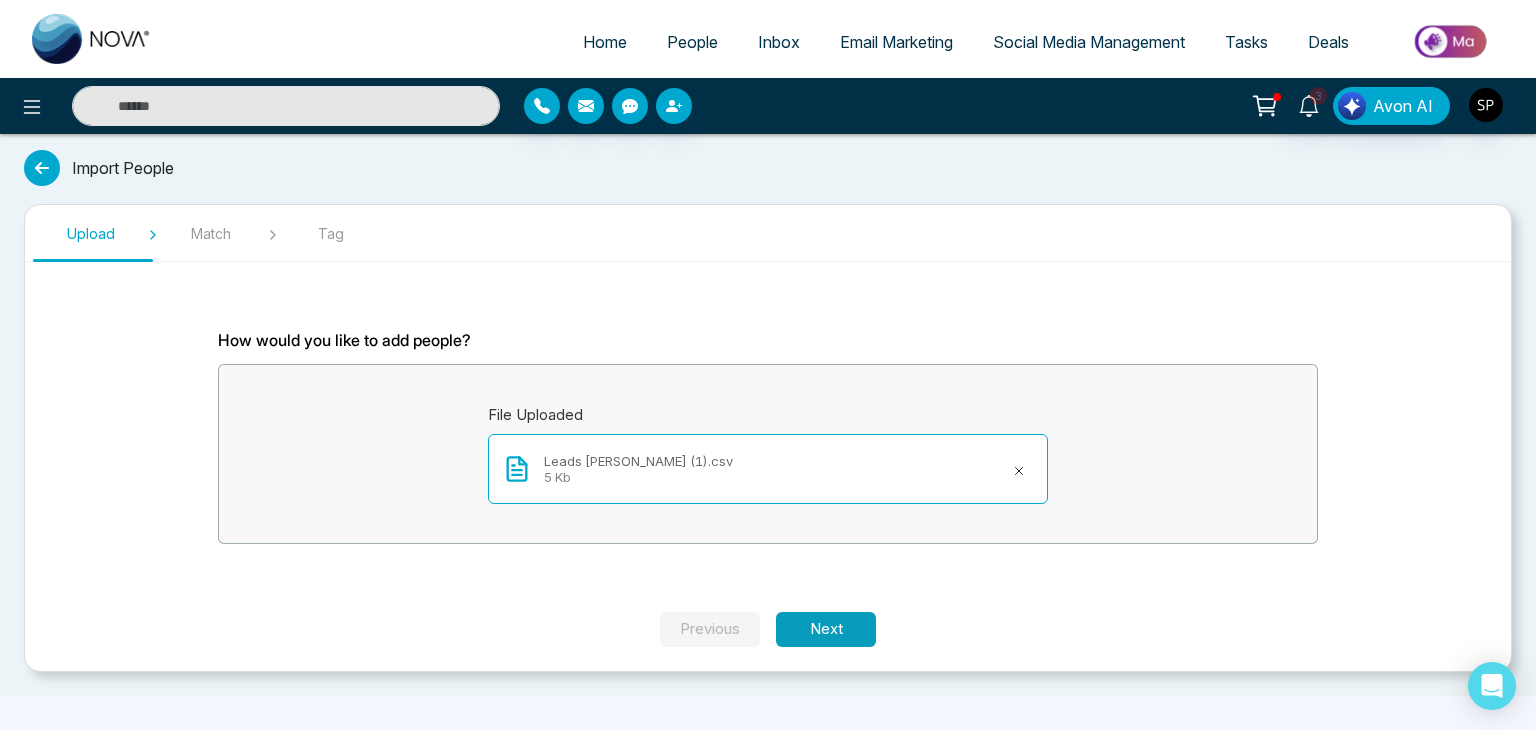 click on "Next" at bounding box center (826, 629) 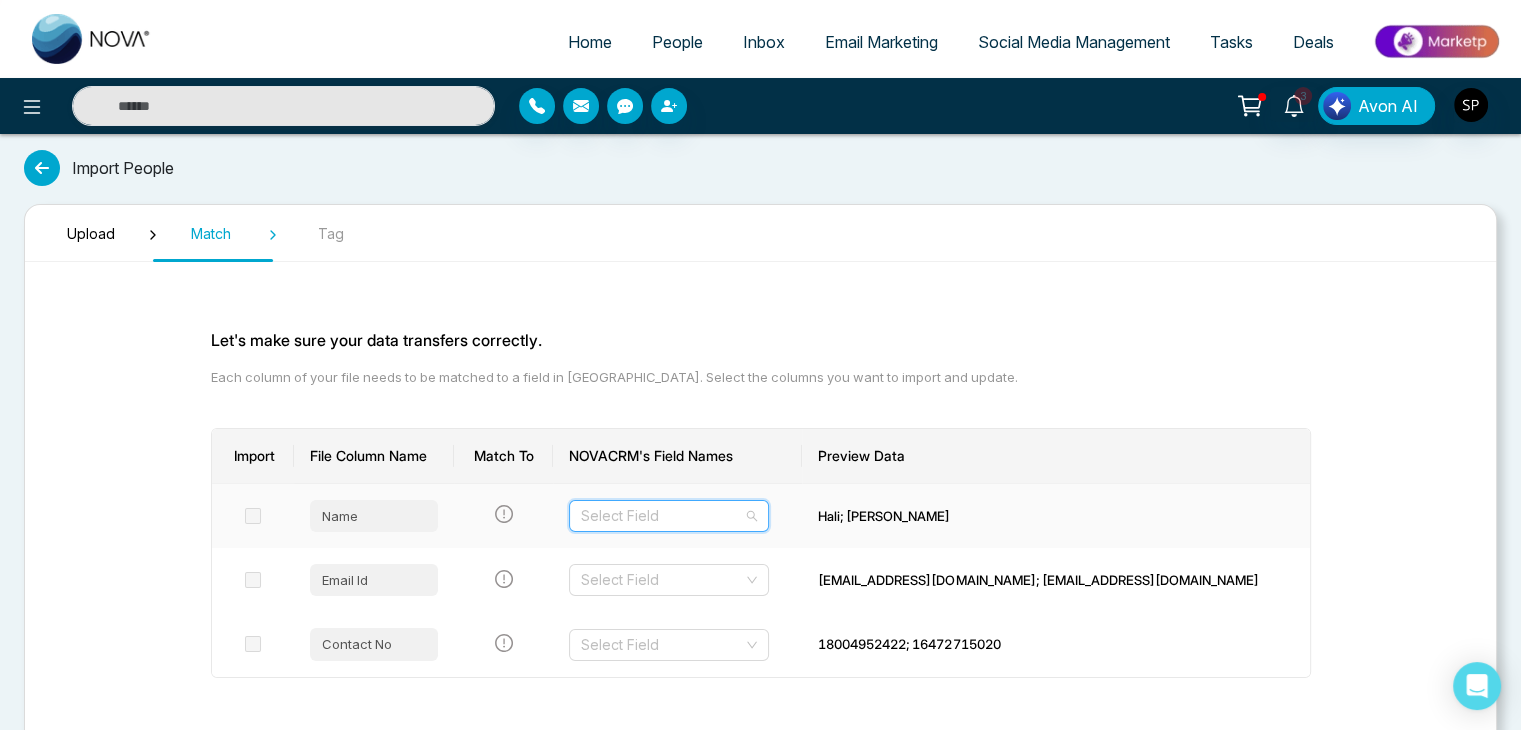 click at bounding box center (662, 516) 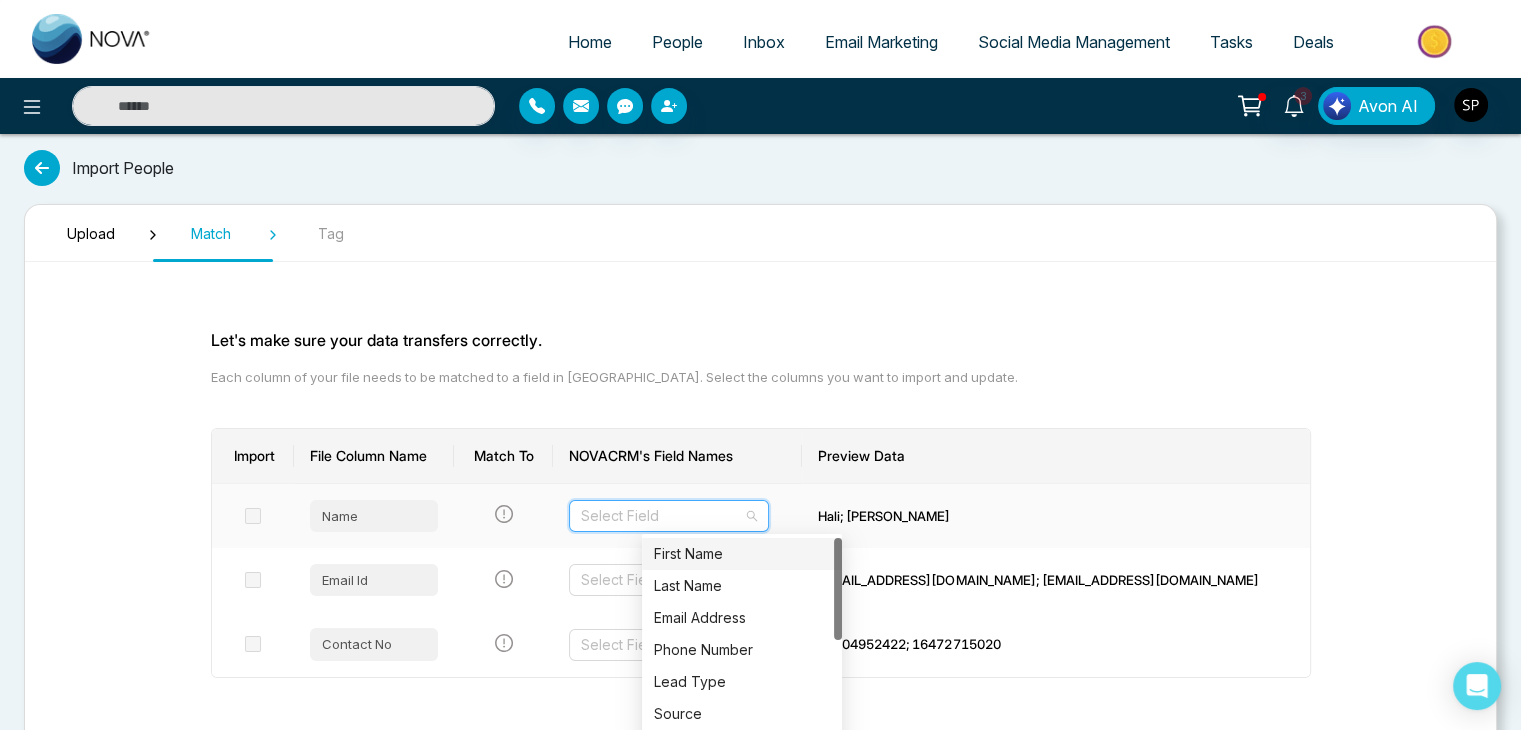 click on "First Name" at bounding box center [742, 554] 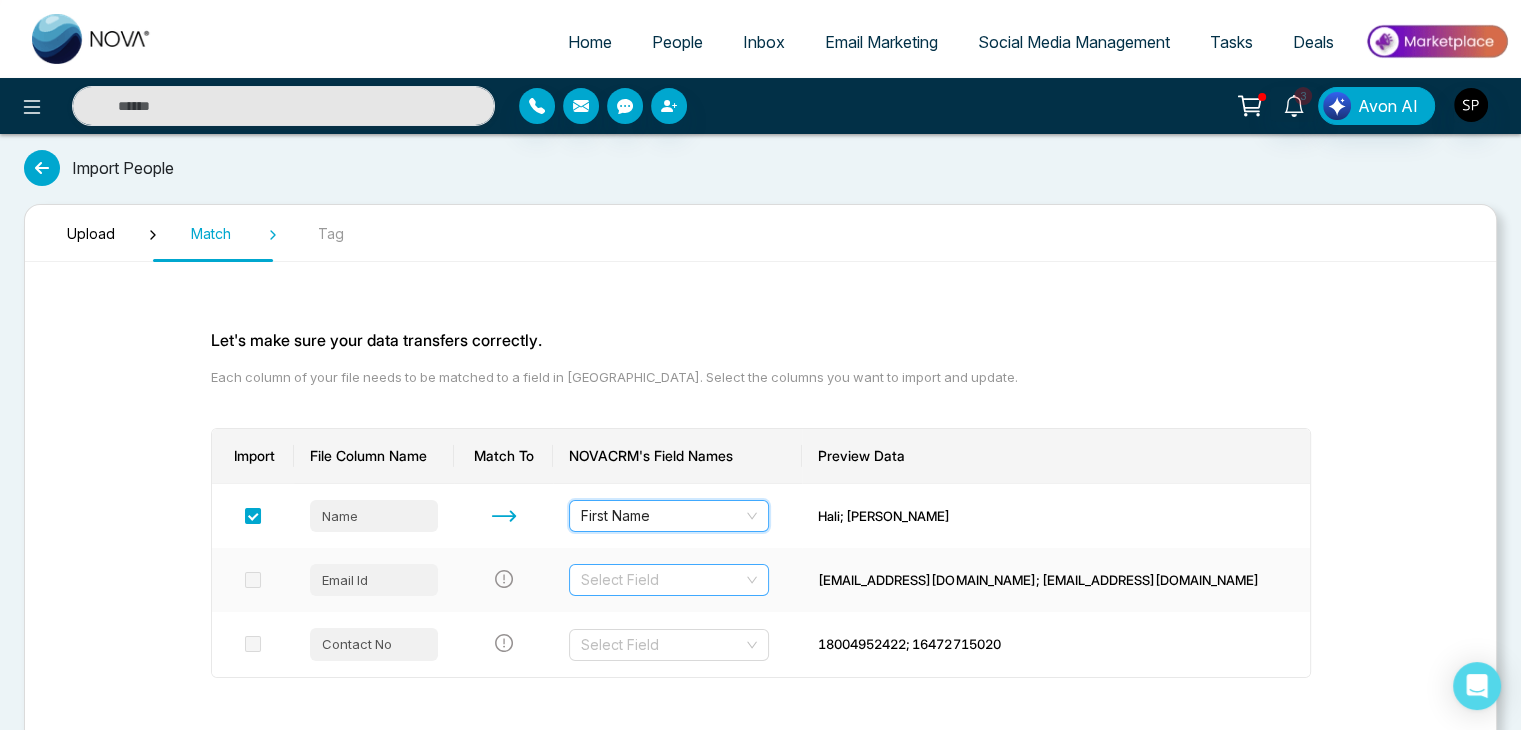 click at bounding box center [662, 580] 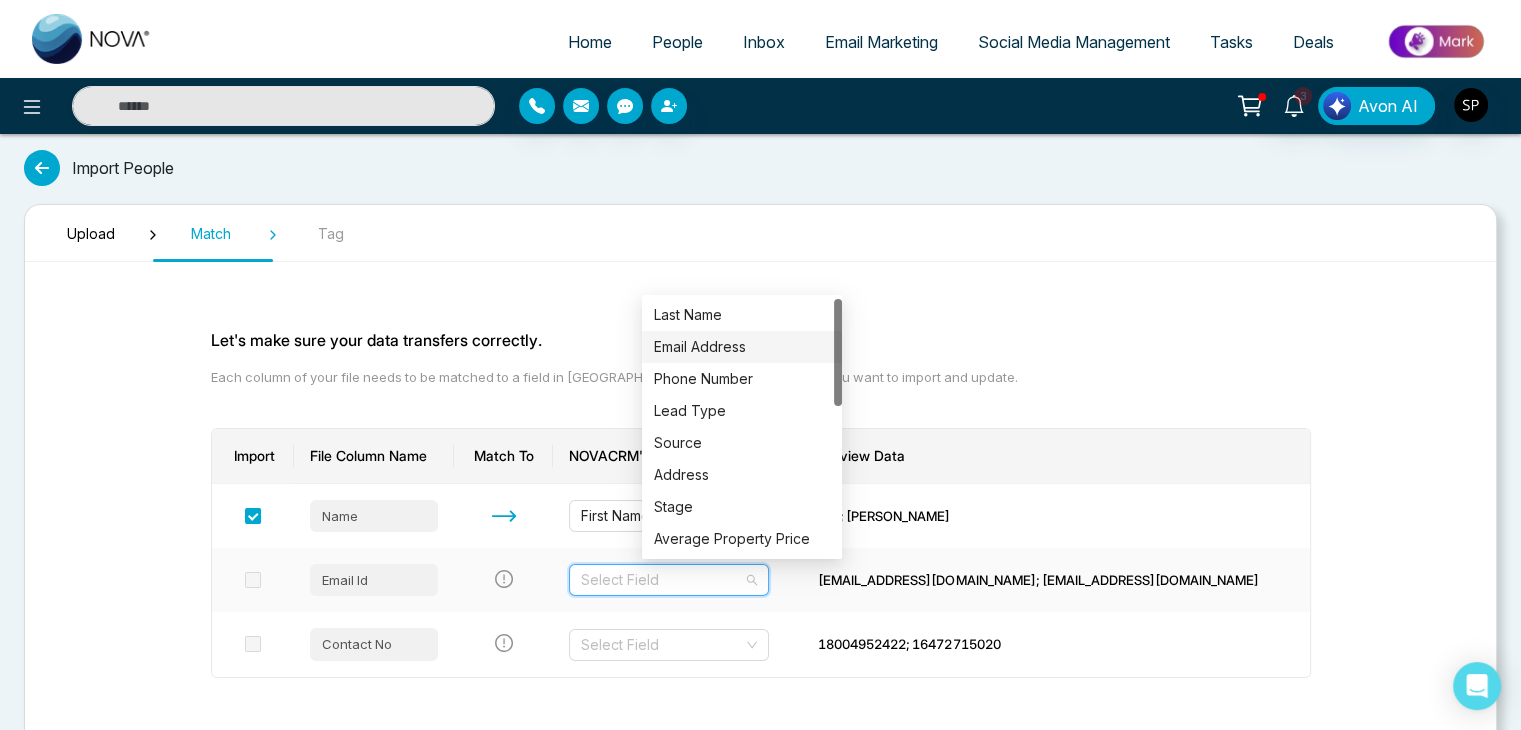 click on "Email Address" at bounding box center [742, 347] 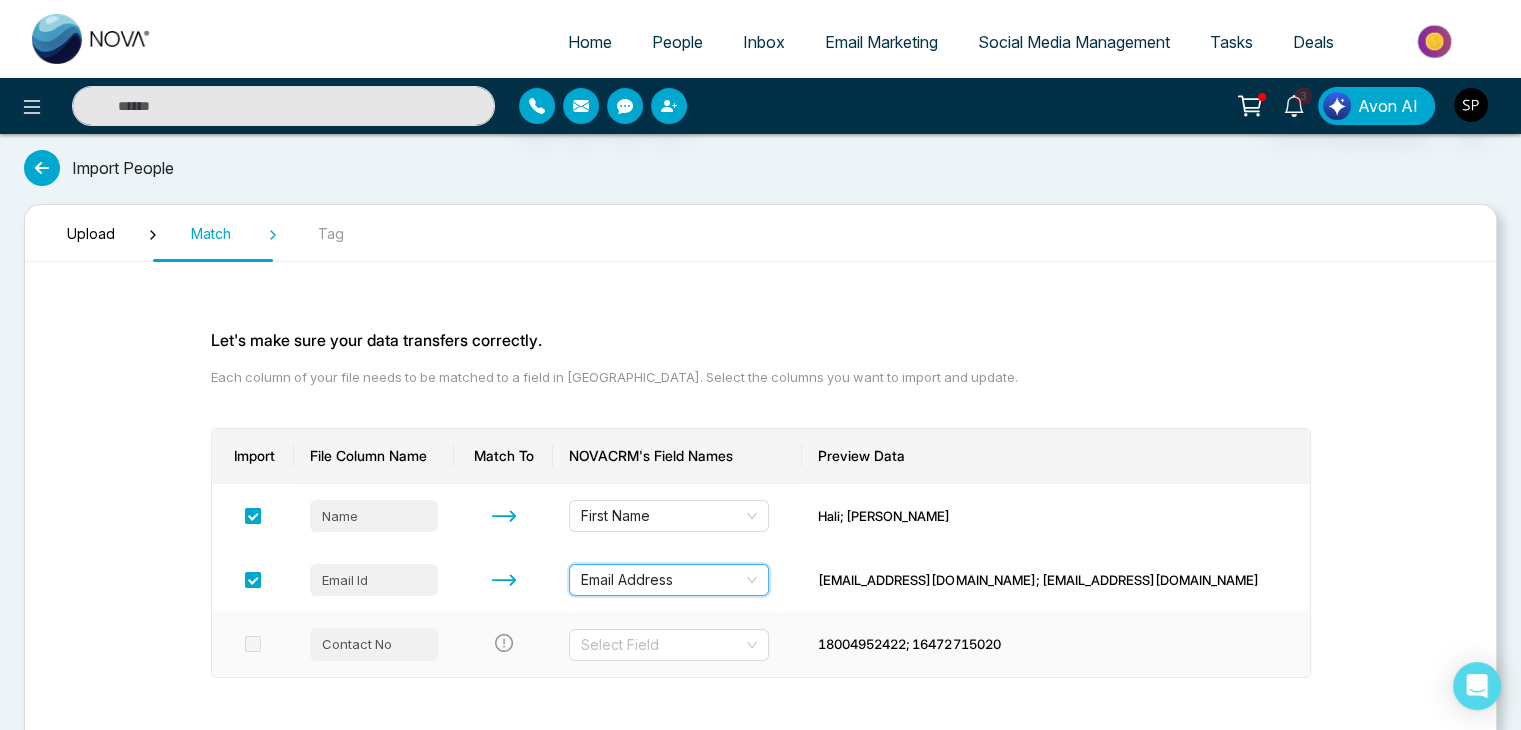 scroll, scrollTop: 104, scrollLeft: 0, axis: vertical 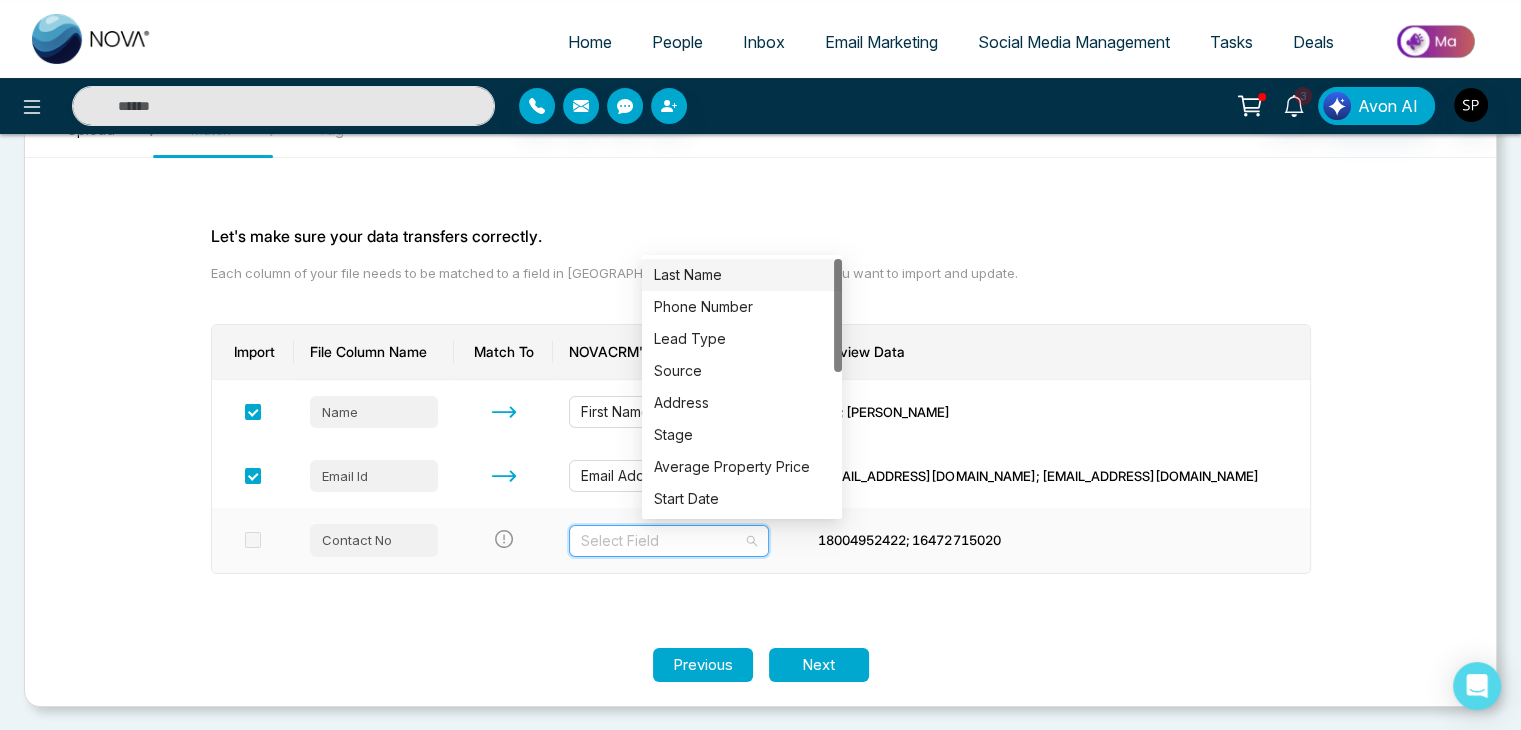 click at bounding box center [662, 541] 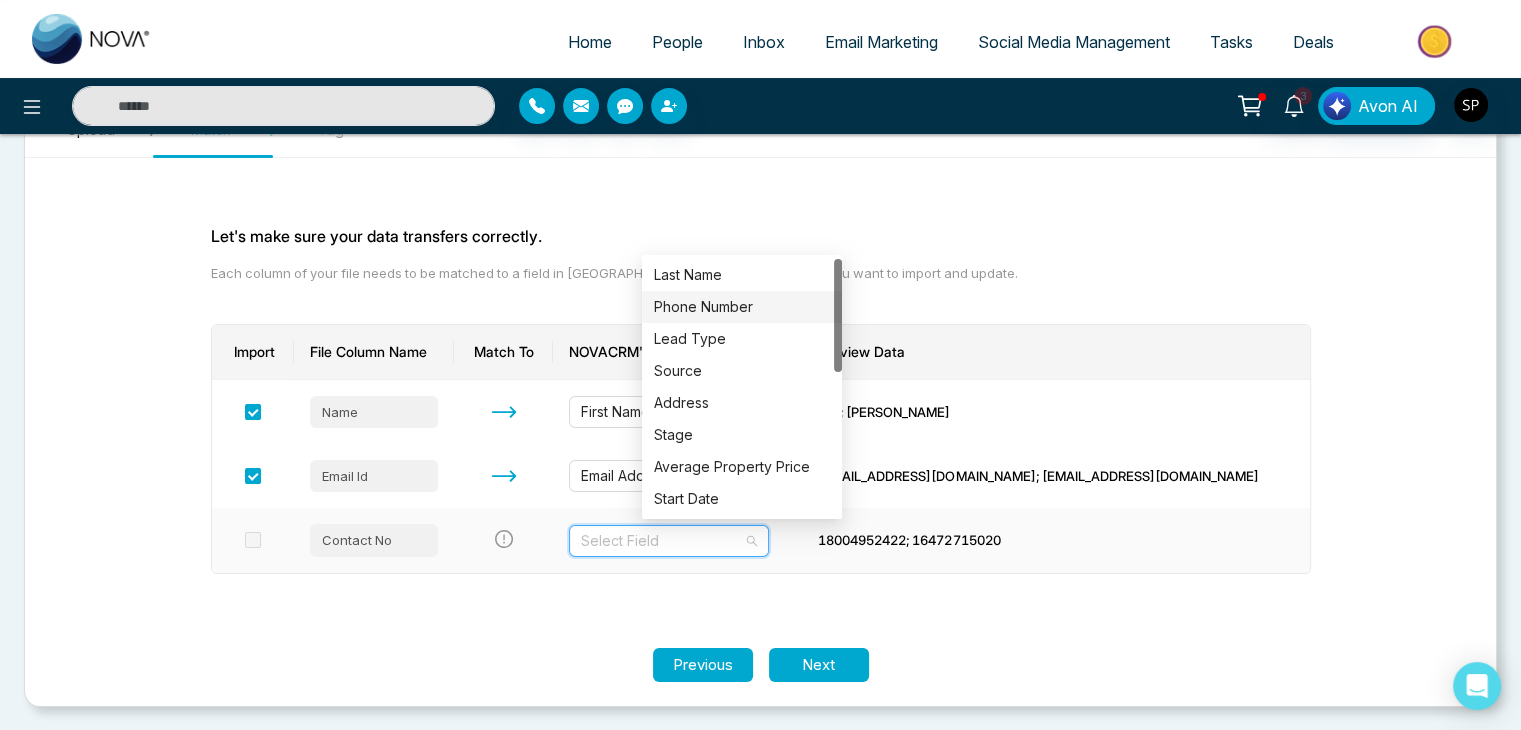 click on "Phone Number" at bounding box center (742, 307) 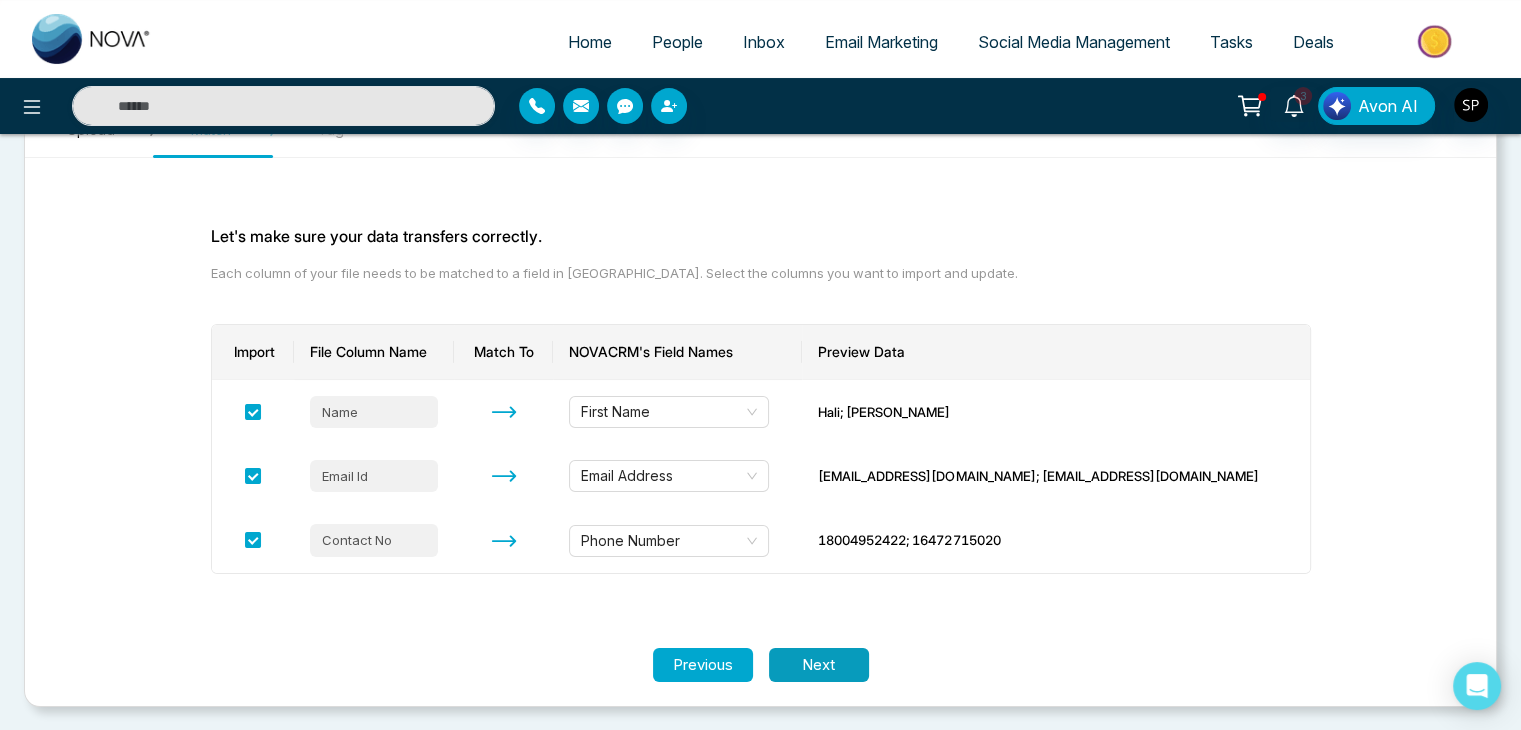 click on "Next" at bounding box center [819, 665] 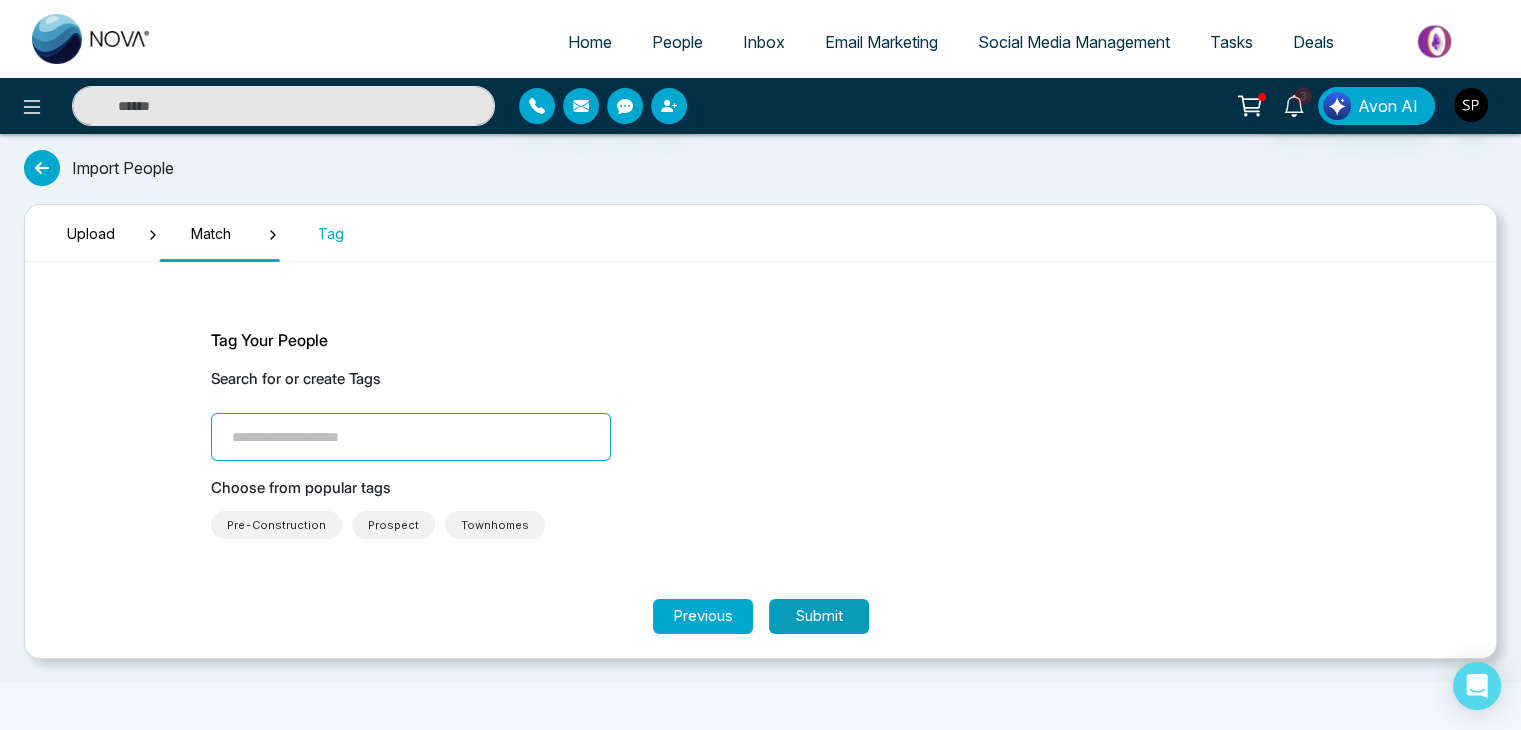 scroll, scrollTop: 0, scrollLeft: 0, axis: both 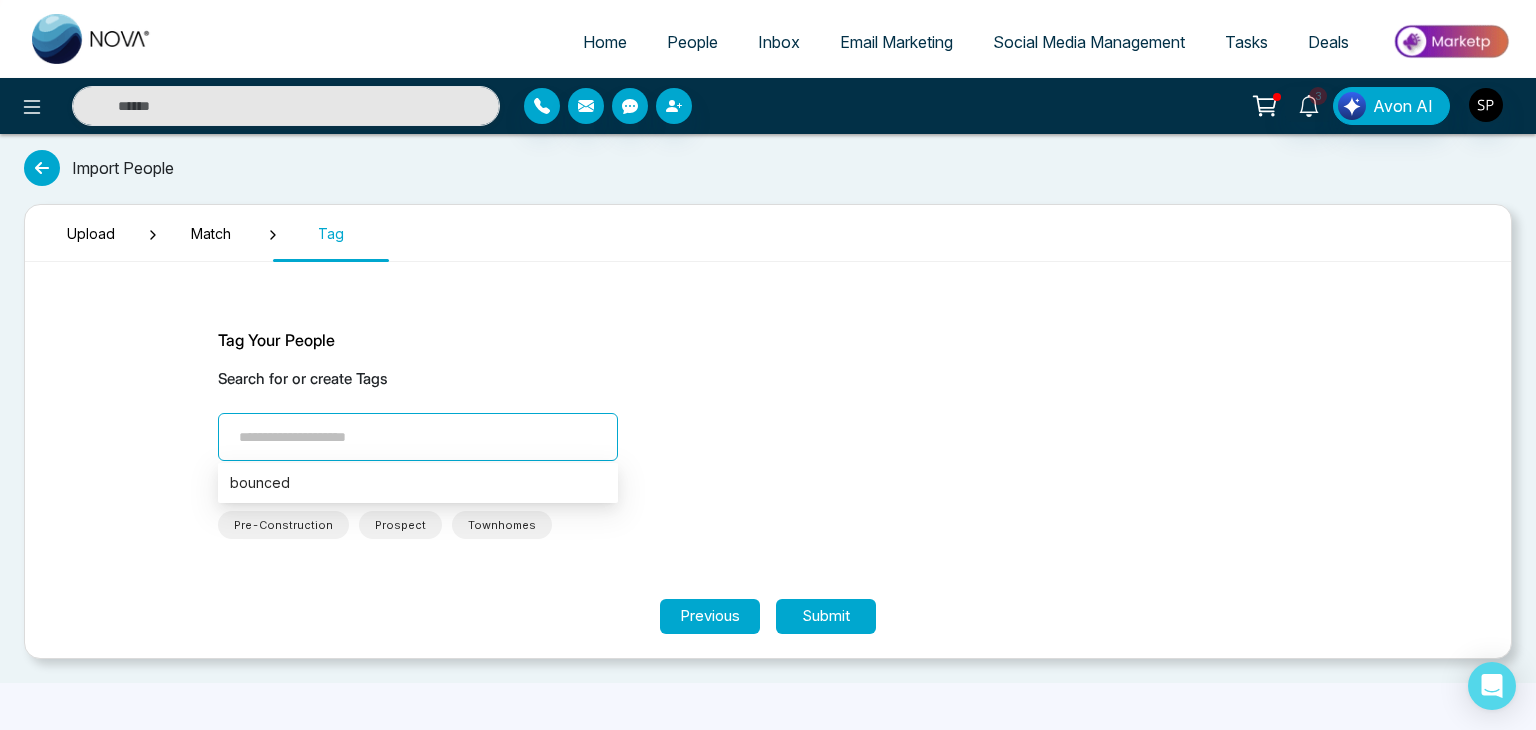 click at bounding box center [418, 437] 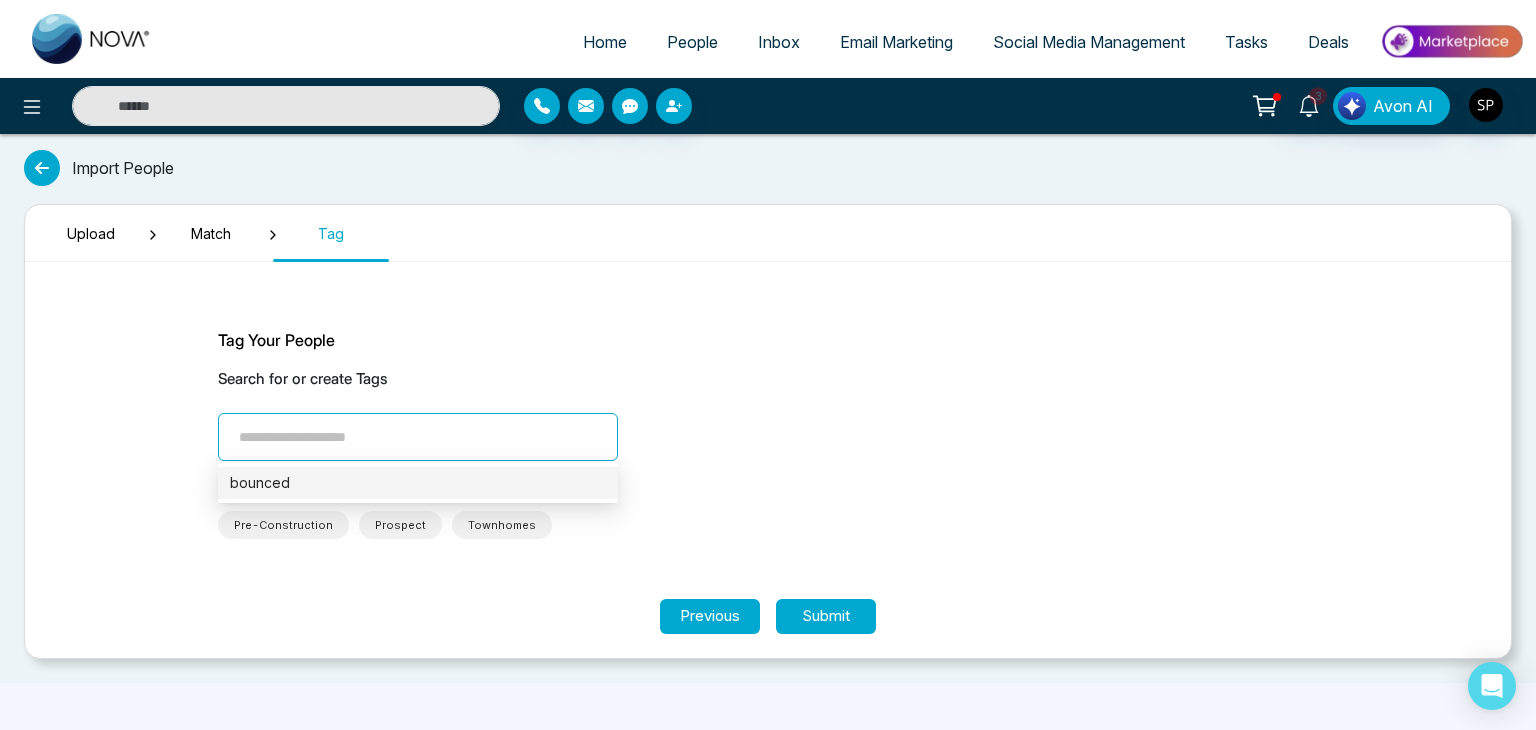 click on "bounced" at bounding box center [418, 483] 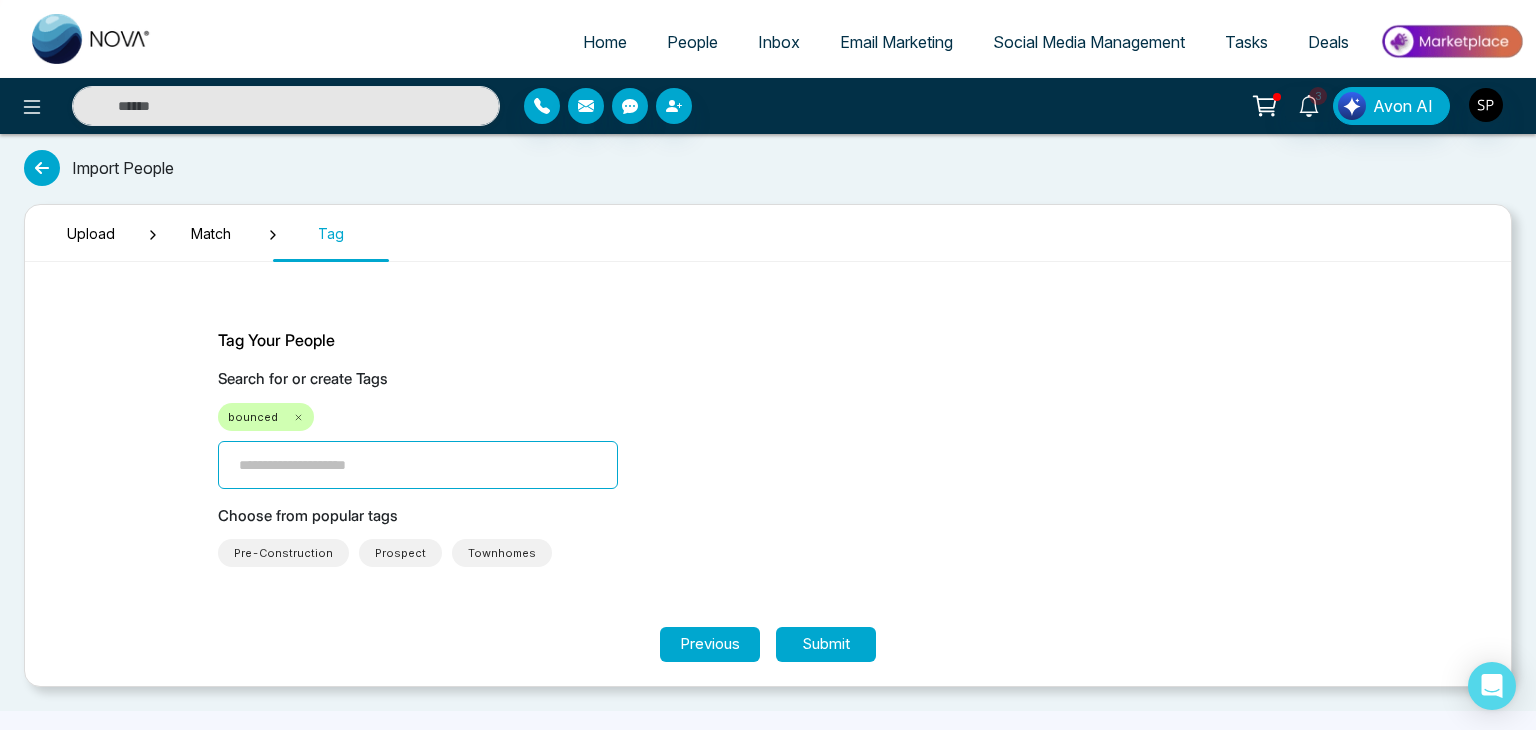 click 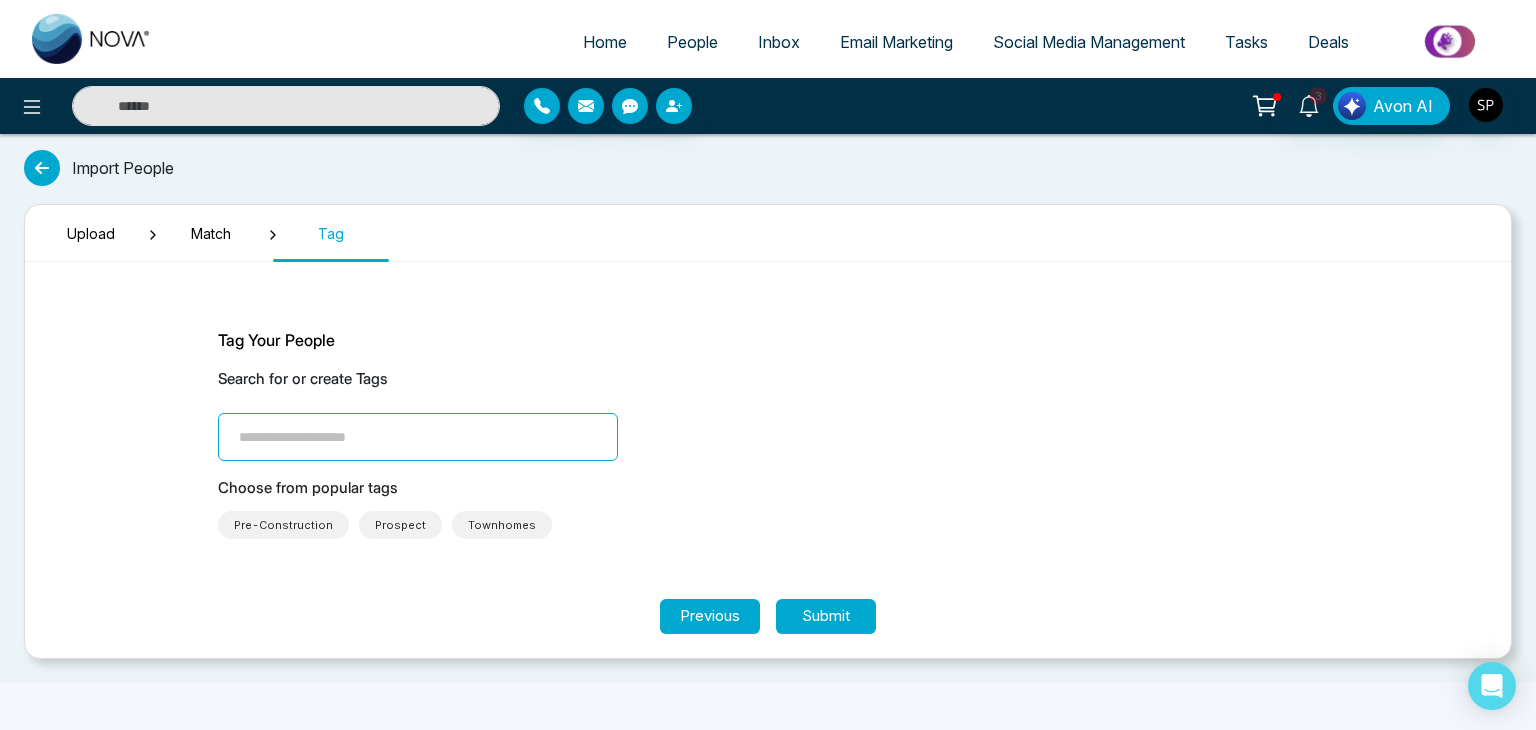 click at bounding box center (418, 437) 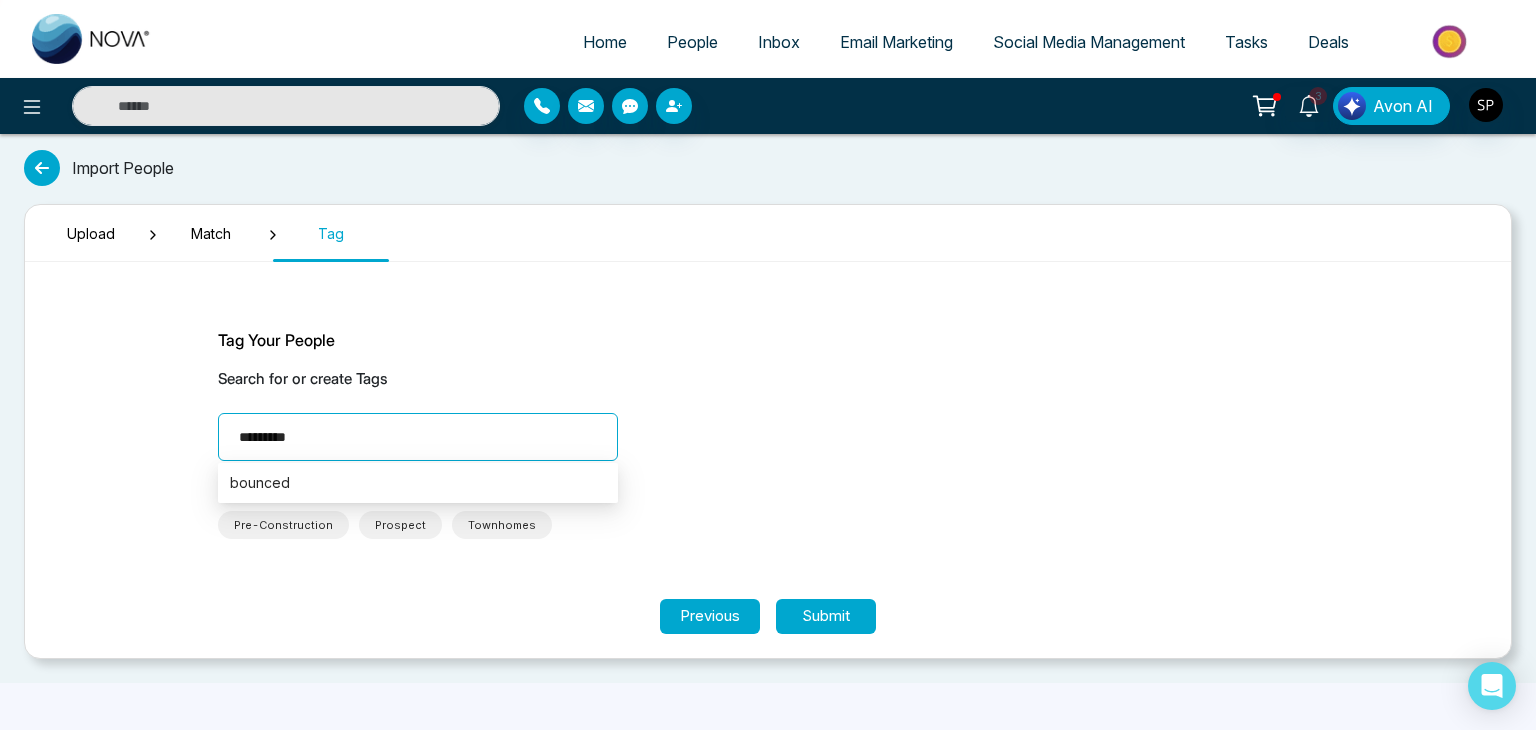 type on "**********" 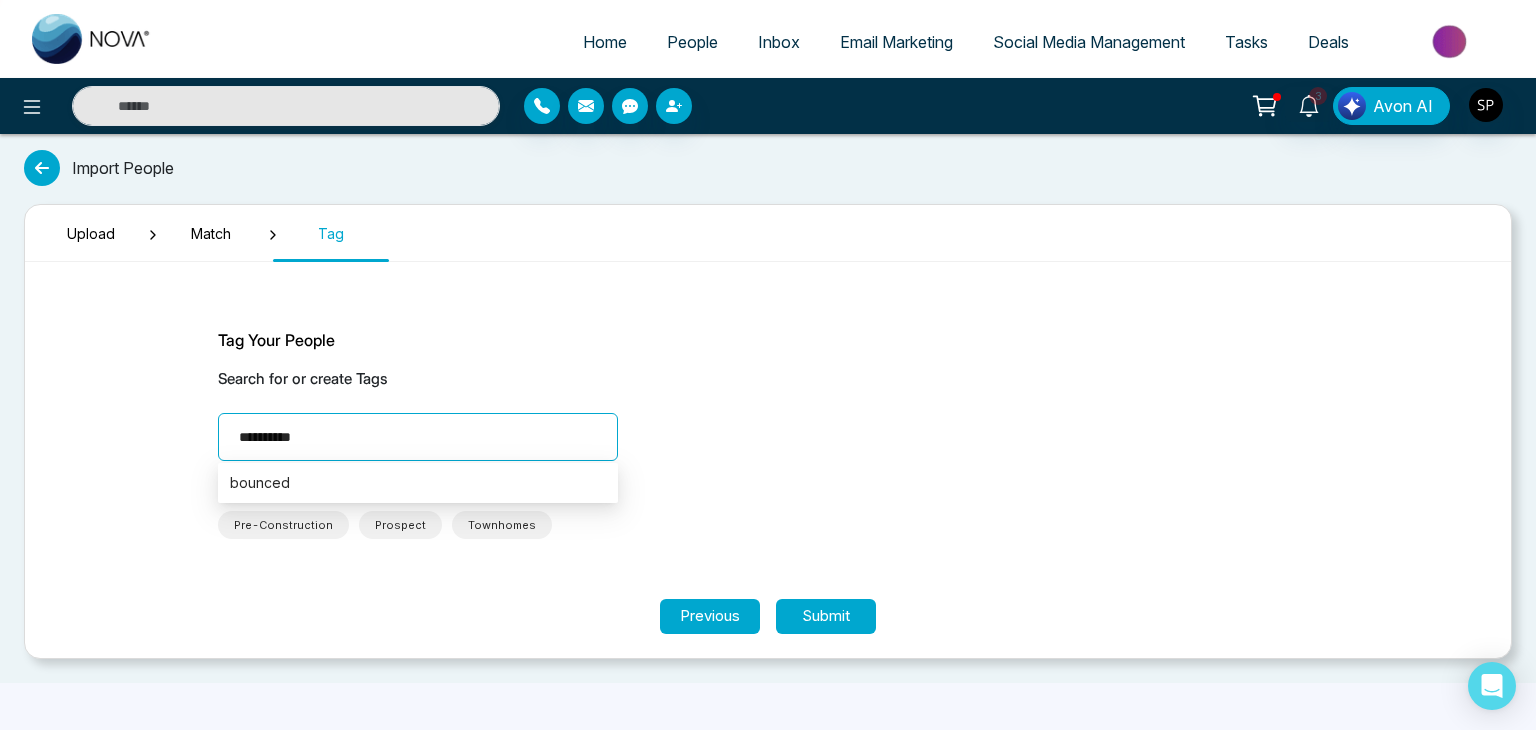 type 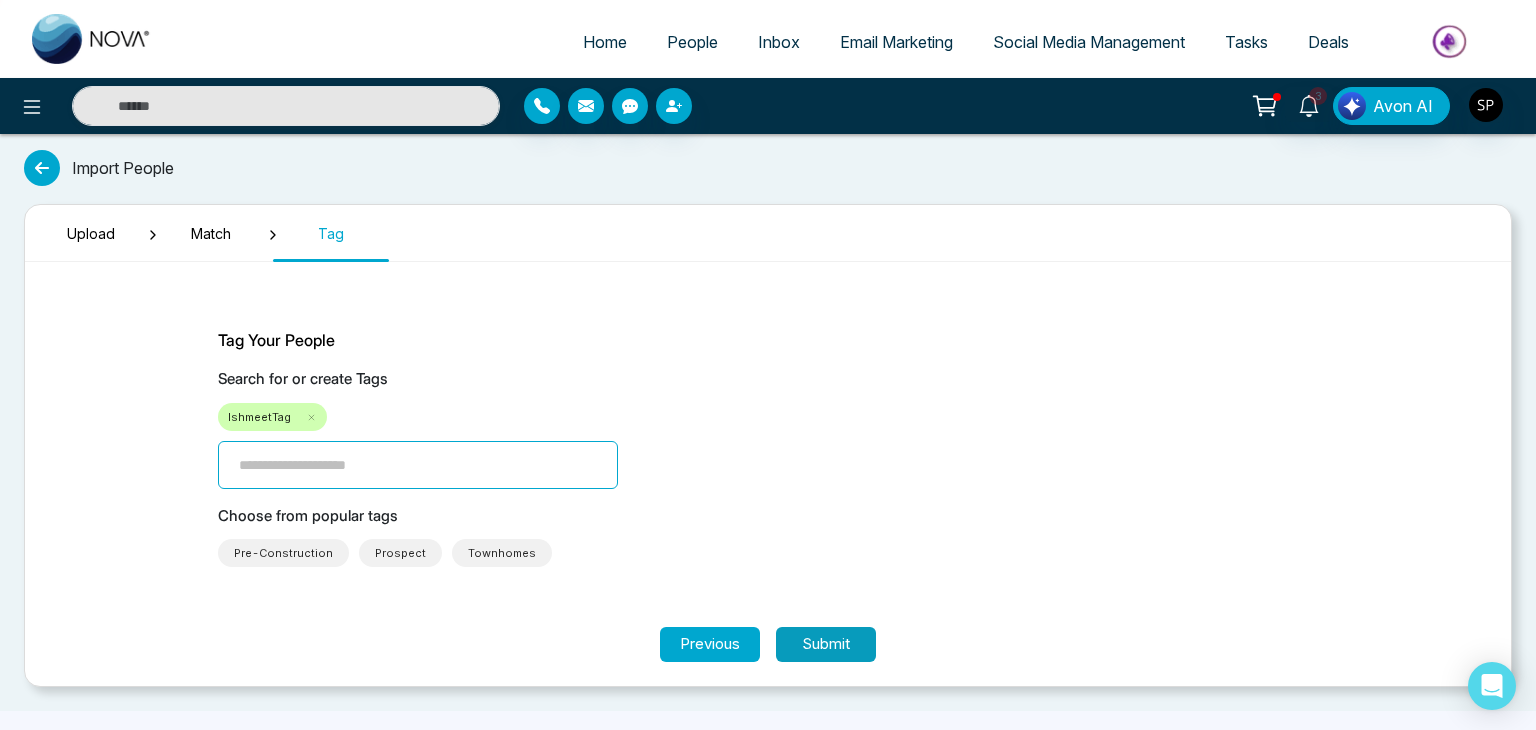 click on "Submit" at bounding box center [826, 644] 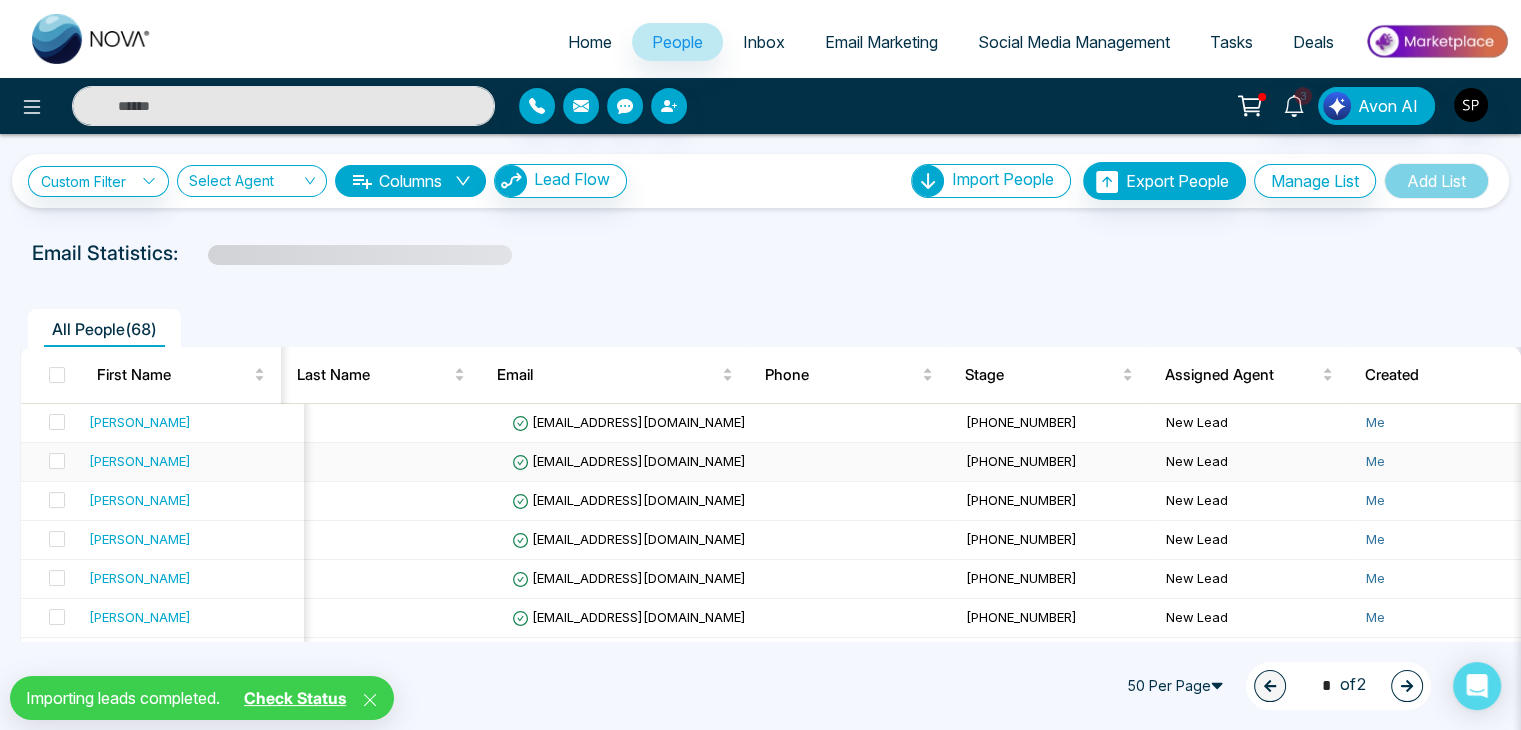 scroll, scrollTop: 0, scrollLeft: 928, axis: horizontal 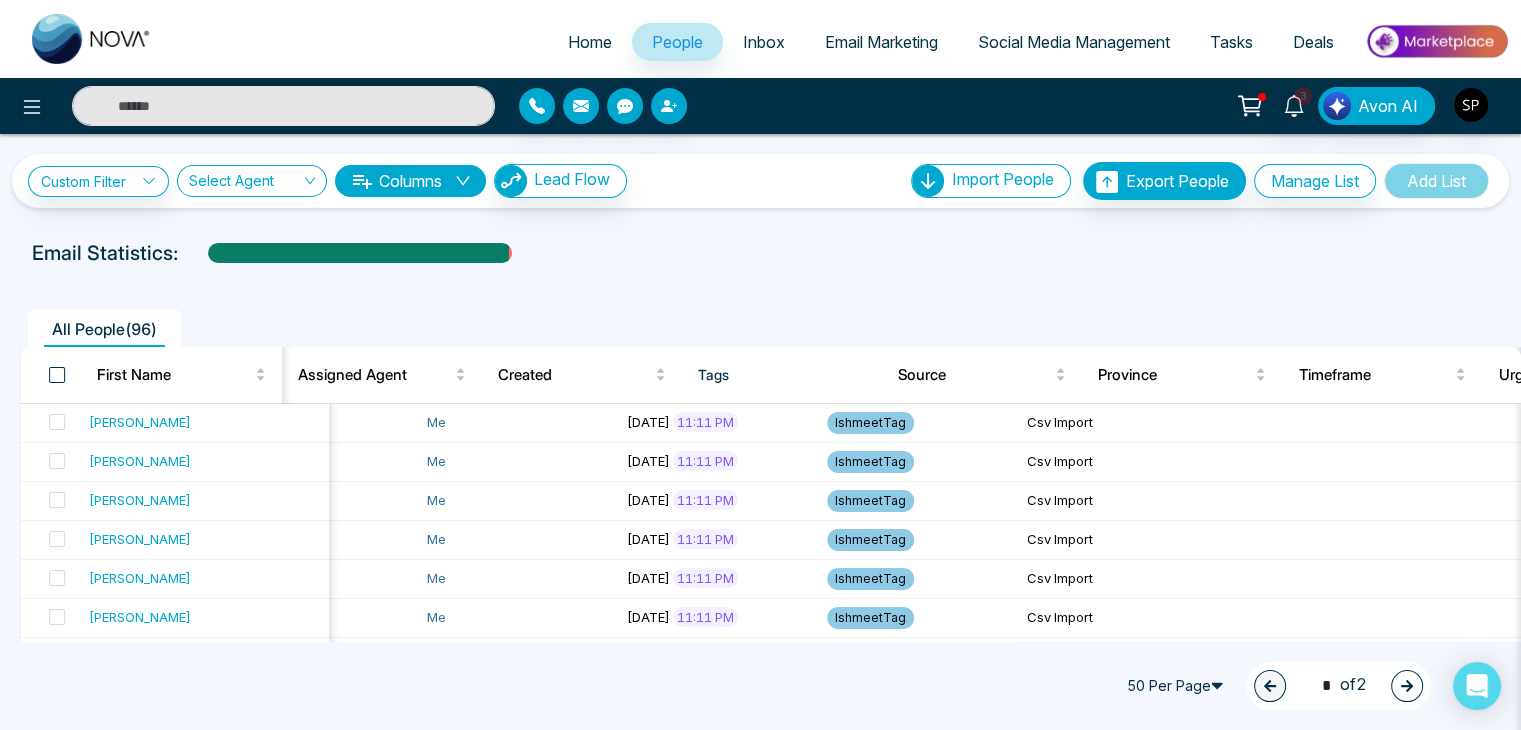 click at bounding box center (57, 375) 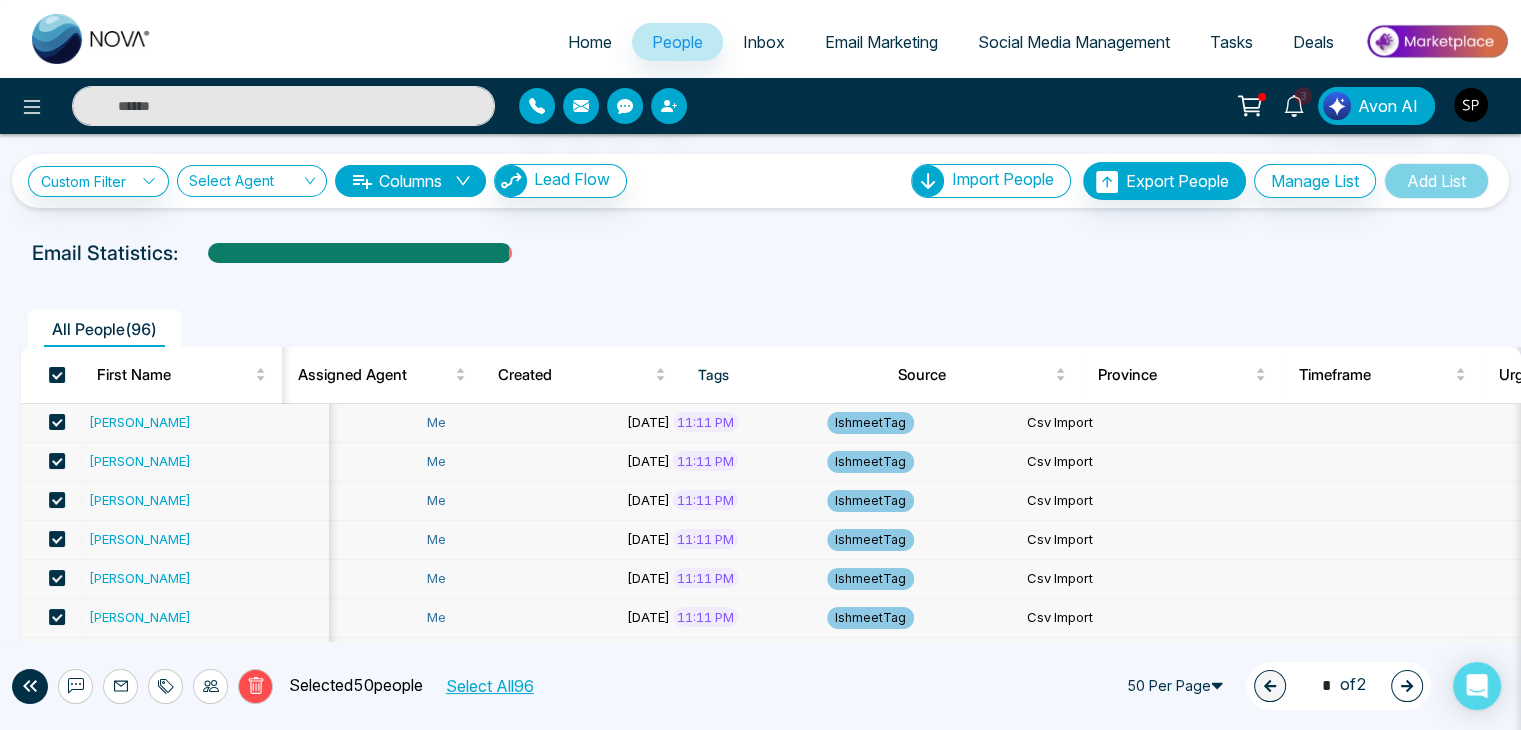 click on "Select All  96" at bounding box center (489, 686) 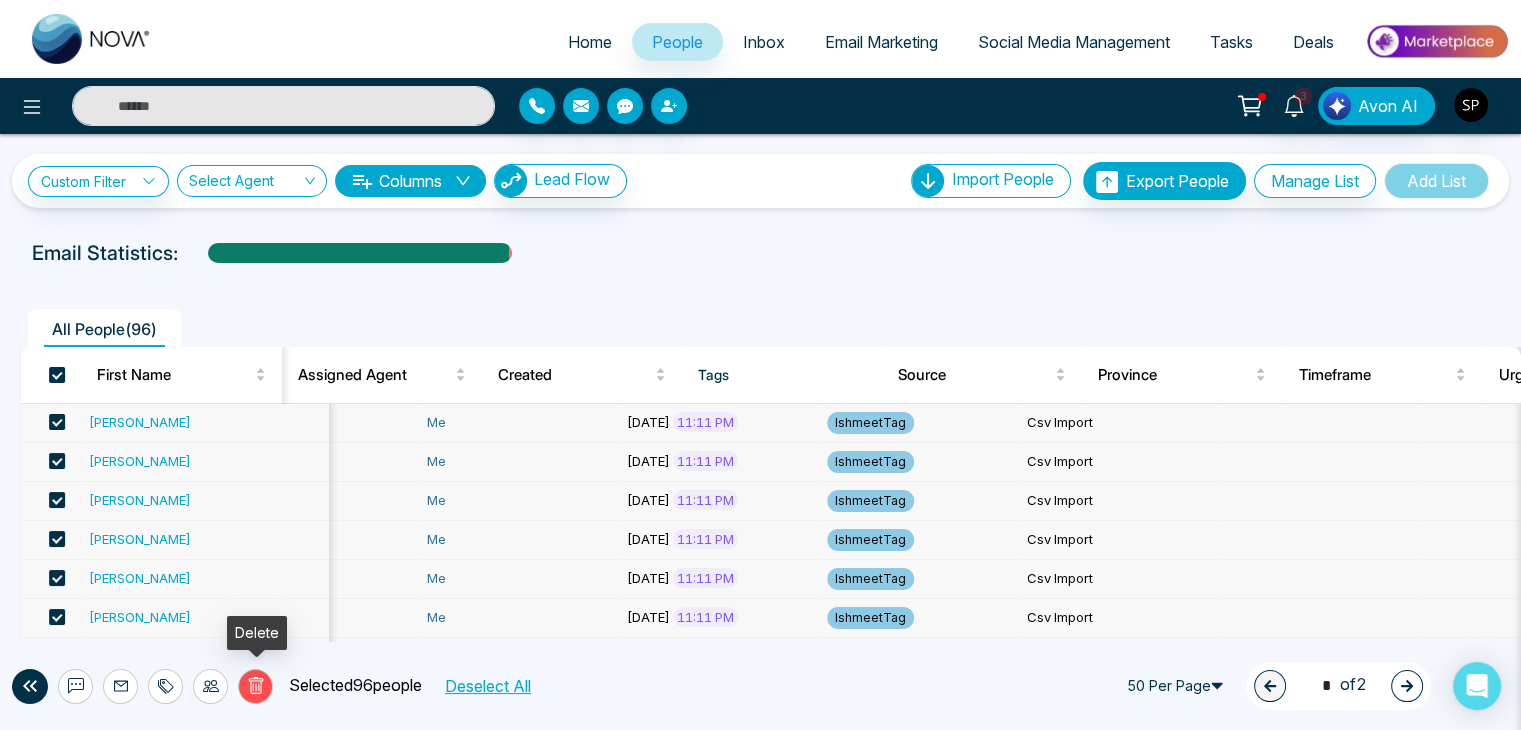 click 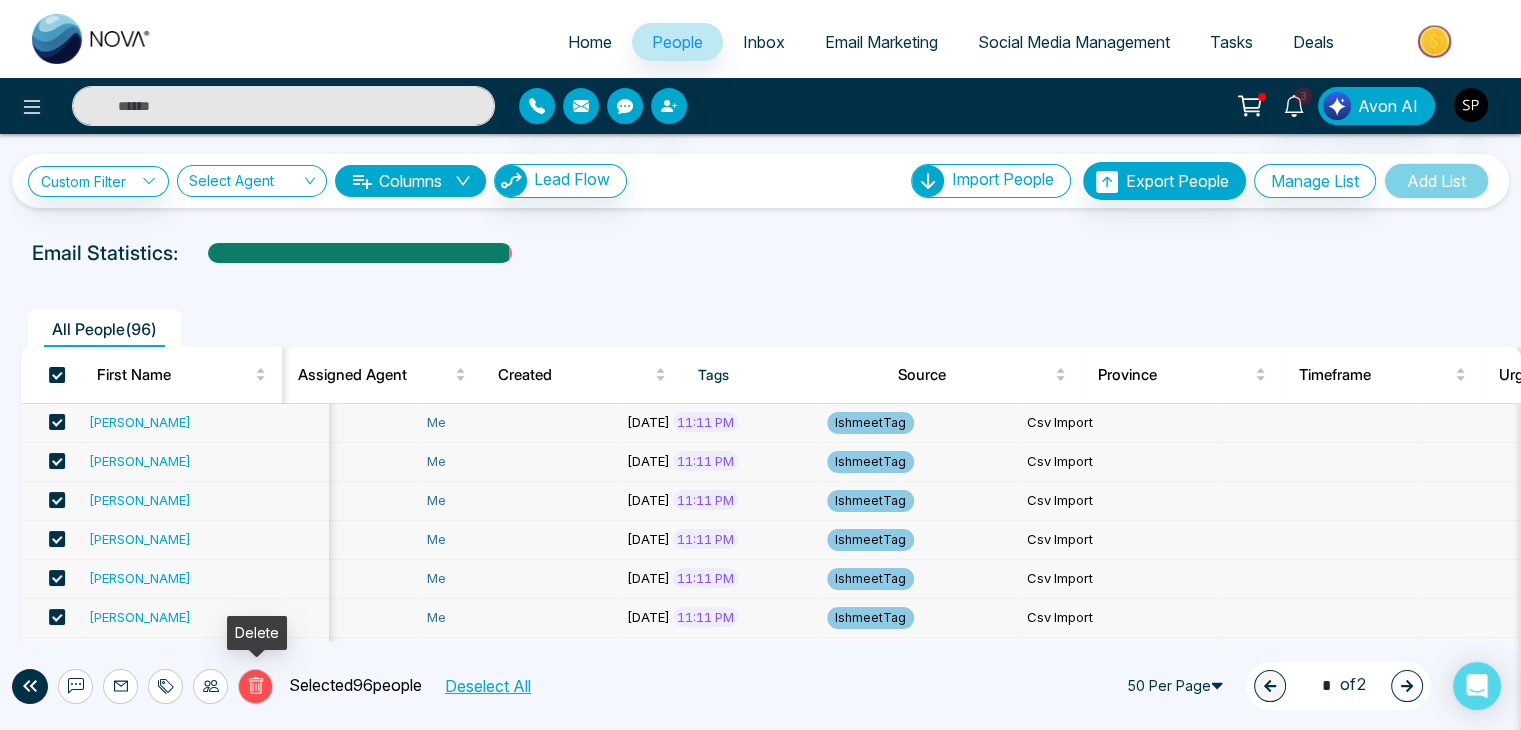 click 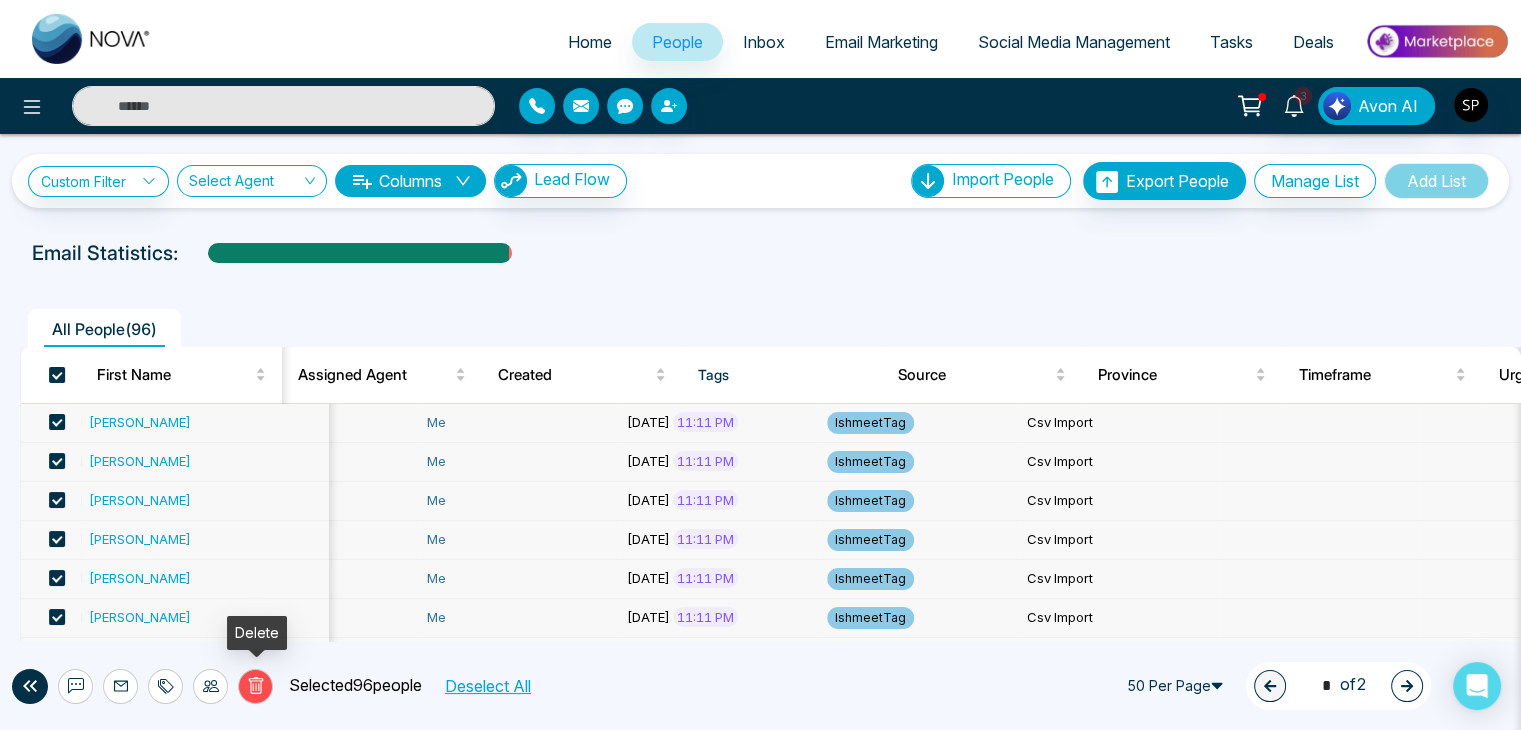 click on "**********" at bounding box center [760, 365] 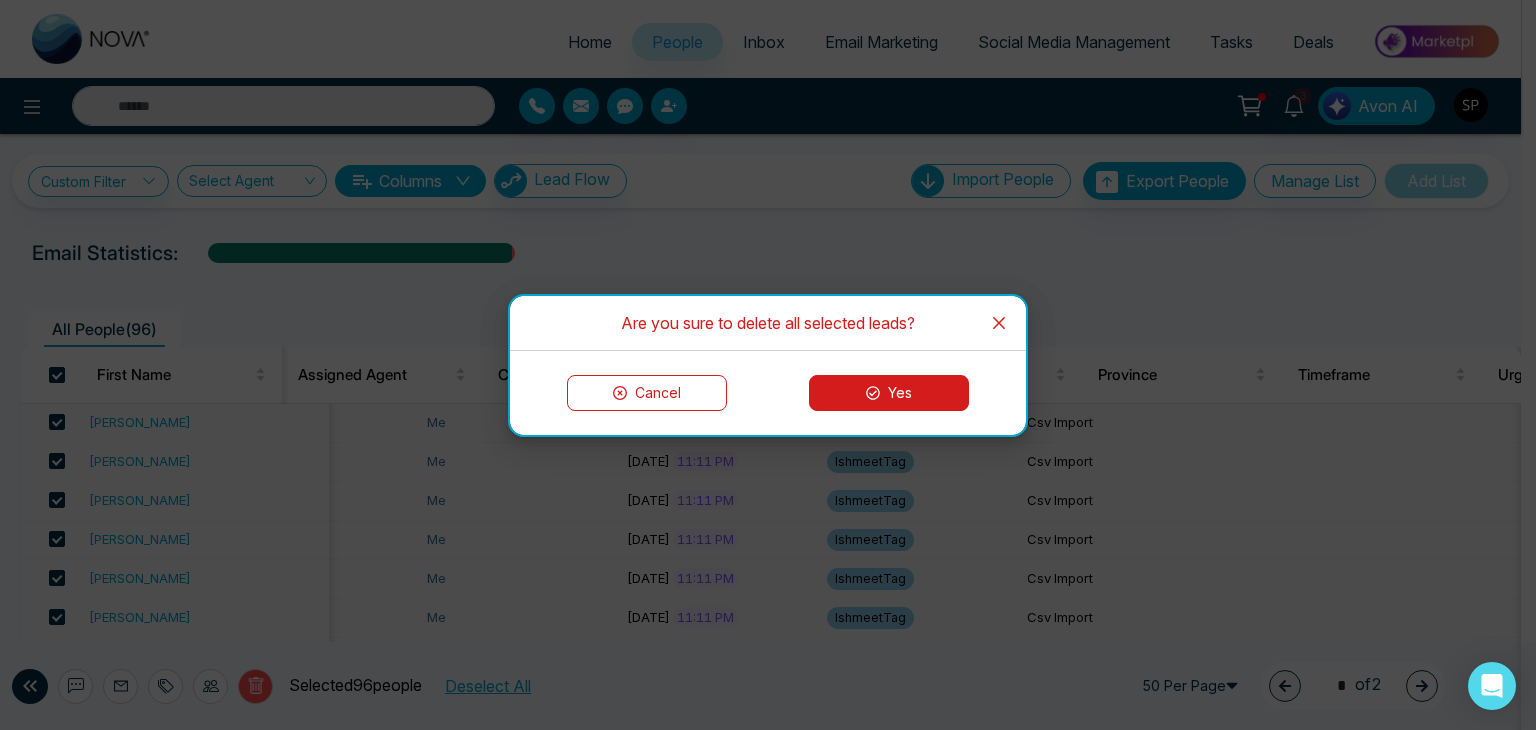 click on "Yes" at bounding box center (889, 393) 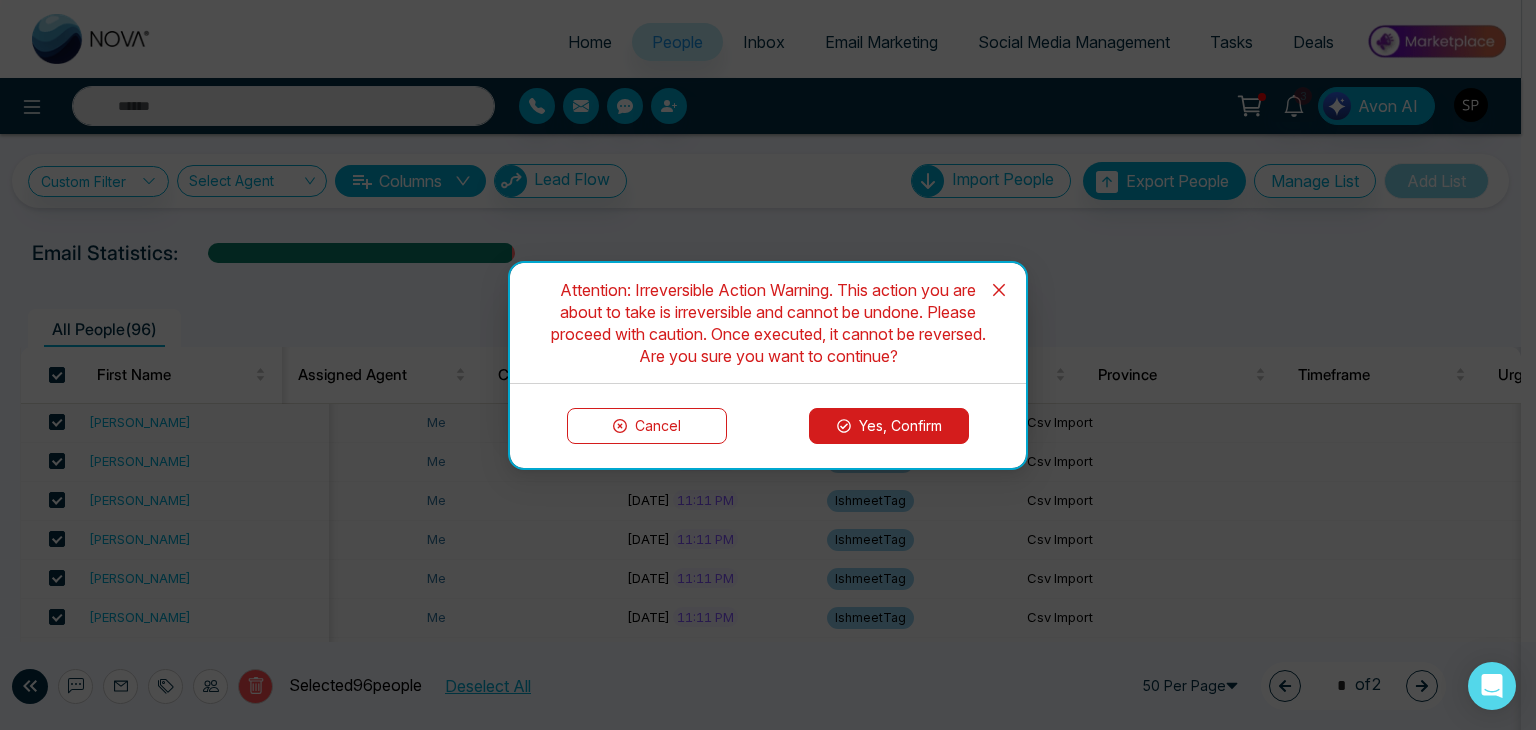 click on "Yes, Confirm" at bounding box center [889, 426] 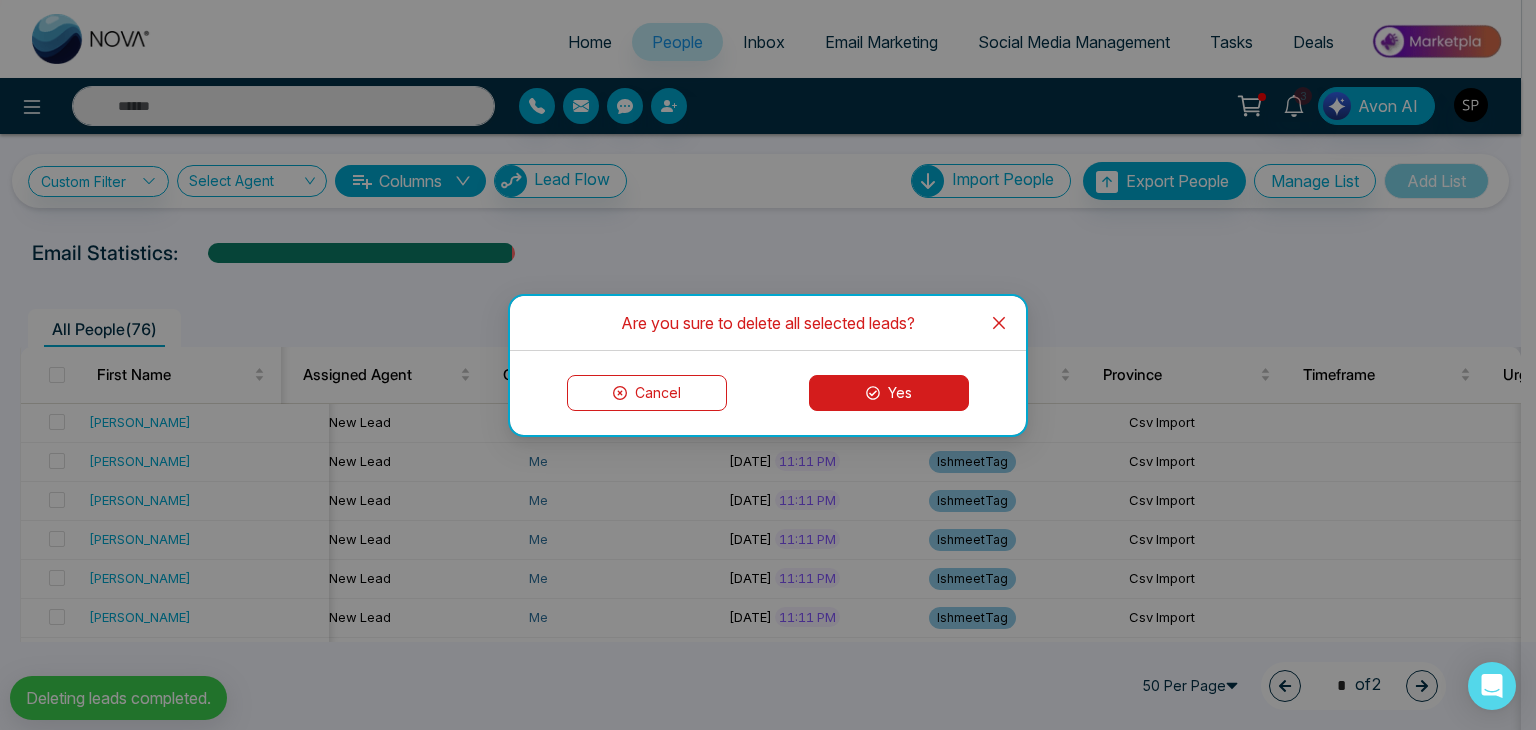 click on "Yes" at bounding box center [889, 393] 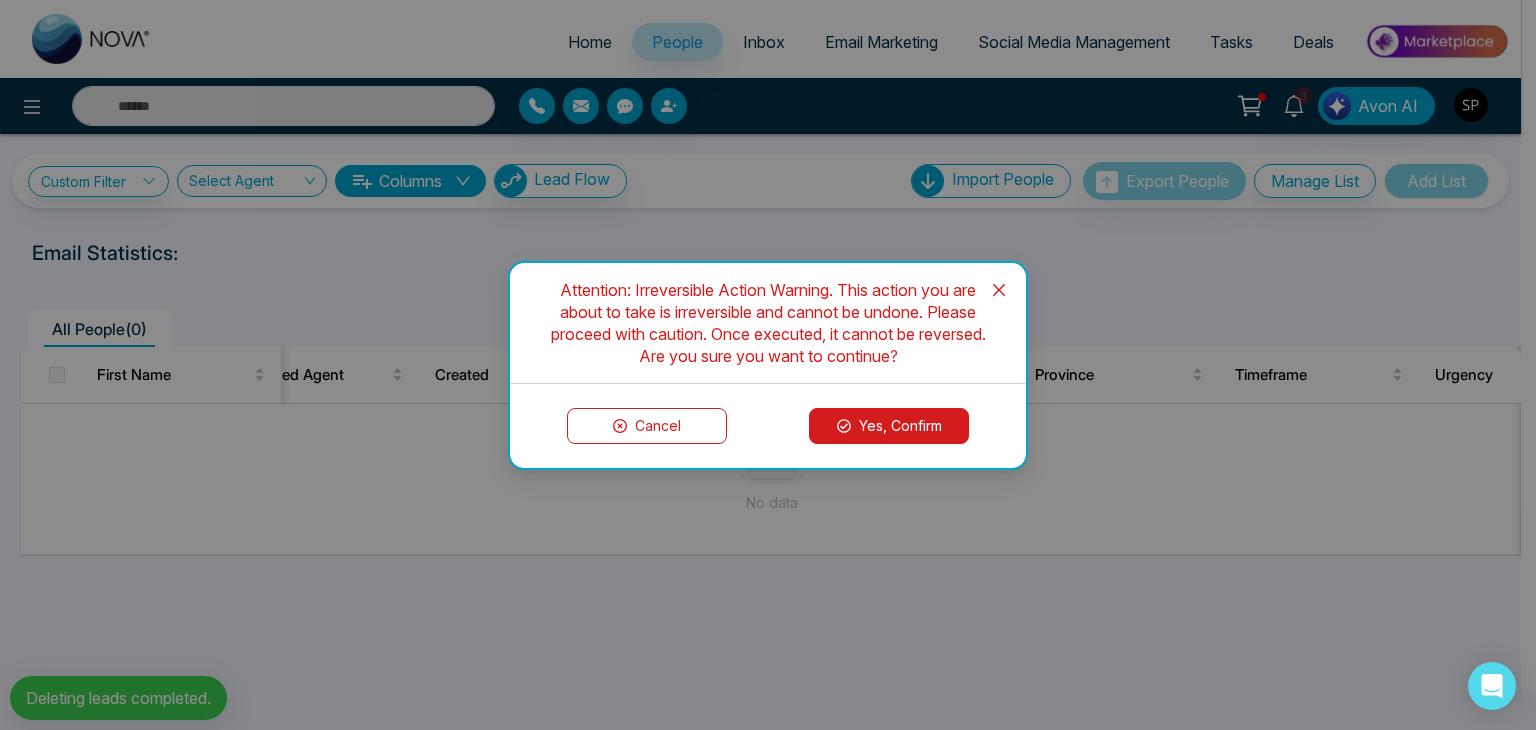 click on "Yes, Confirm" at bounding box center [889, 426] 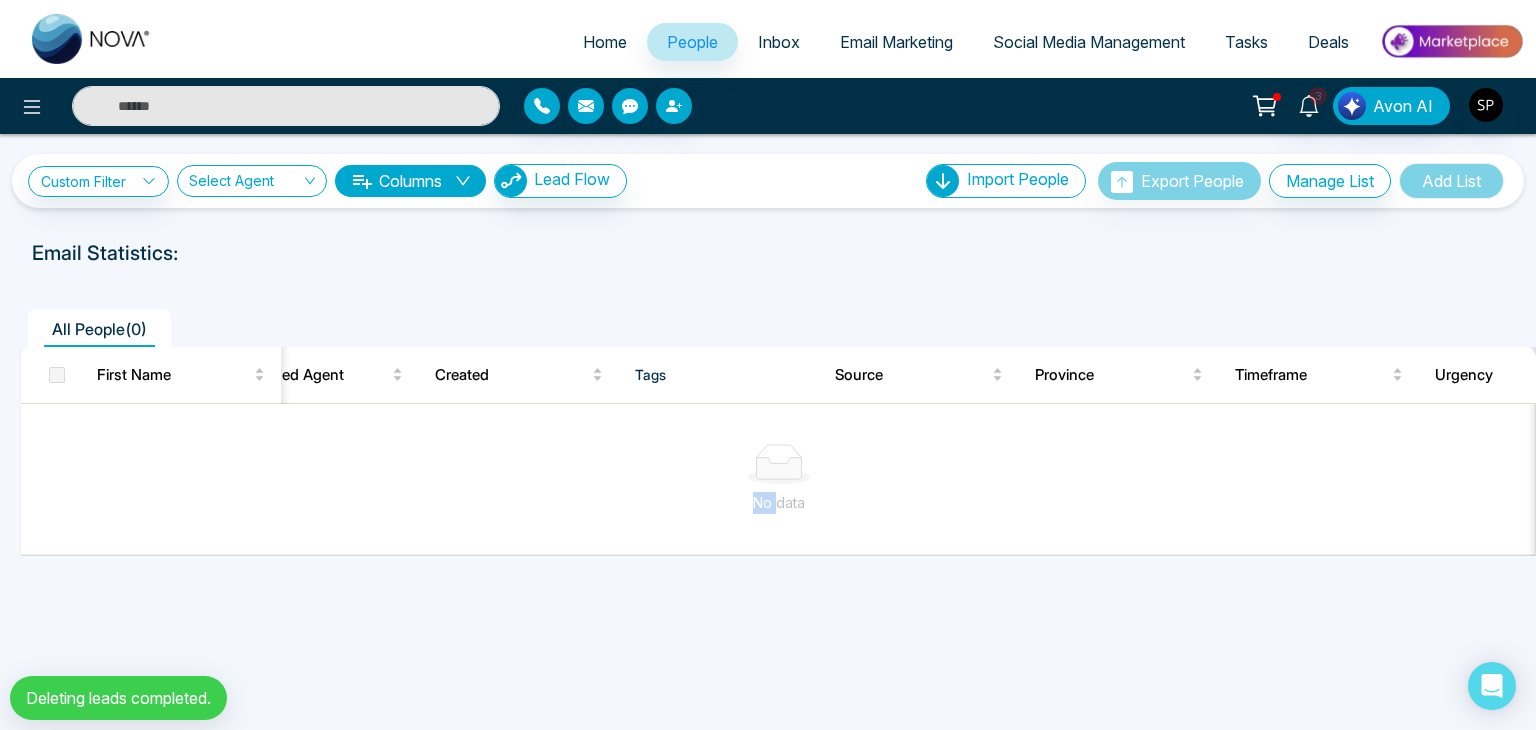 click on "No data" at bounding box center (779, 479) 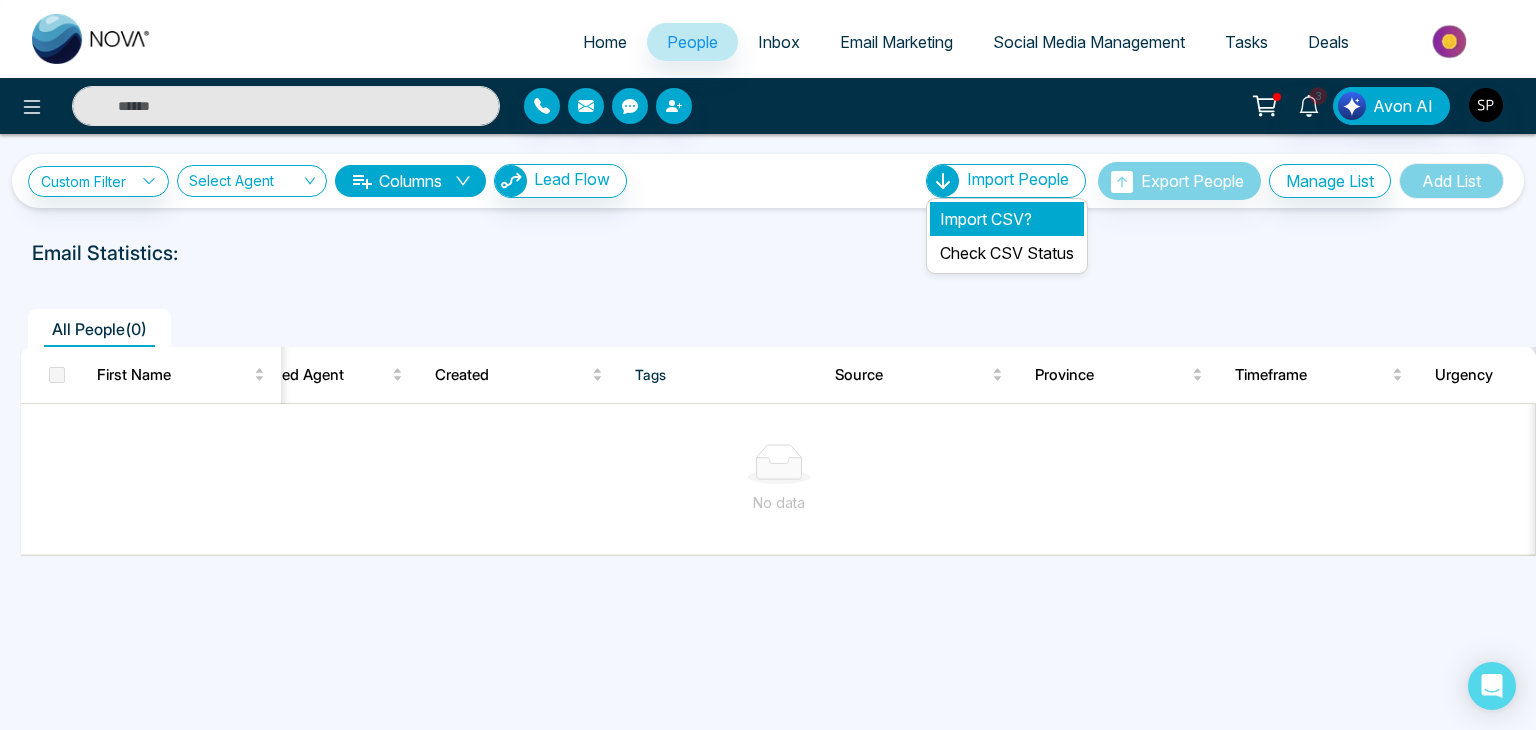 click on "Import CSV?" at bounding box center [1007, 219] 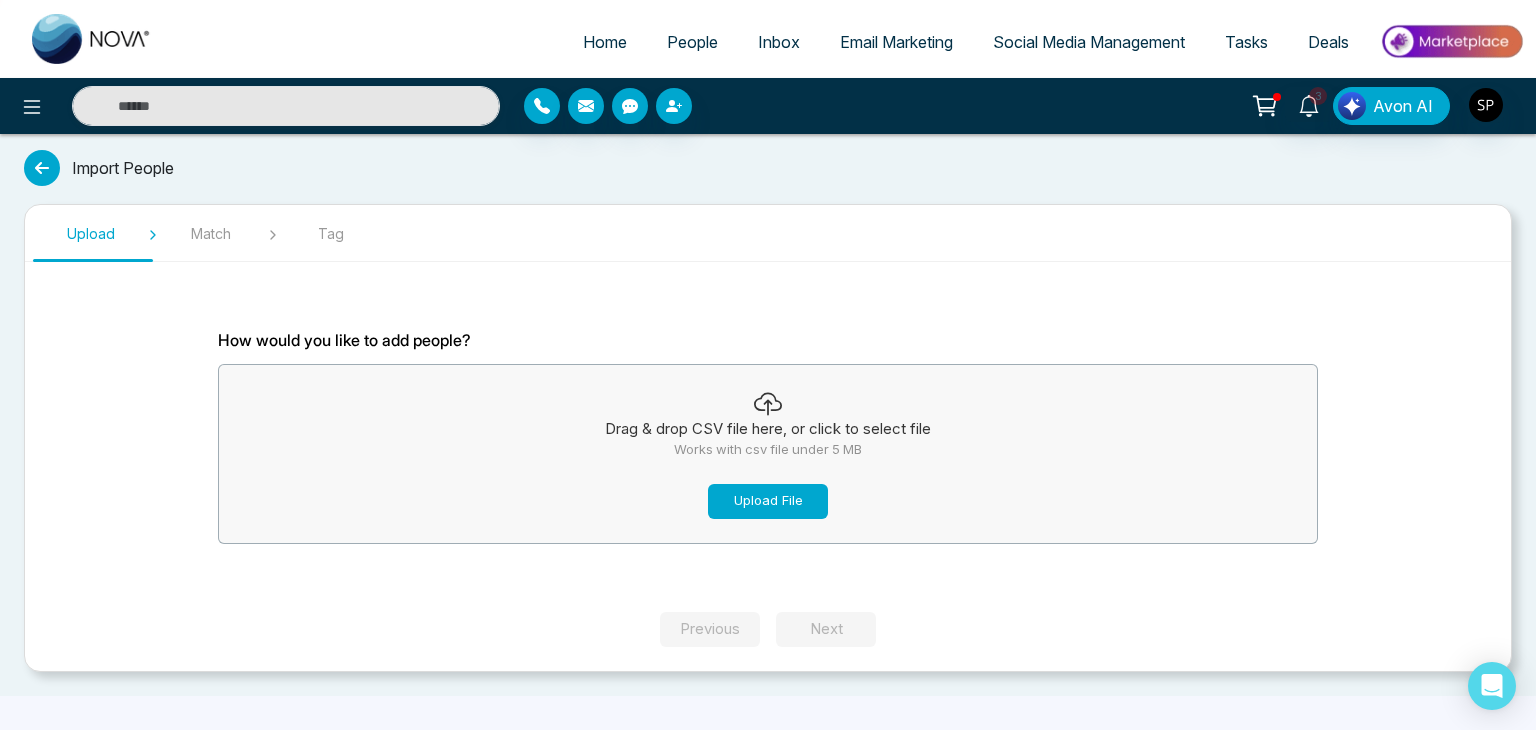 click on "Upload File" at bounding box center [768, 501] 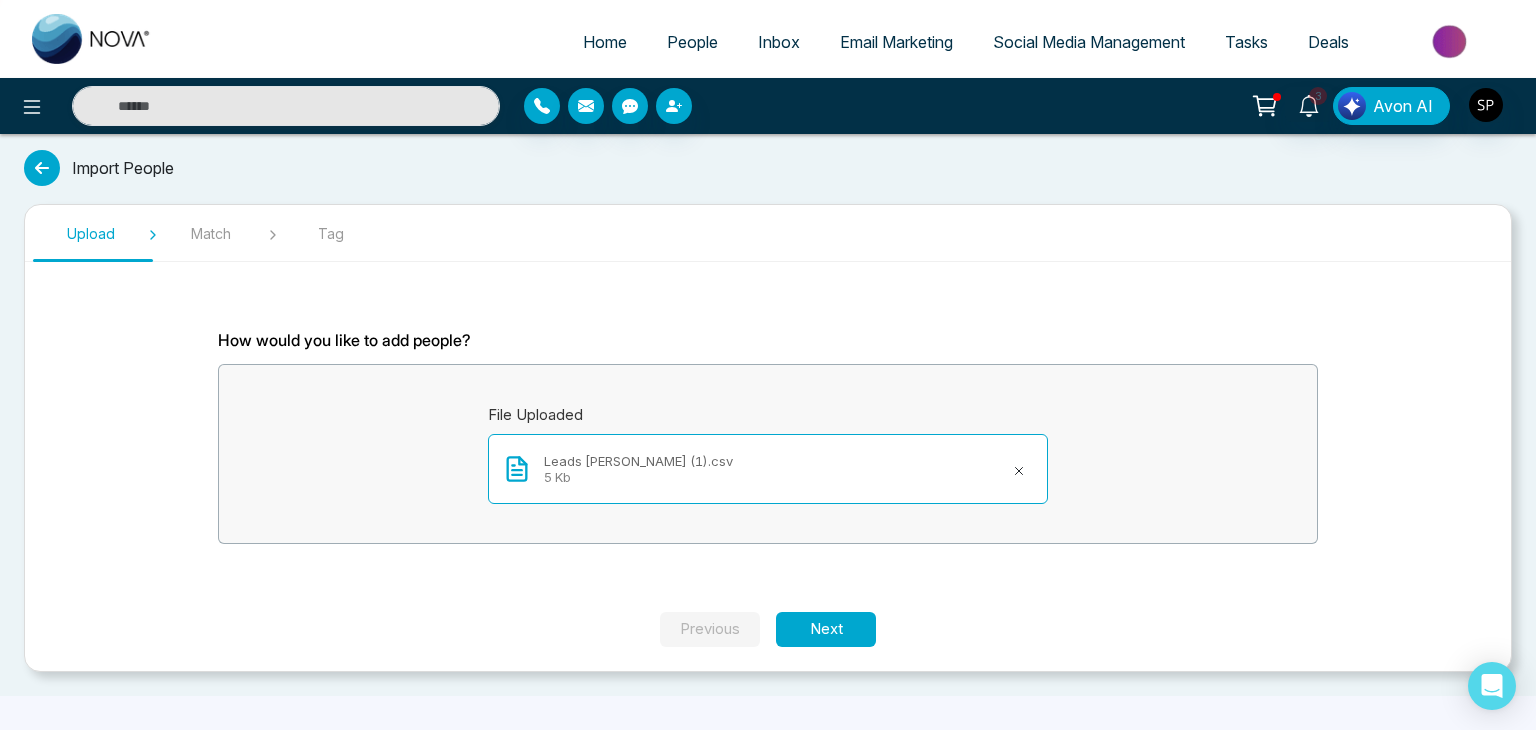 click on "Leads Mriganka (1).csv 5 Kb" at bounding box center (768, 469) 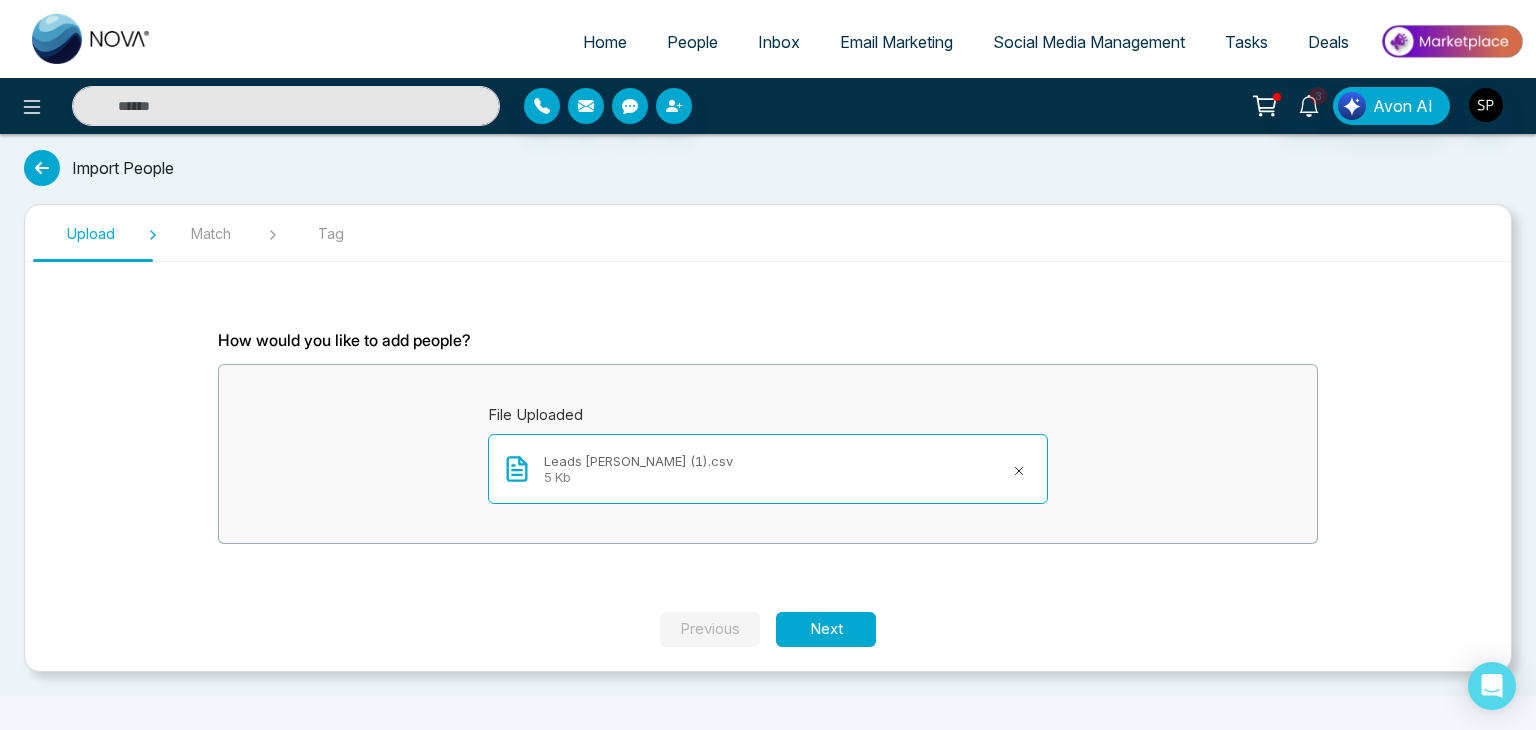 click at bounding box center (42, 168) 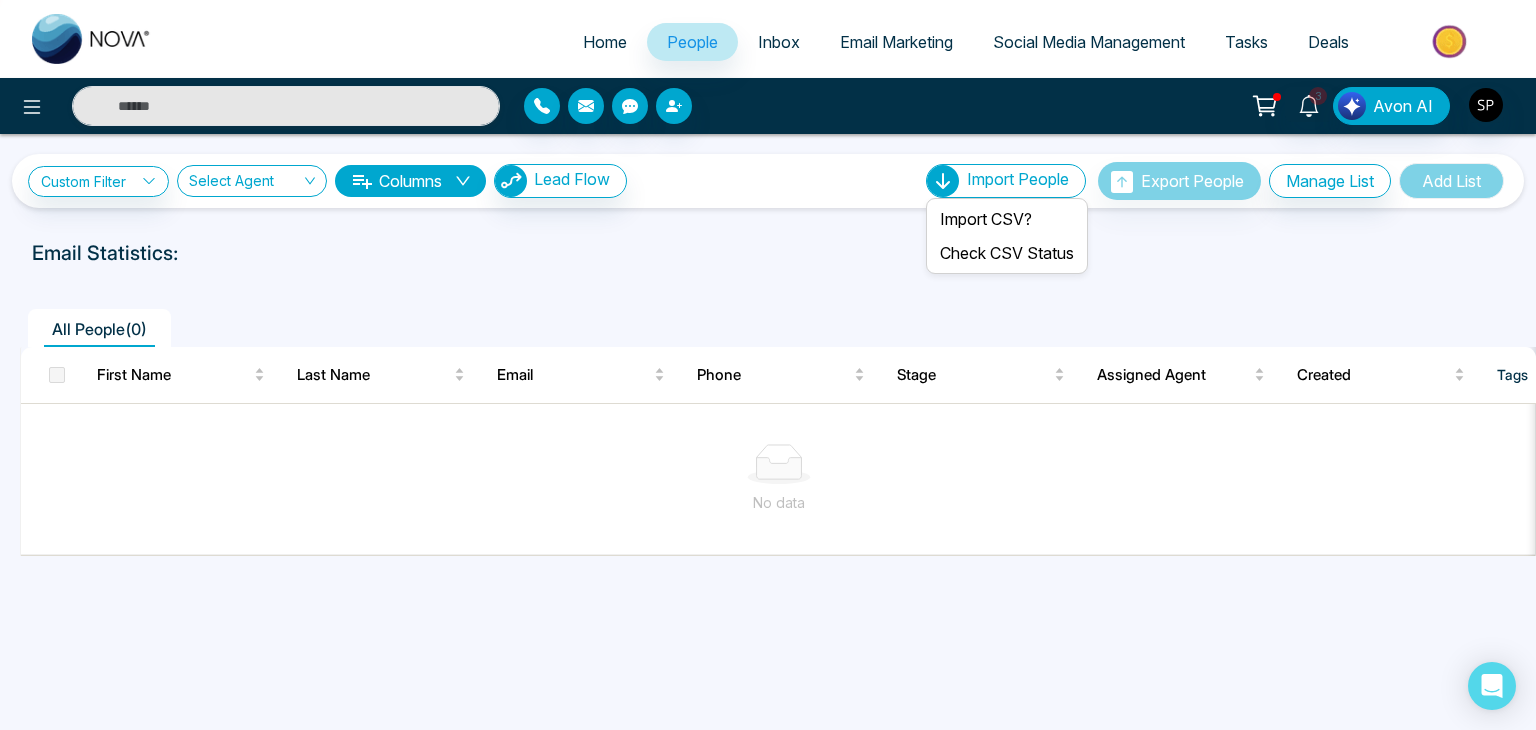click on "Import People" at bounding box center (1018, 179) 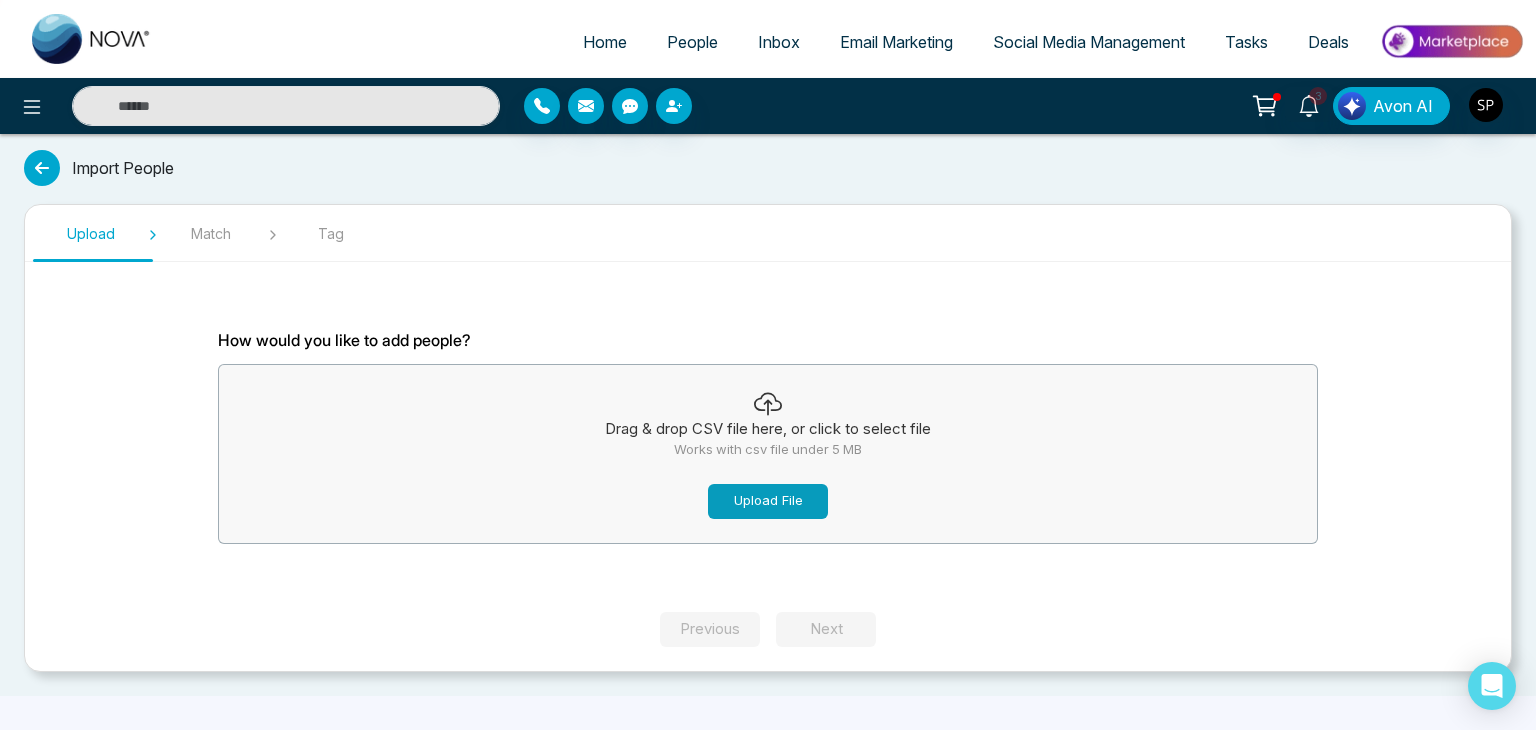 click on "Upload File" at bounding box center [768, 501] 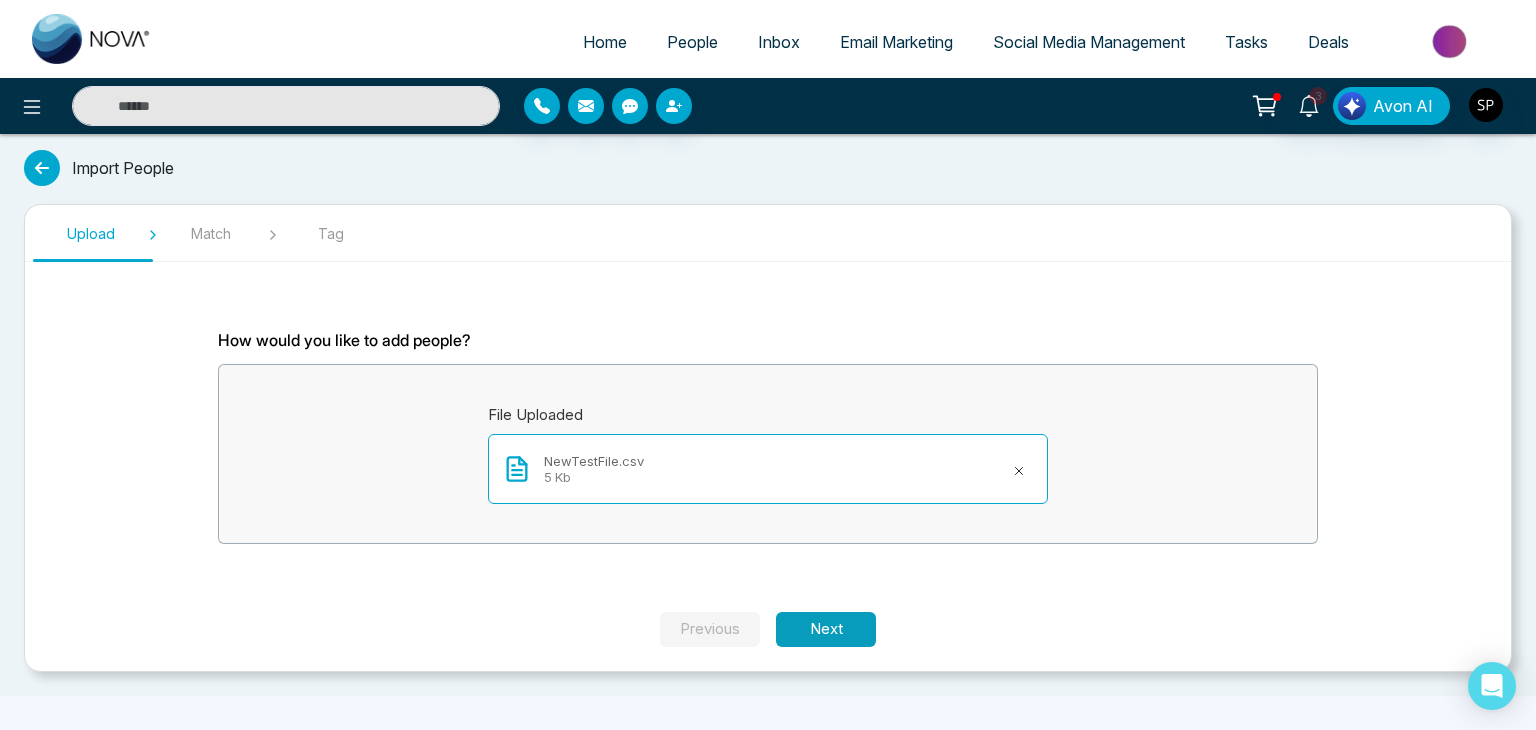 click on "Next" at bounding box center (826, 629) 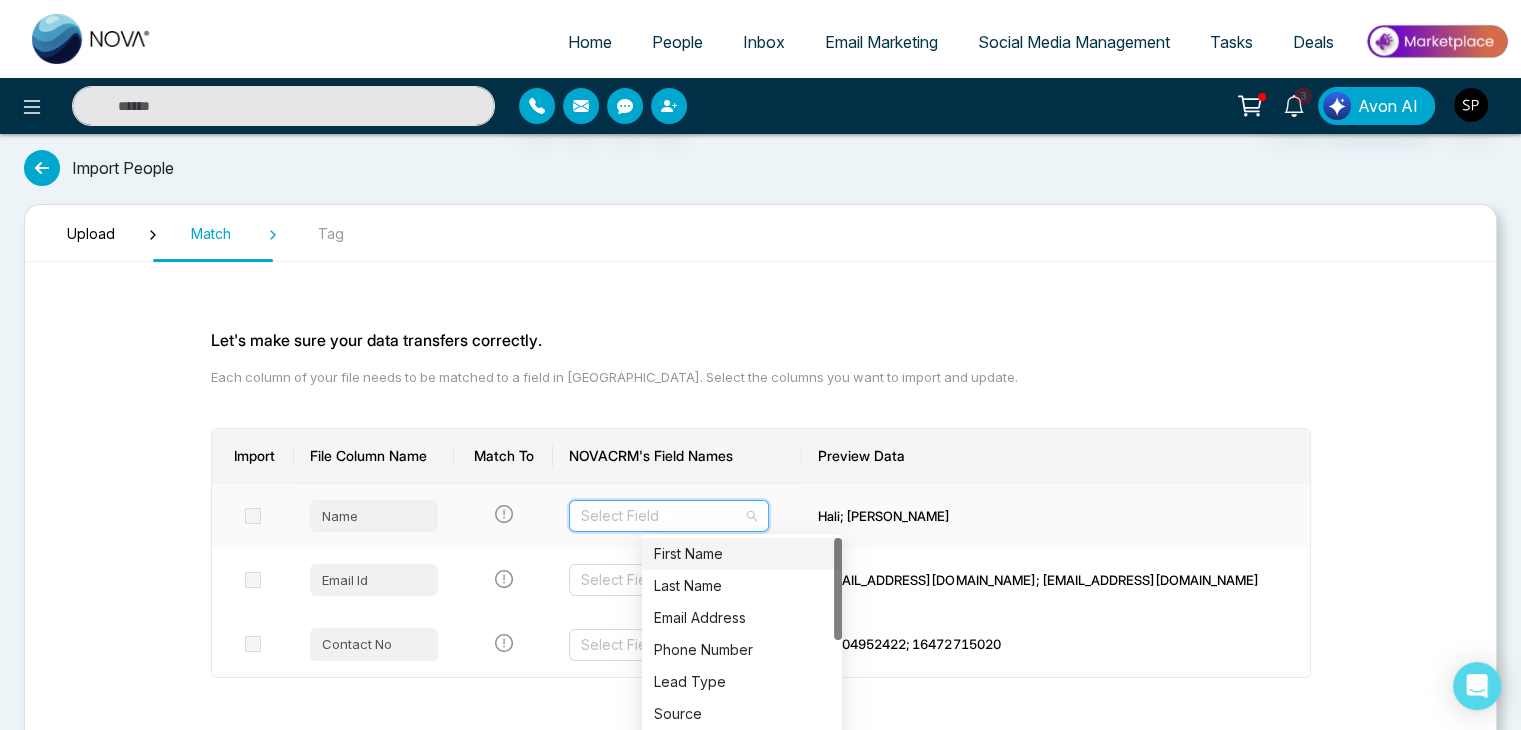 click at bounding box center [662, 516] 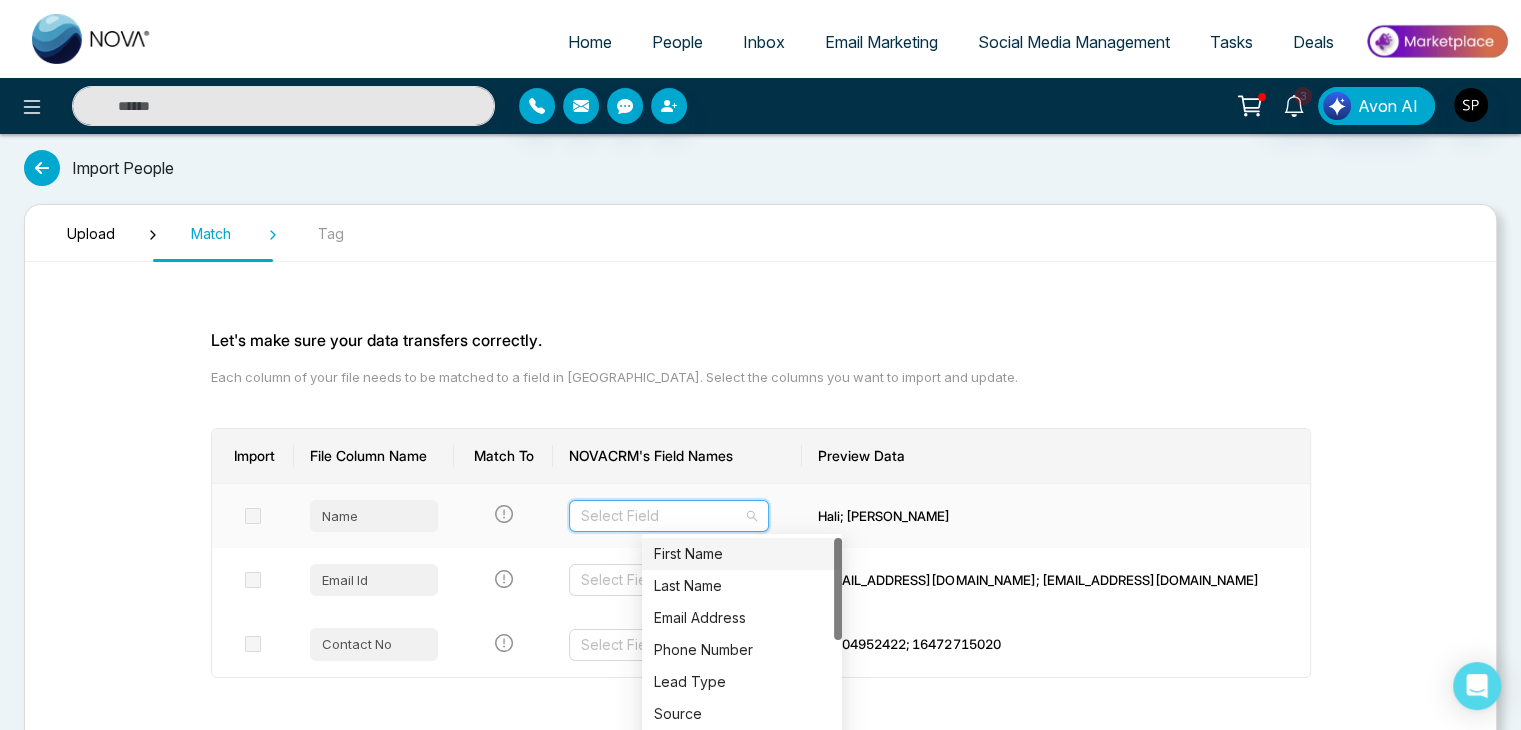 click on "First Name" at bounding box center (742, 554) 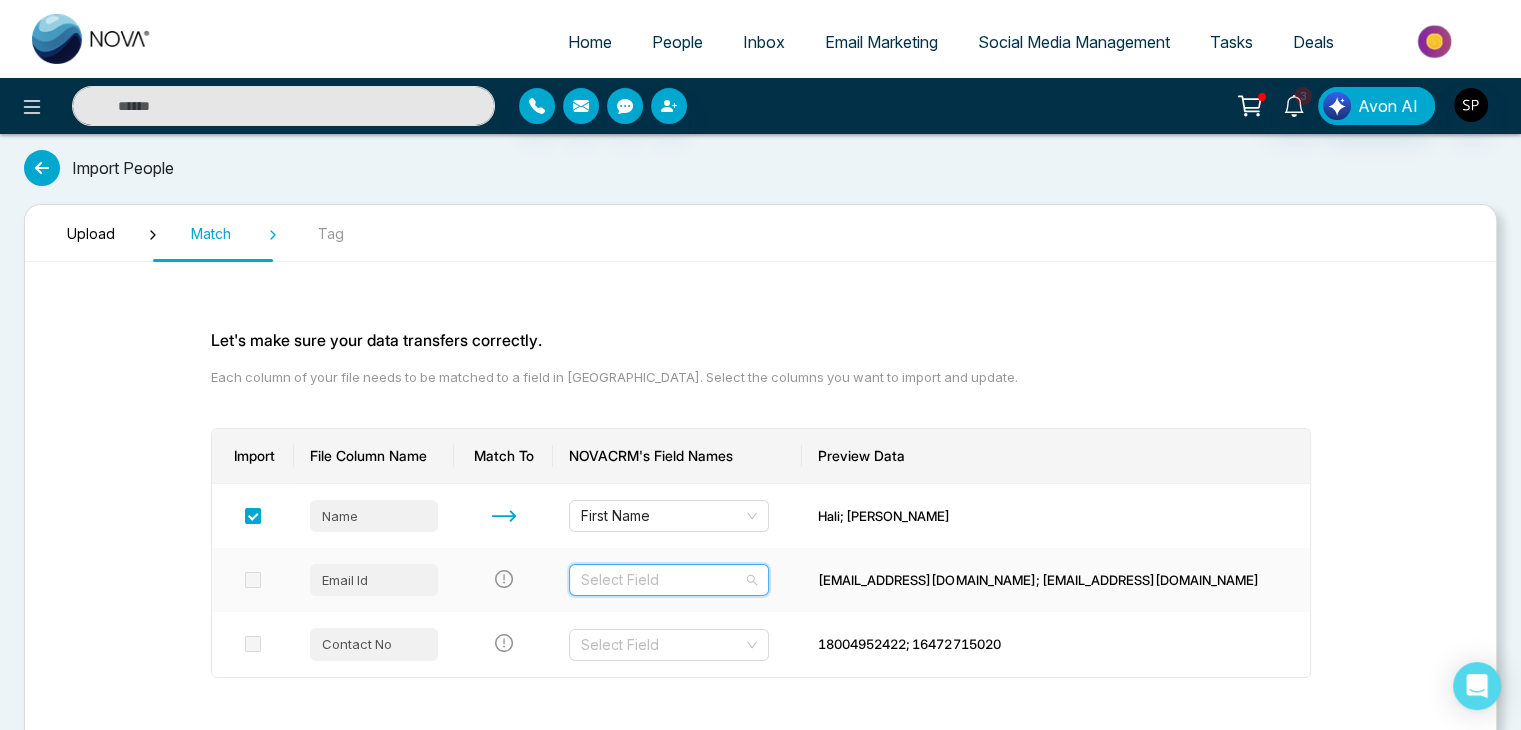 click at bounding box center [662, 580] 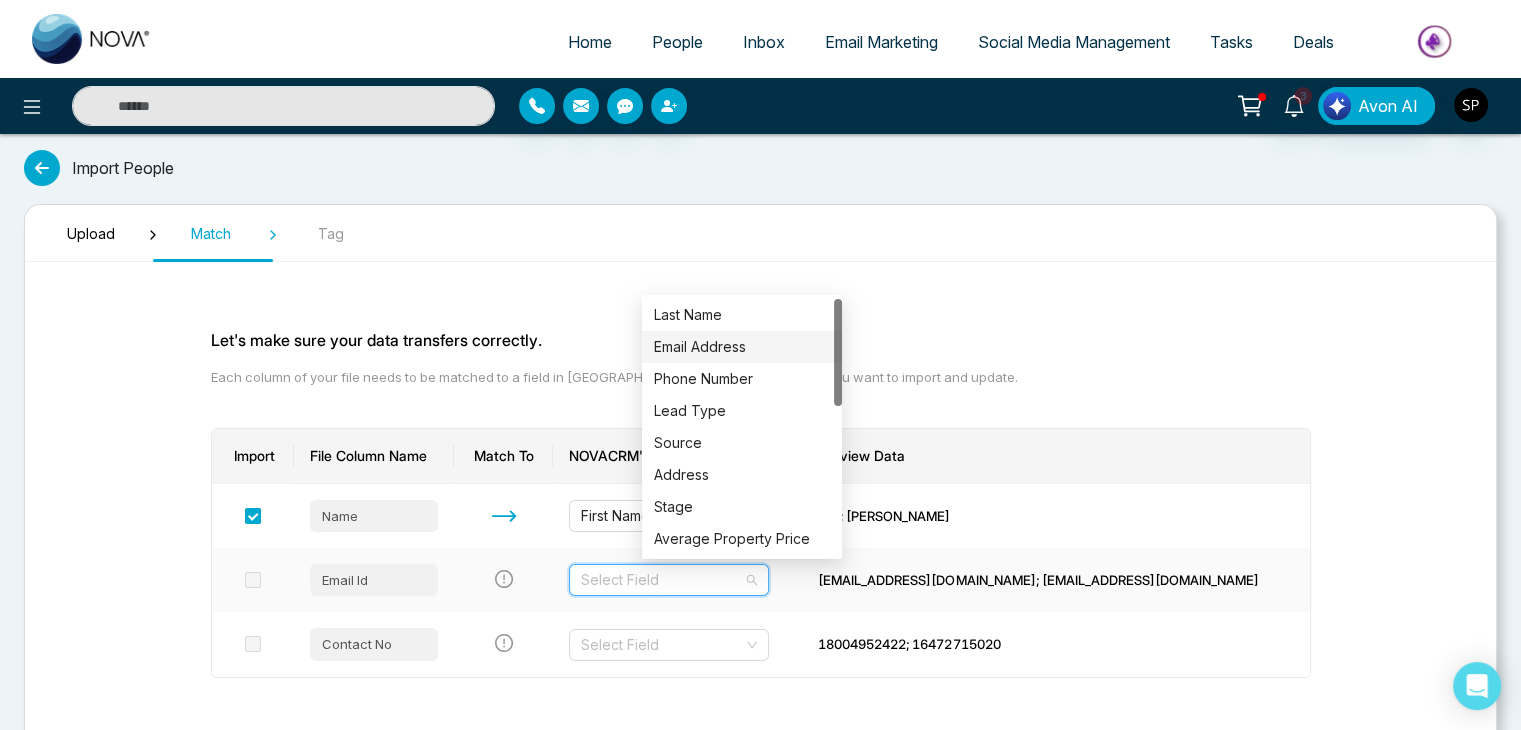 click on "Email Address" at bounding box center [742, 347] 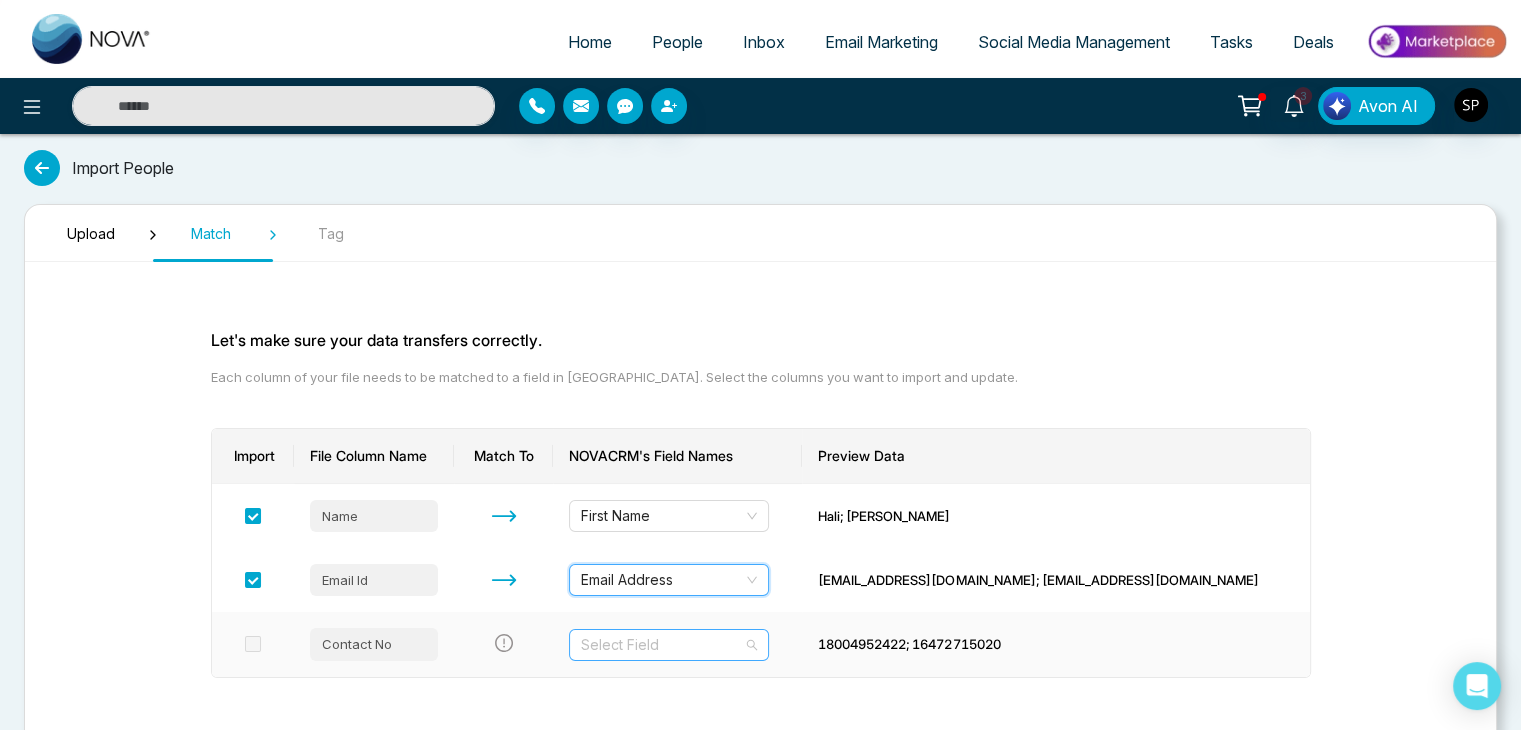 click at bounding box center [662, 645] 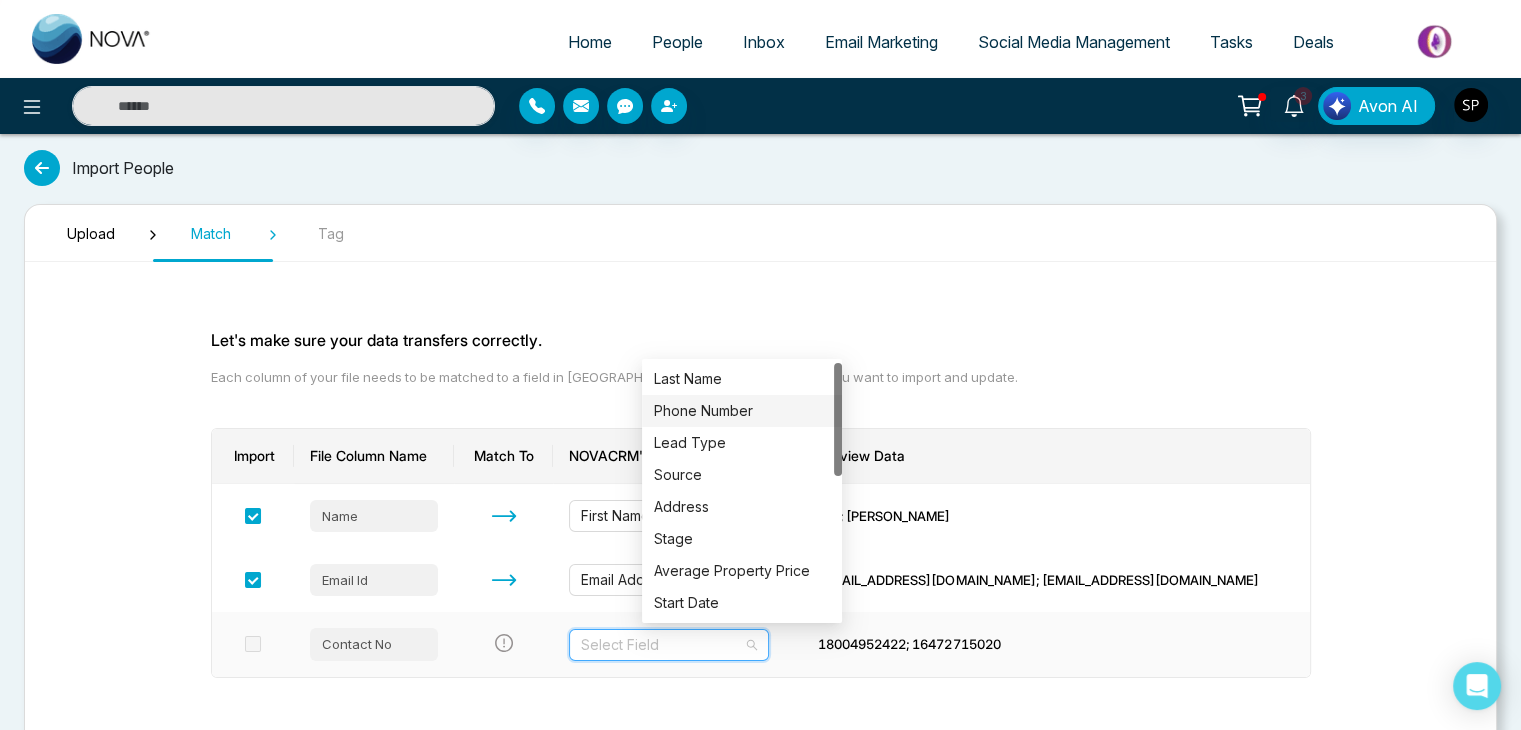 click on "Phone Number" at bounding box center (742, 411) 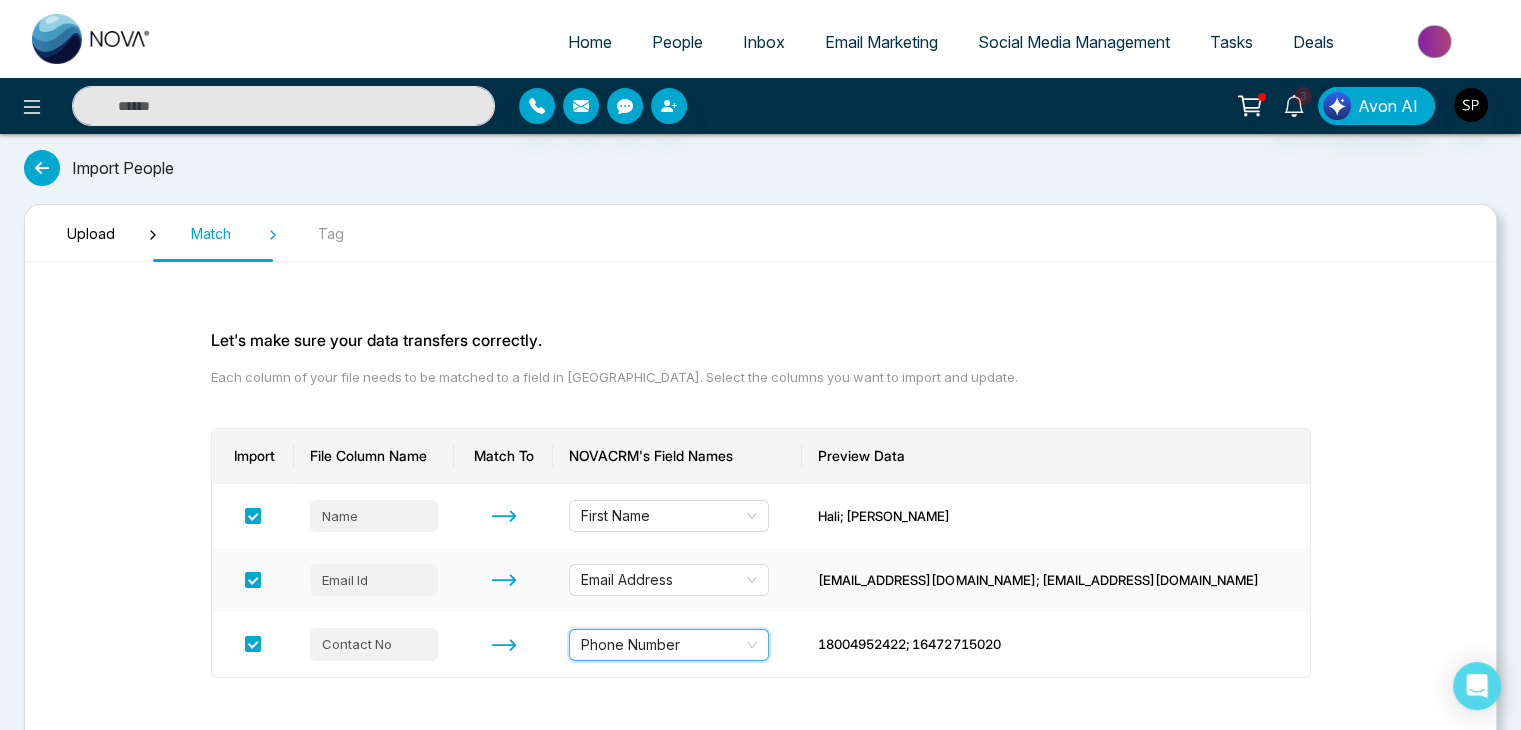 scroll, scrollTop: 104, scrollLeft: 0, axis: vertical 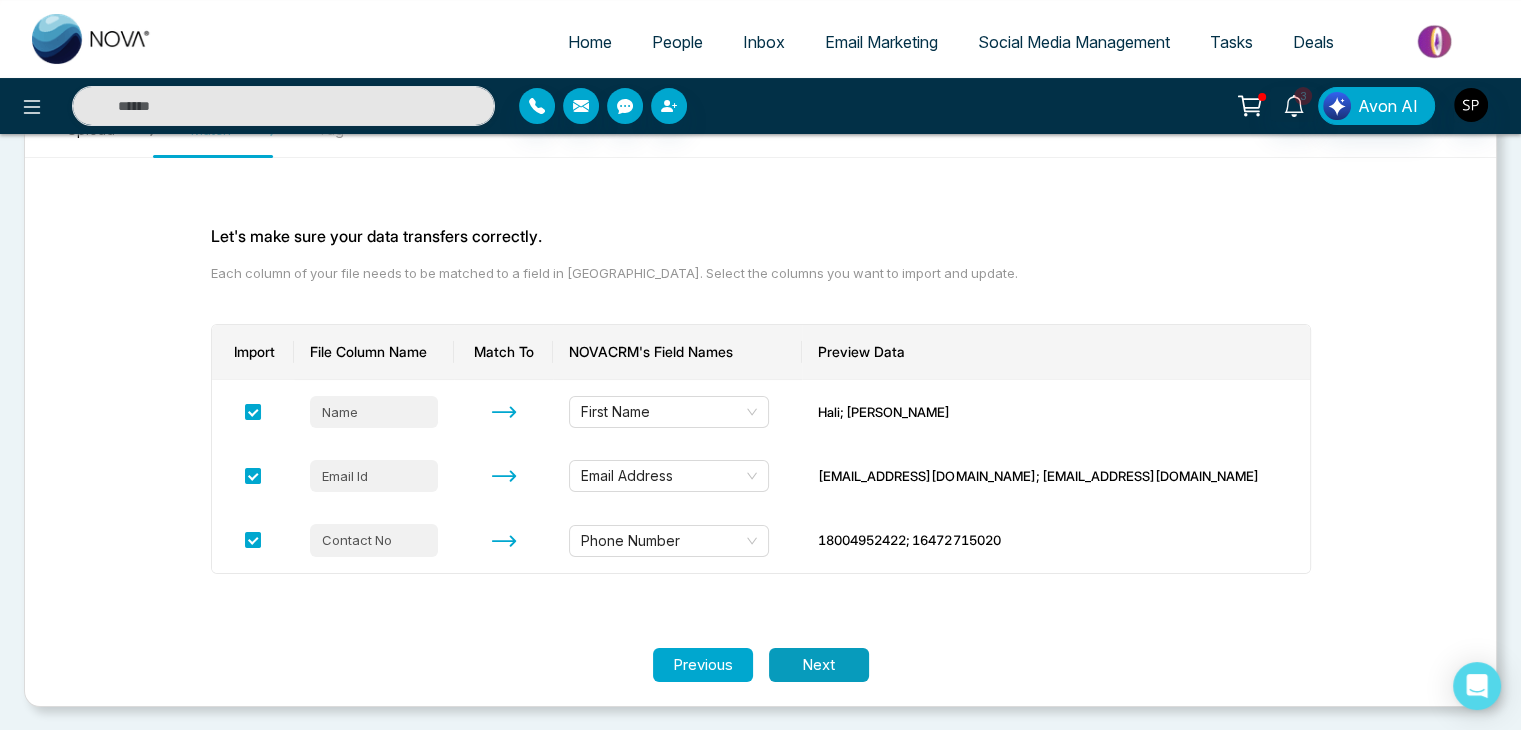 click on "Next" at bounding box center (819, 665) 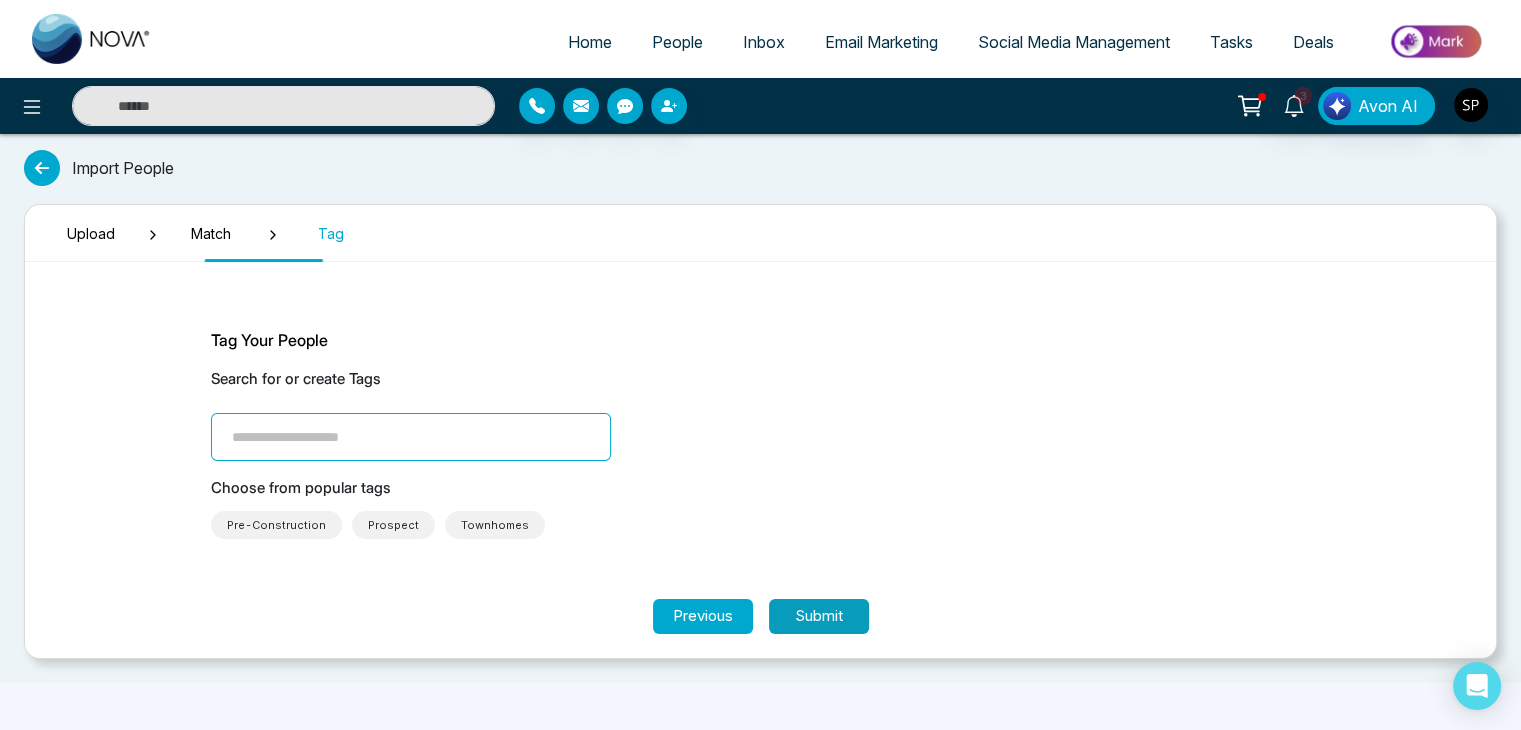scroll, scrollTop: 0, scrollLeft: 0, axis: both 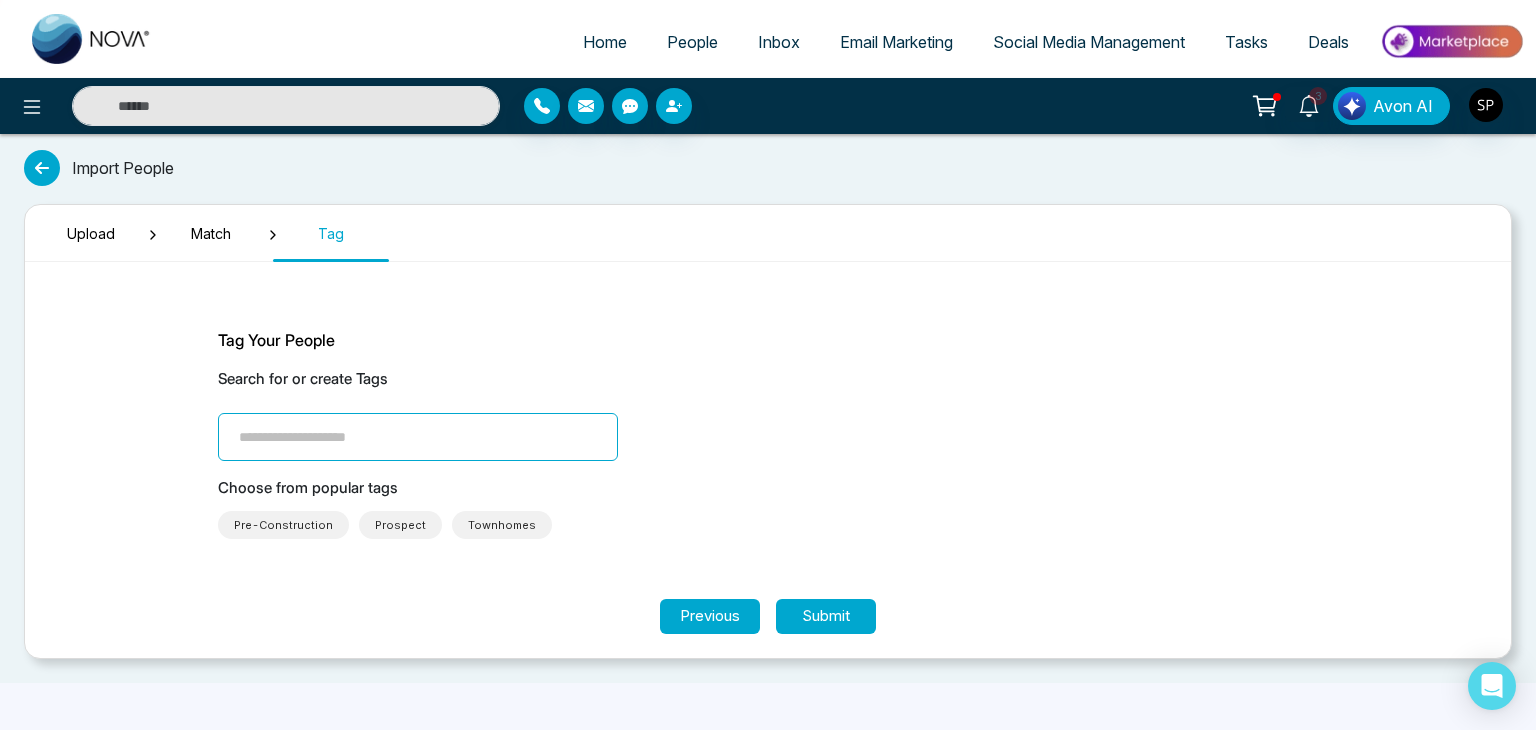 click at bounding box center [418, 437] 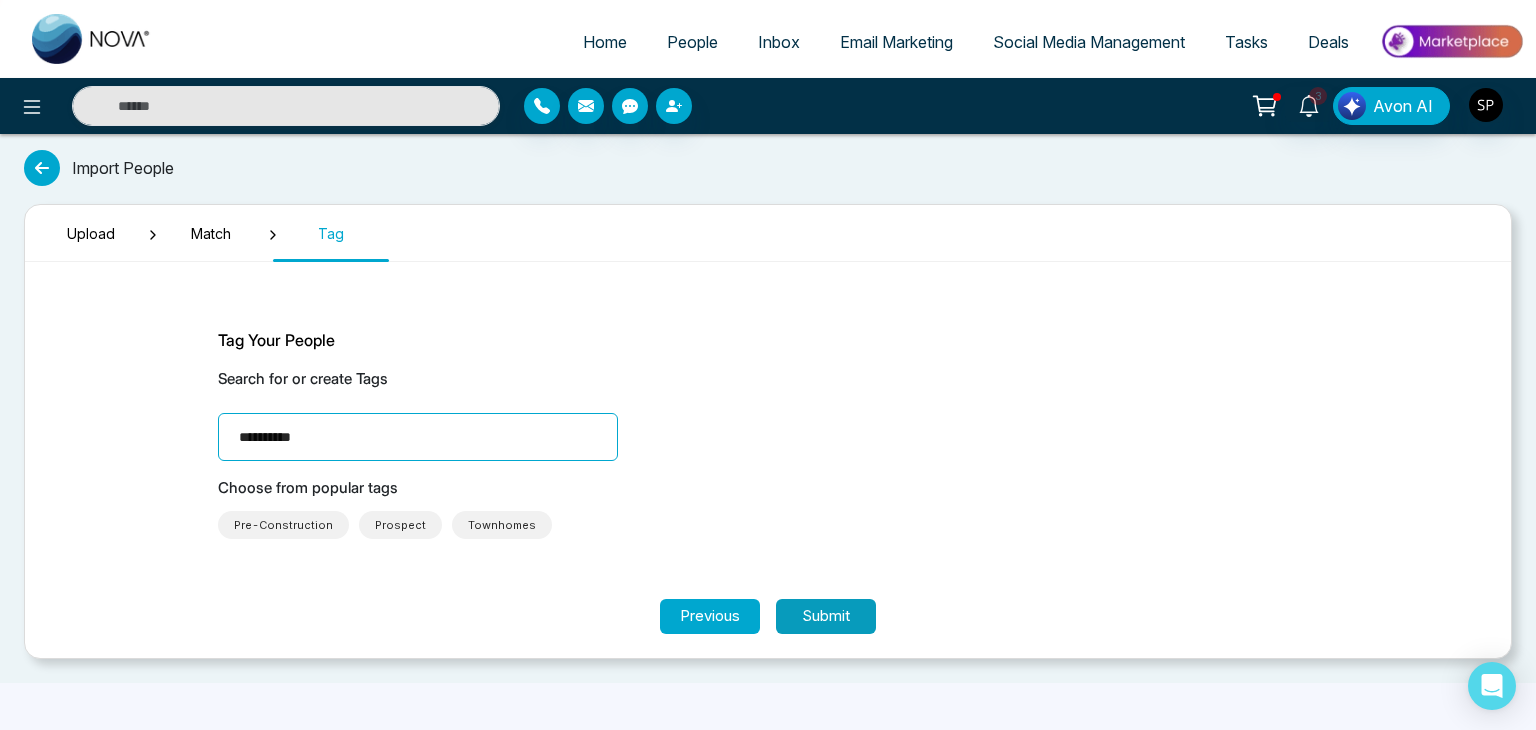 type on "**********" 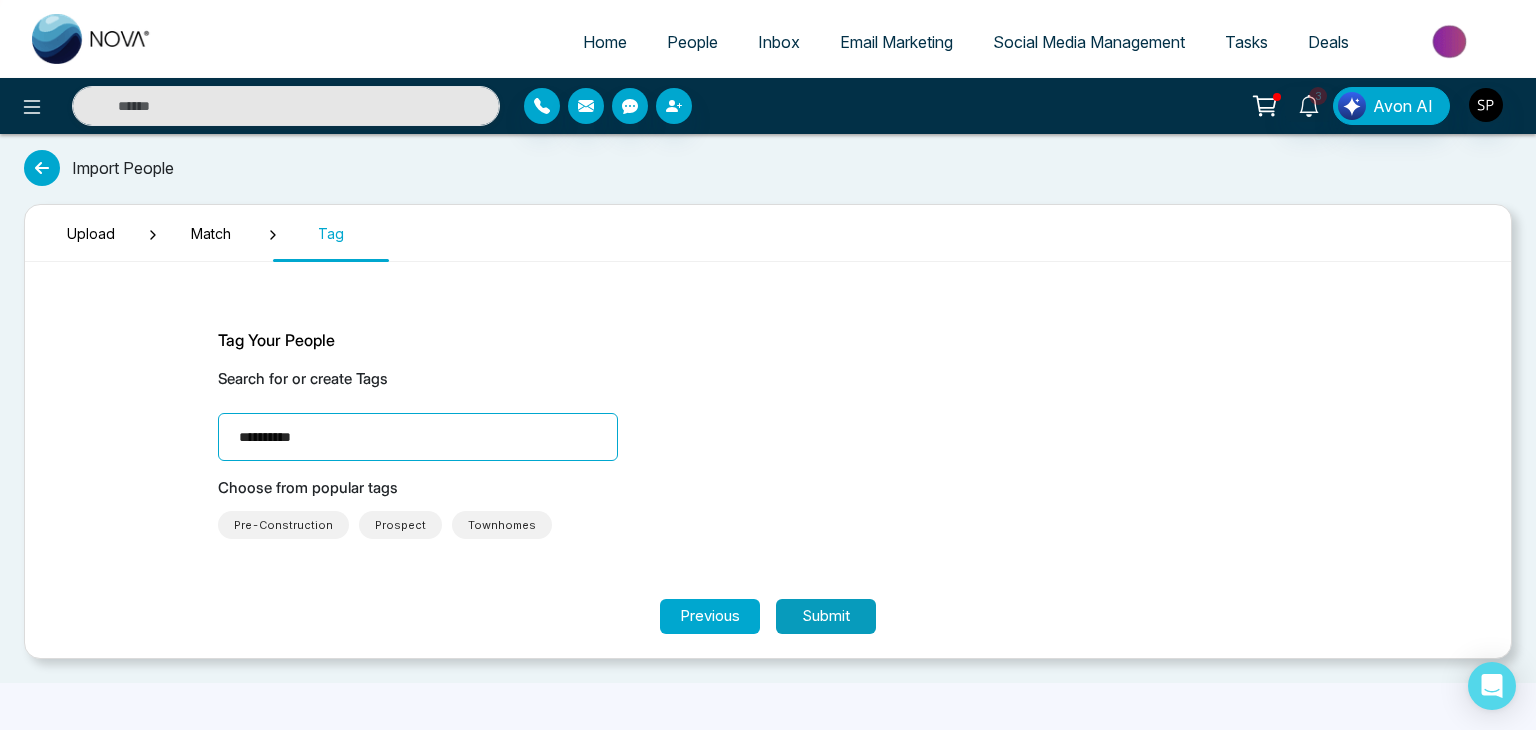 click on "Submit" at bounding box center [826, 616] 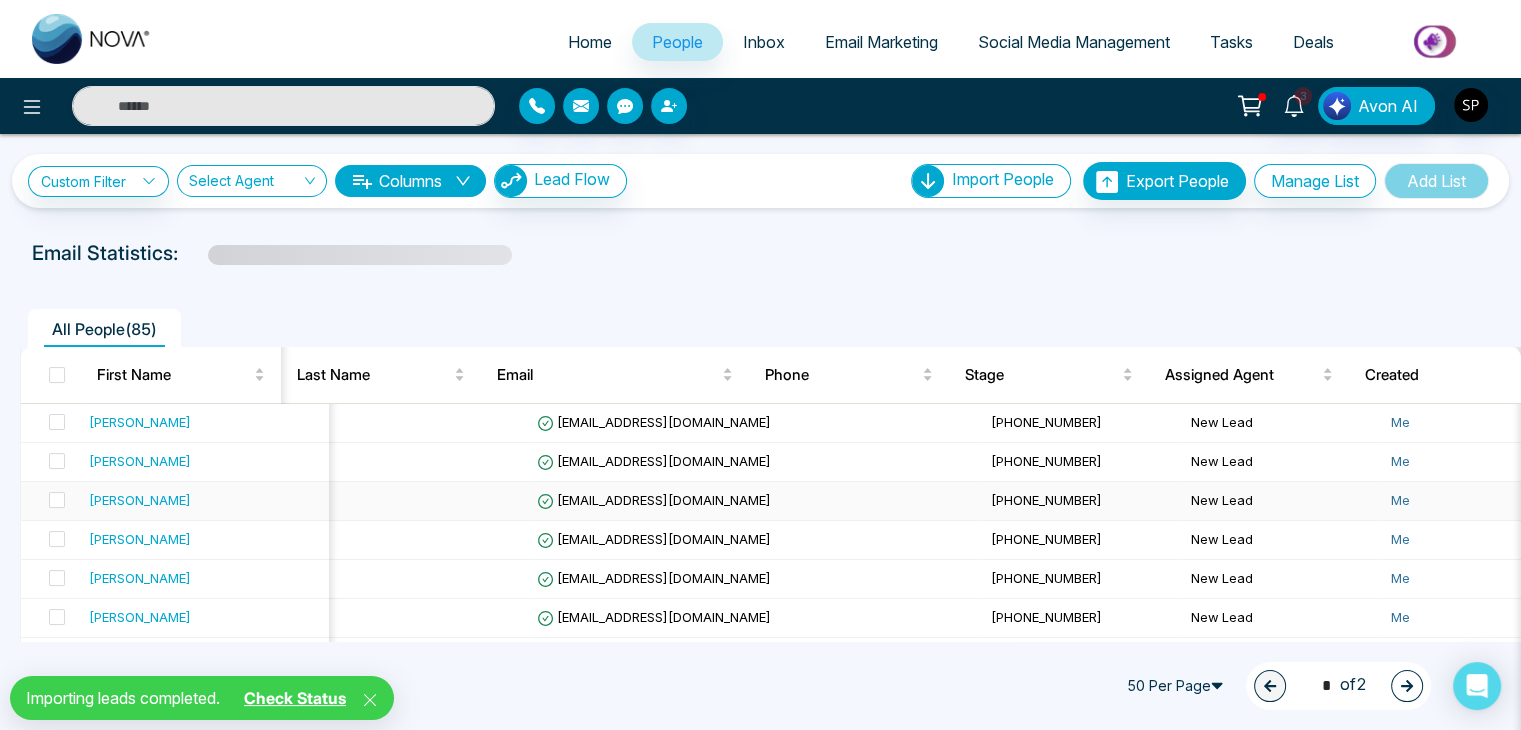 scroll, scrollTop: 0, scrollLeft: 703, axis: horizontal 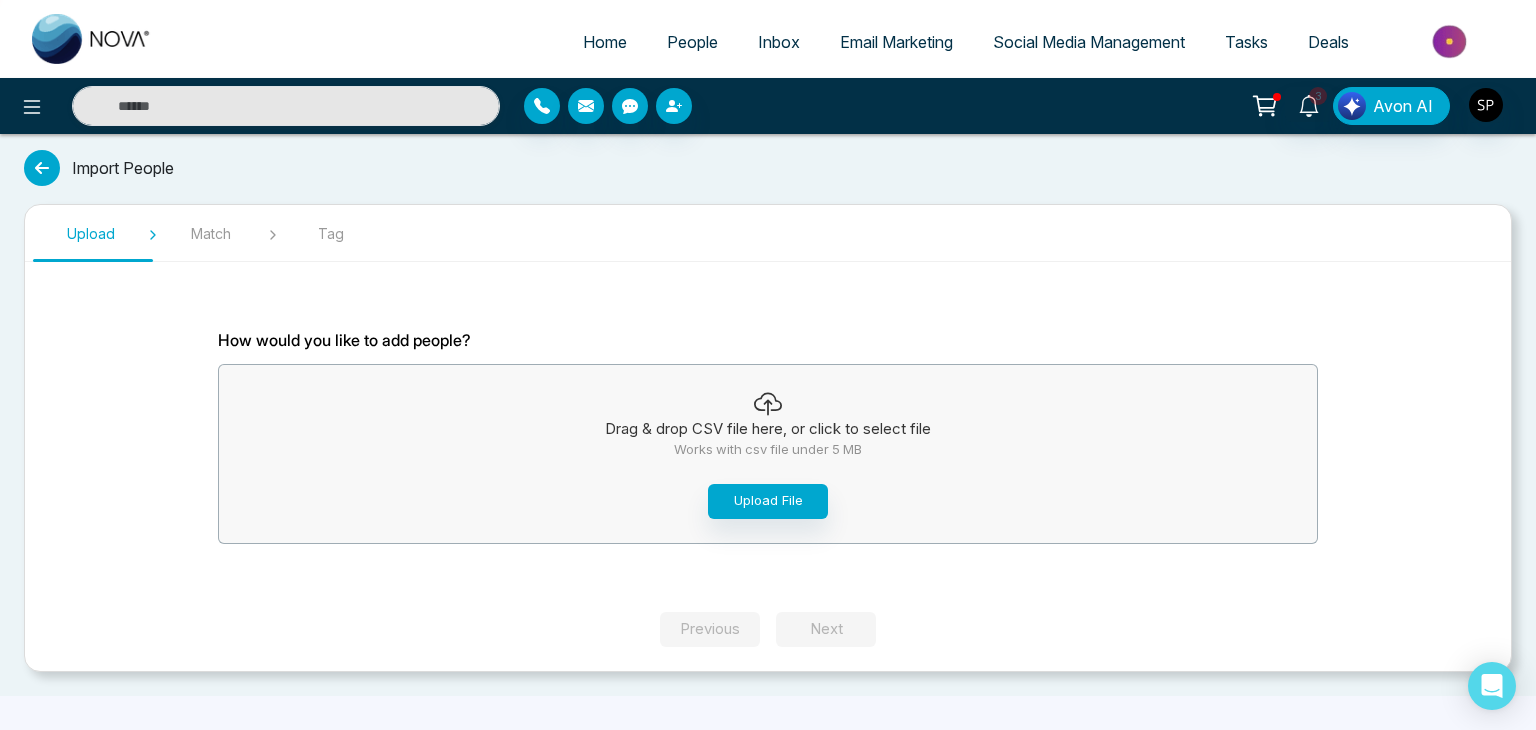 click on "Home" at bounding box center (605, 42) 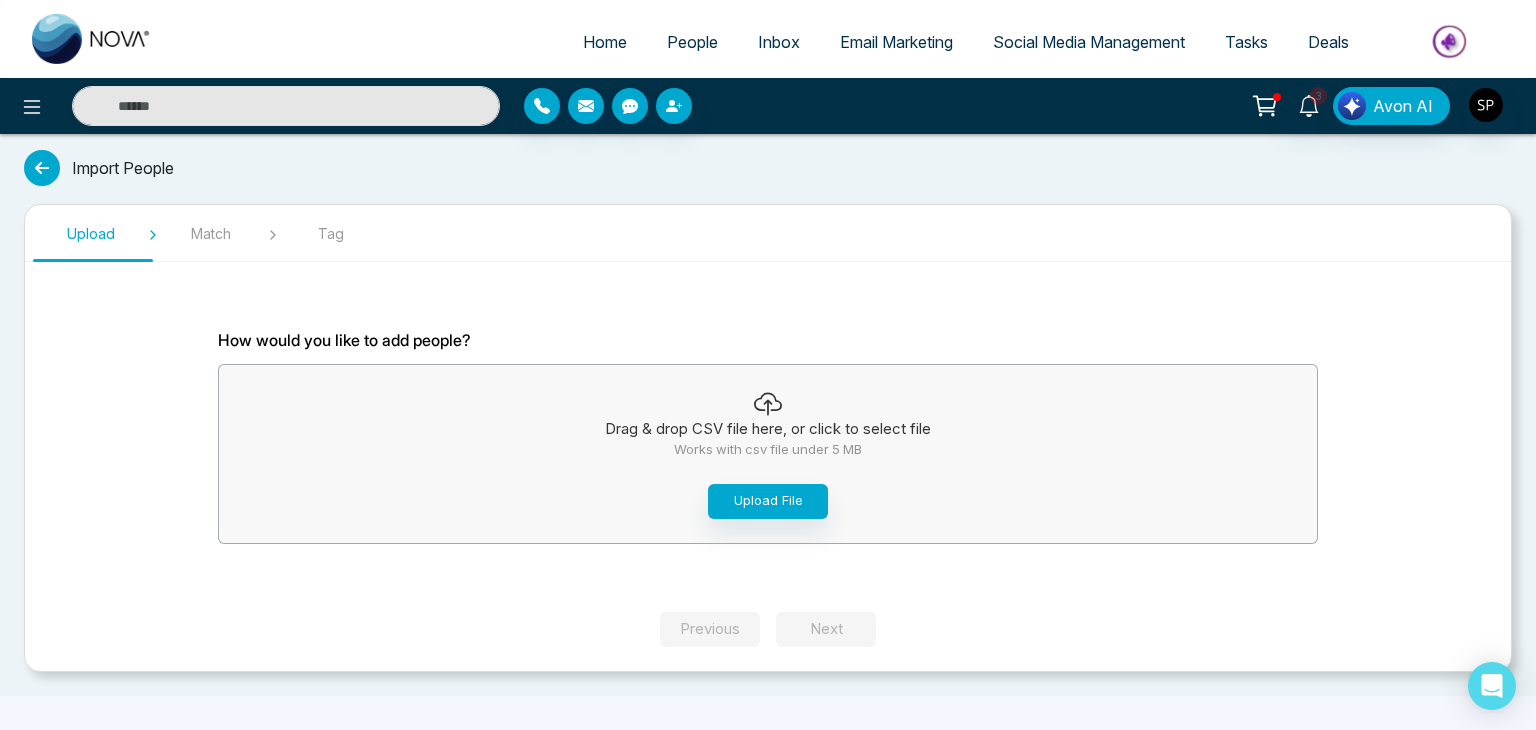 select on "*" 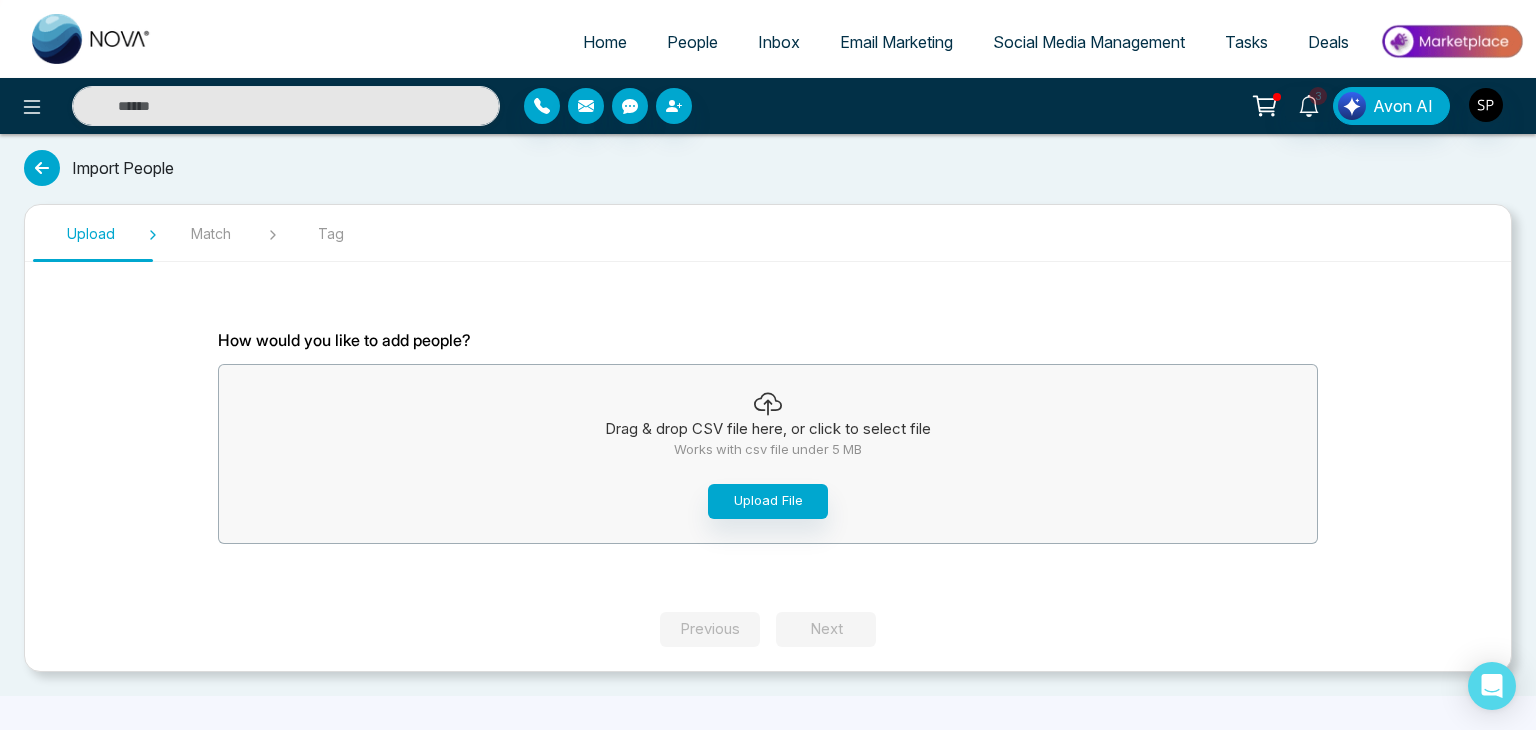 select on "*" 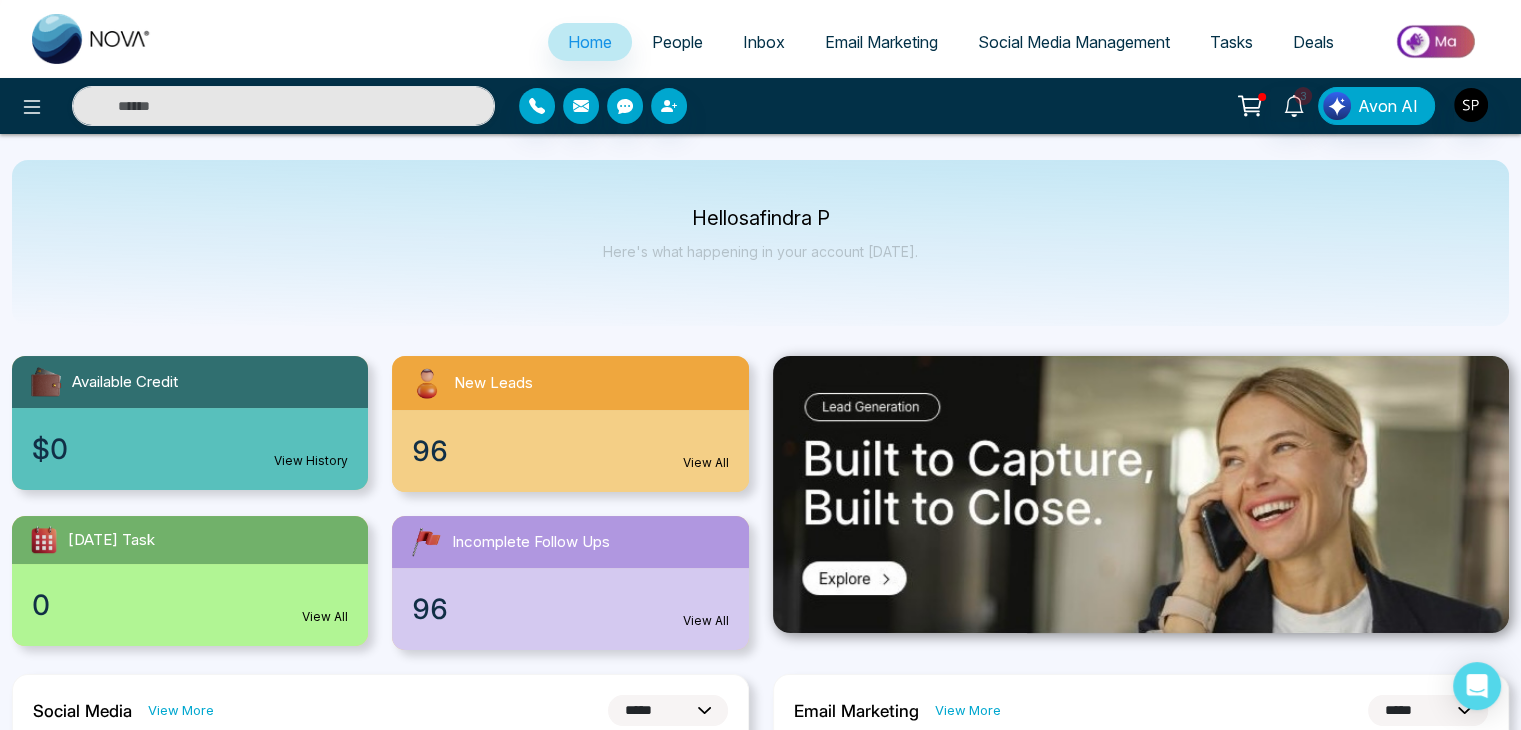 click on "People" at bounding box center (677, 42) 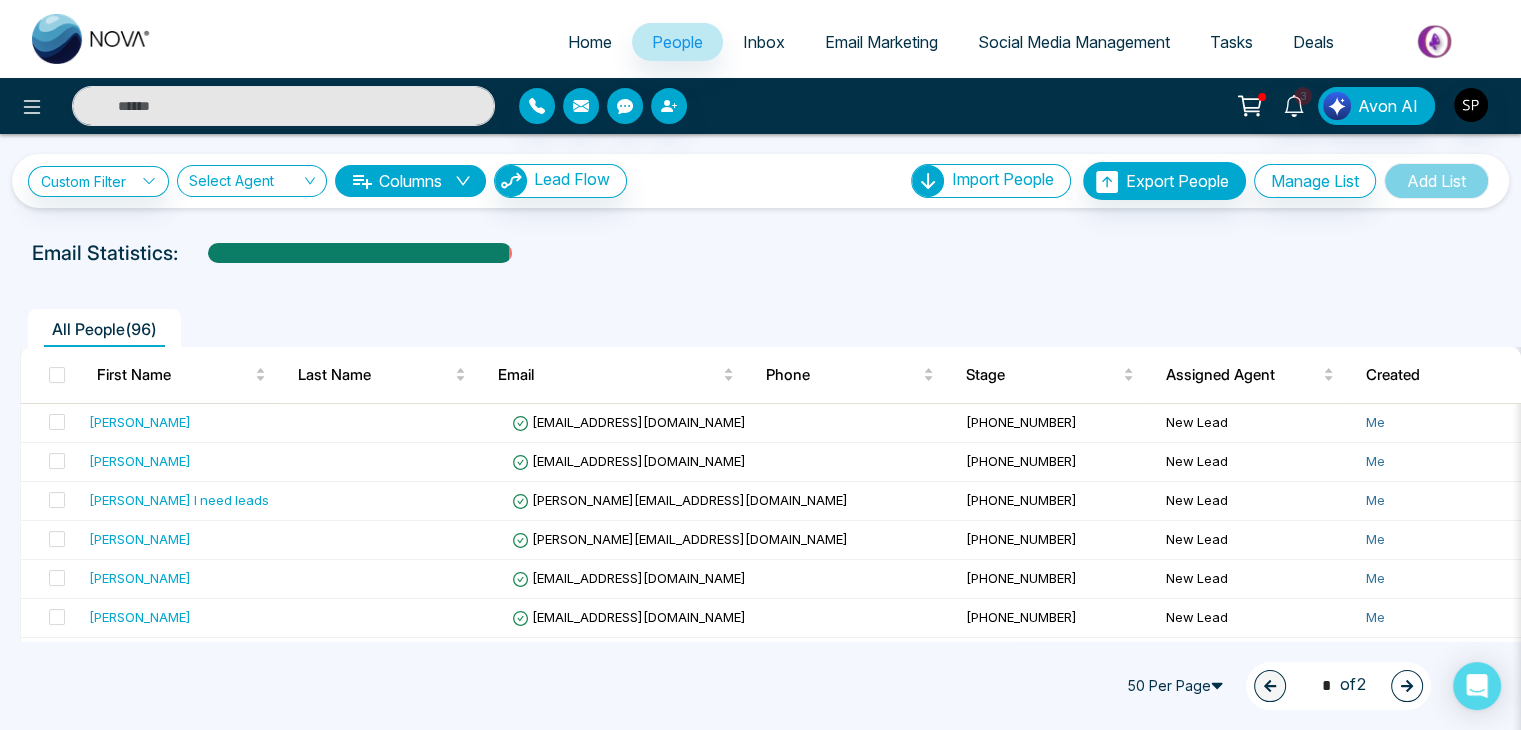 drag, startPoint x: 825, startPoint y: 228, endPoint x: 480, endPoint y: 210, distance: 345.46924 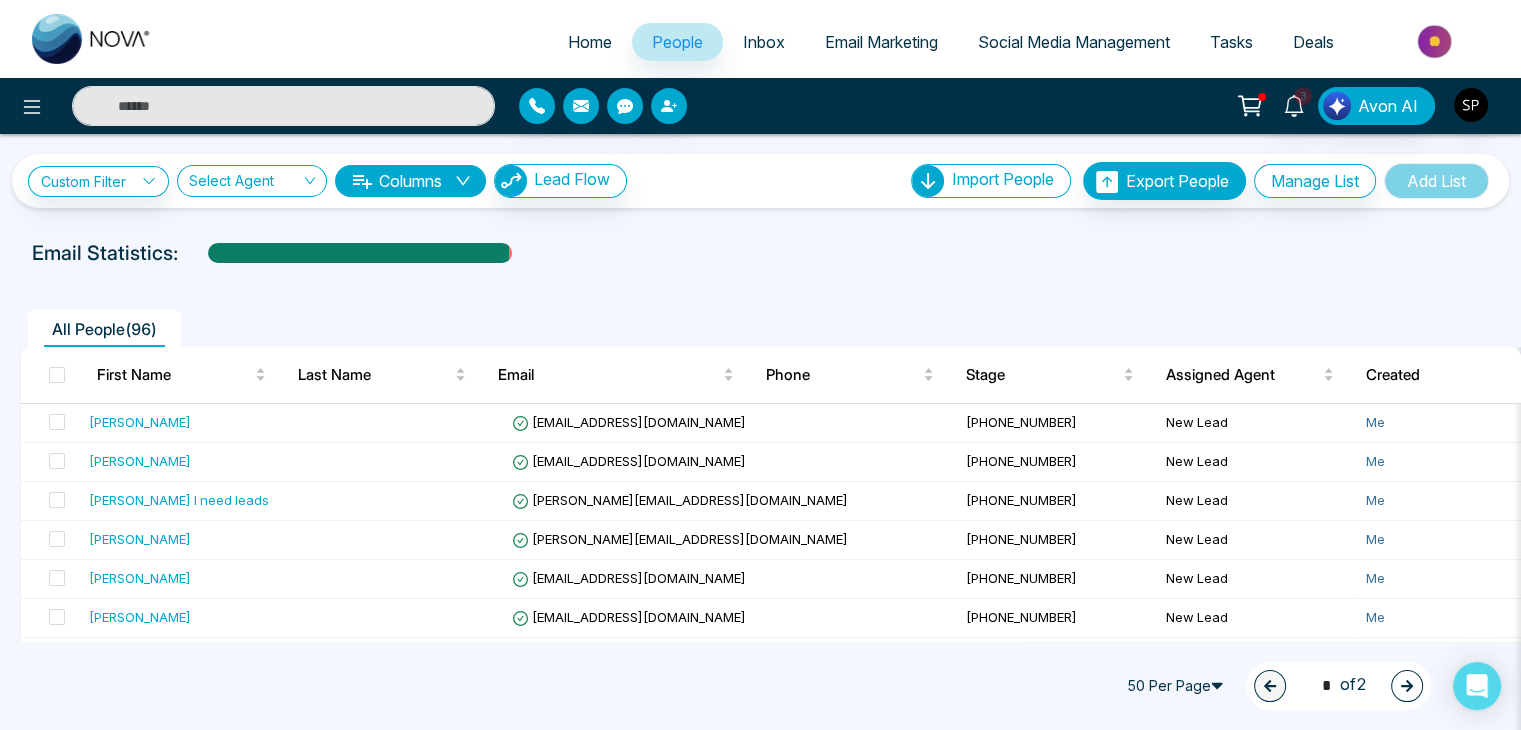 click on "**********" at bounding box center (760, 1296) 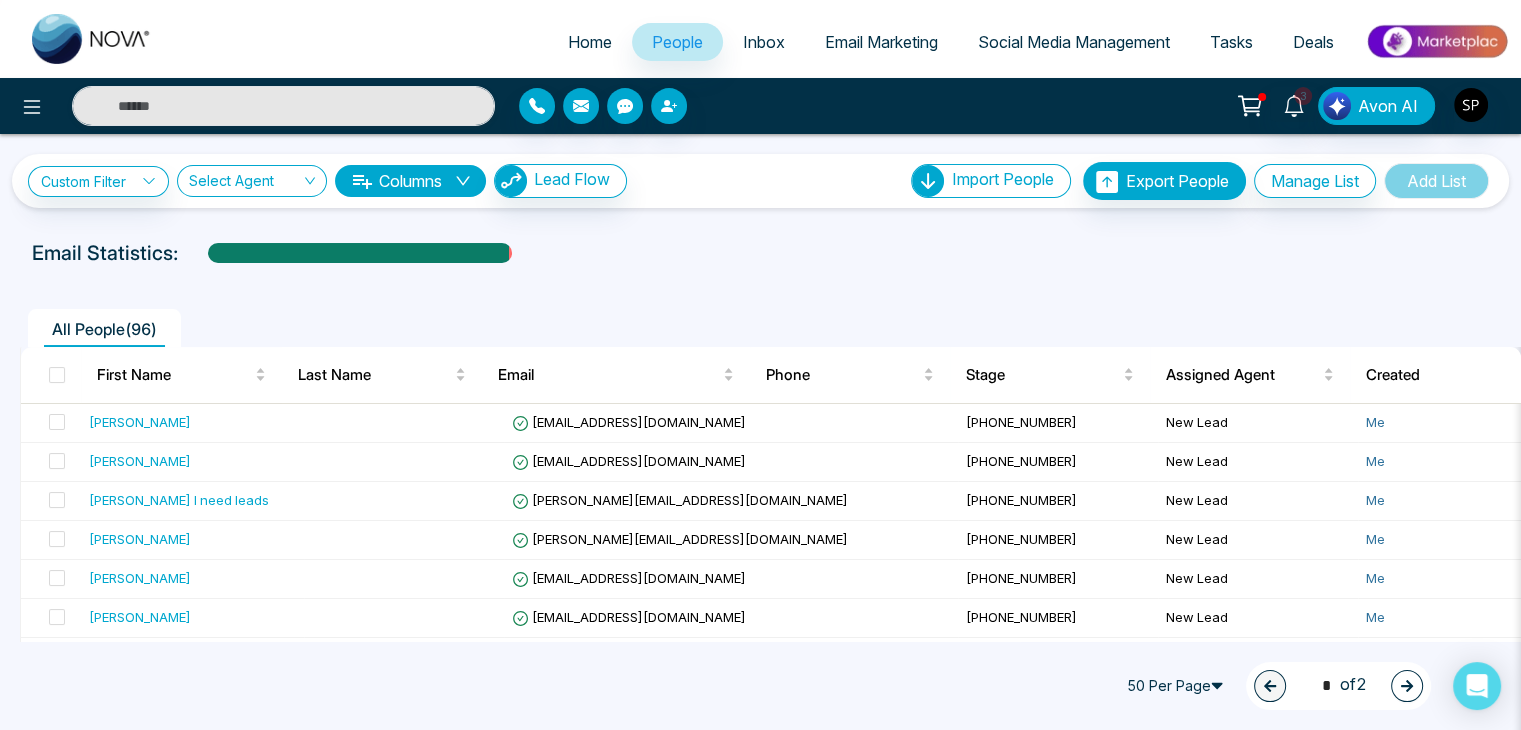 click on "People" at bounding box center [677, 42] 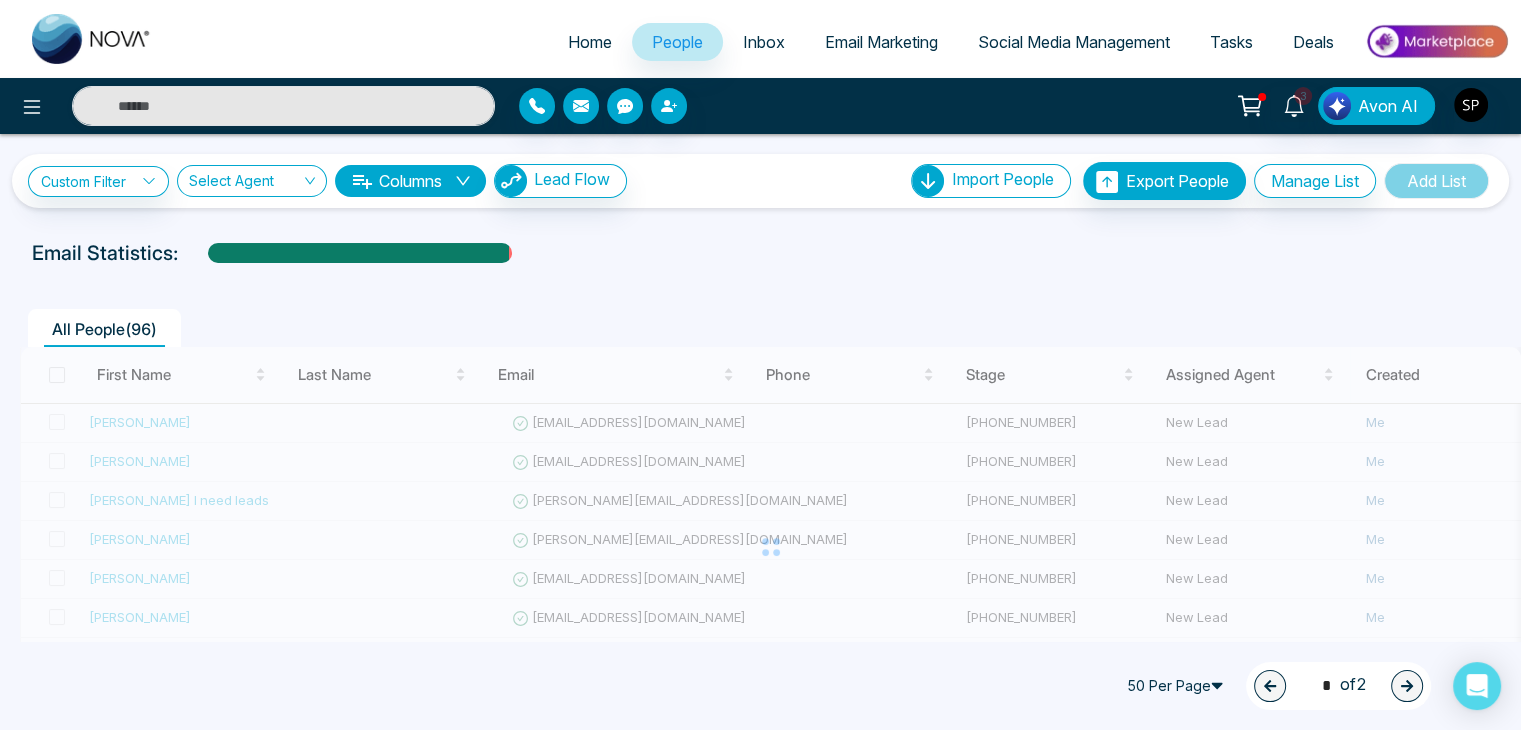 click on "Inbox" at bounding box center [764, 42] 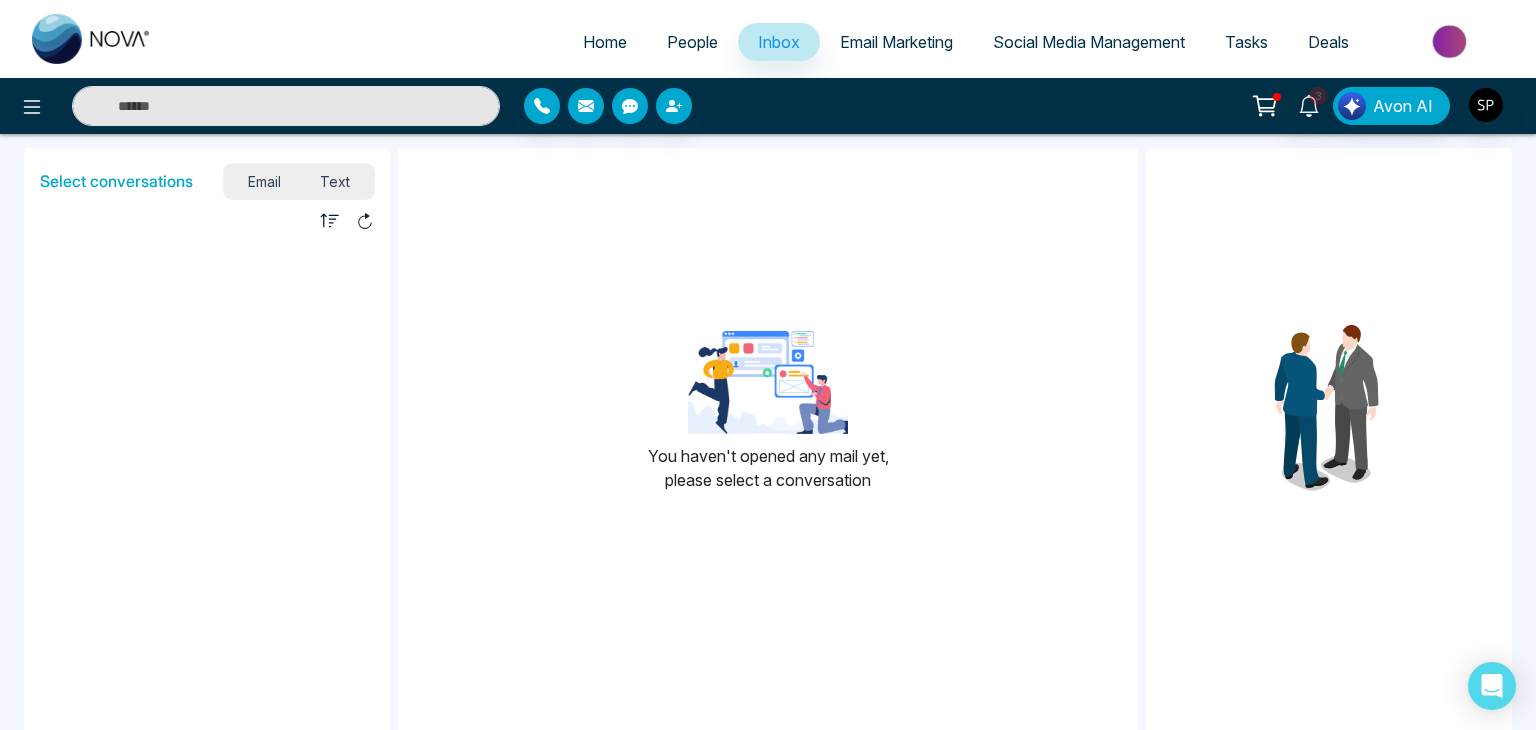 click on "People" at bounding box center (692, 42) 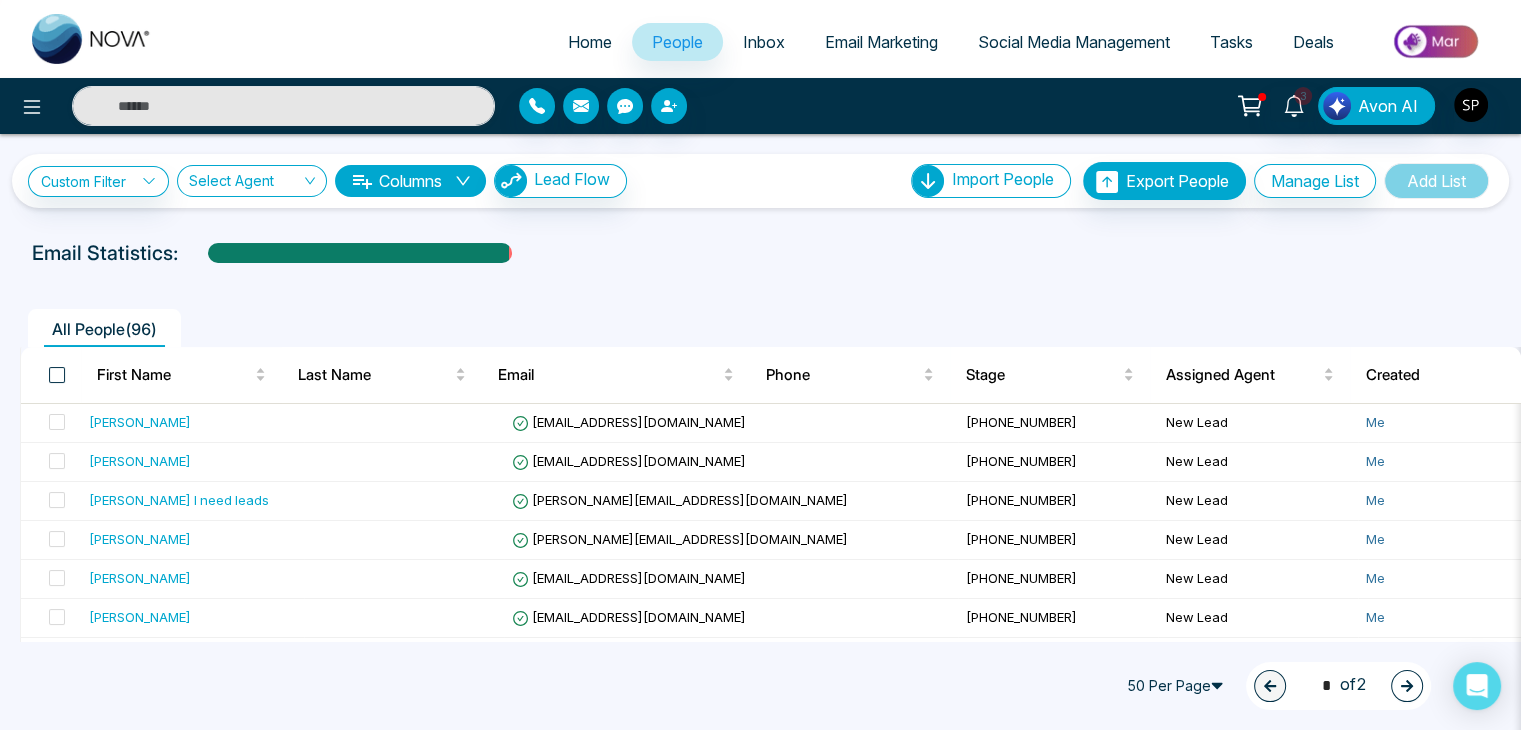 click on "All People  ( 96 )" at bounding box center [104, 329] 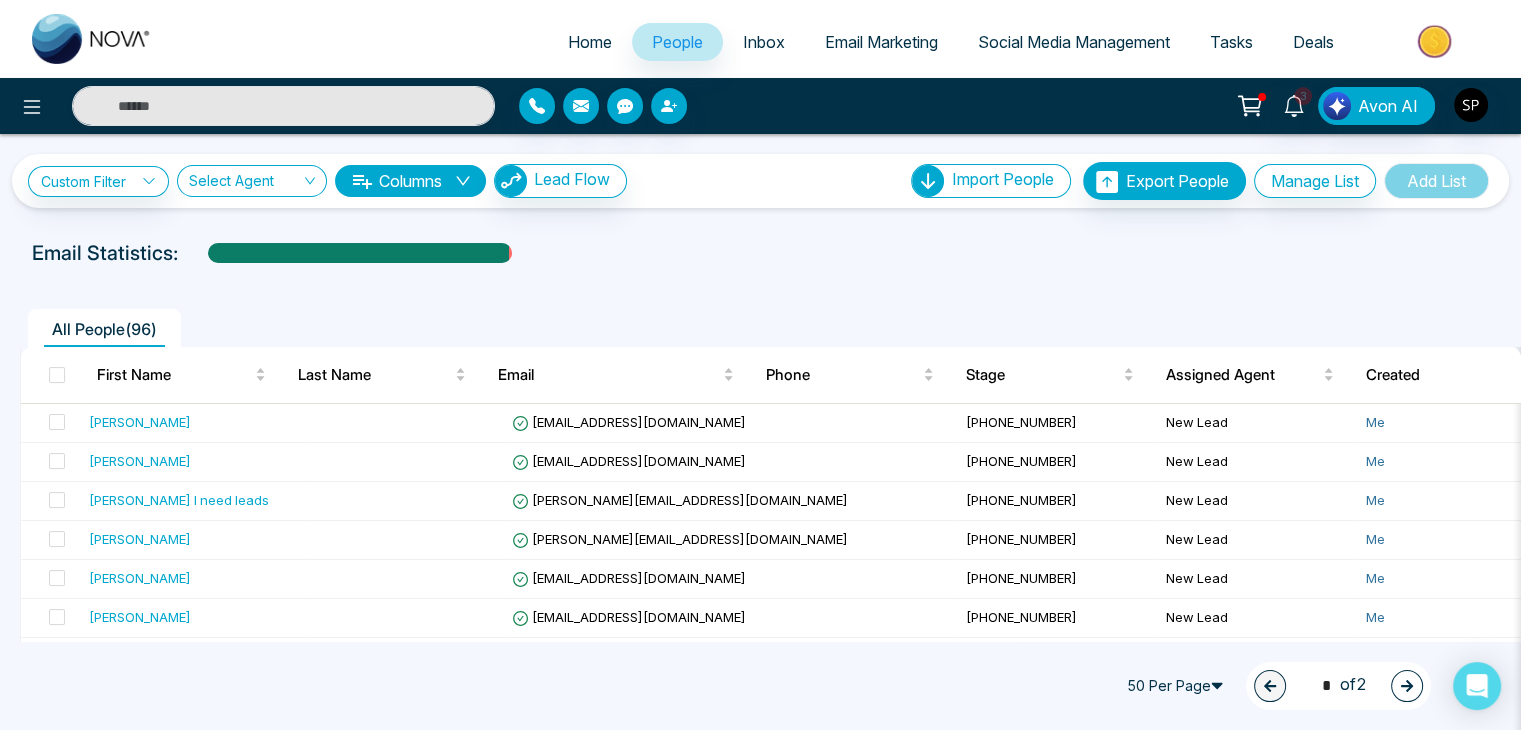 click at bounding box center (57, 375) 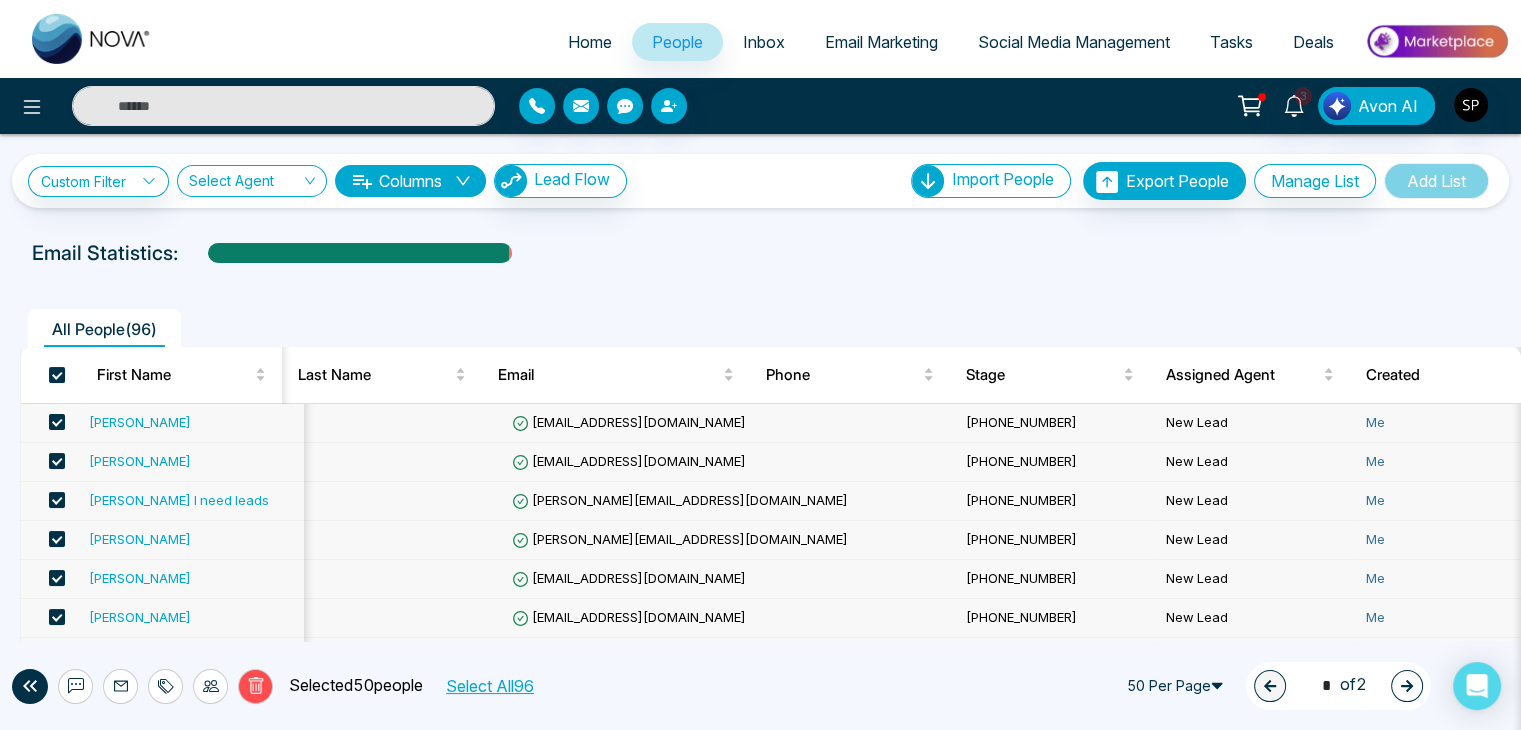 scroll, scrollTop: 0, scrollLeft: 806, axis: horizontal 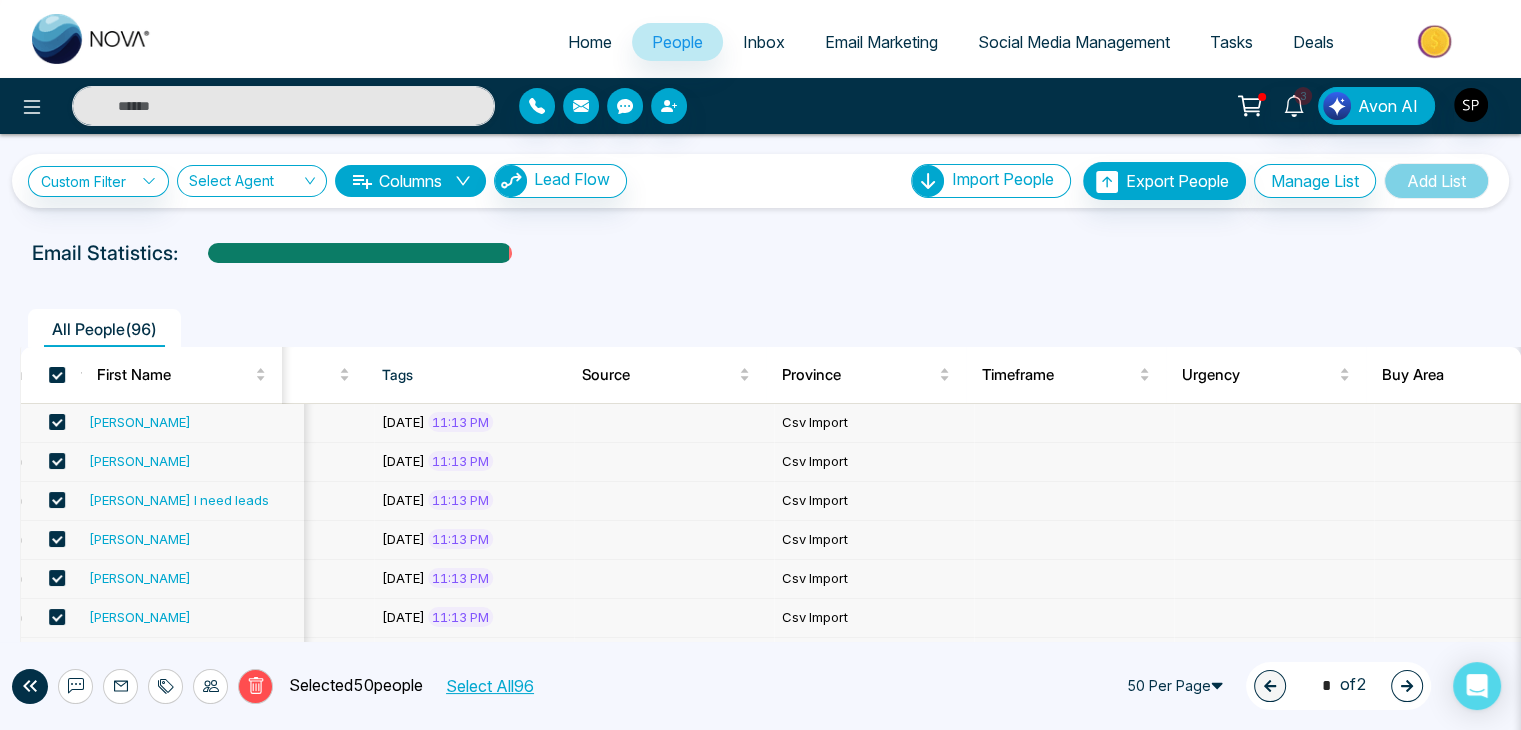 click on "Select All  96" at bounding box center (489, 686) 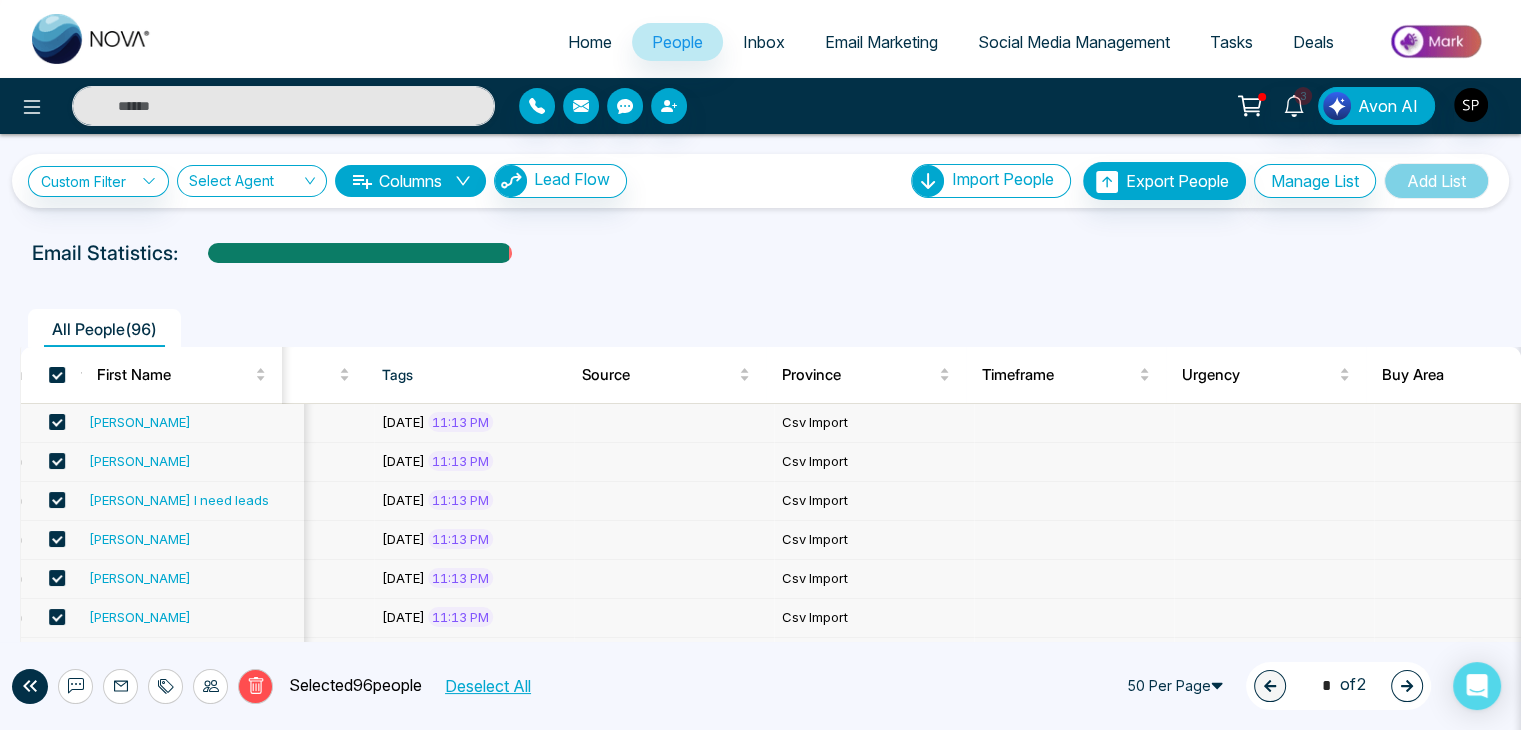 scroll, scrollTop: 0, scrollLeft: 596, axis: horizontal 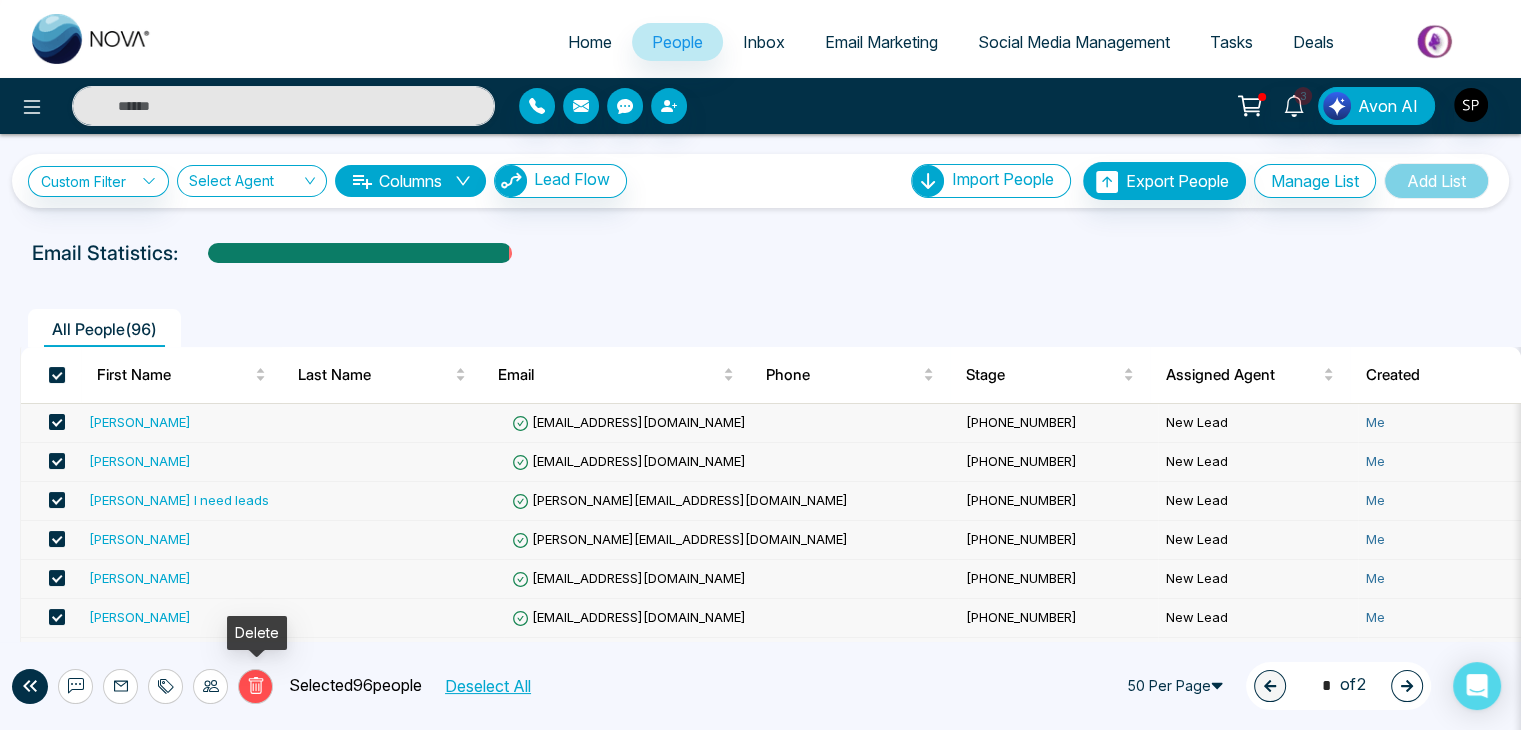 click 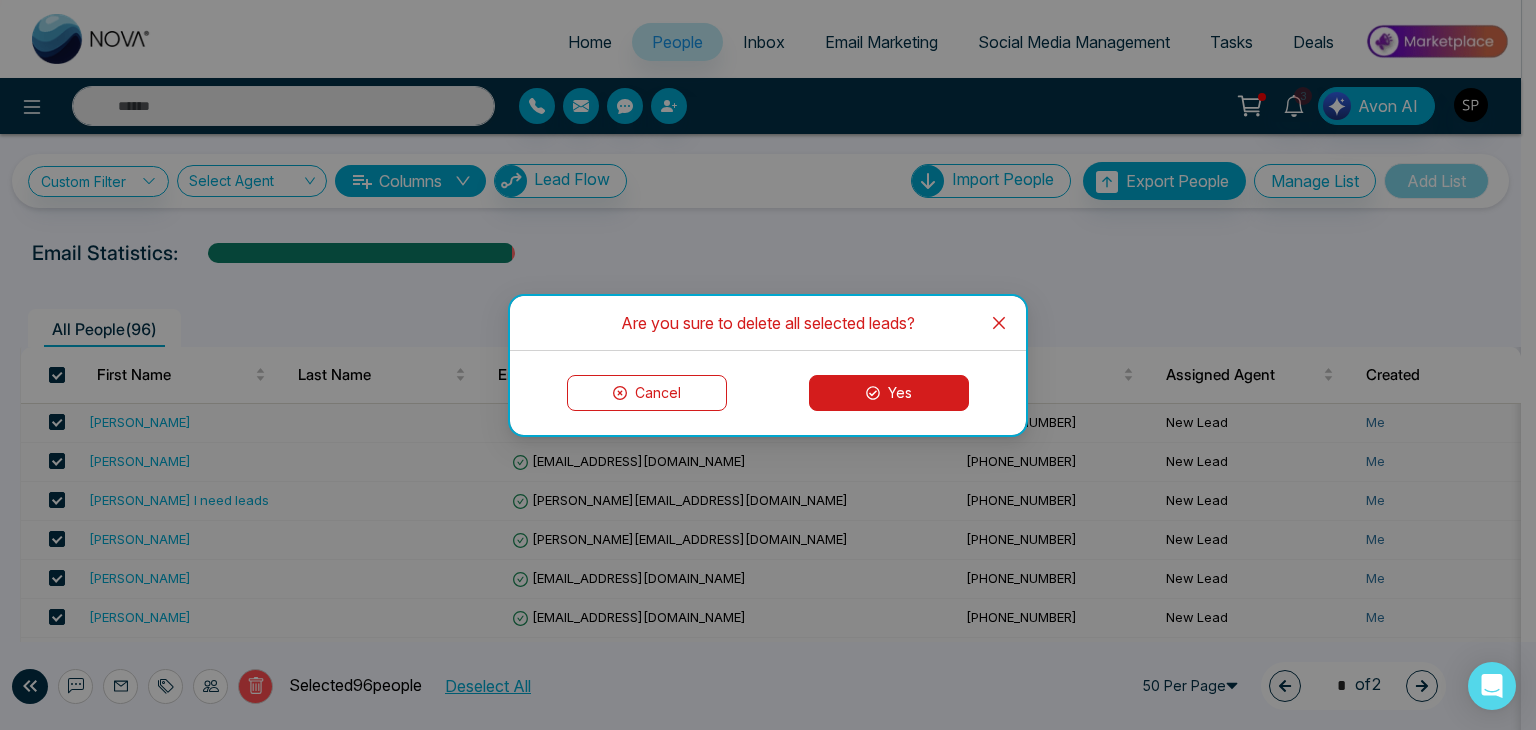 click on "Yes" at bounding box center [889, 393] 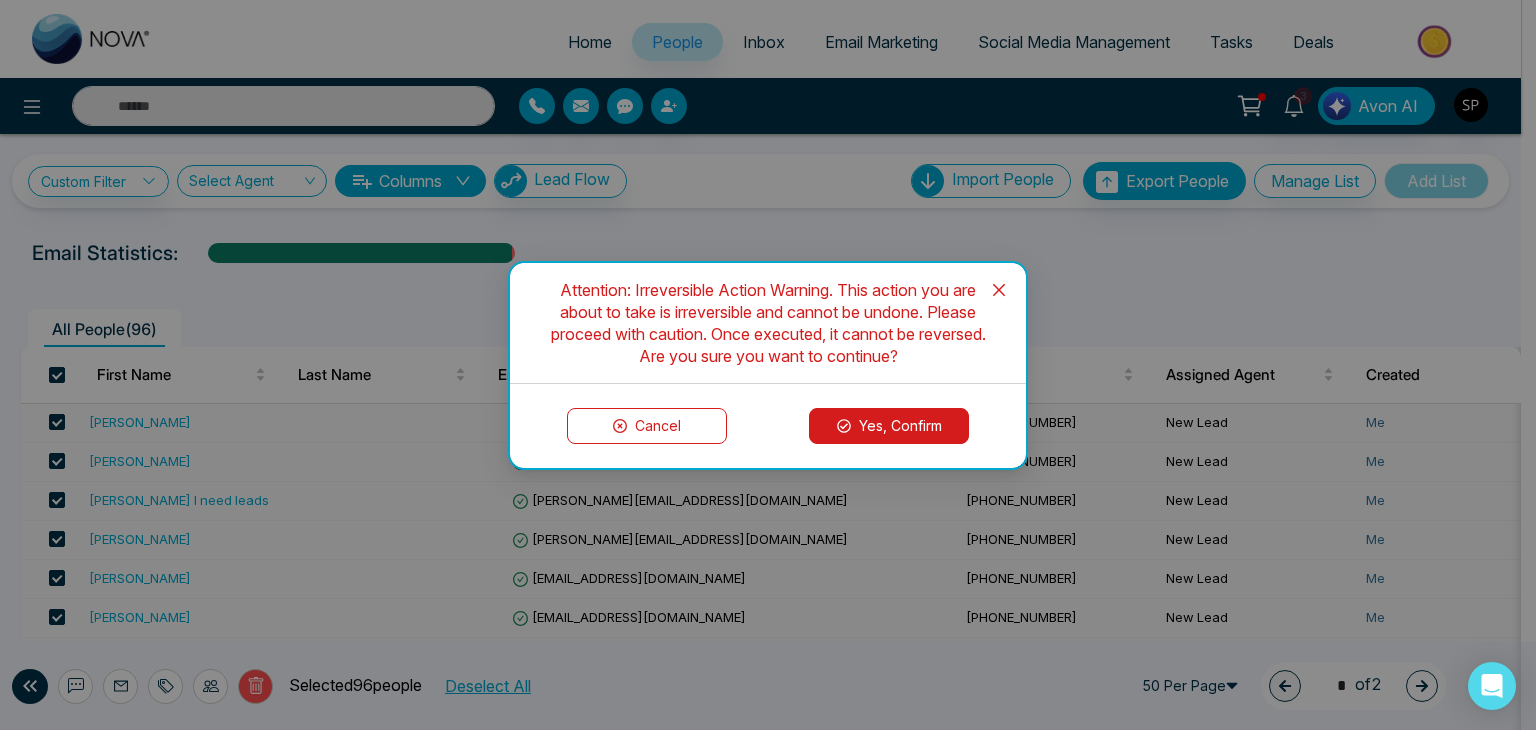 click on "Yes, Confirm" at bounding box center (889, 426) 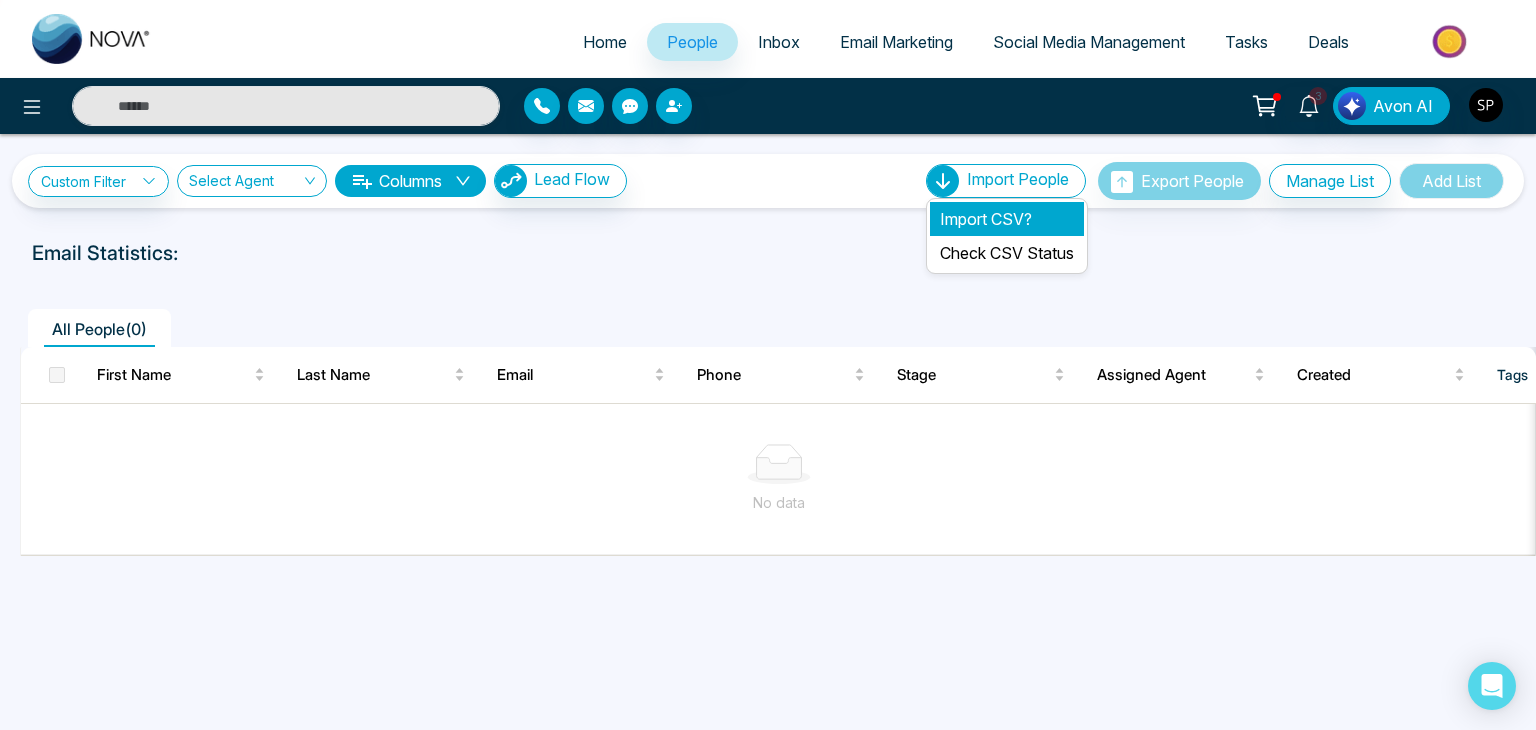 click on "Import CSV?" at bounding box center [1007, 219] 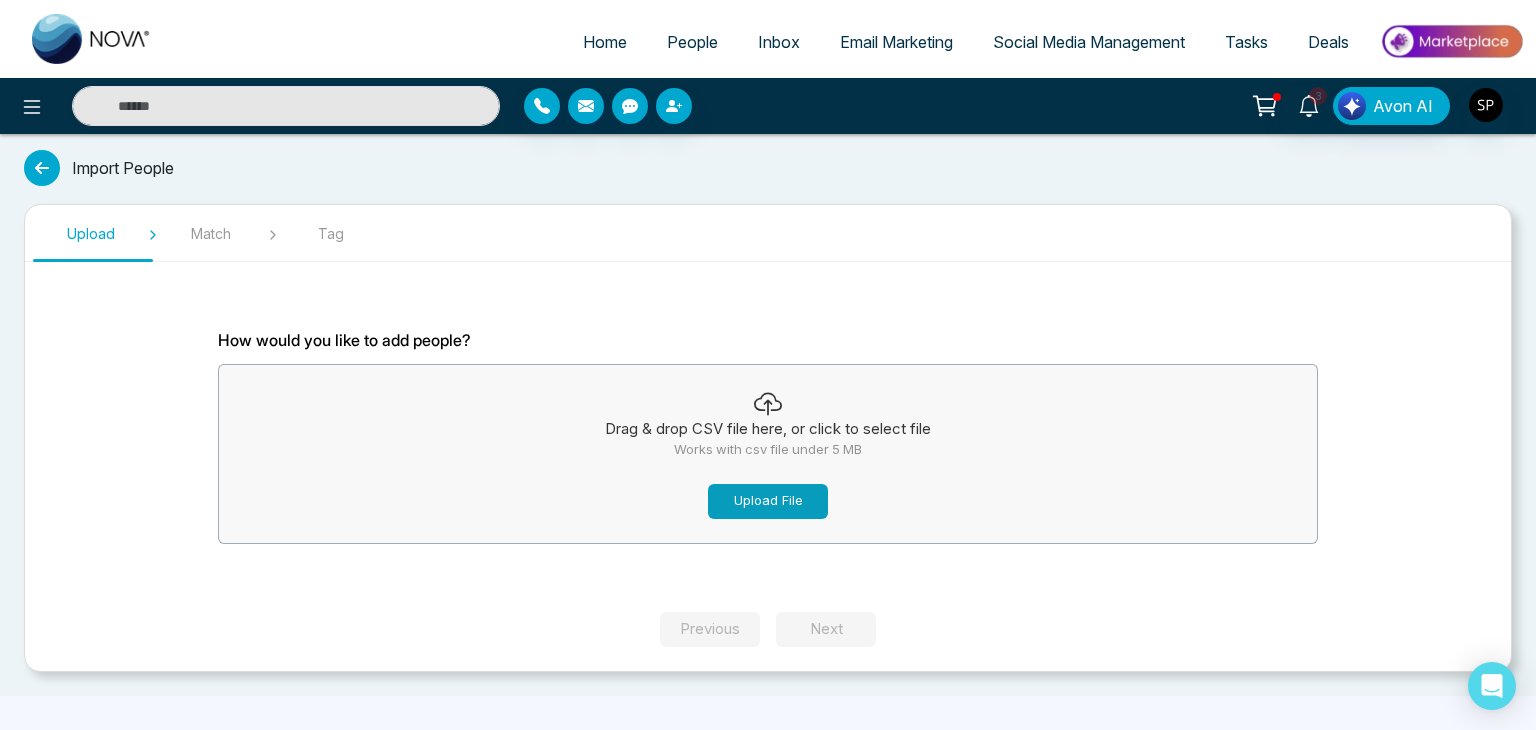 click on "Upload File" at bounding box center (768, 501) 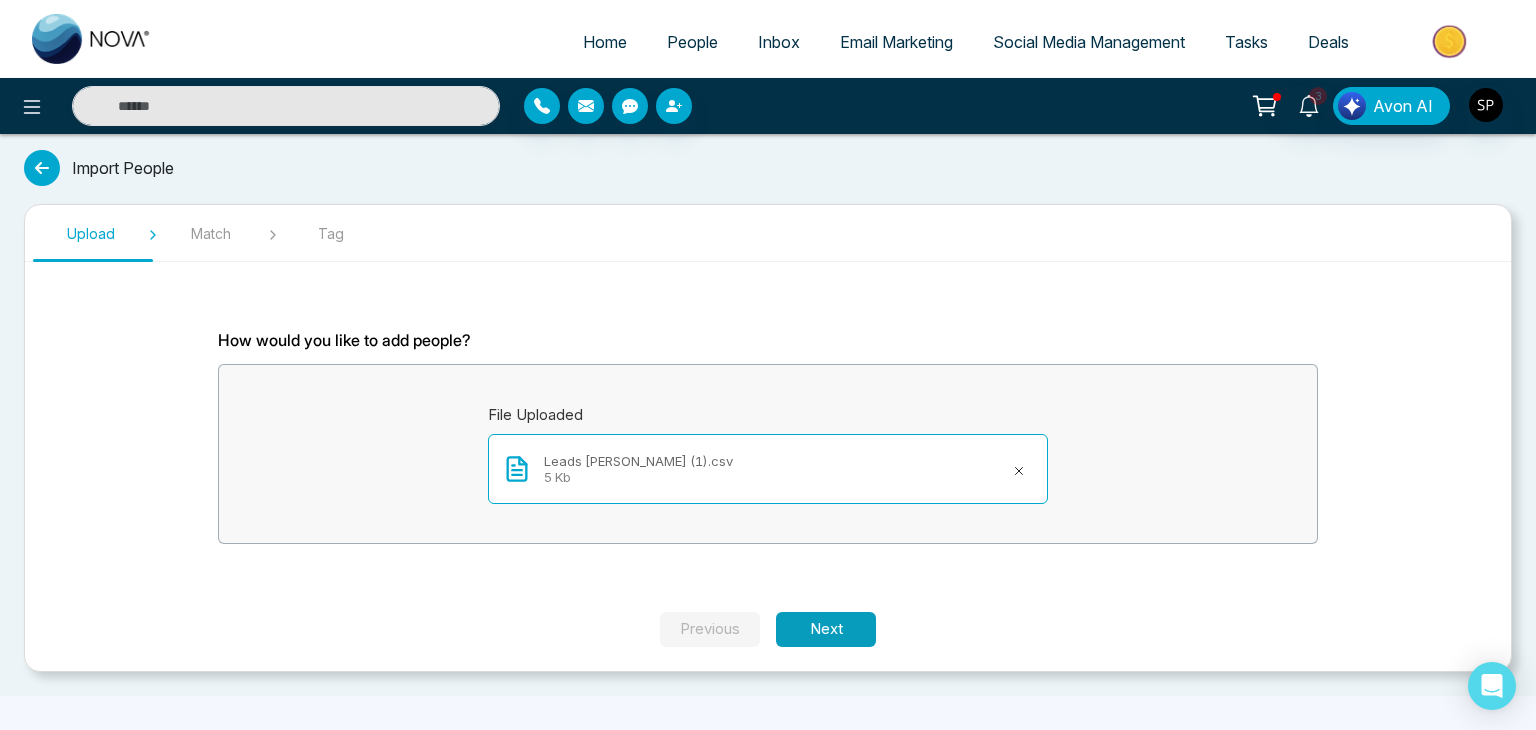 click on "Next" at bounding box center [826, 629] 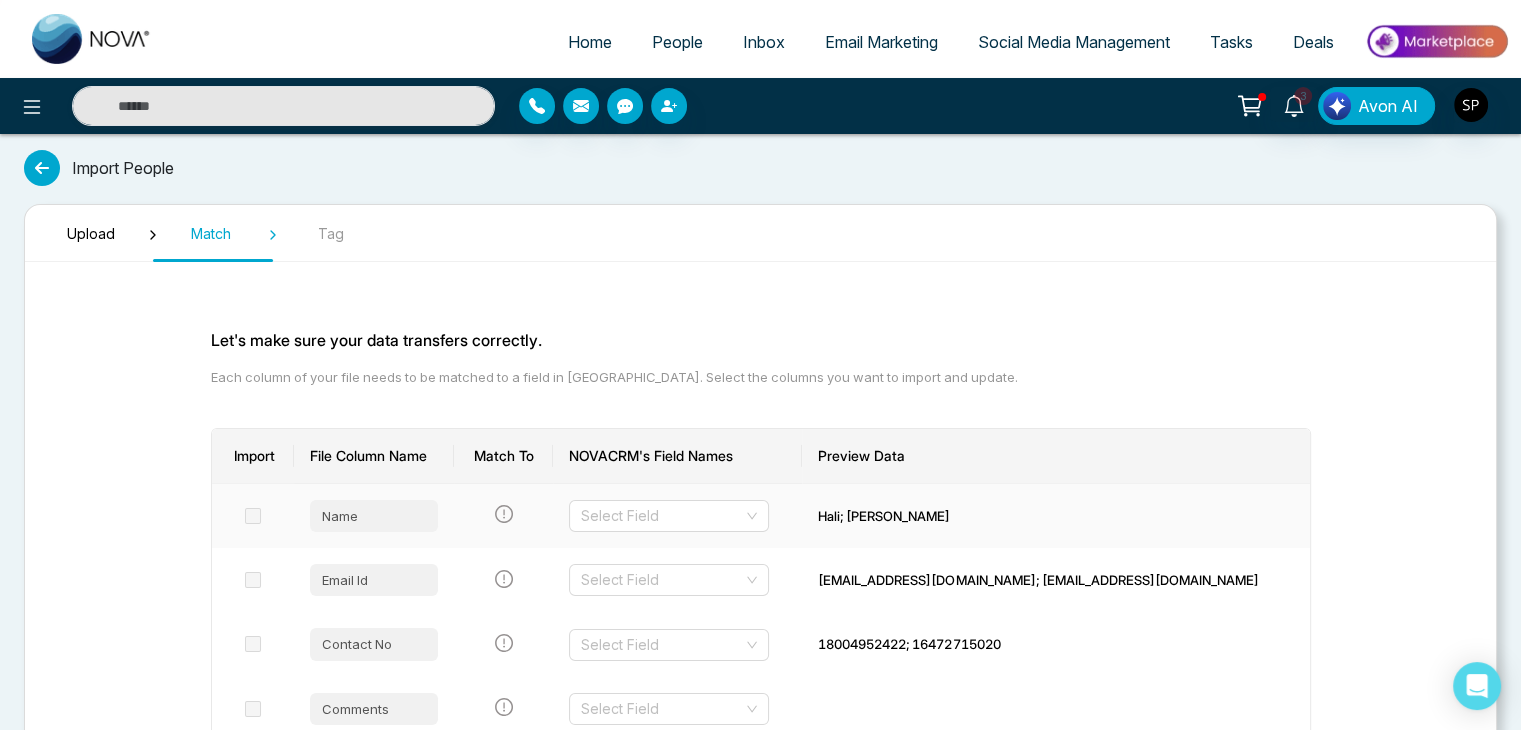 click at bounding box center (253, 516) 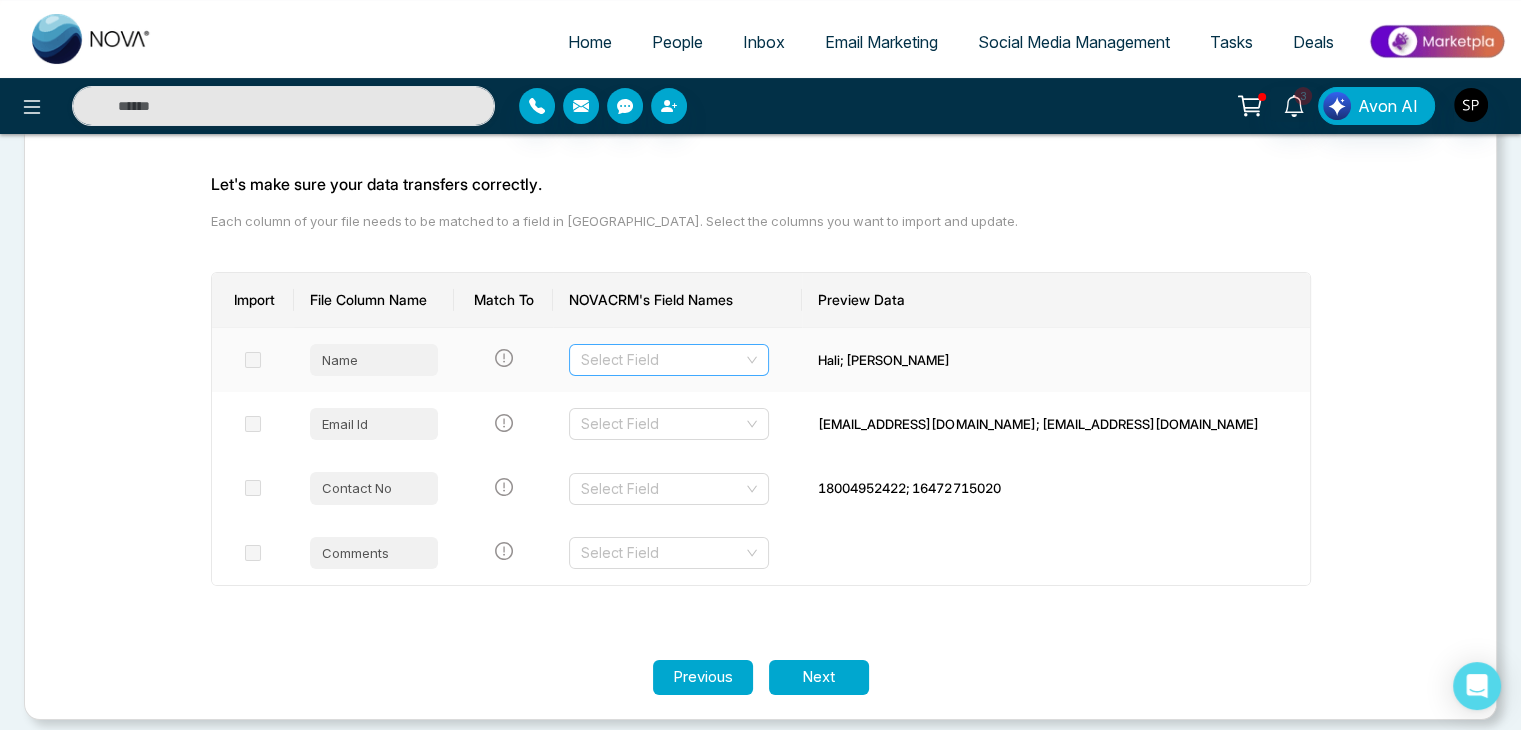 scroll, scrollTop: 158, scrollLeft: 0, axis: vertical 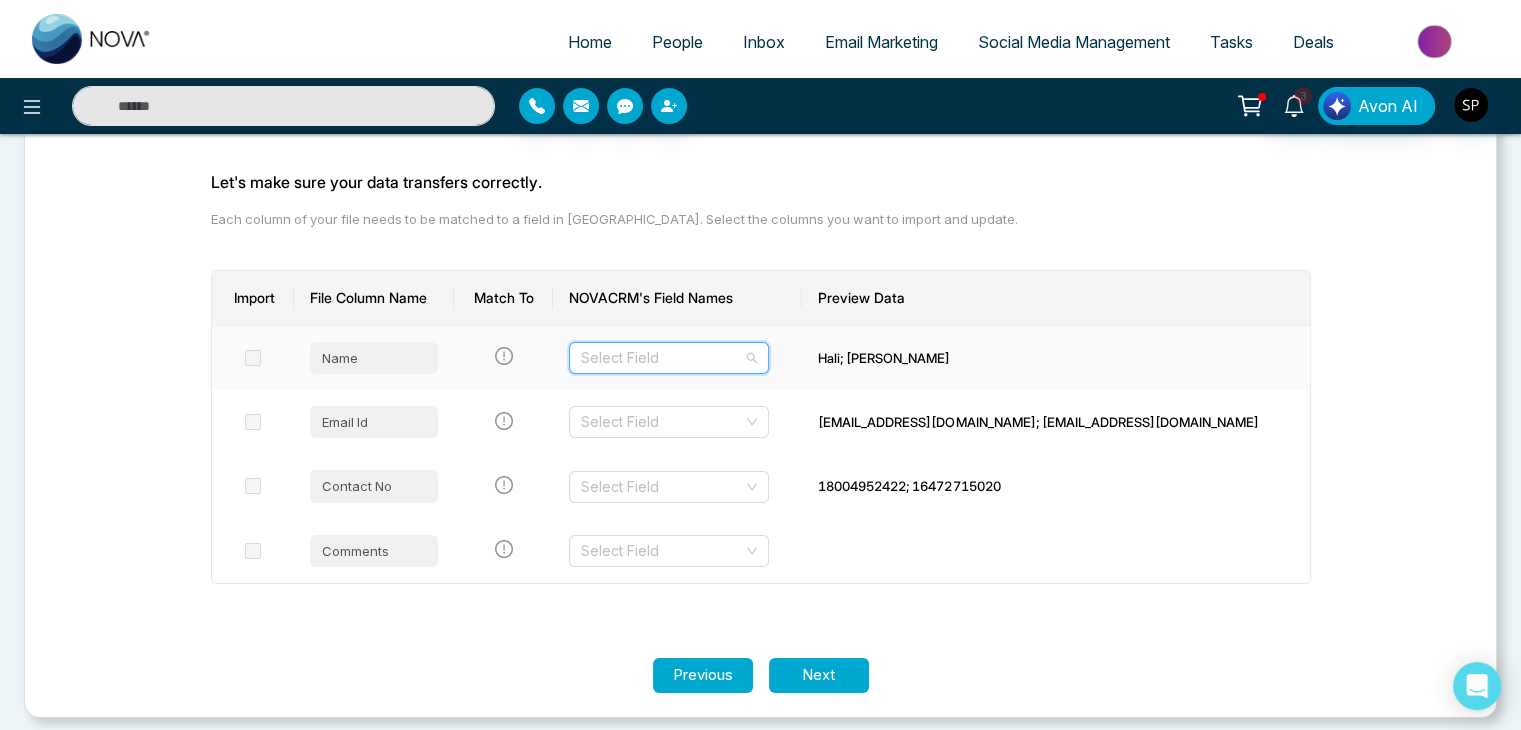 click at bounding box center (662, 358) 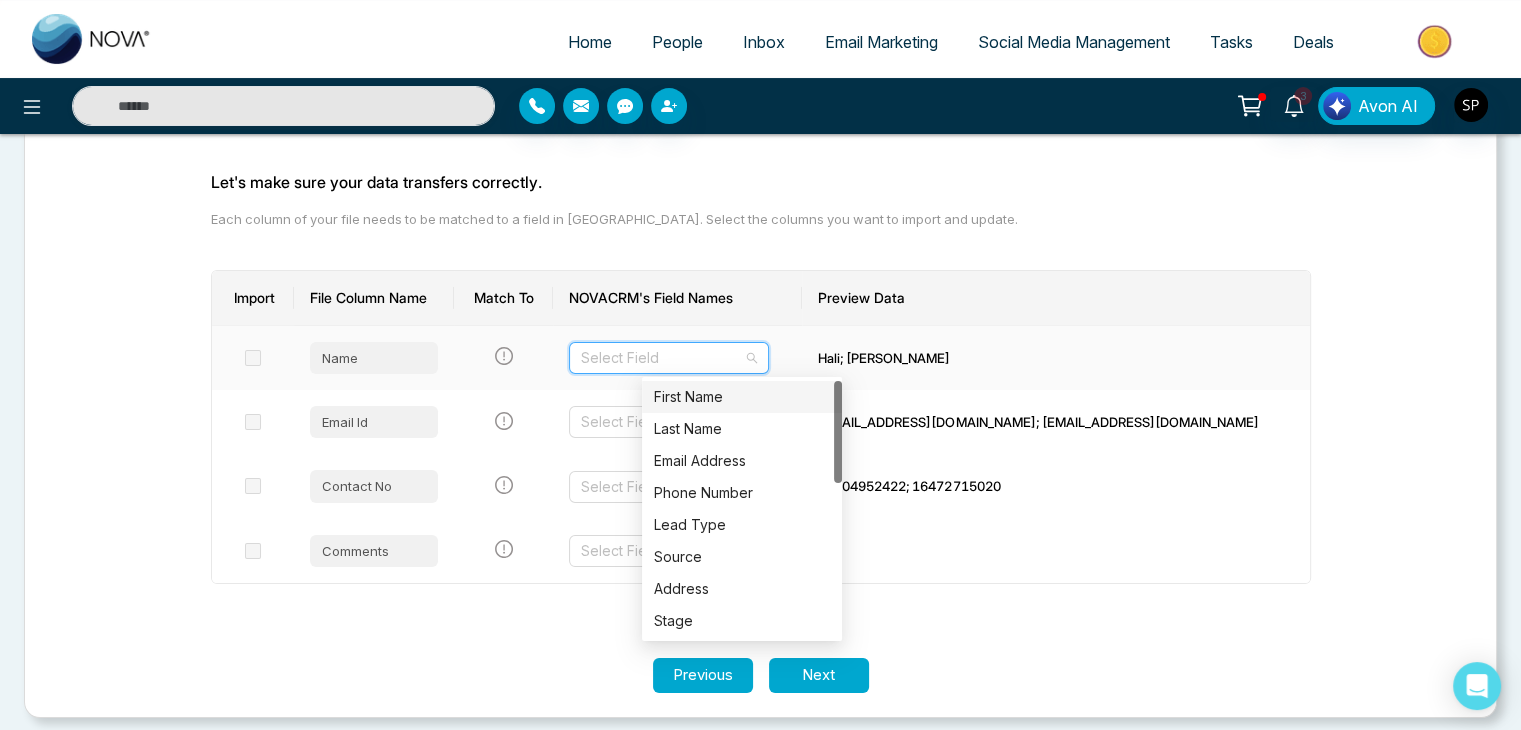 click on "First Name" at bounding box center (742, 397) 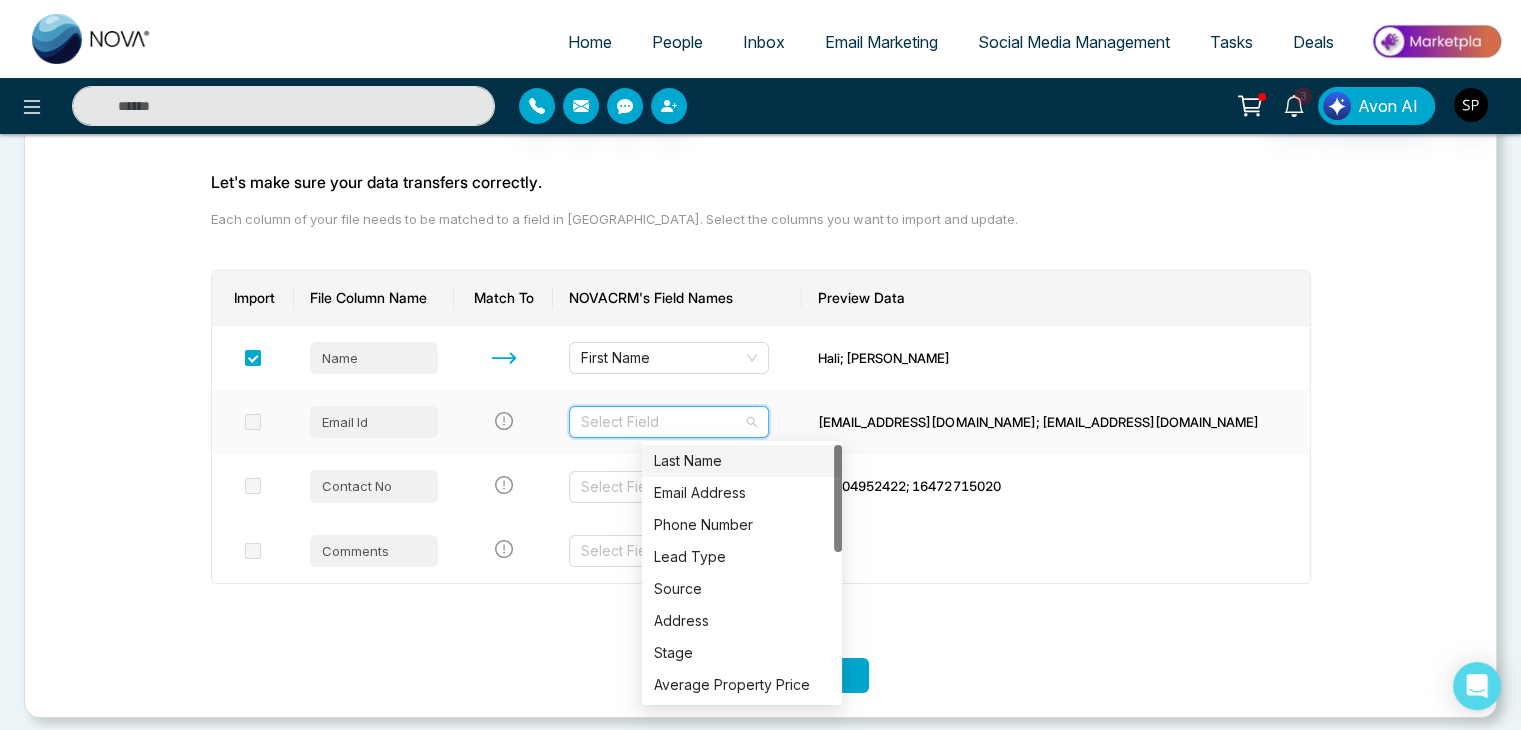 click at bounding box center (662, 422) 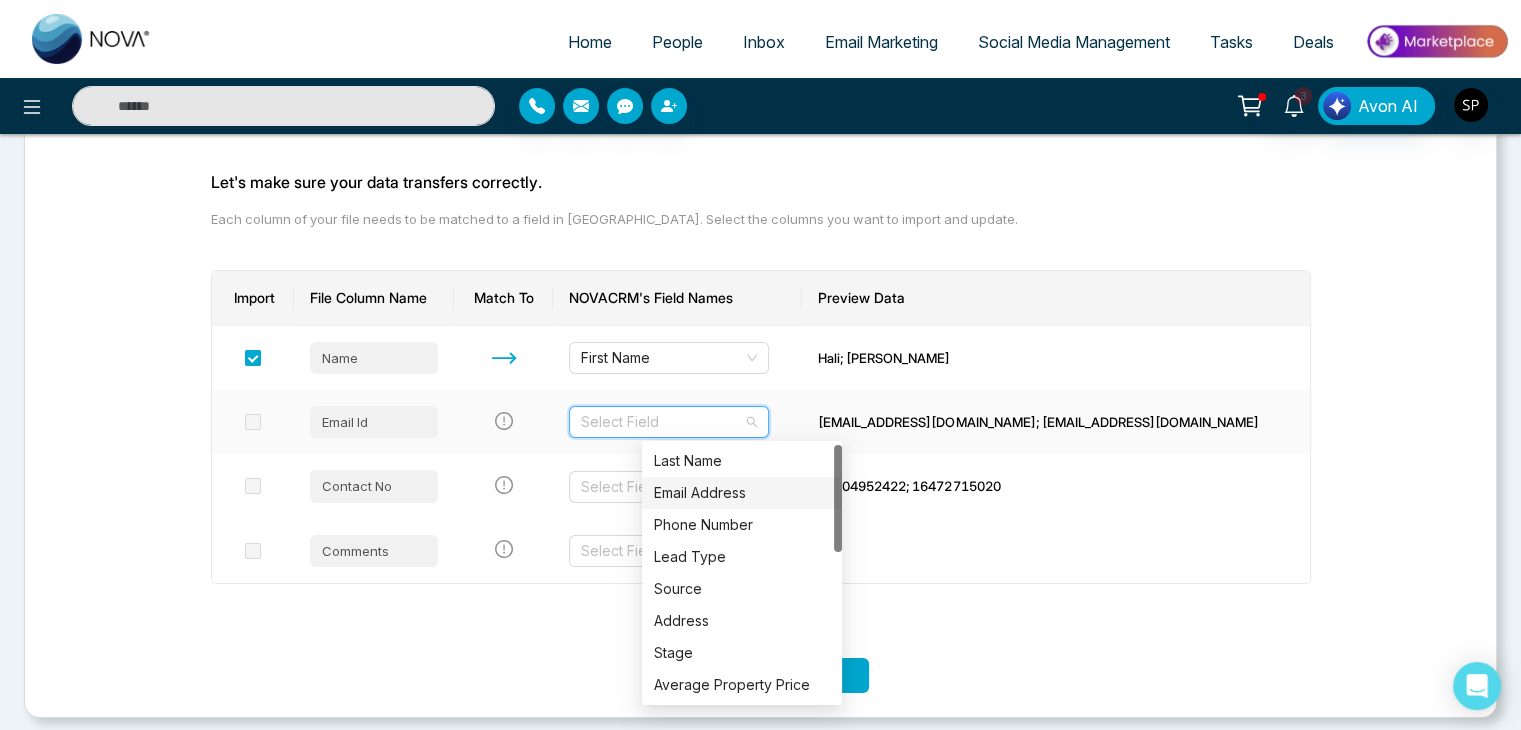 click on "Email Address" at bounding box center (742, 493) 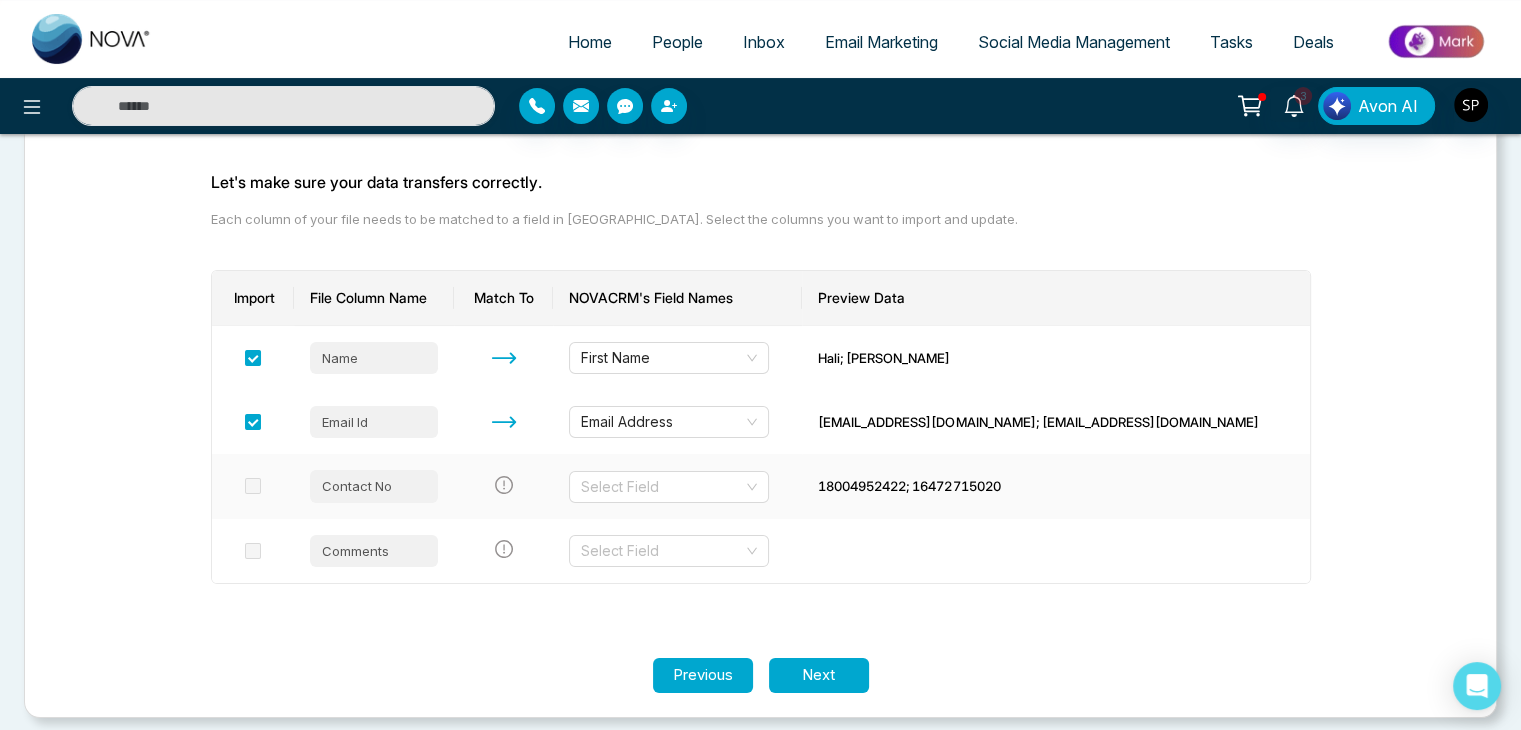 click on "Select Field" at bounding box center (677, 486) 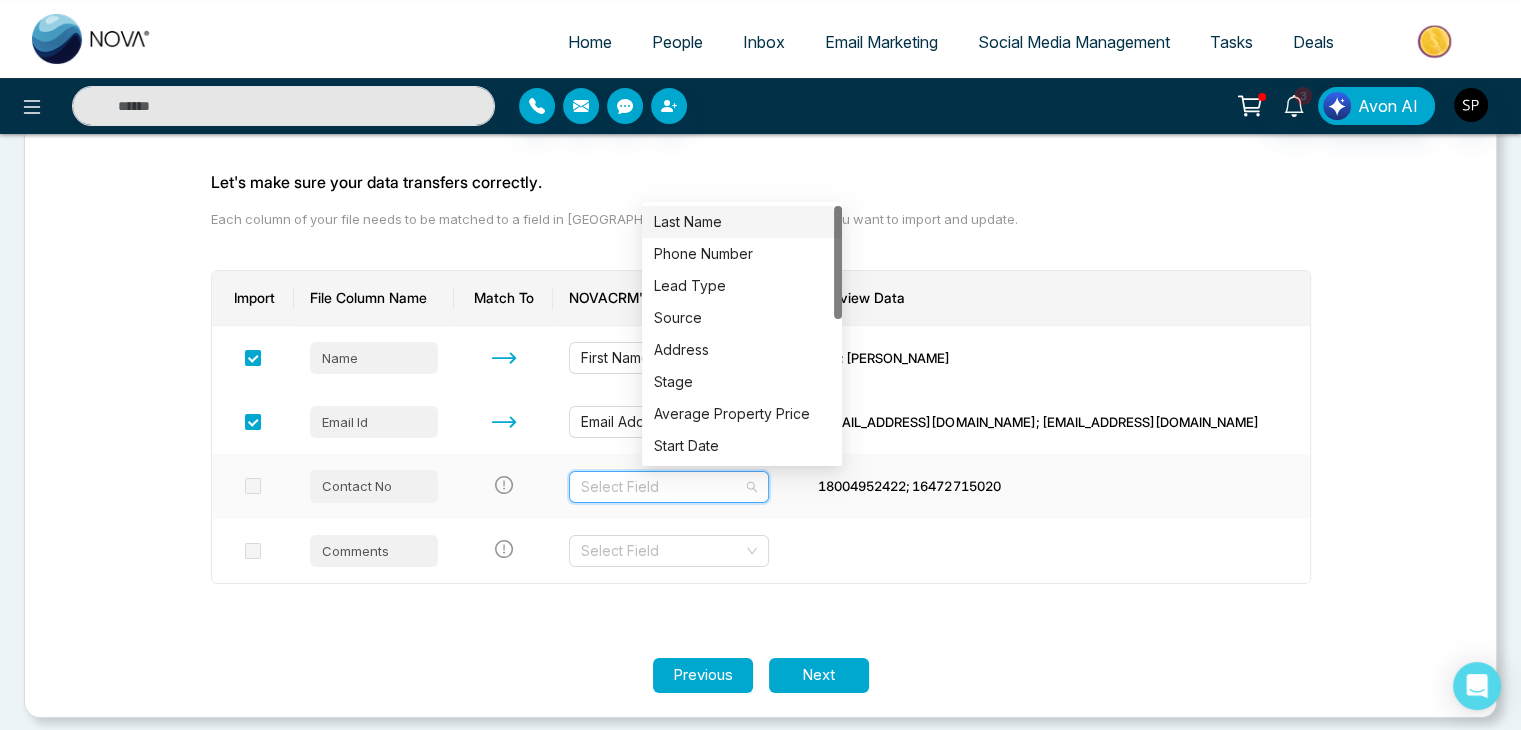 click at bounding box center [662, 487] 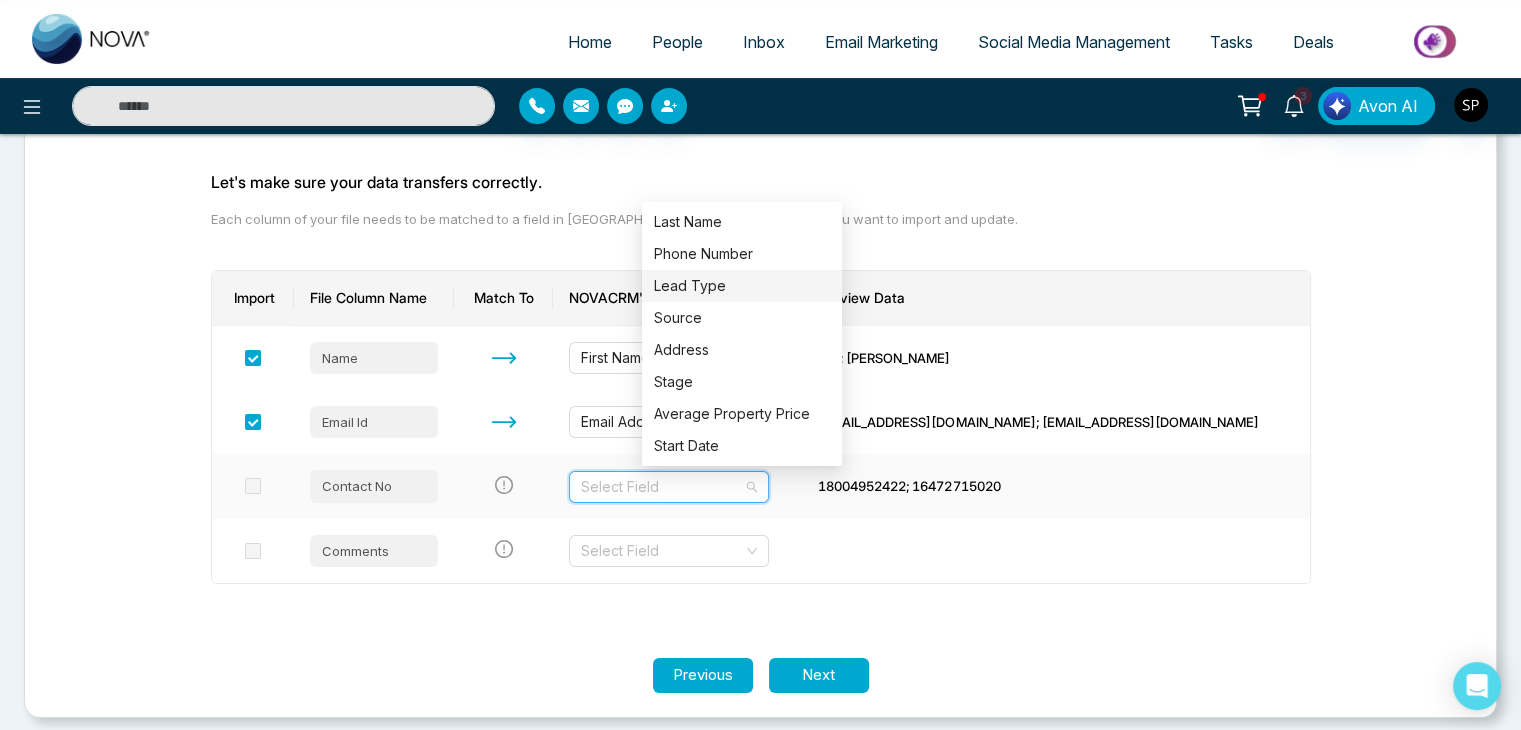 click on "Lead Type" at bounding box center [742, 286] 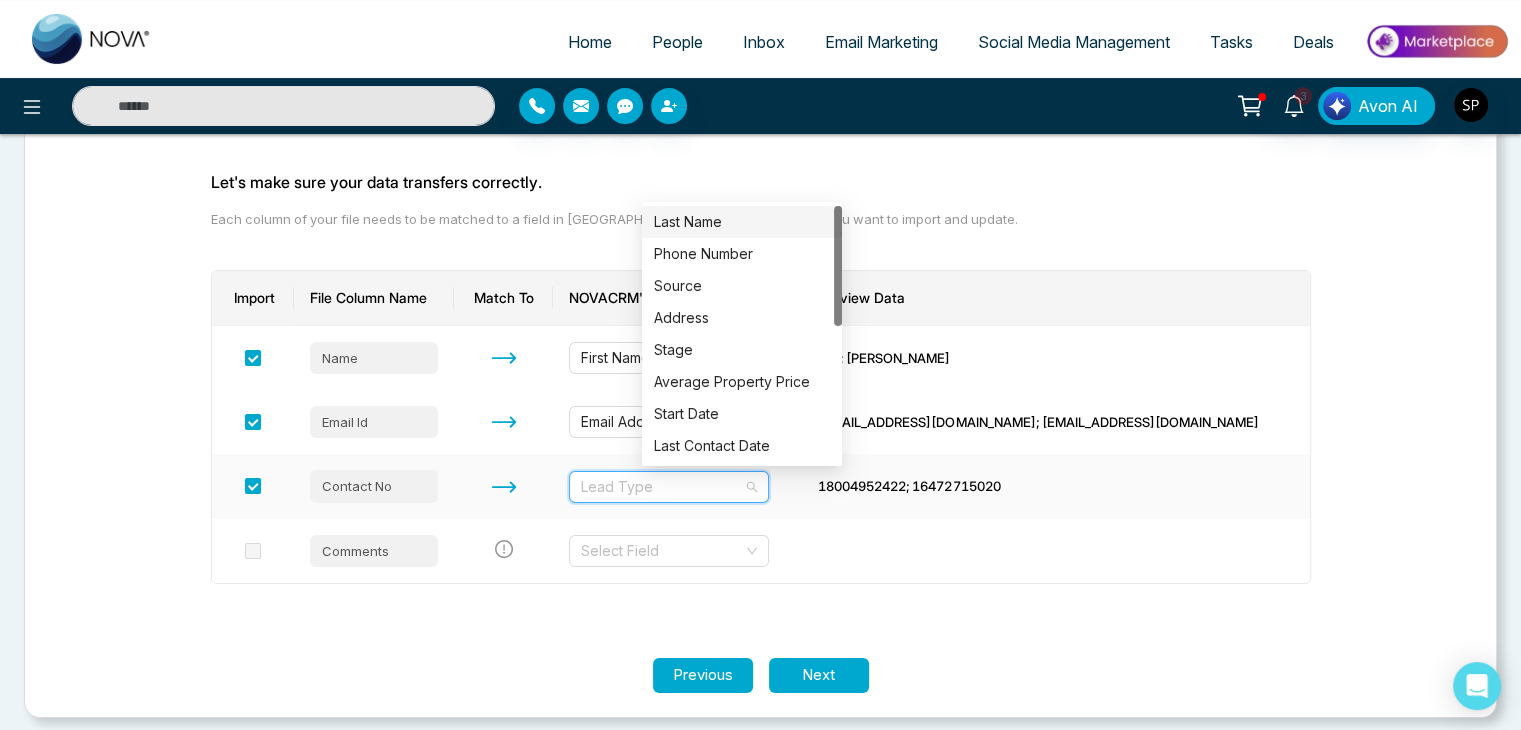 click on "Lead Type" at bounding box center (669, 487) 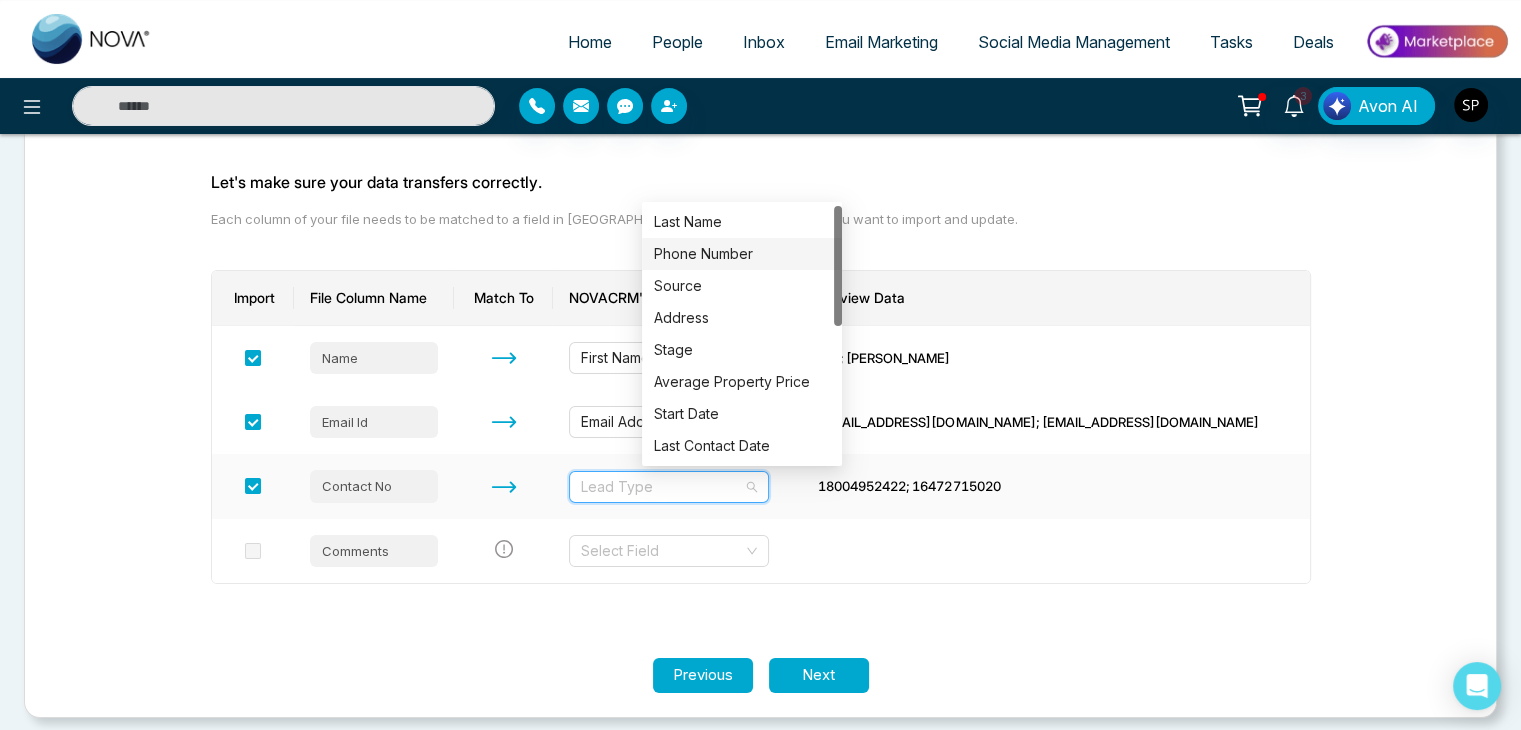 click on "Phone Number" at bounding box center [742, 254] 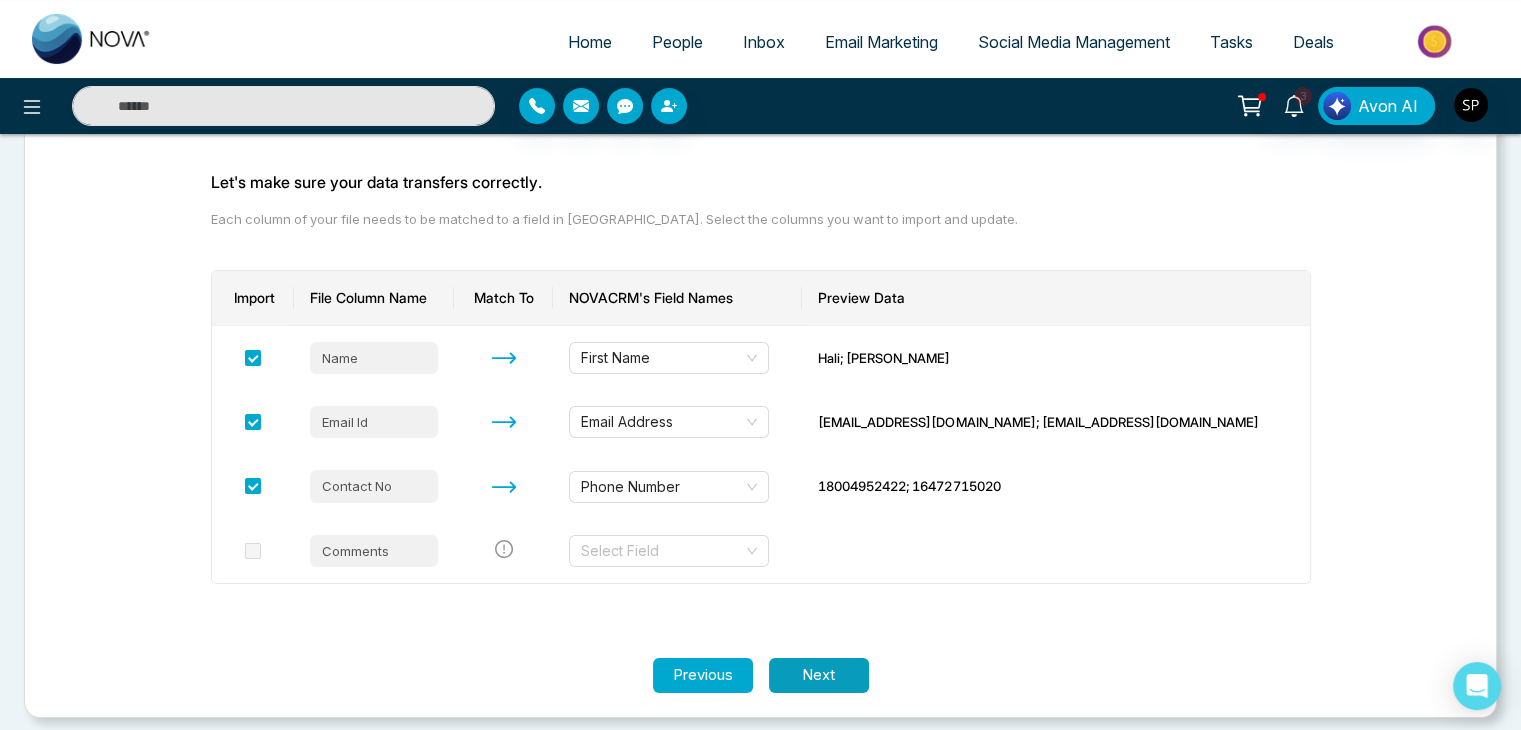 click on "Next" at bounding box center (819, 675) 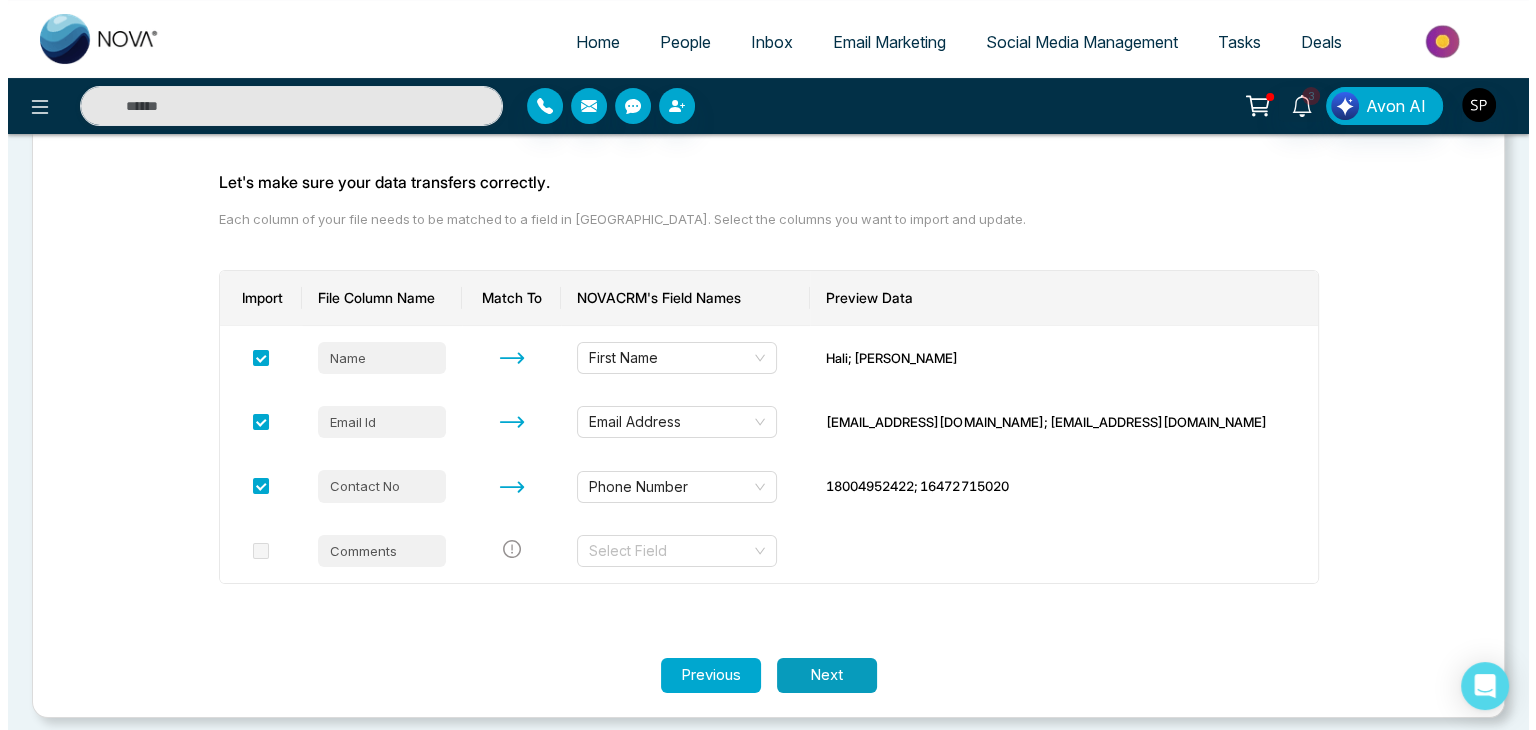 scroll, scrollTop: 0, scrollLeft: 0, axis: both 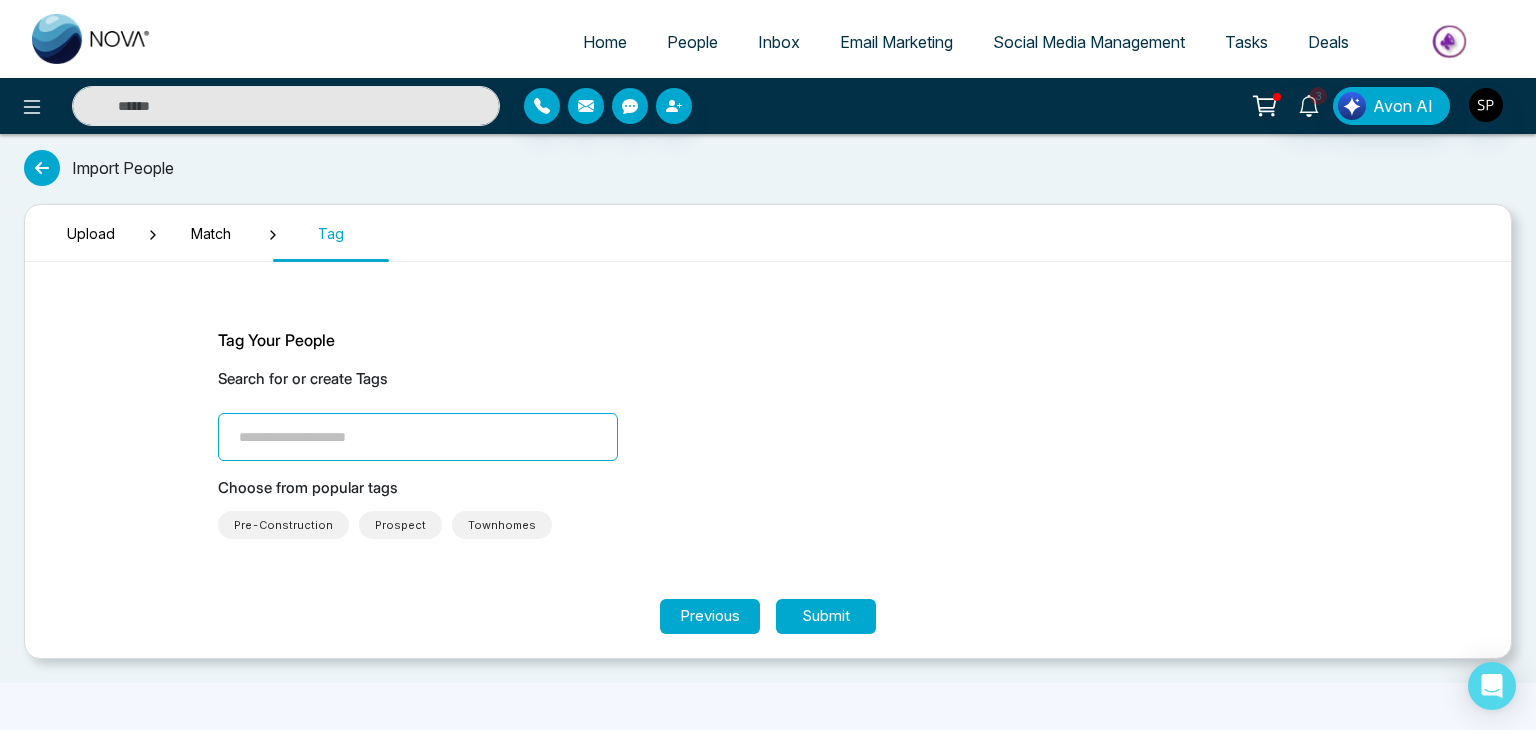 click at bounding box center [418, 437] 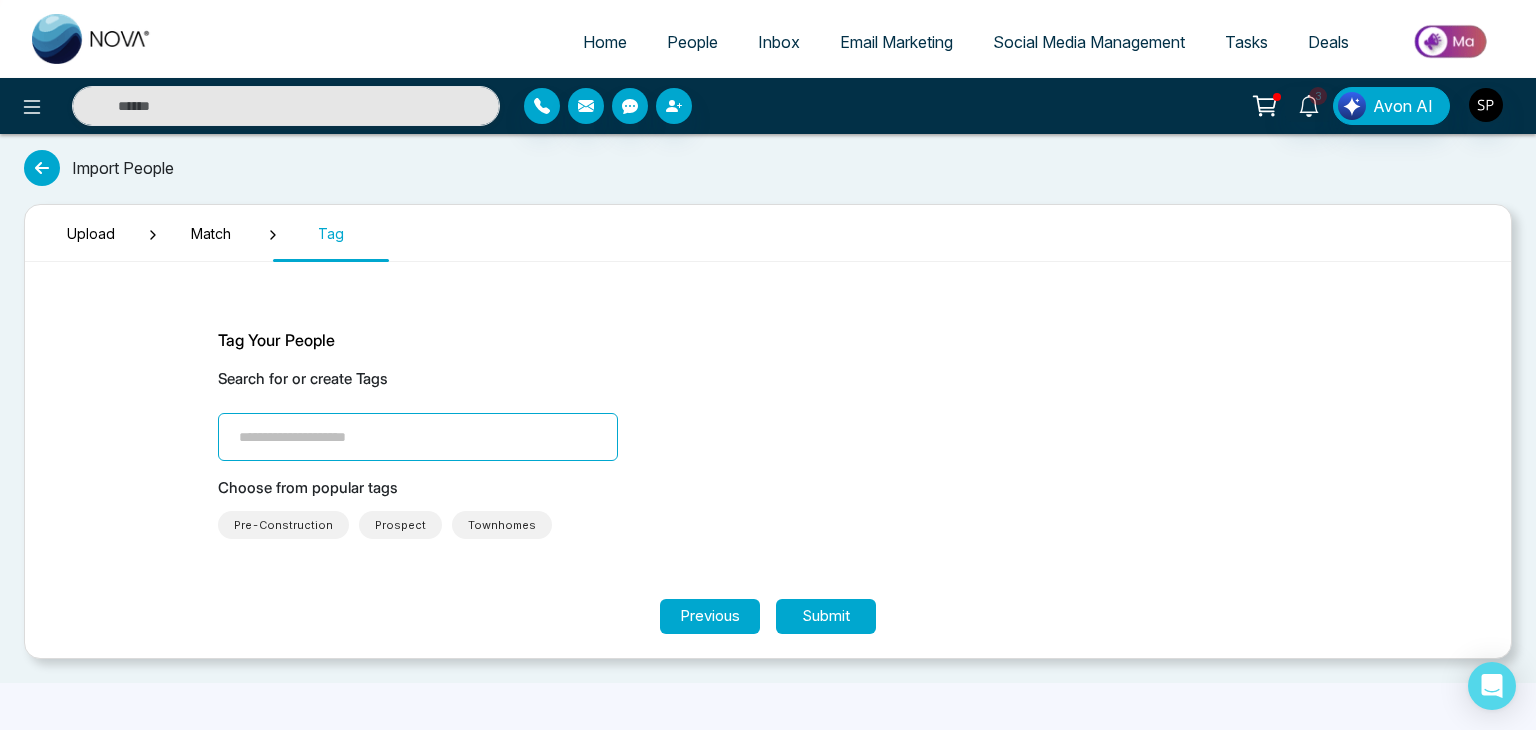 click on "Prospect" at bounding box center [400, 525] 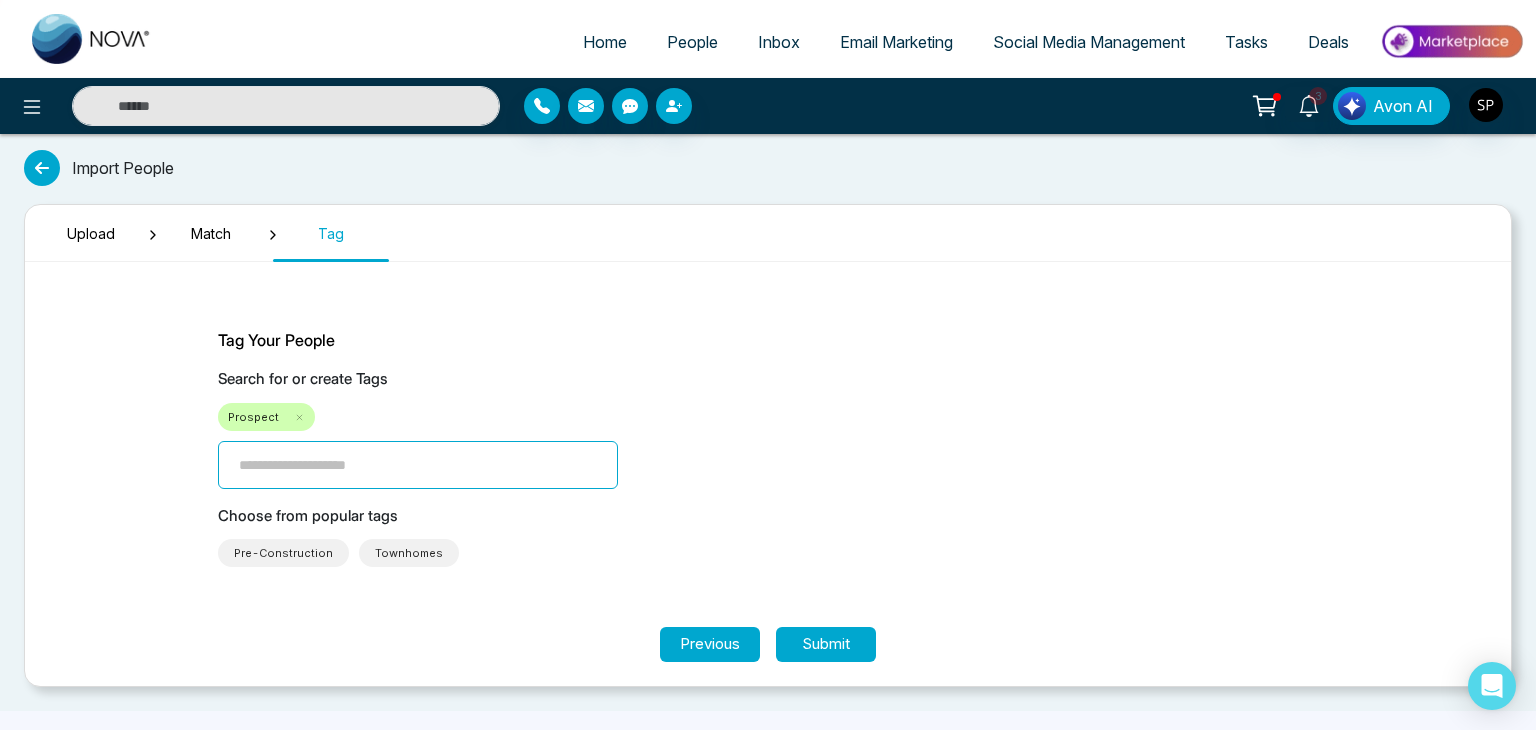click on "Townhomes" at bounding box center (409, 553) 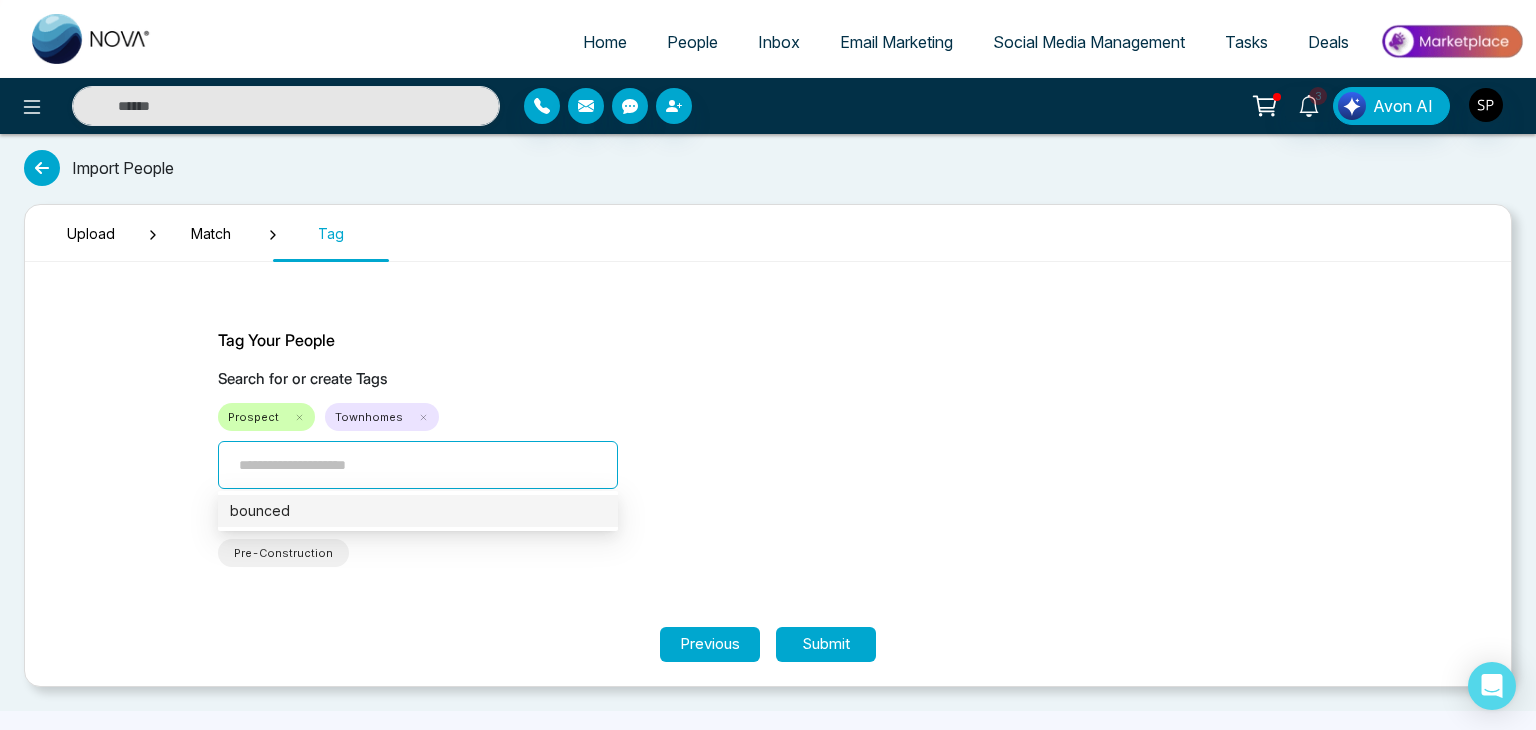 click at bounding box center (418, 465) 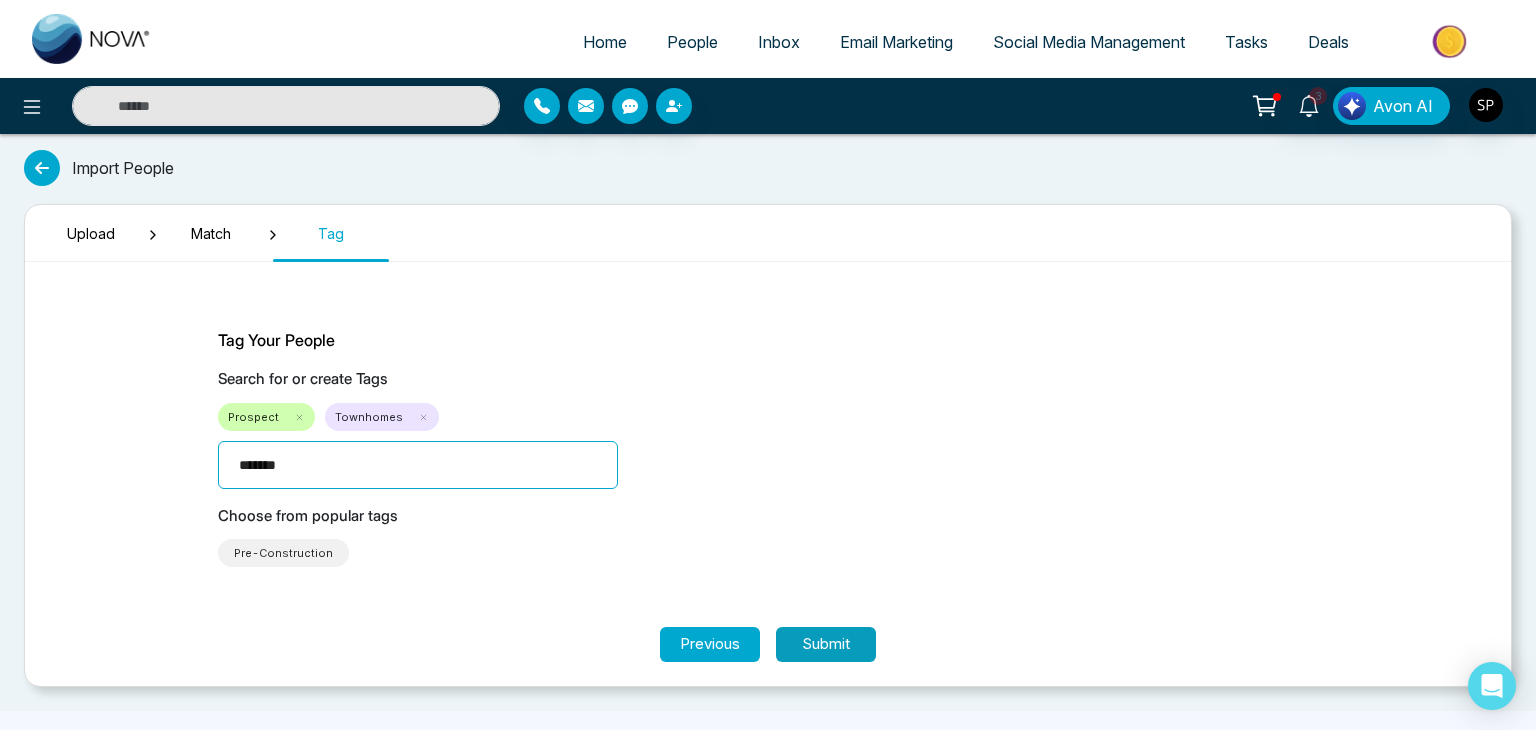 type on "*******" 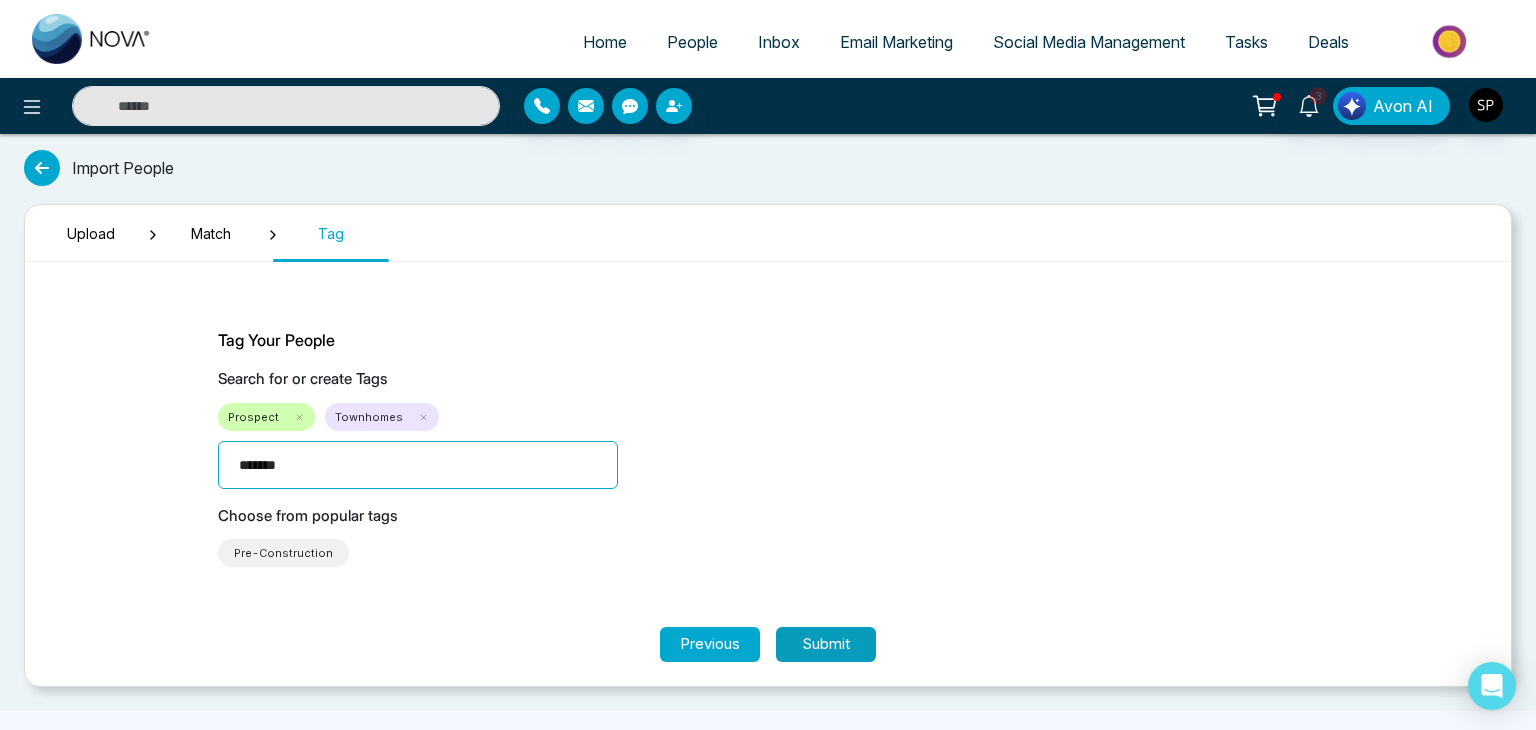 click on "Submit" at bounding box center [826, 644] 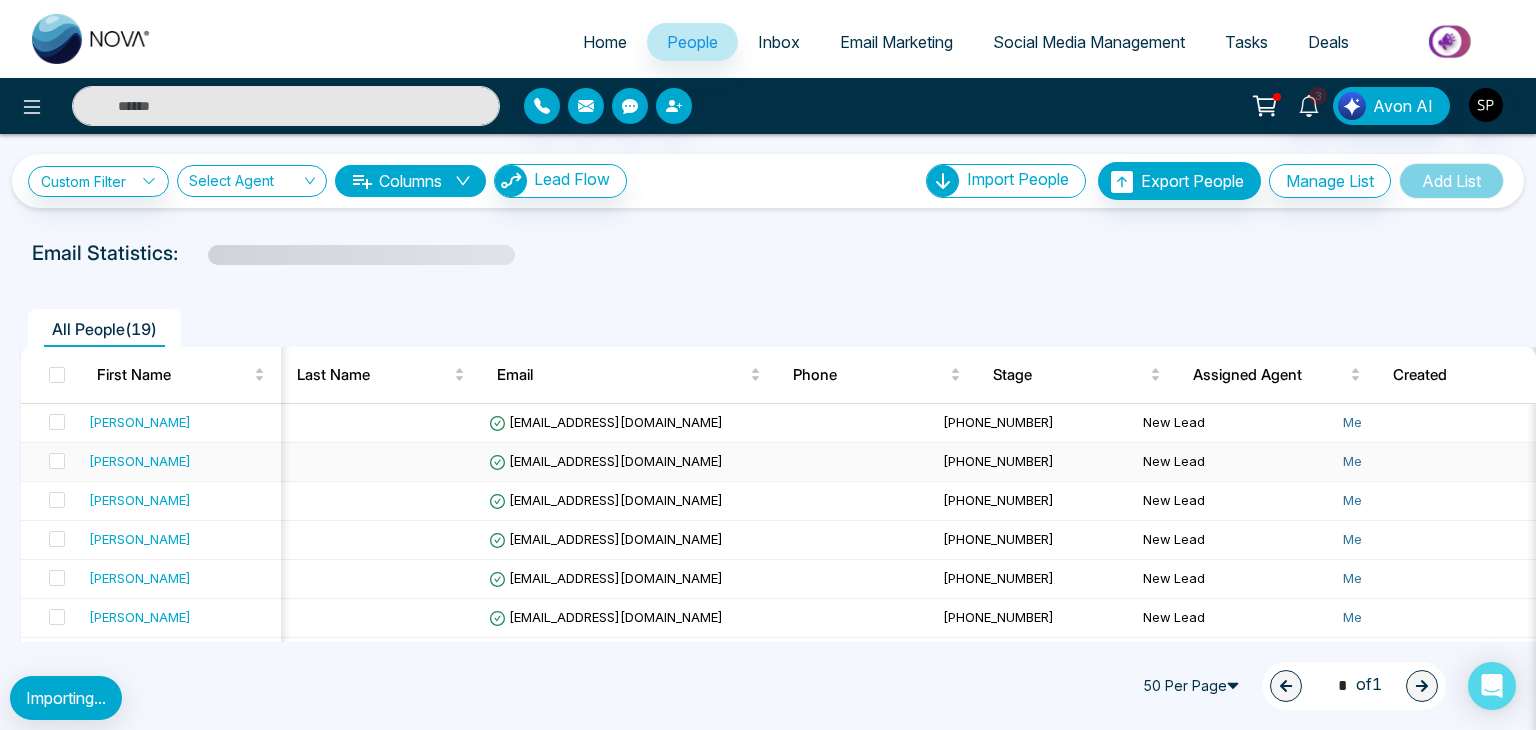 scroll, scrollTop: 0, scrollLeft: 1103, axis: horizontal 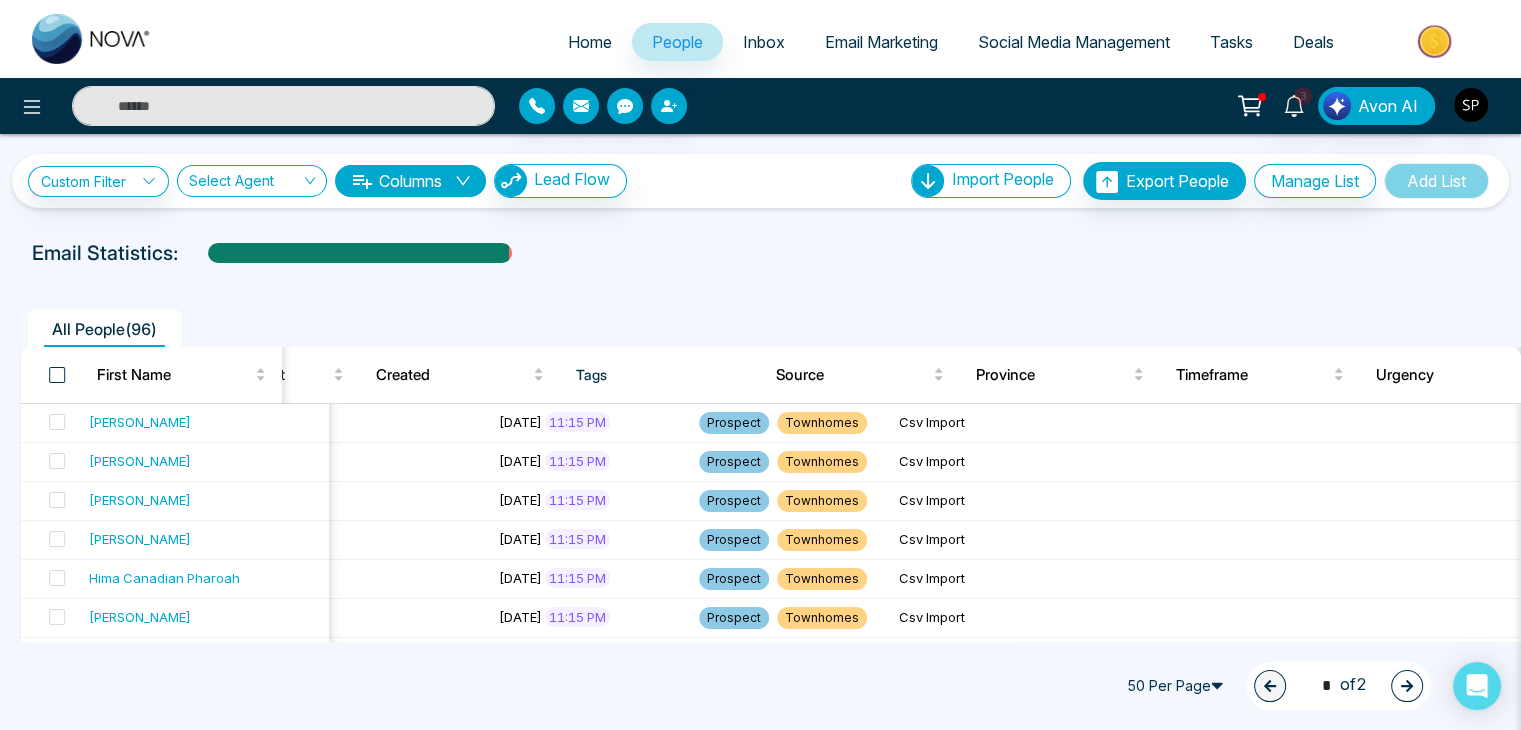 click at bounding box center [57, 375] 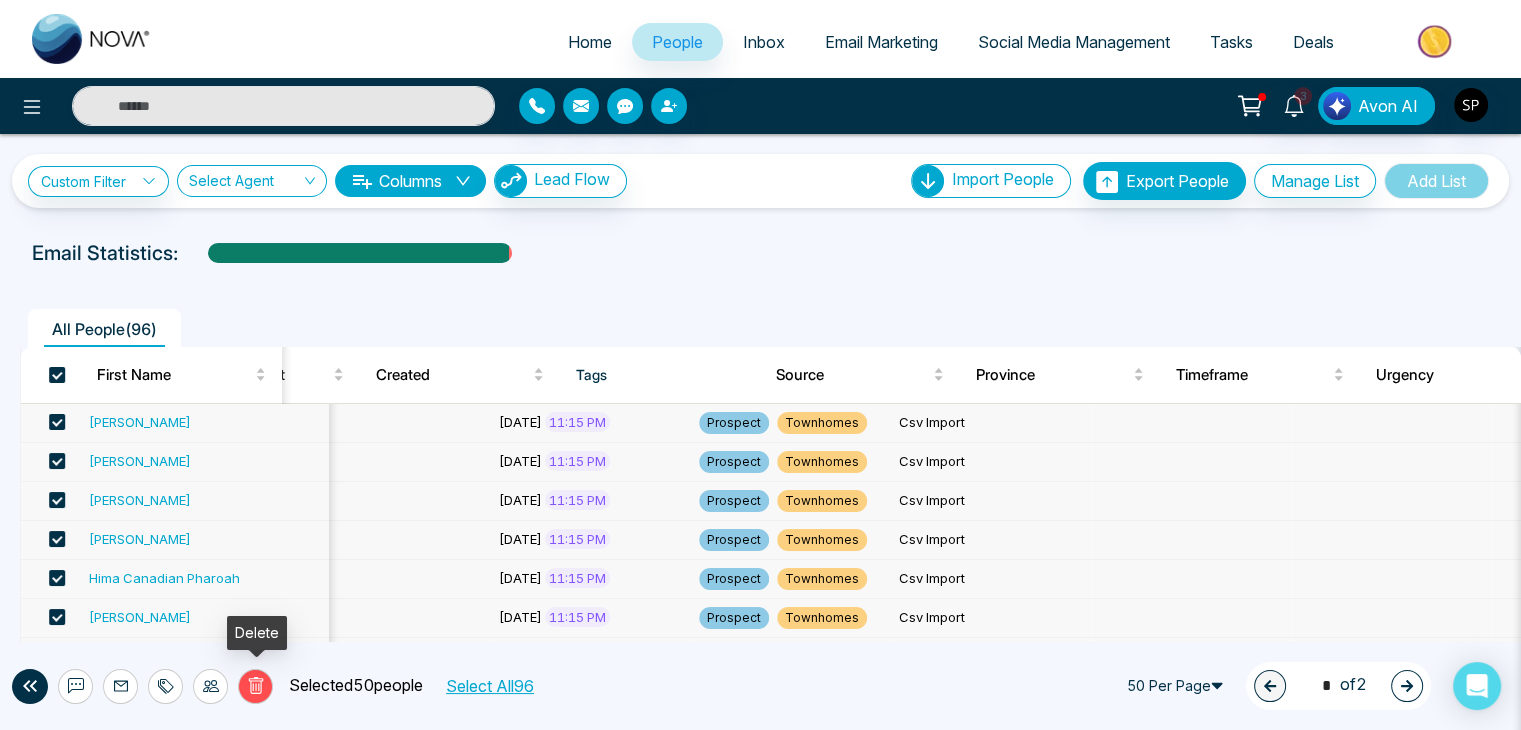 click on "Delete" at bounding box center (255, 686) 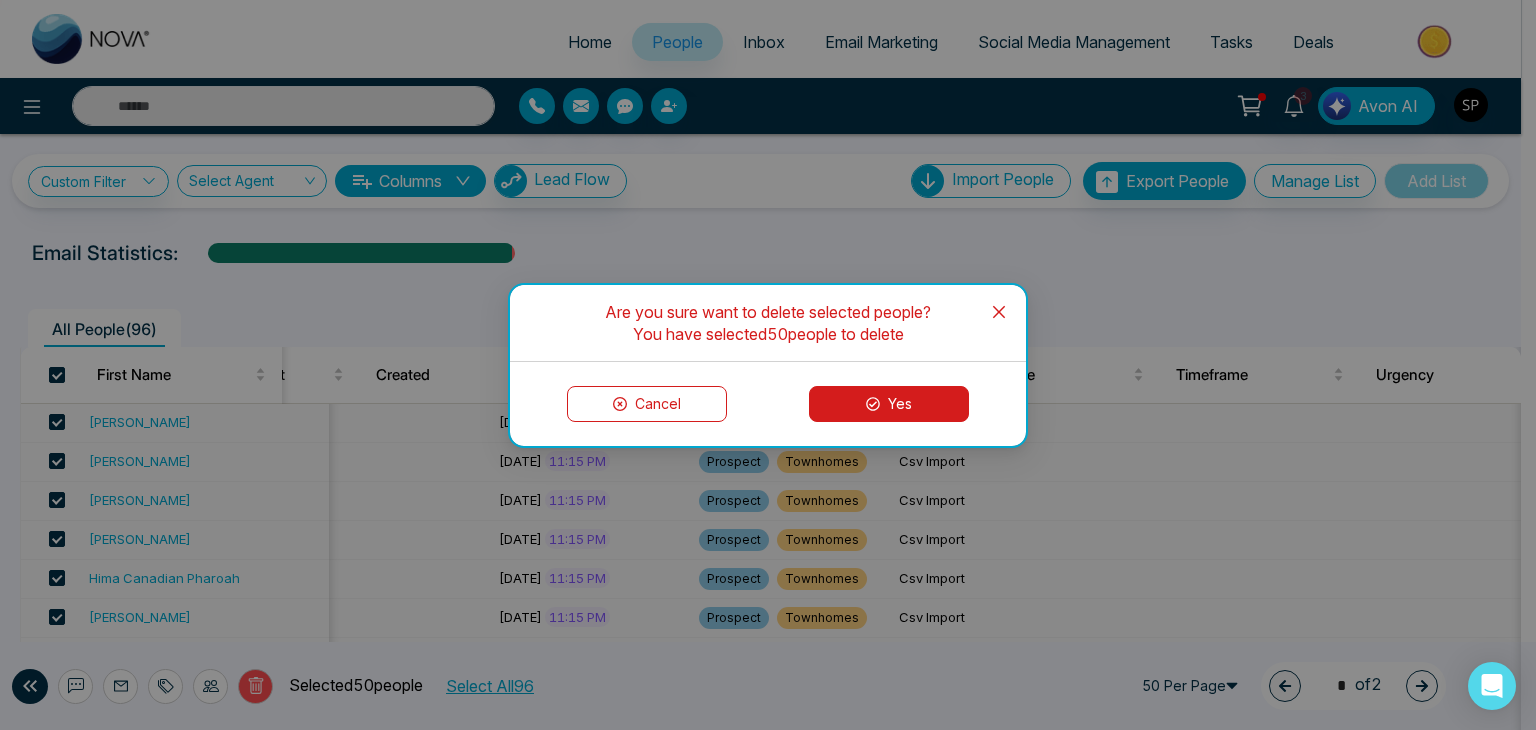 click 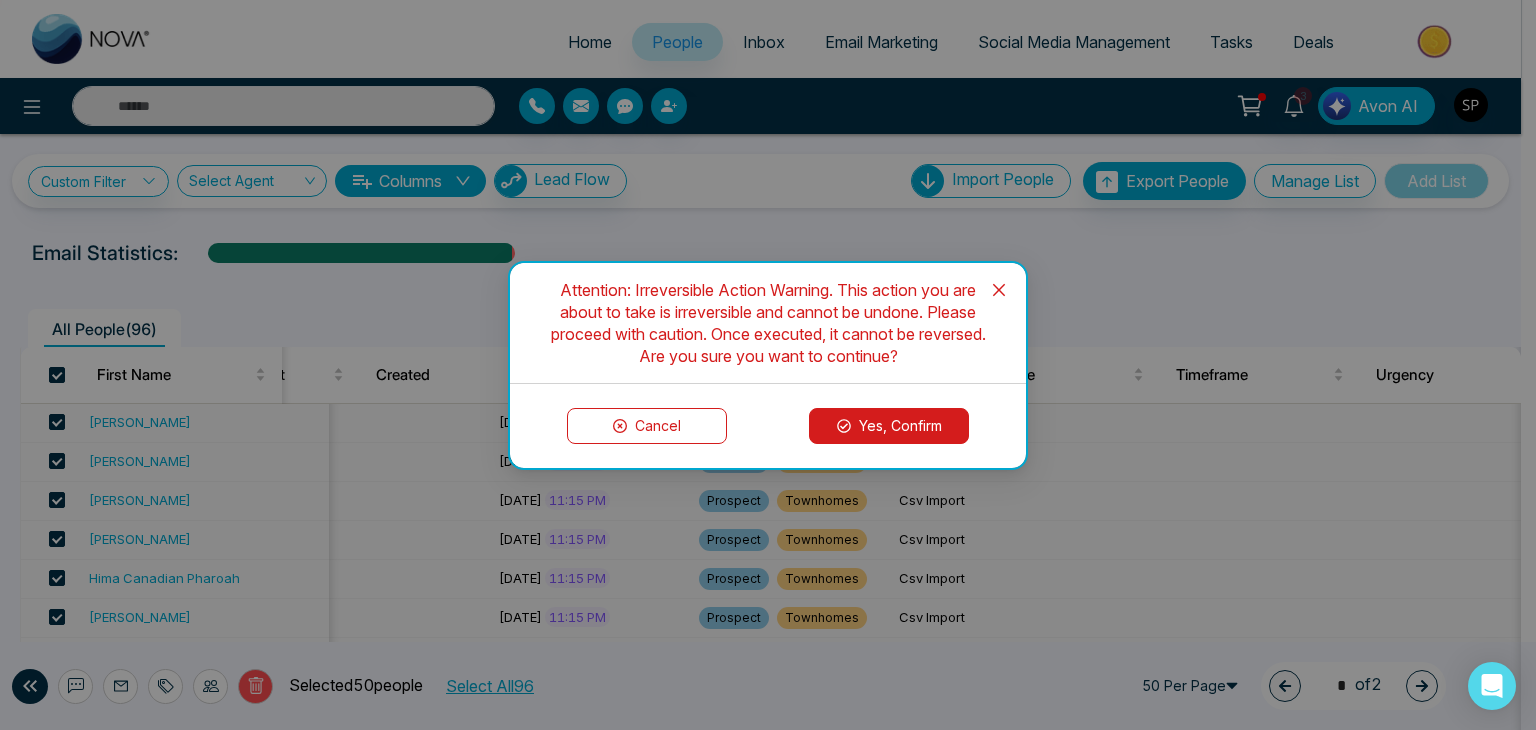 click on "Yes, Confirm" at bounding box center [889, 426] 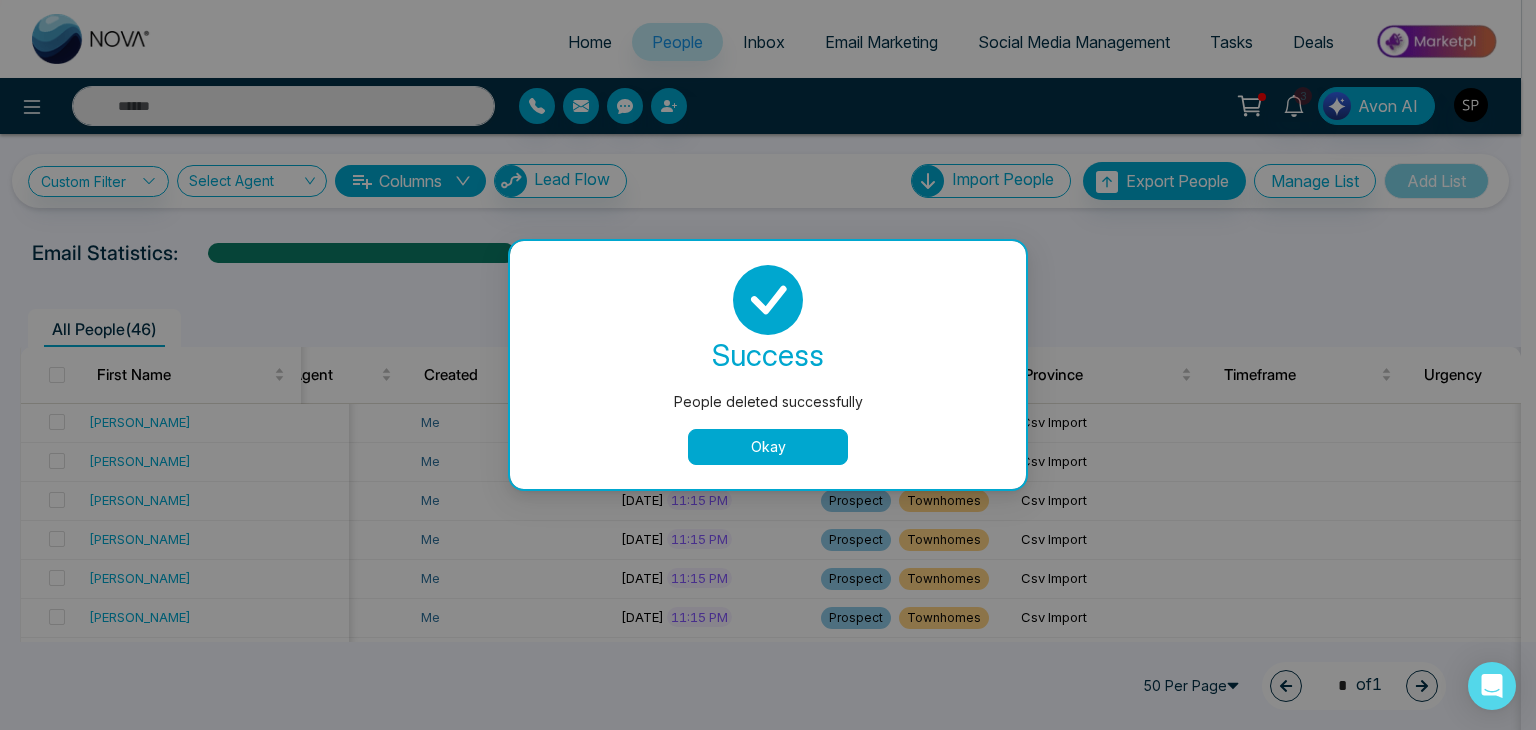 click on "Okay" at bounding box center (768, 447) 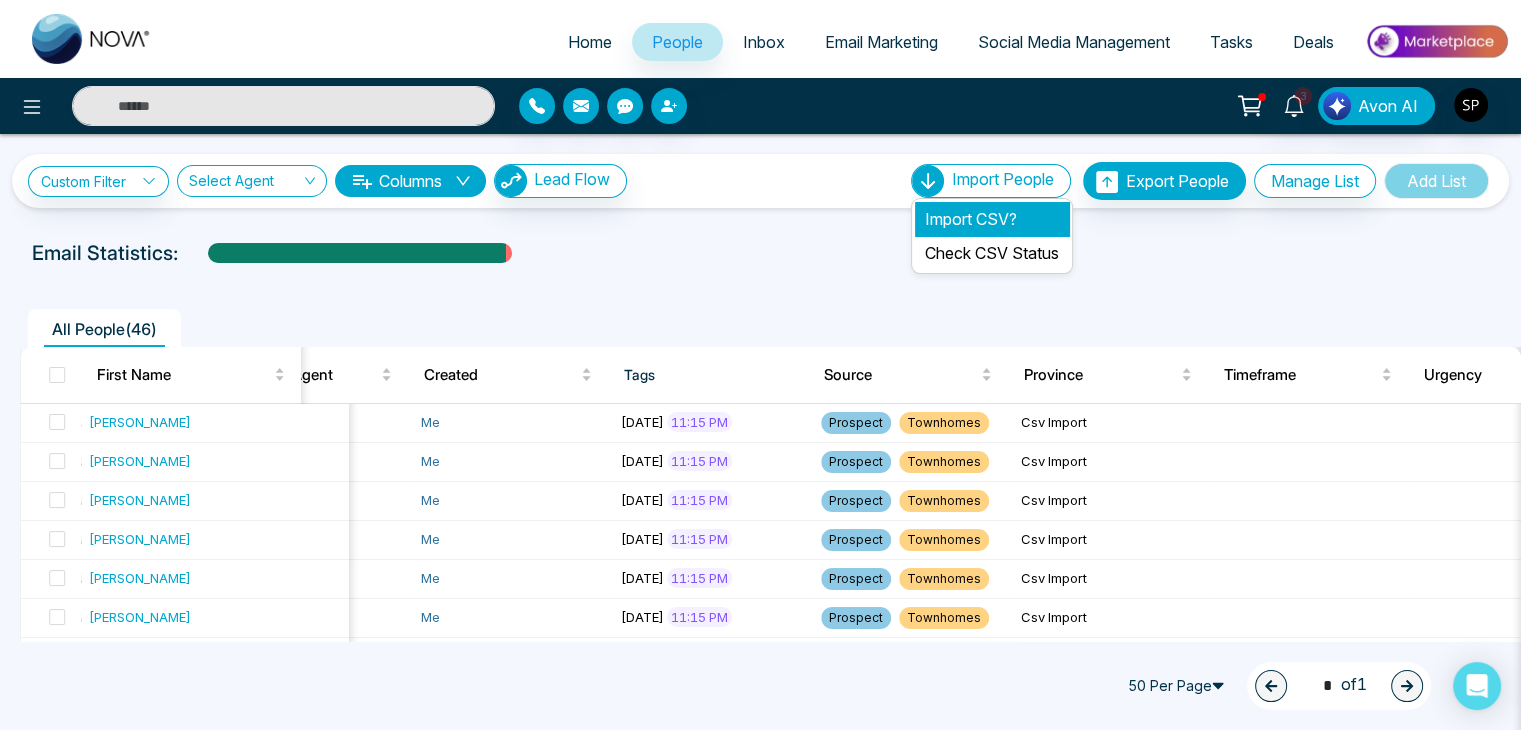 click on "Import CSV?" at bounding box center [992, 219] 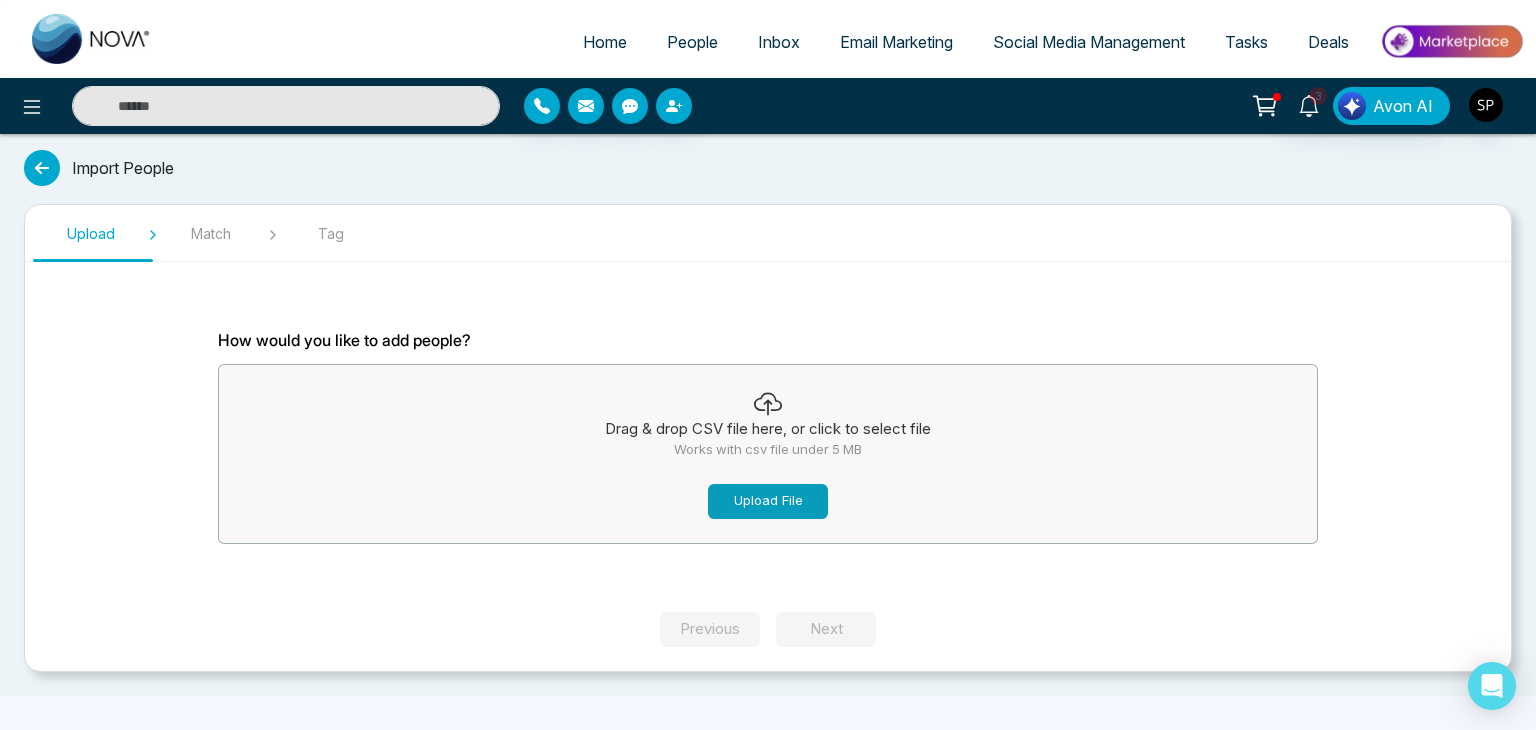 click on "Upload File" at bounding box center [768, 501] 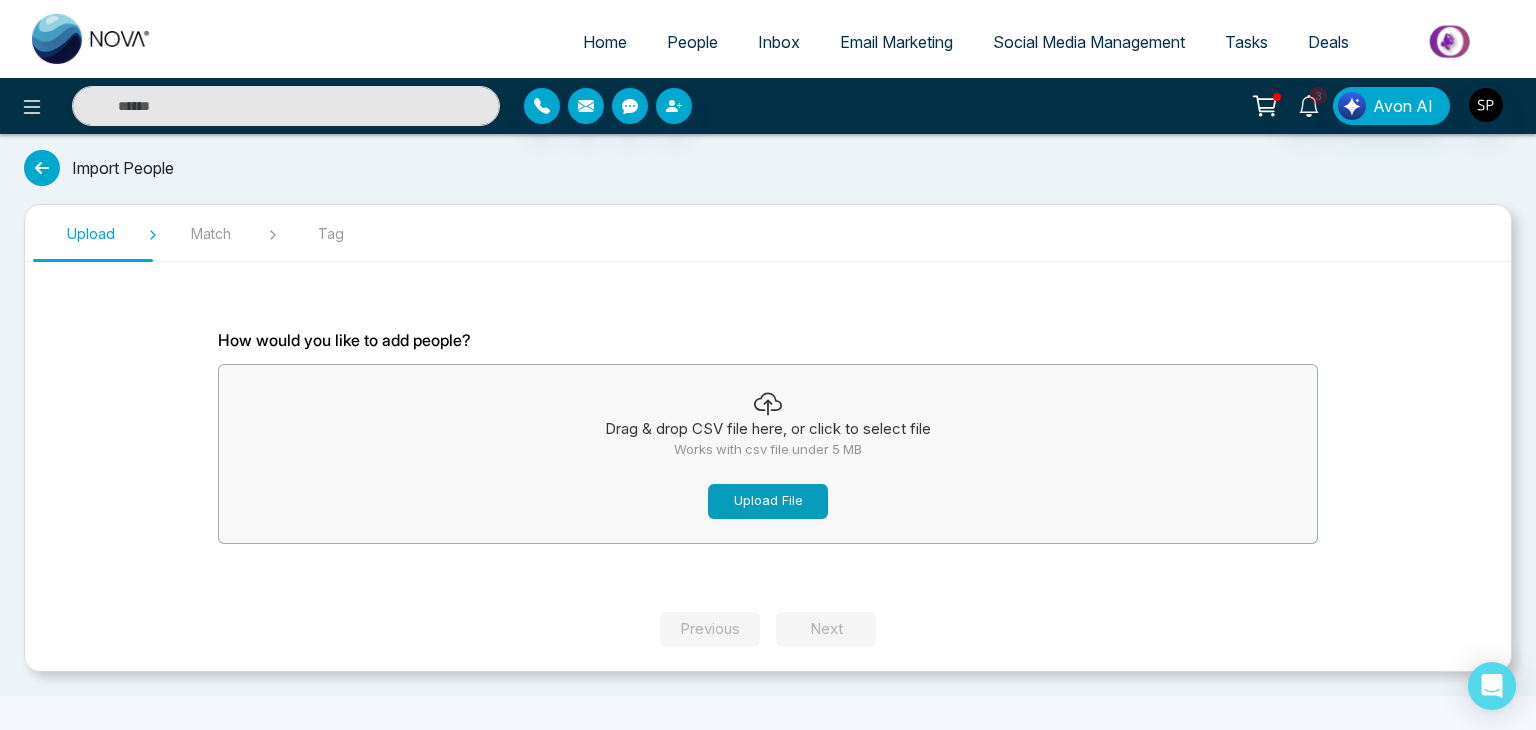 click on "Upload File" at bounding box center [768, 501] 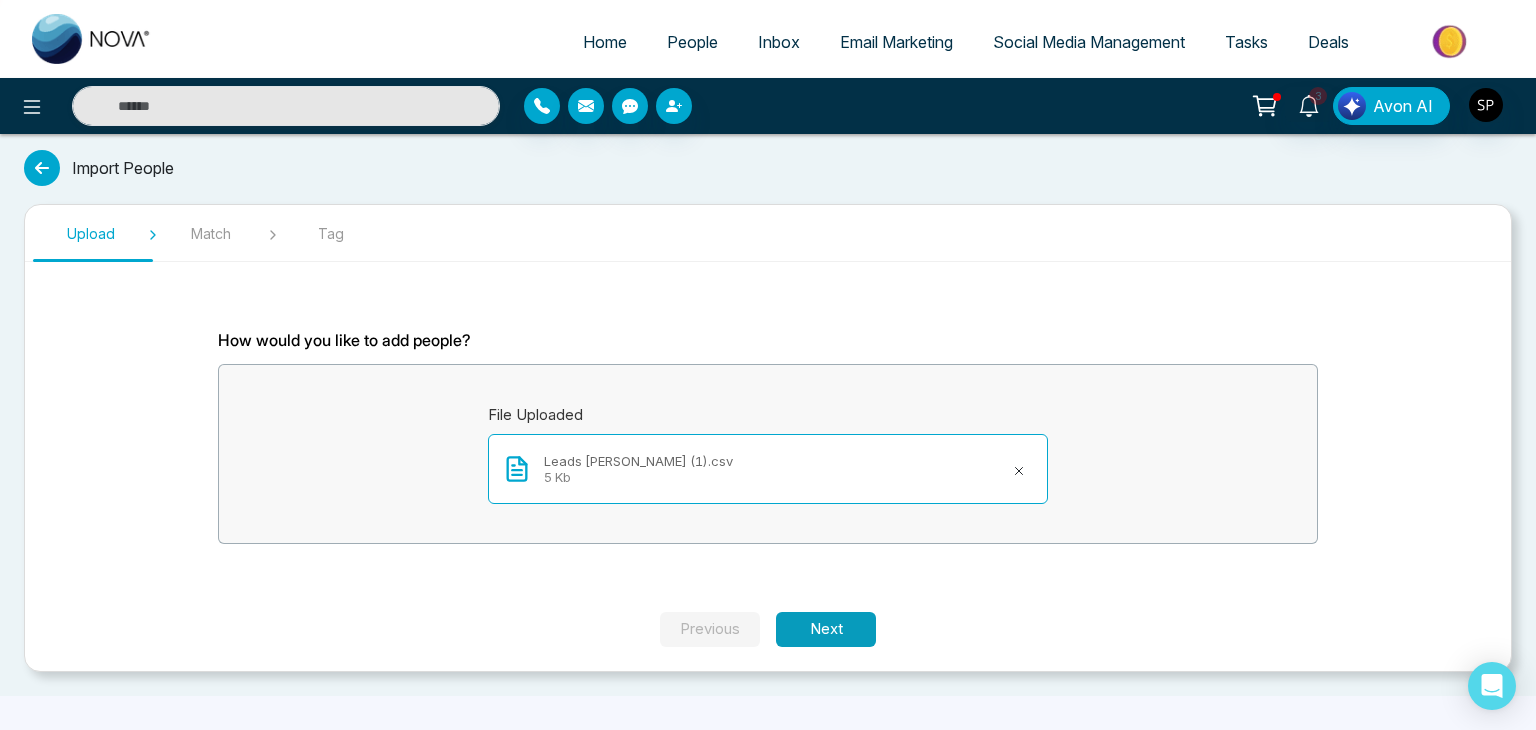 click on "Next" at bounding box center (826, 629) 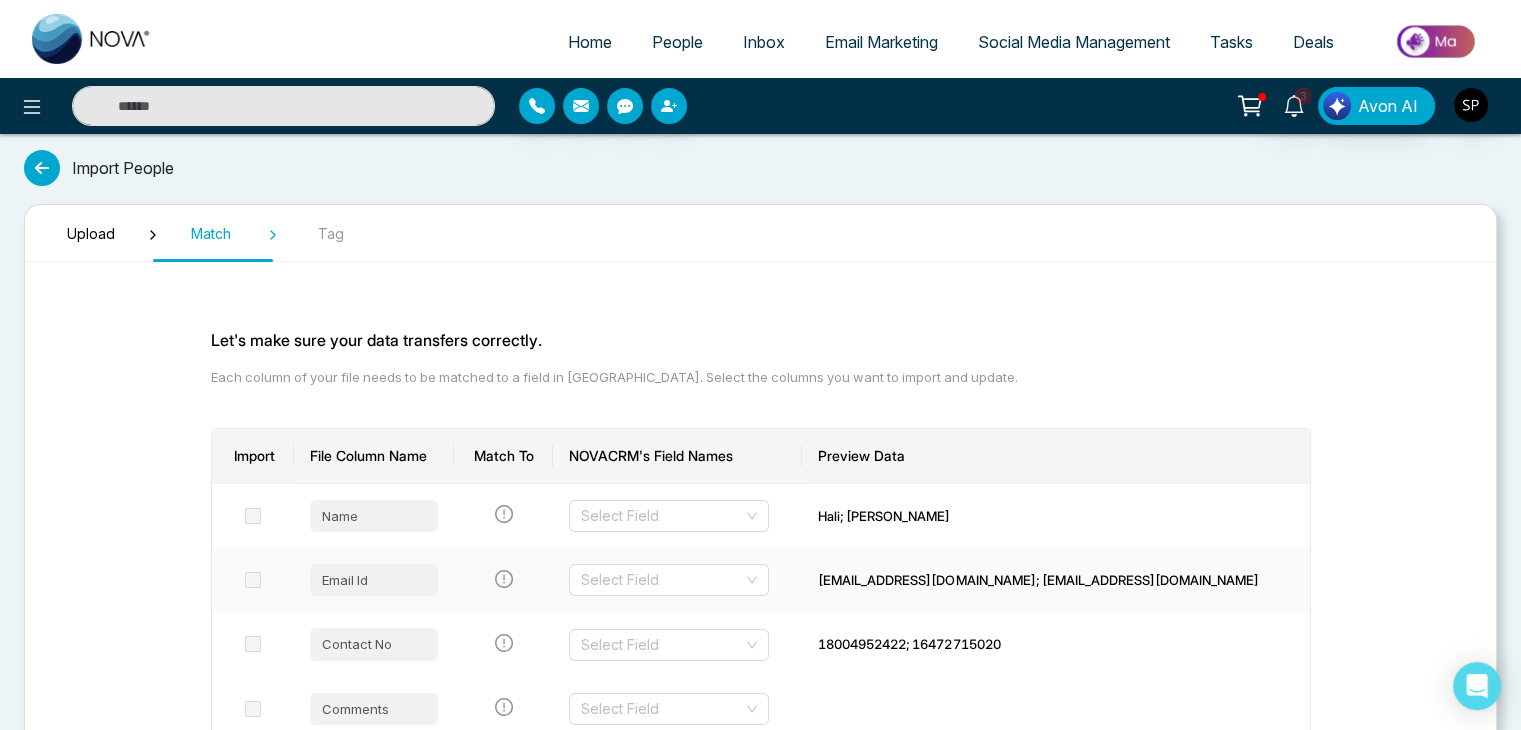 scroll, scrollTop: 168, scrollLeft: 0, axis: vertical 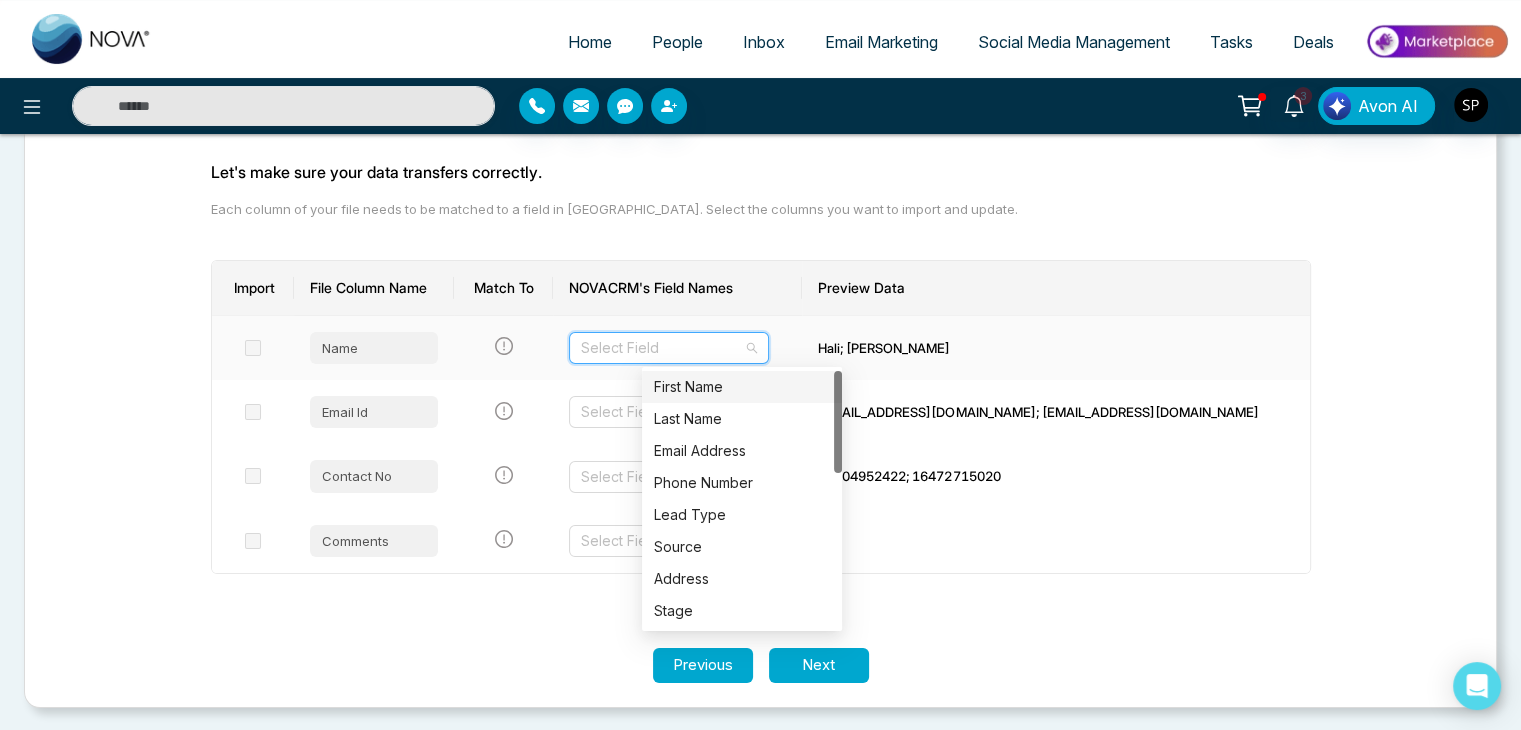 click at bounding box center (662, 348) 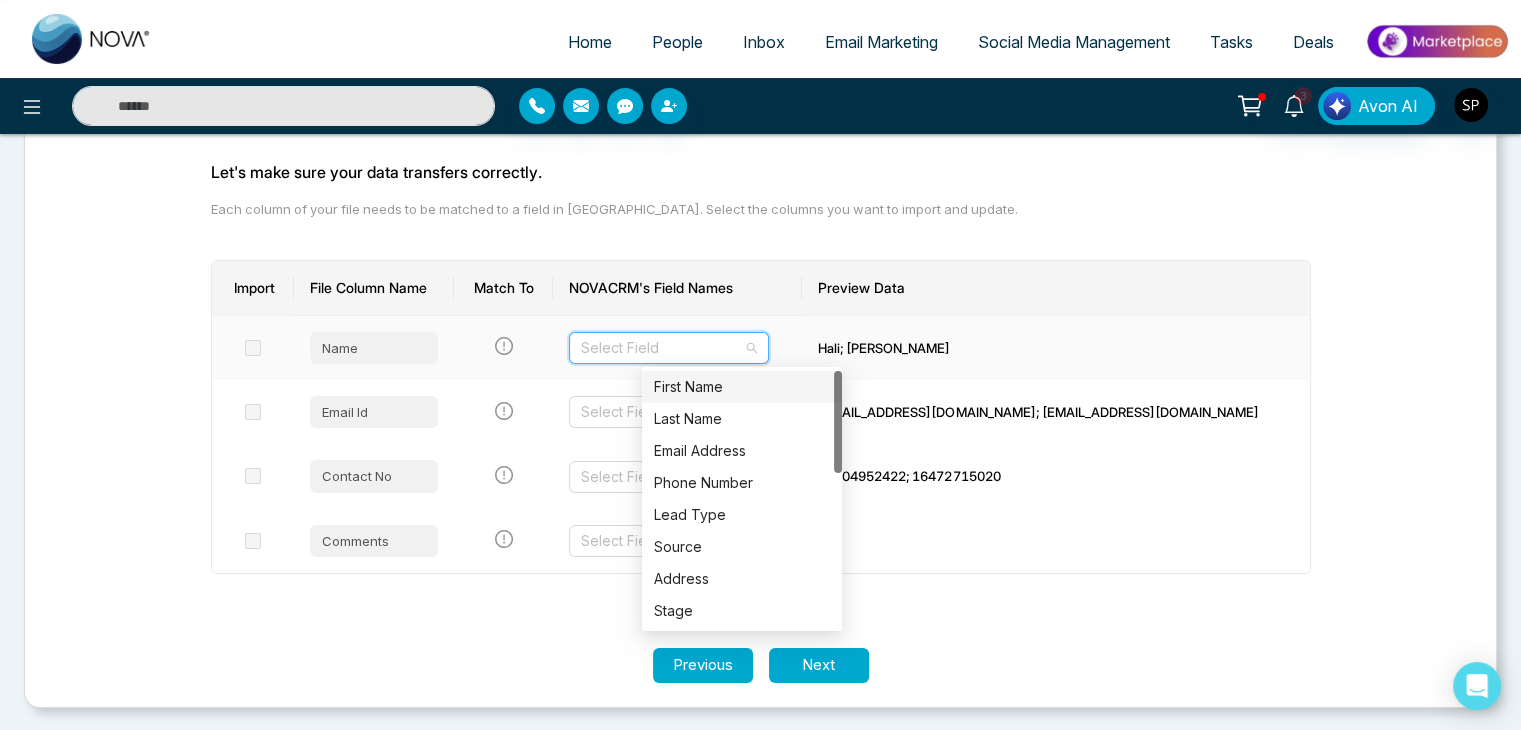 click on "First Name" at bounding box center (742, 387) 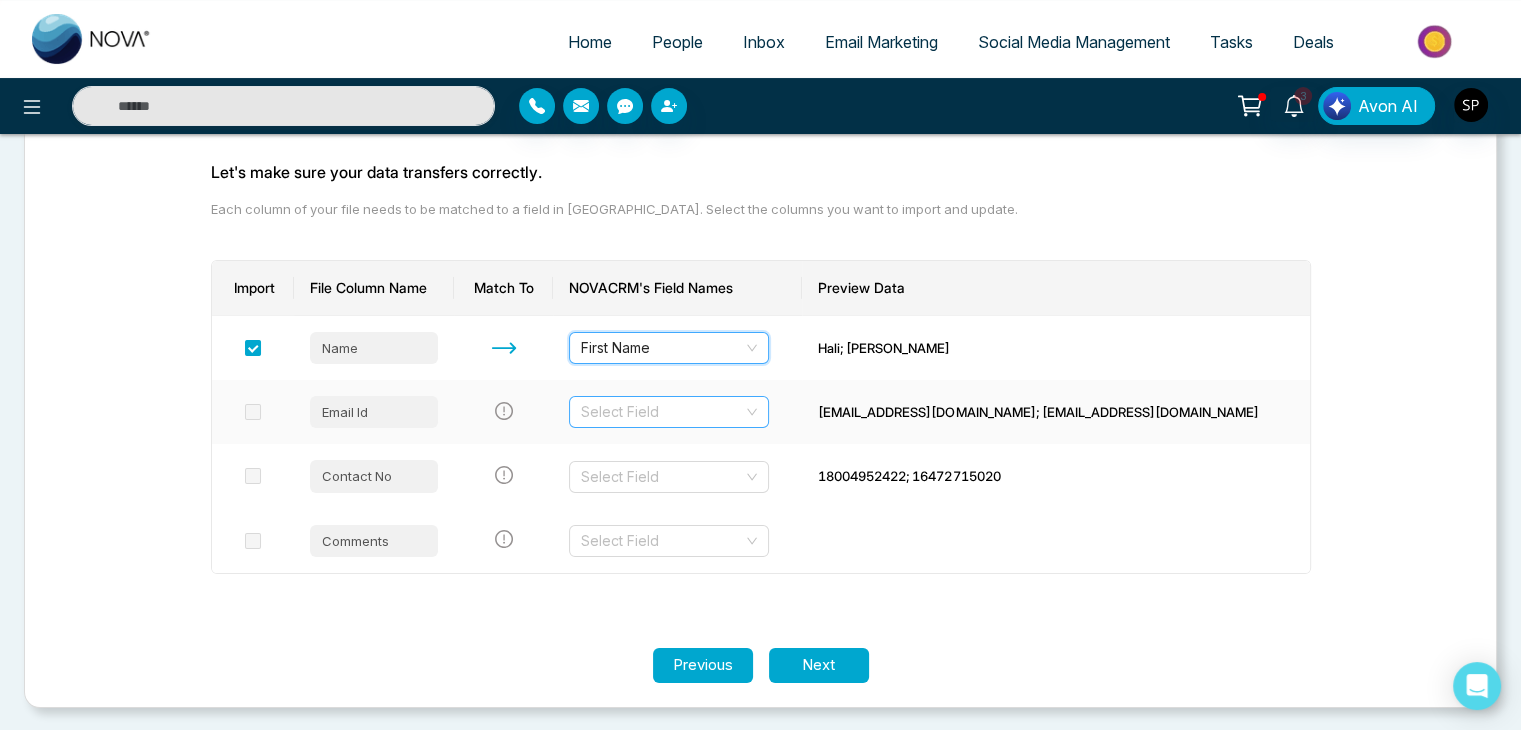 click at bounding box center (662, 412) 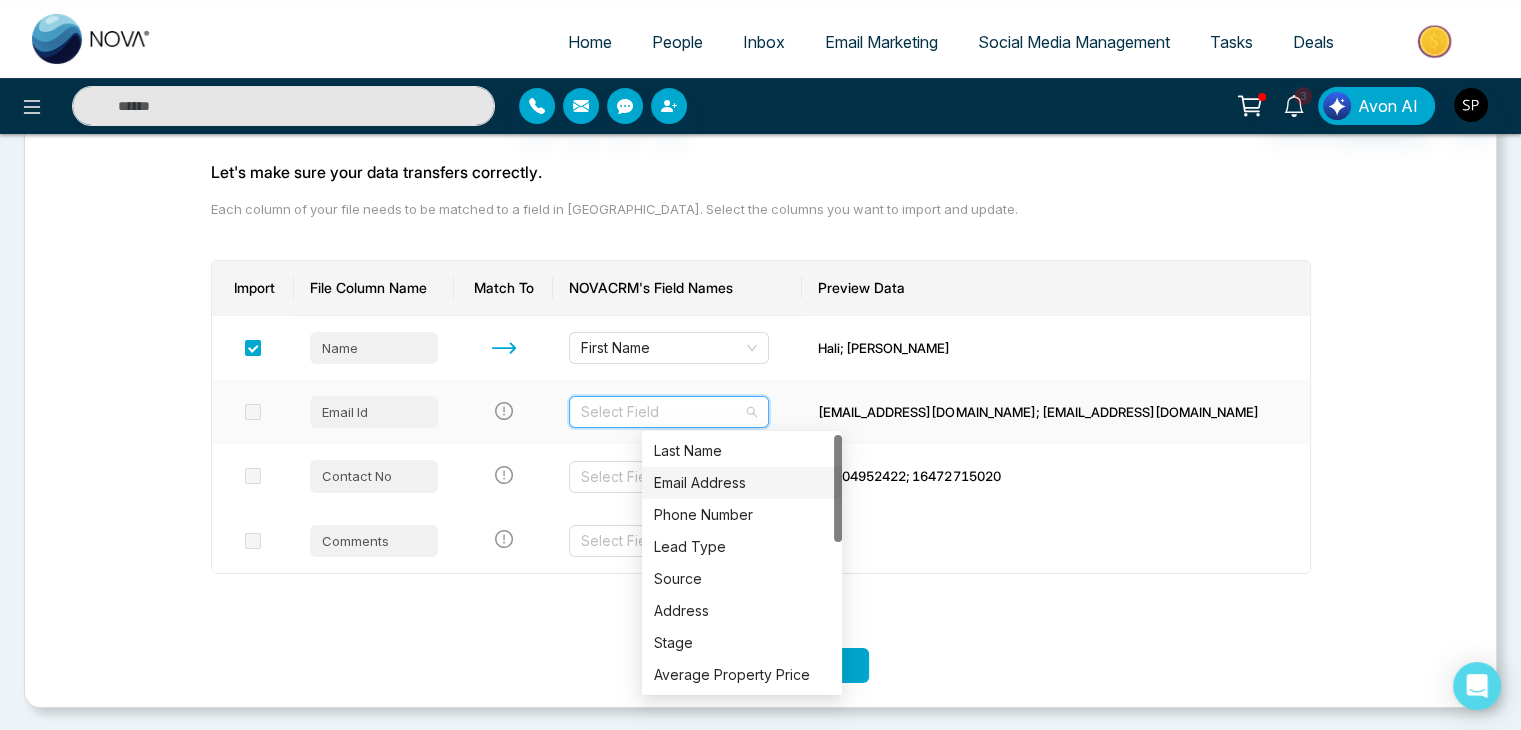 click on "Email Address" at bounding box center [742, 483] 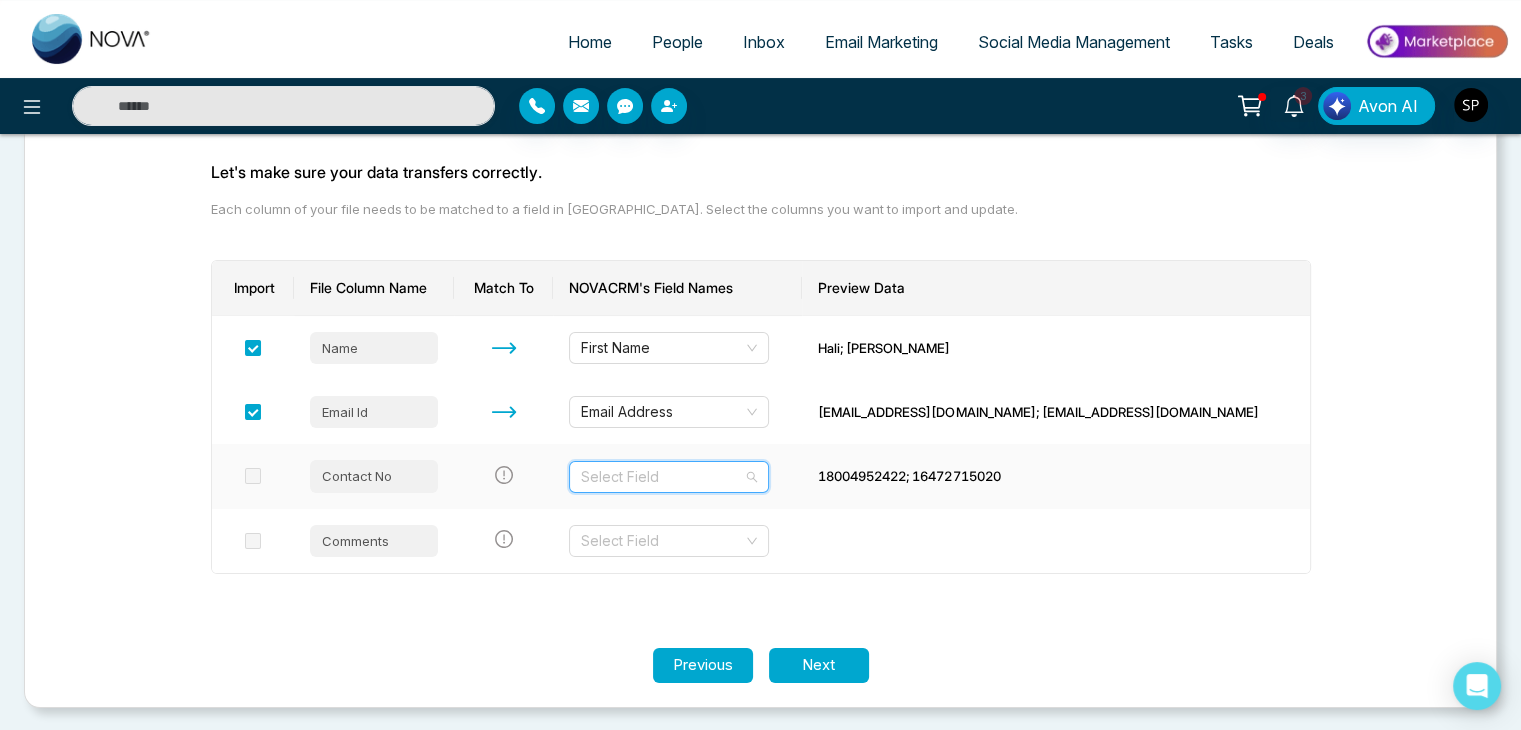 click at bounding box center [662, 477] 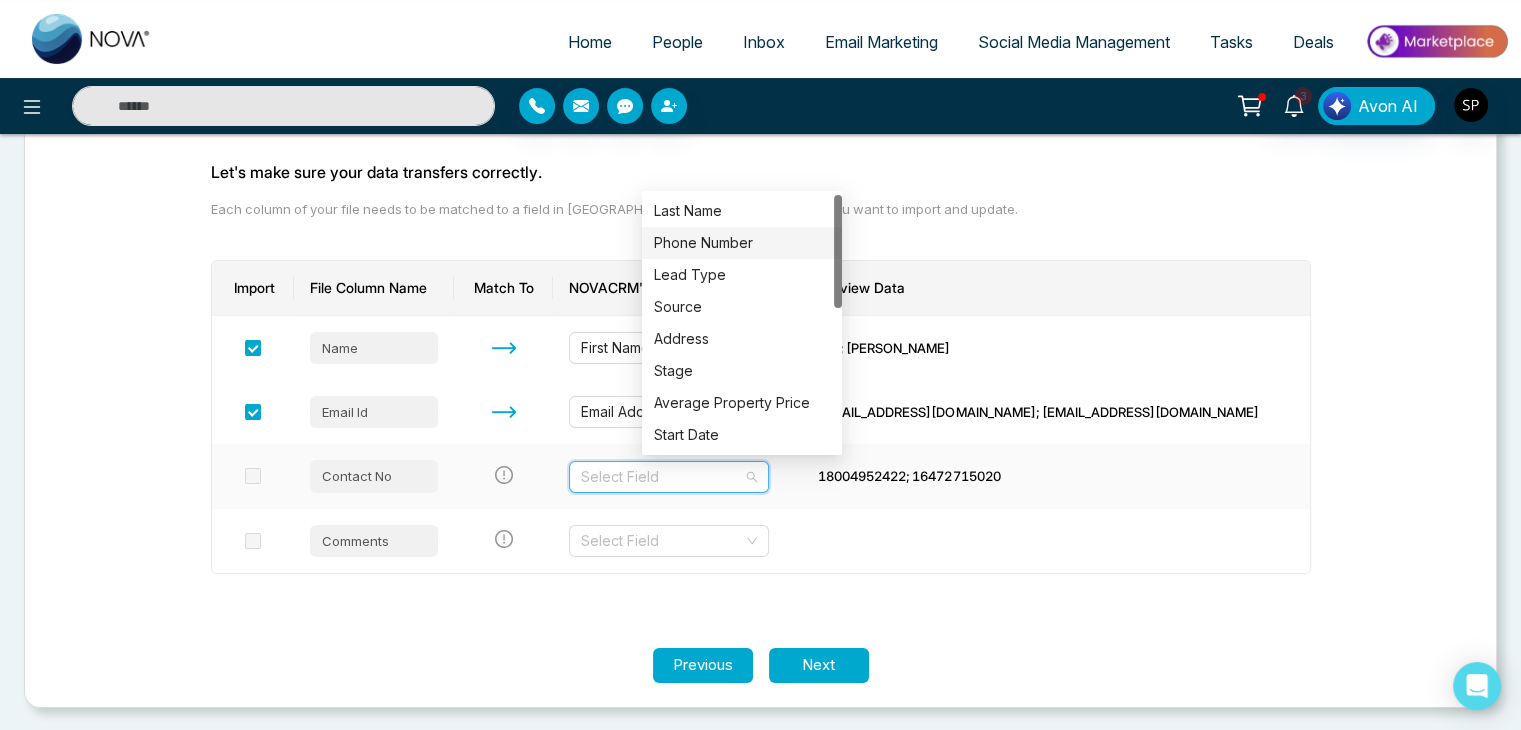 click on "Phone Number" at bounding box center (742, 243) 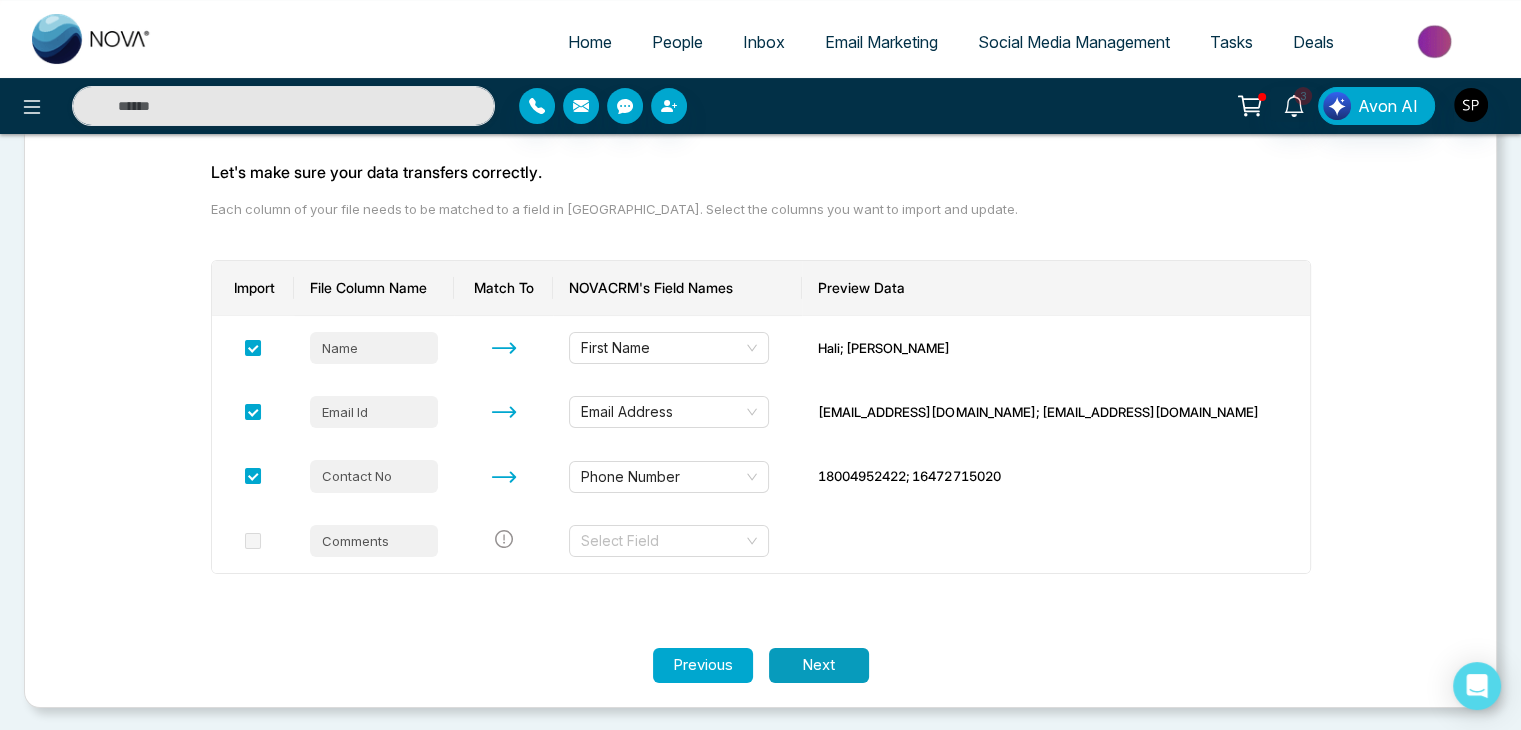 click on "Next" at bounding box center [819, 665] 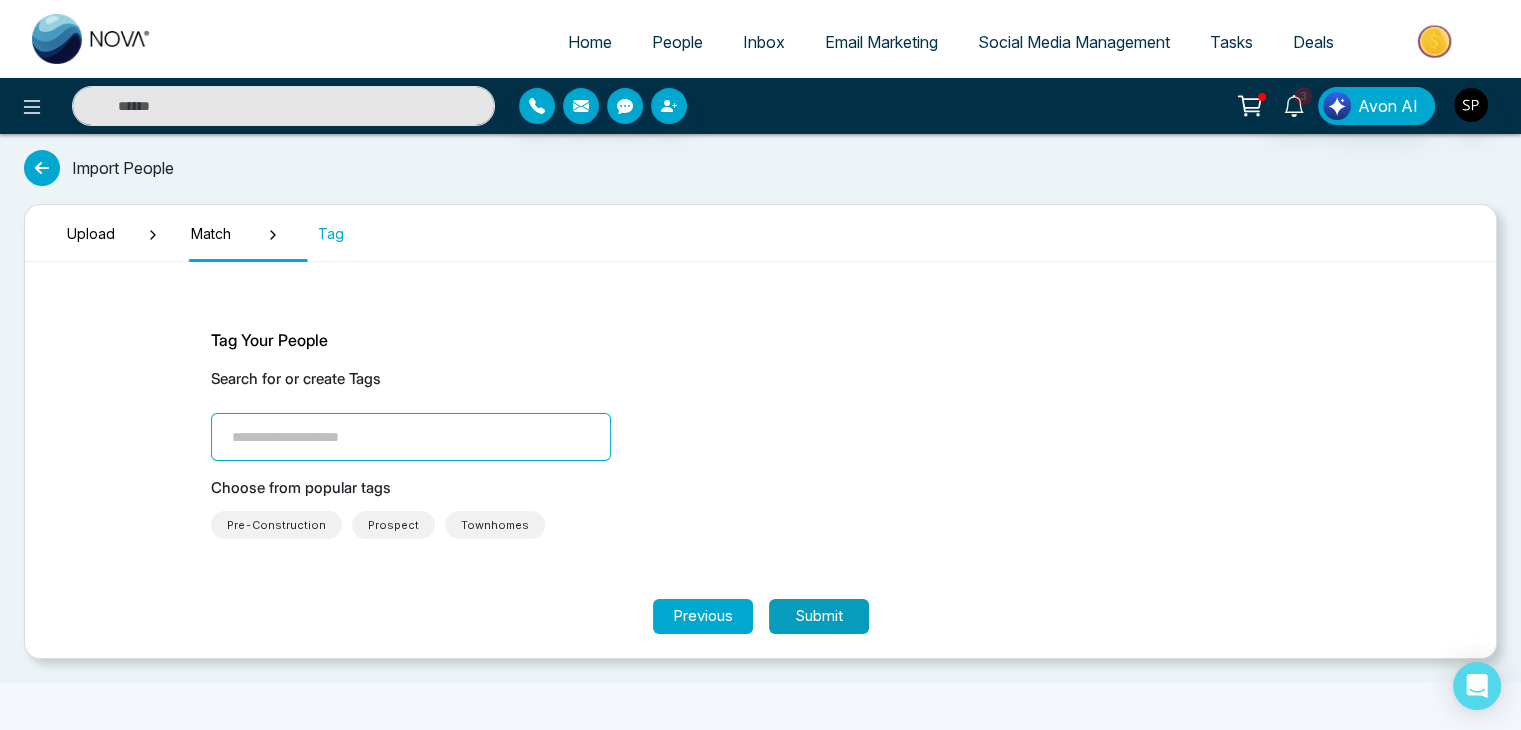 scroll, scrollTop: 0, scrollLeft: 0, axis: both 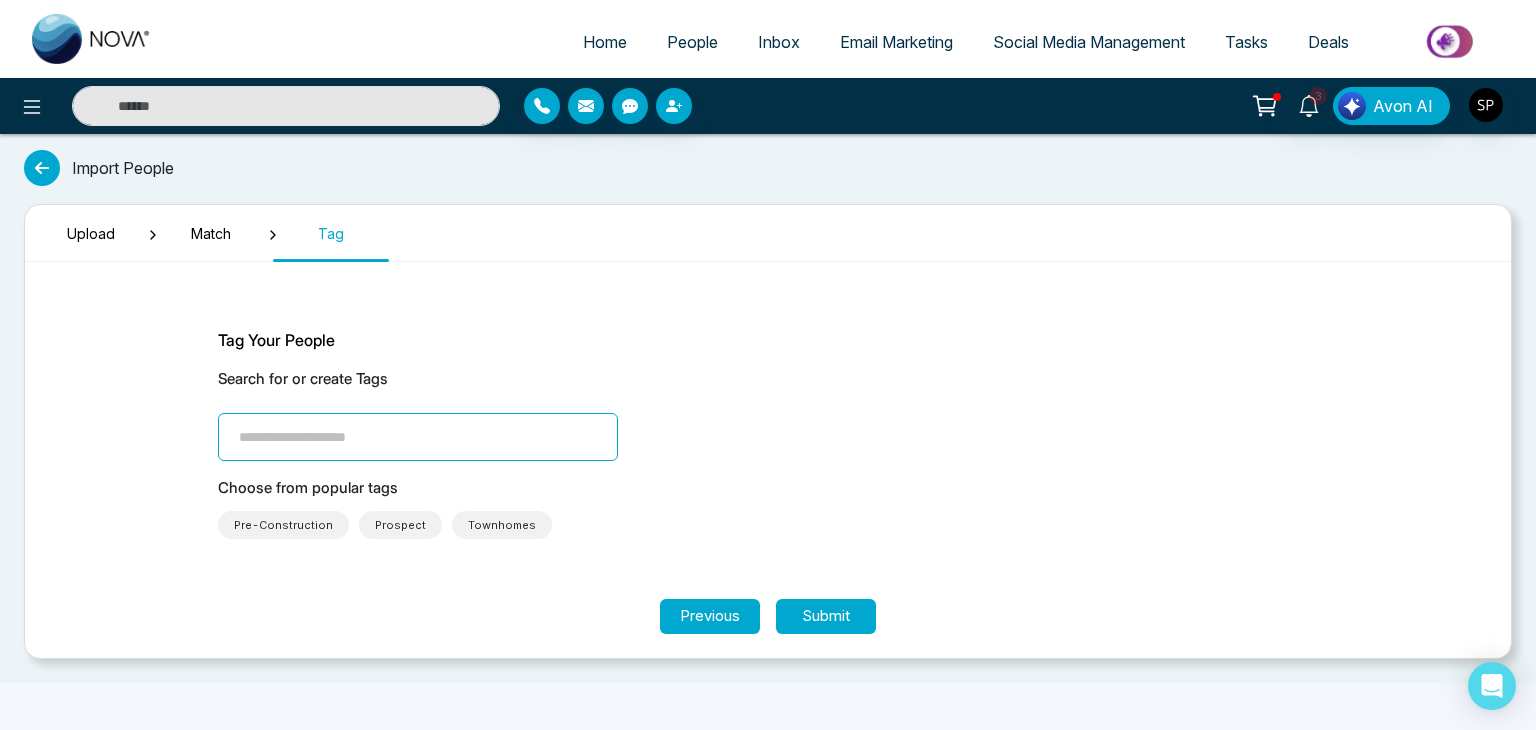 click at bounding box center [418, 437] 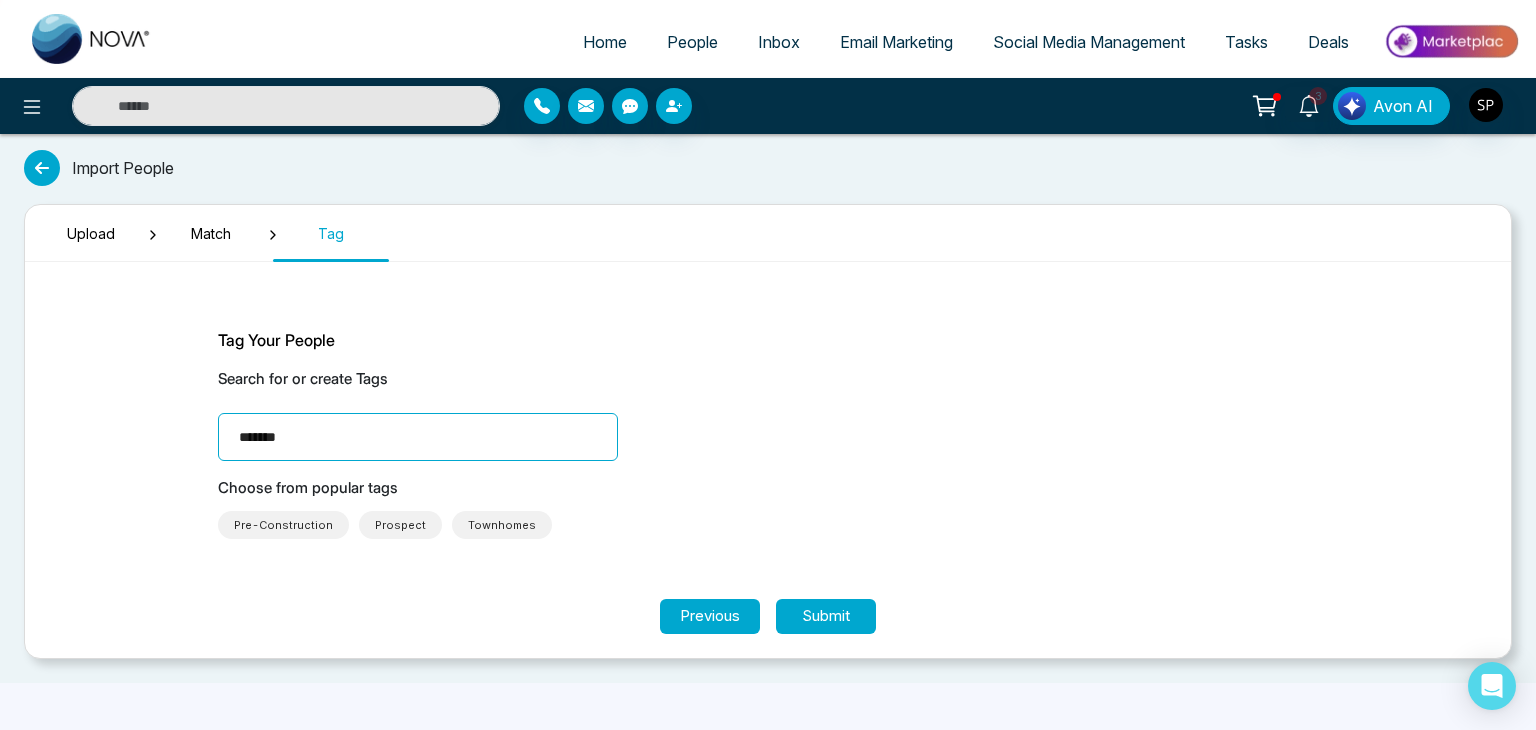 type on "*******" 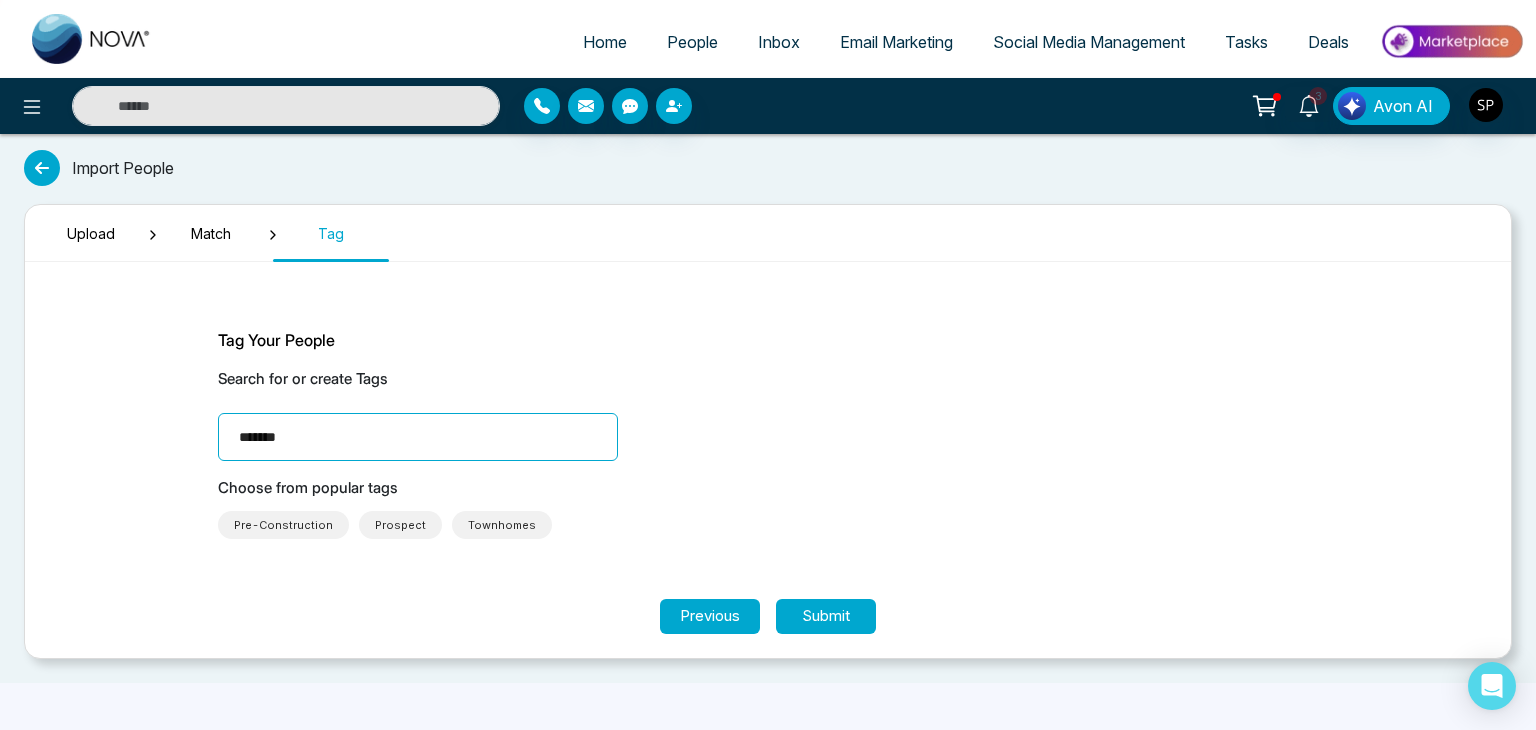 click on "Tag Your People Search for or create Tags Testing ******* Choose from popular tags Pre-Construction Prospect Townhomes" at bounding box center (768, 438) 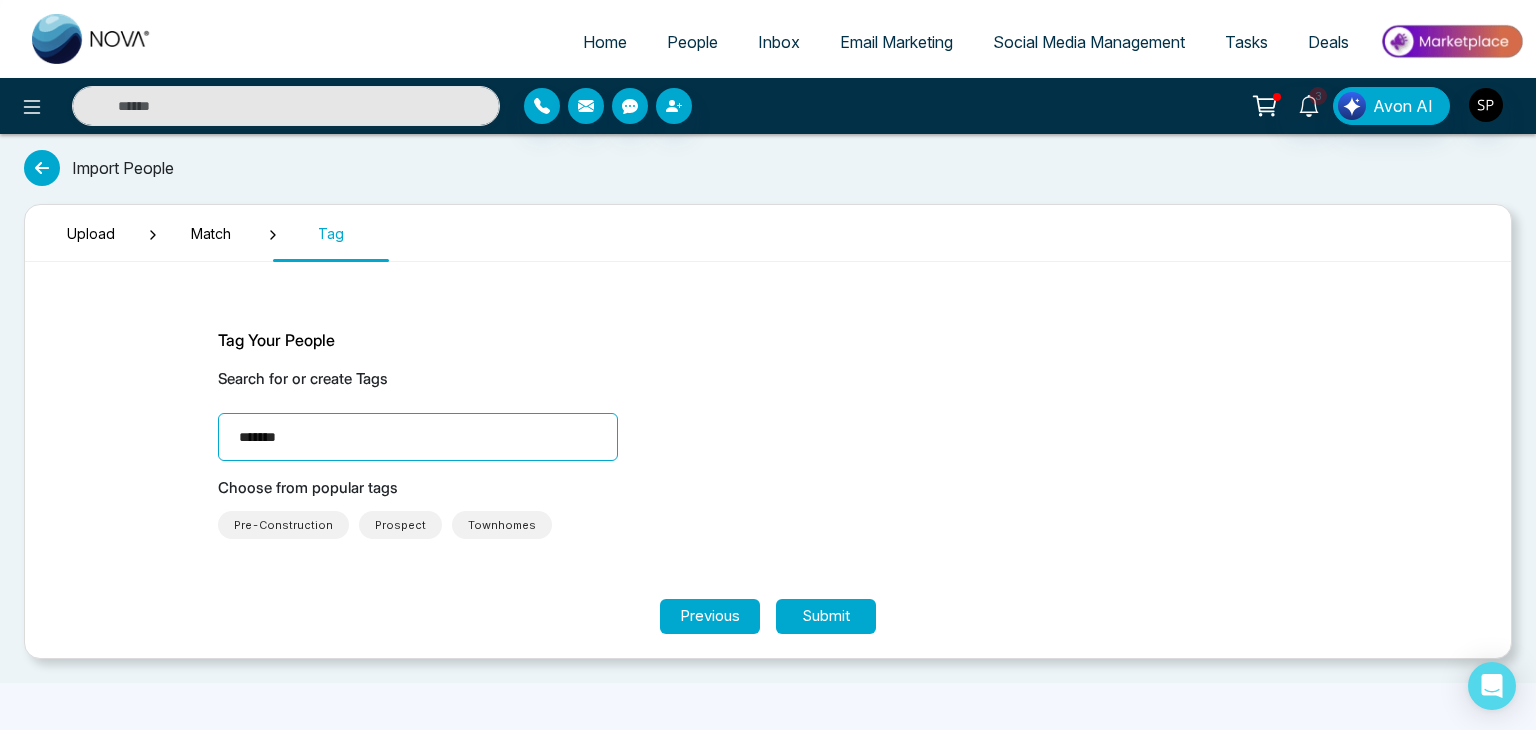 click on "Tag Your People Search for or create Tags ******* Choose from popular tags Pre-Construction Prospect Townhomes" at bounding box center [768, 433] 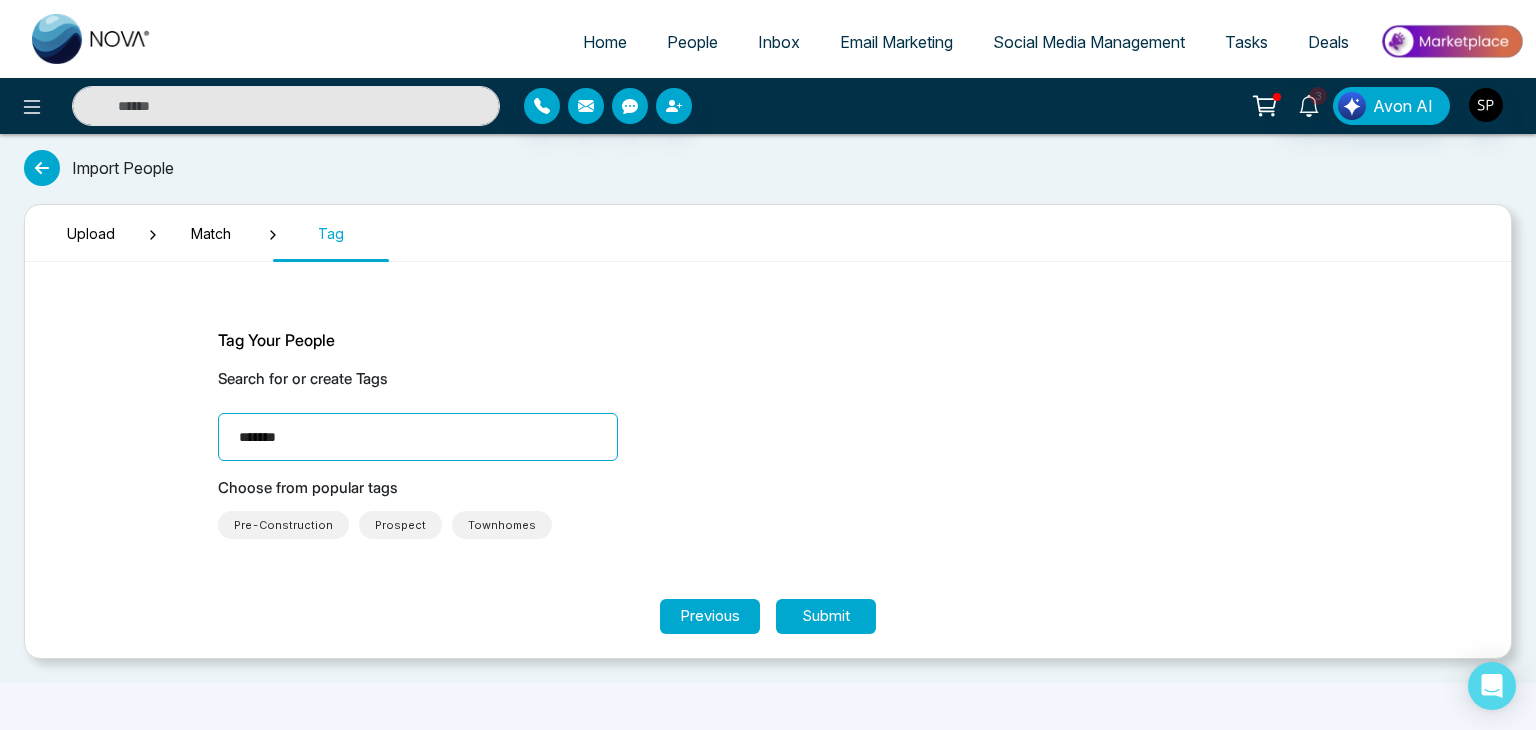 click on "Tag Your People Search for or create Tags ******* Choose from popular tags Pre-Construction Prospect Townhomes" at bounding box center (768, 433) 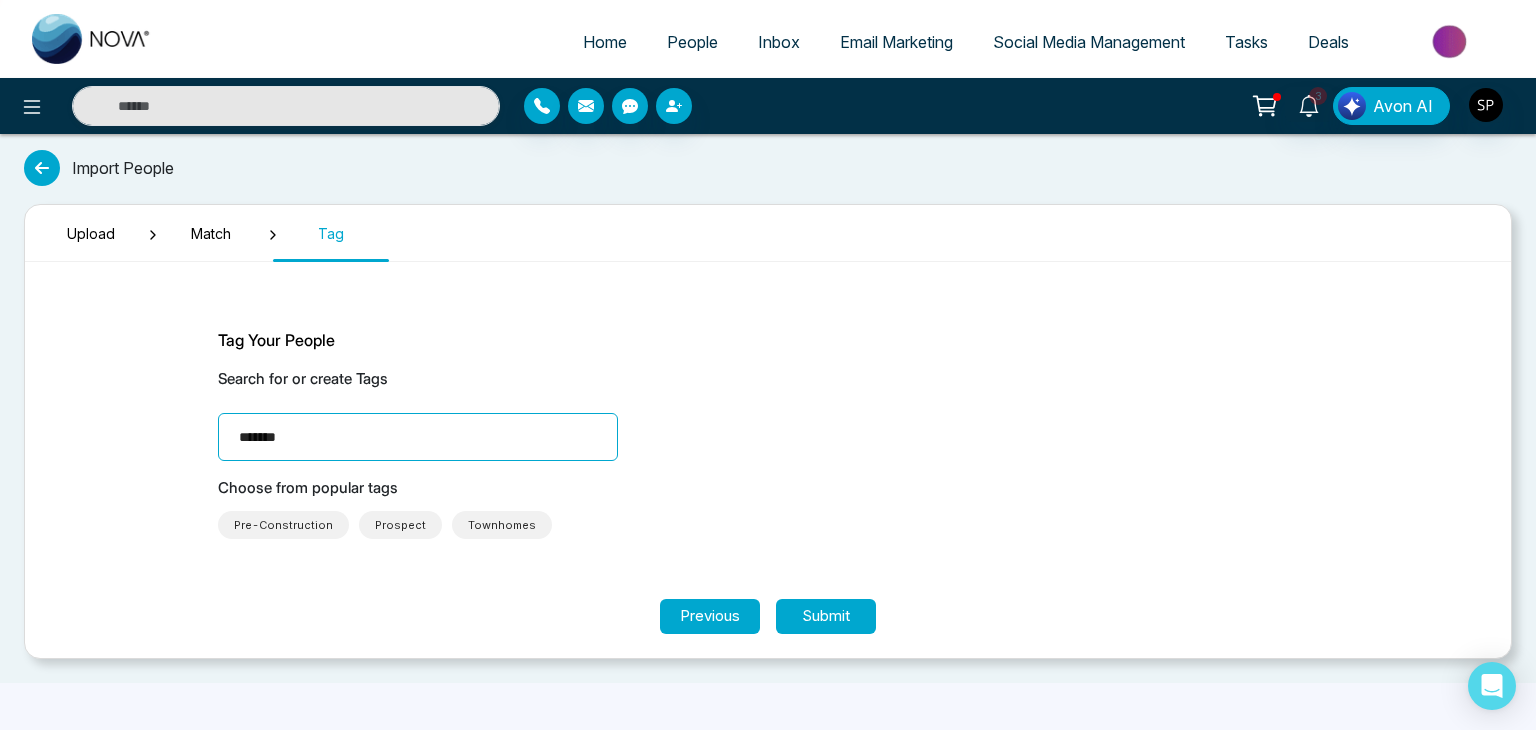 click on "Tag Your People Search for or create Tags ******* Choose from popular tags Pre-Construction Prospect Townhomes" at bounding box center [768, 433] 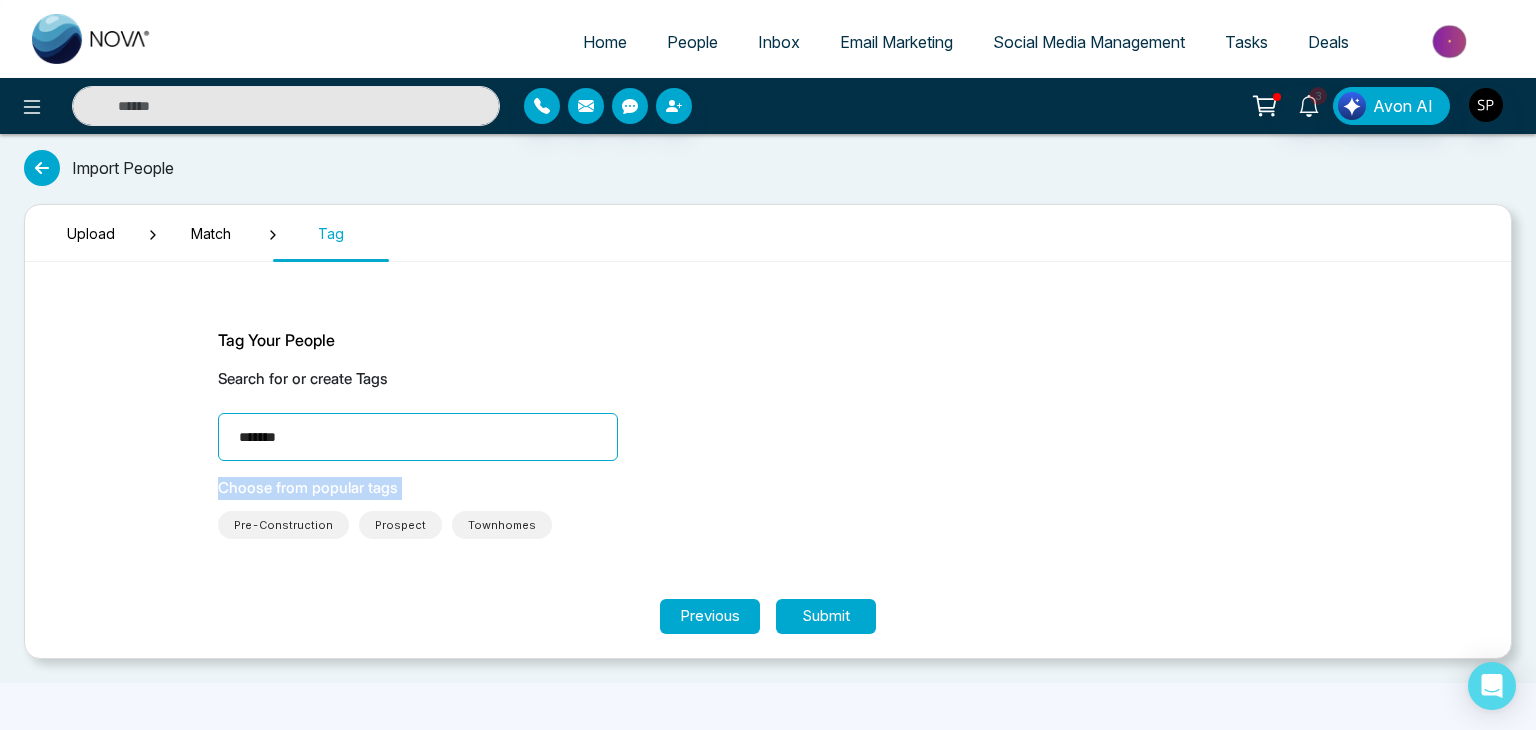 click on "Tag Your People Search for or create Tags ******* Choose from popular tags Pre-Construction Prospect Townhomes" at bounding box center (768, 433) 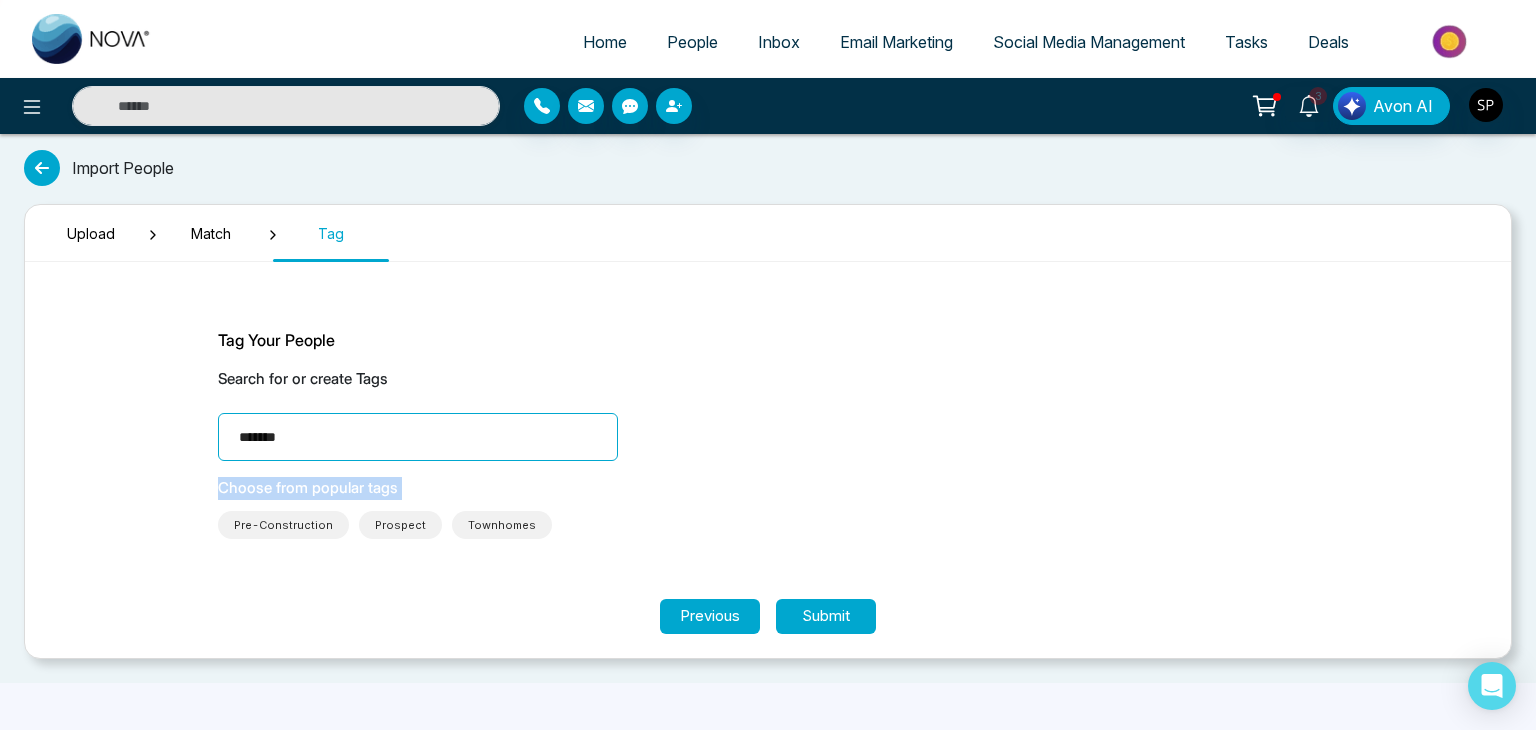 click on "Tag Your People Search for or create Tags ******* Choose from popular tags Pre-Construction Prospect Townhomes" at bounding box center [768, 433] 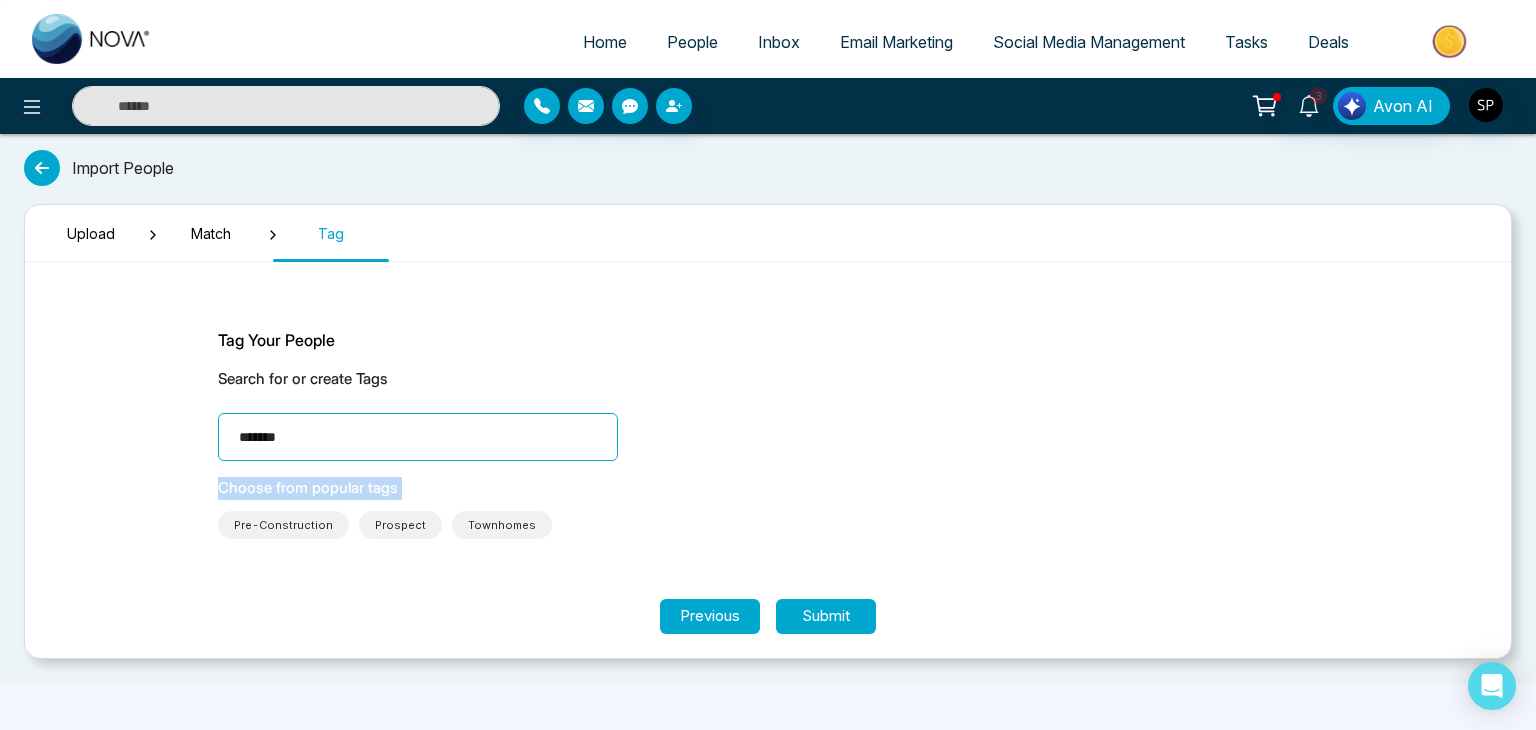 click on "Tag Your People Search for or create Tags ******* Choose from popular tags Pre-Construction Prospect Townhomes" at bounding box center (768, 433) 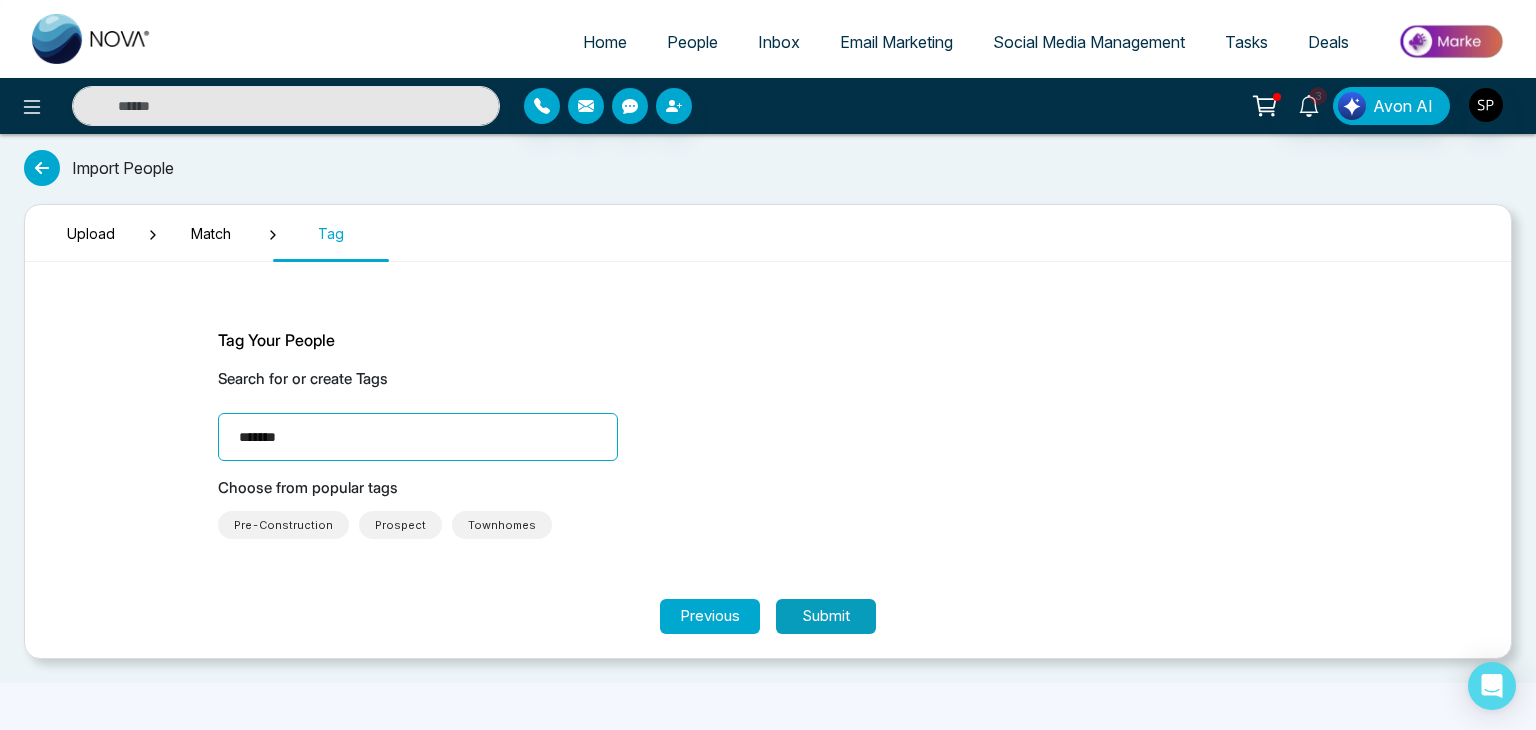 click on "Submit" at bounding box center [826, 616] 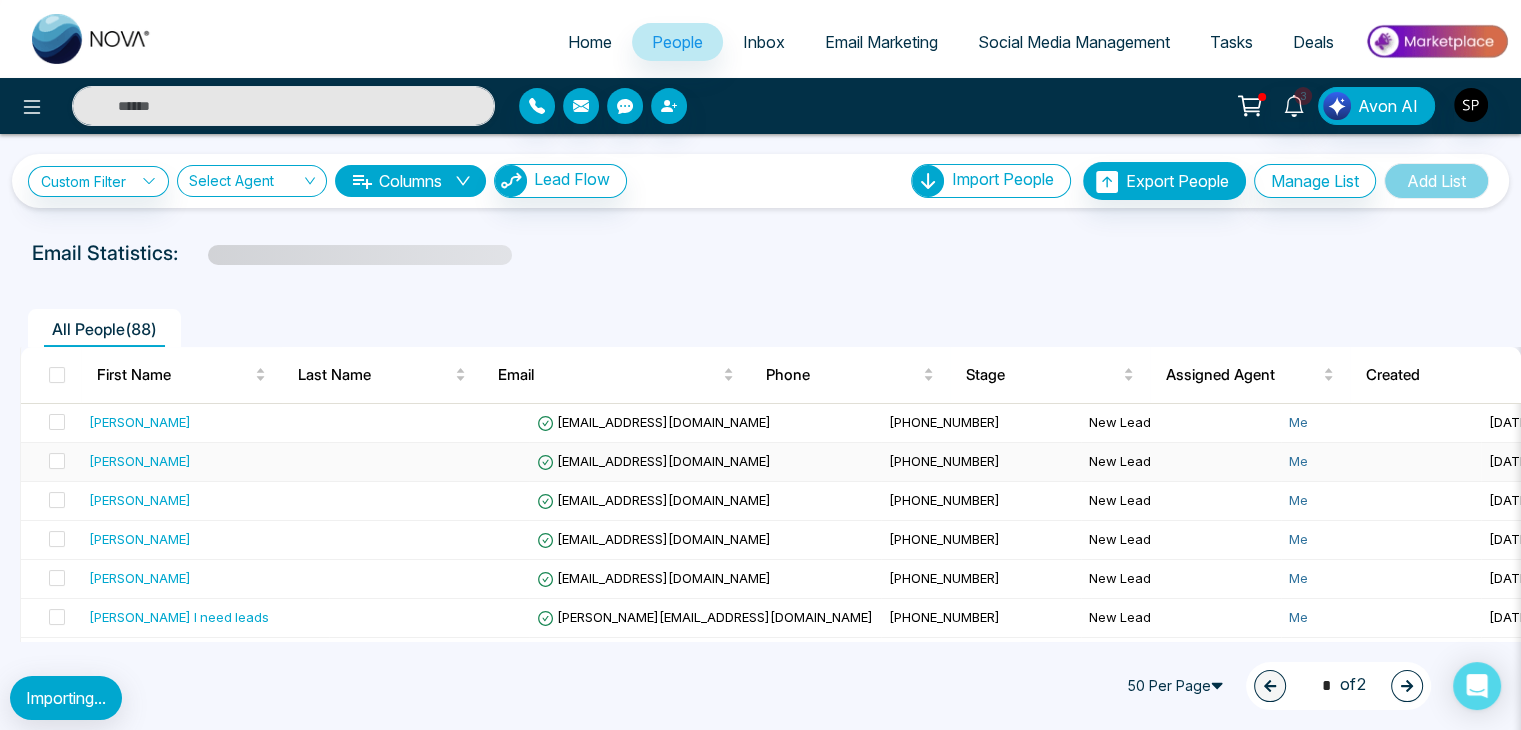 scroll, scrollTop: 0, scrollLeft: 396, axis: horizontal 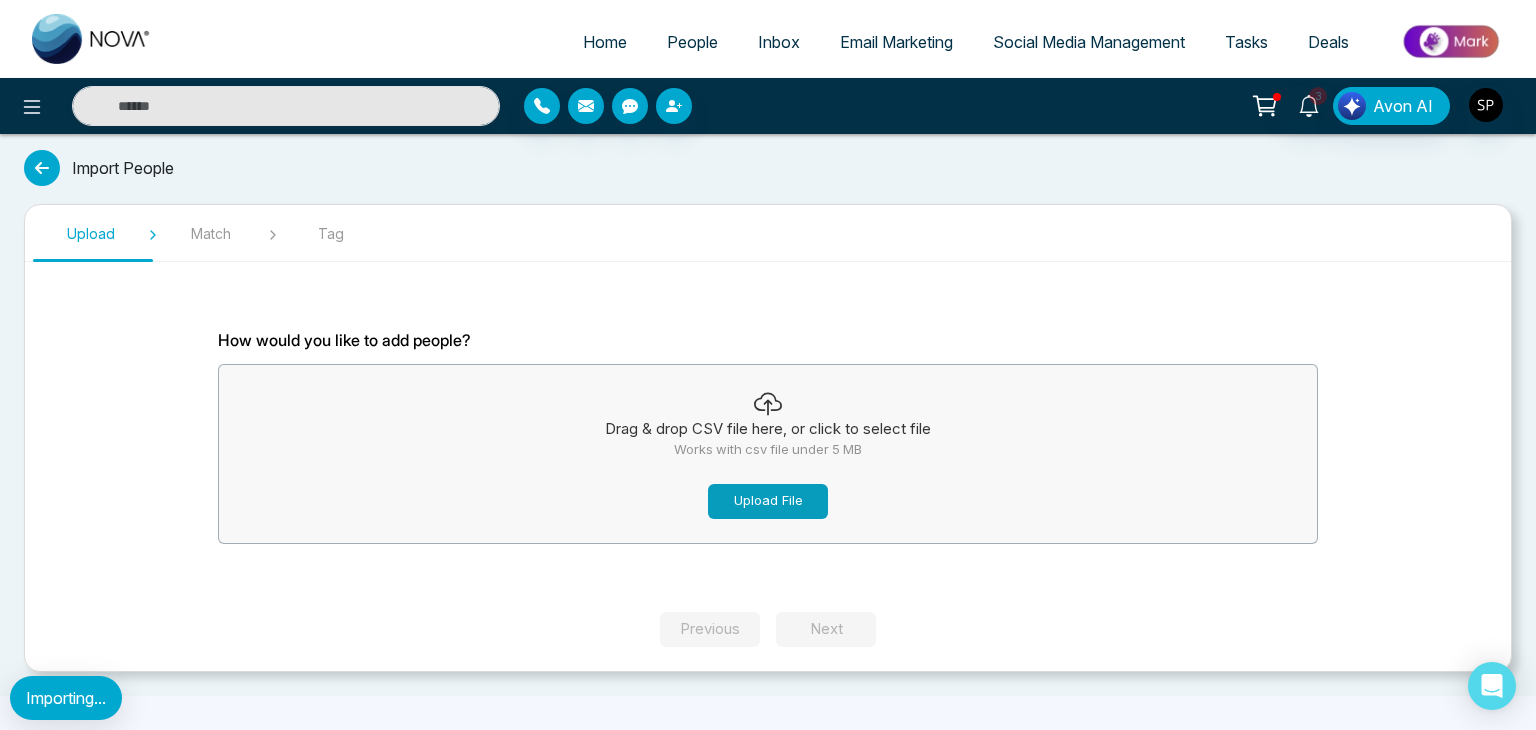 click on "Upload File" at bounding box center (768, 501) 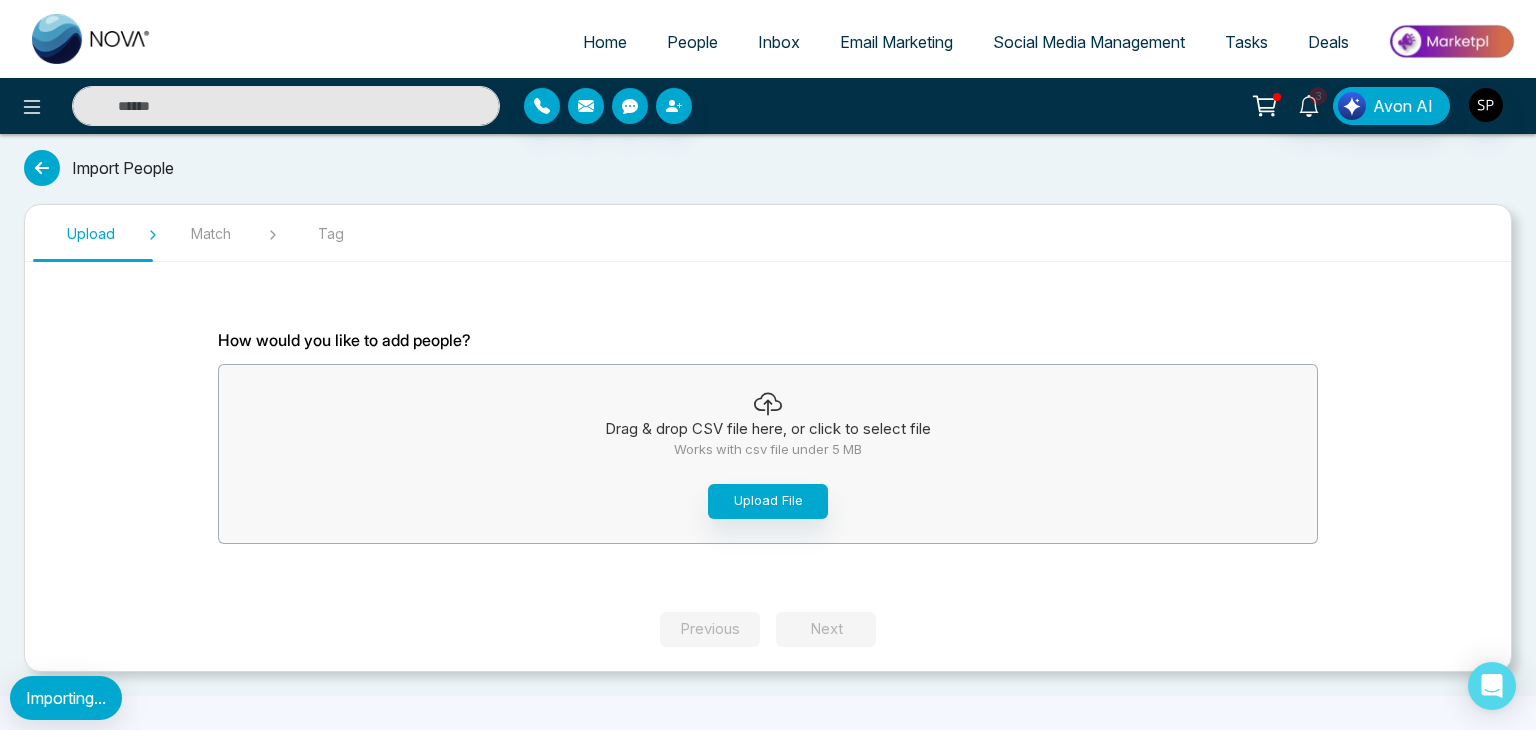 click on "People" at bounding box center [692, 42] 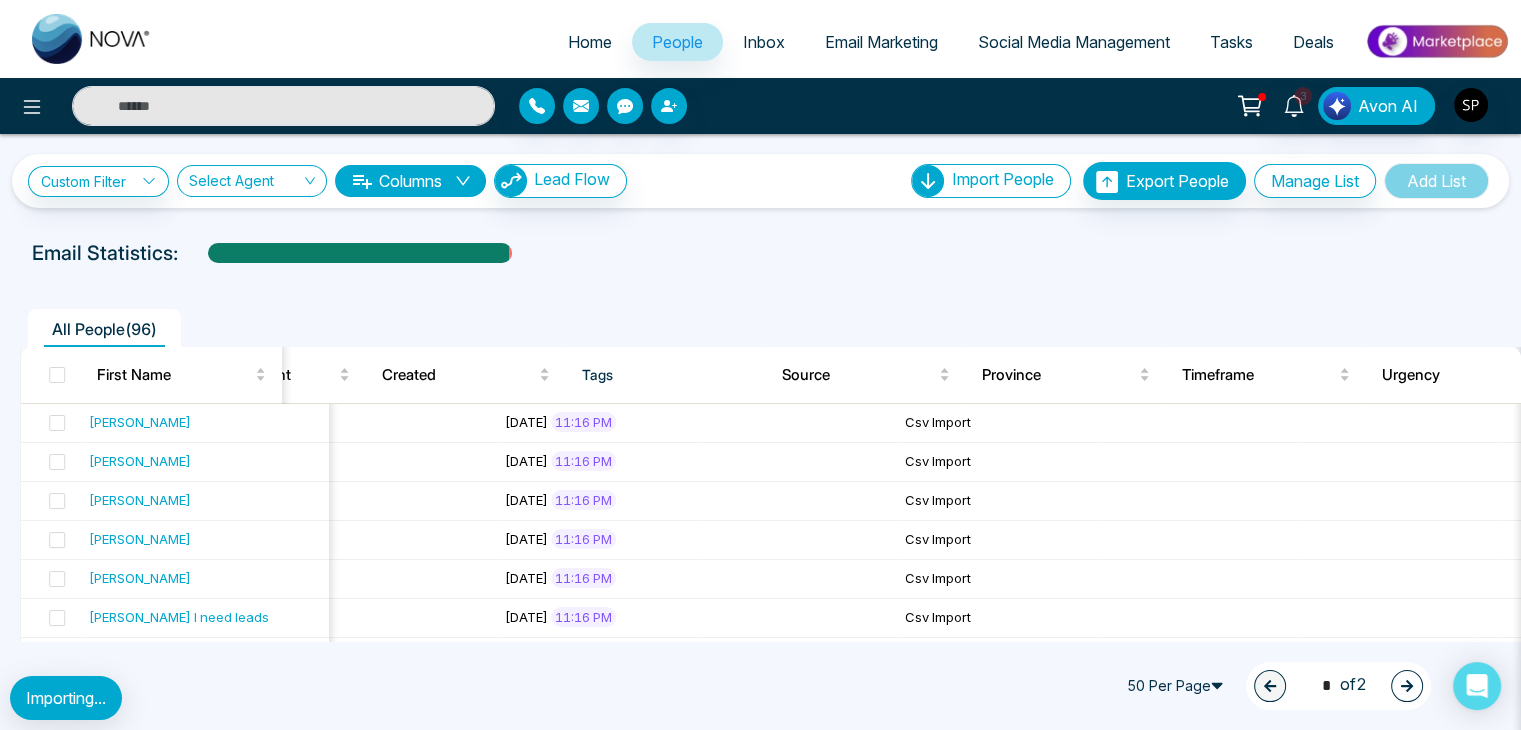 click at bounding box center (51, 375) 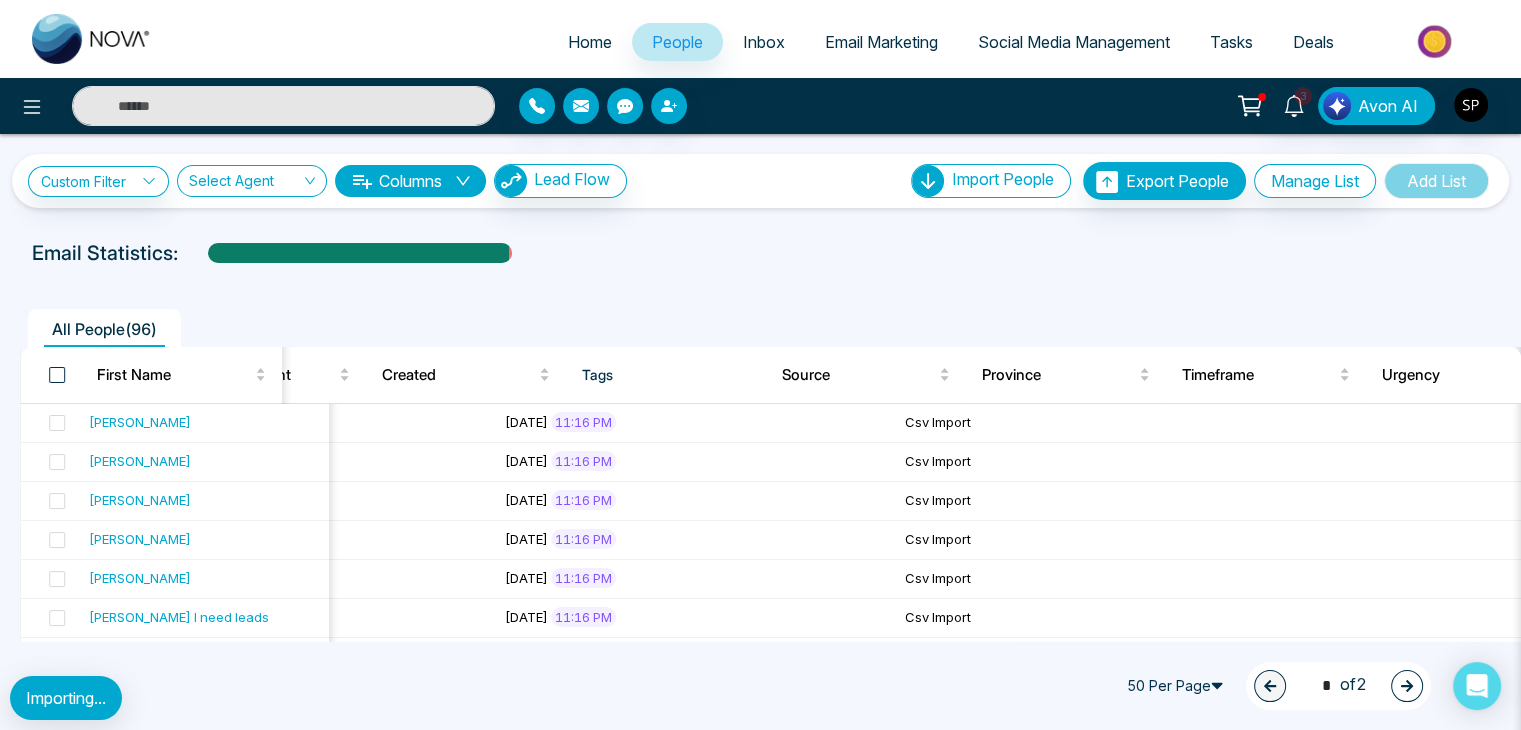 click at bounding box center [57, 375] 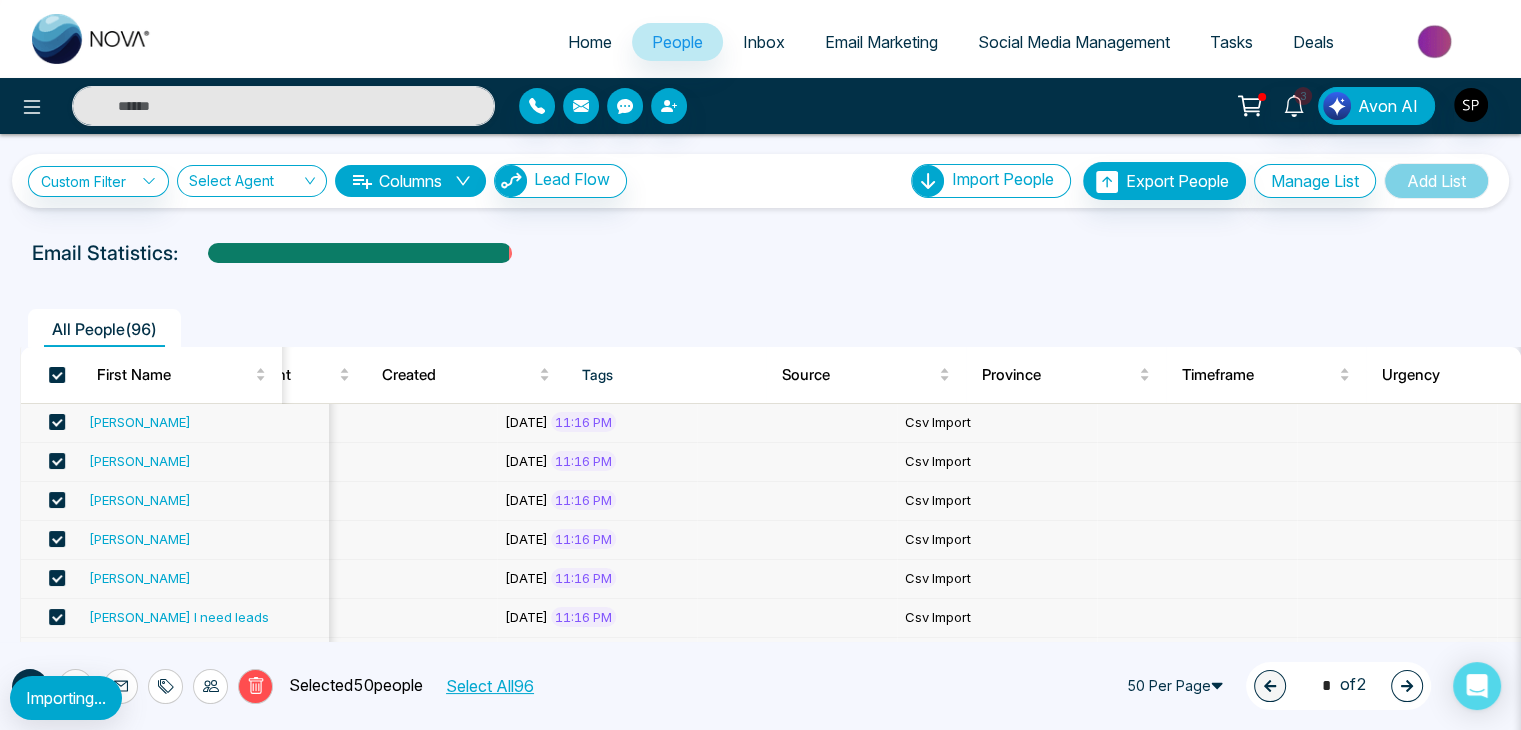 click on "Delete" at bounding box center [255, 686] 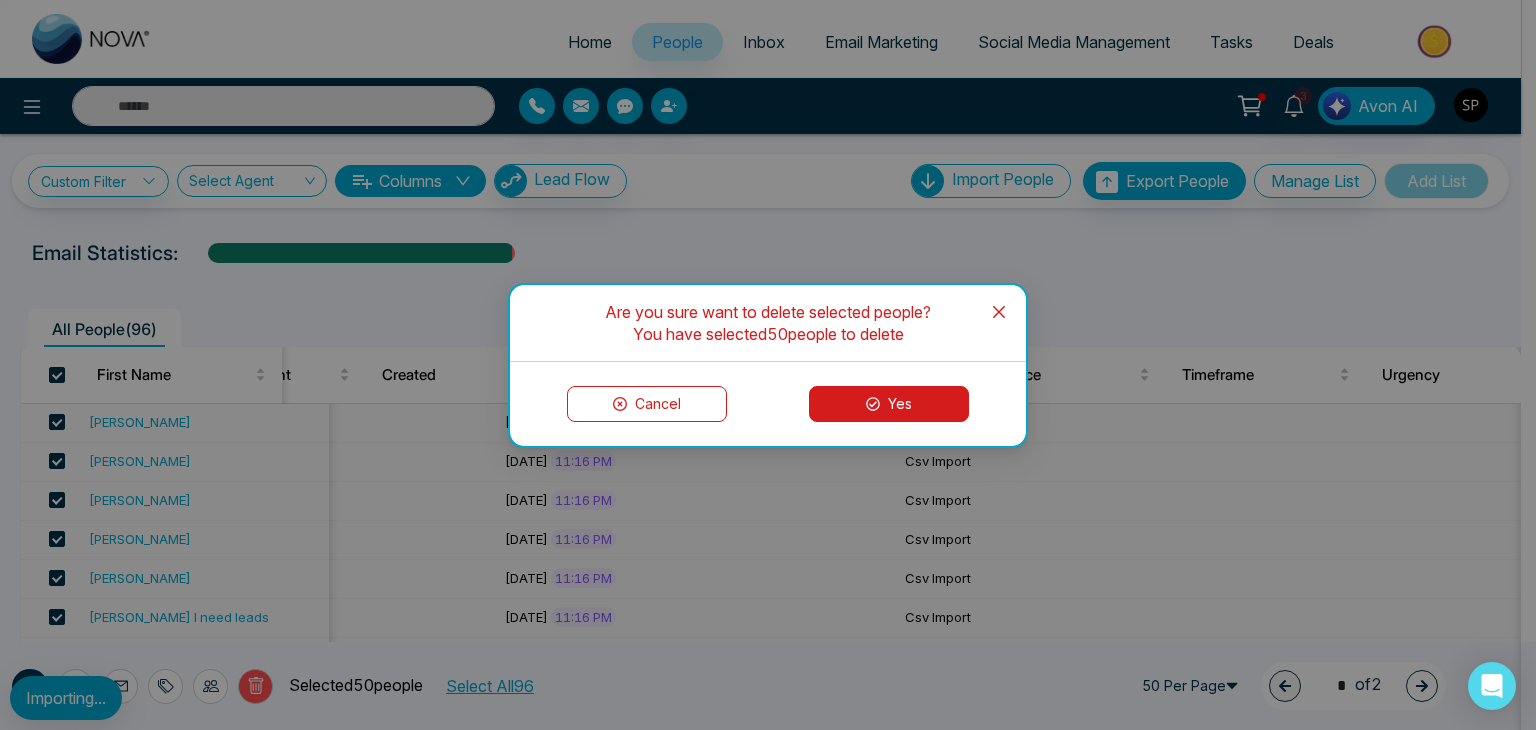 click on "Yes" at bounding box center [889, 404] 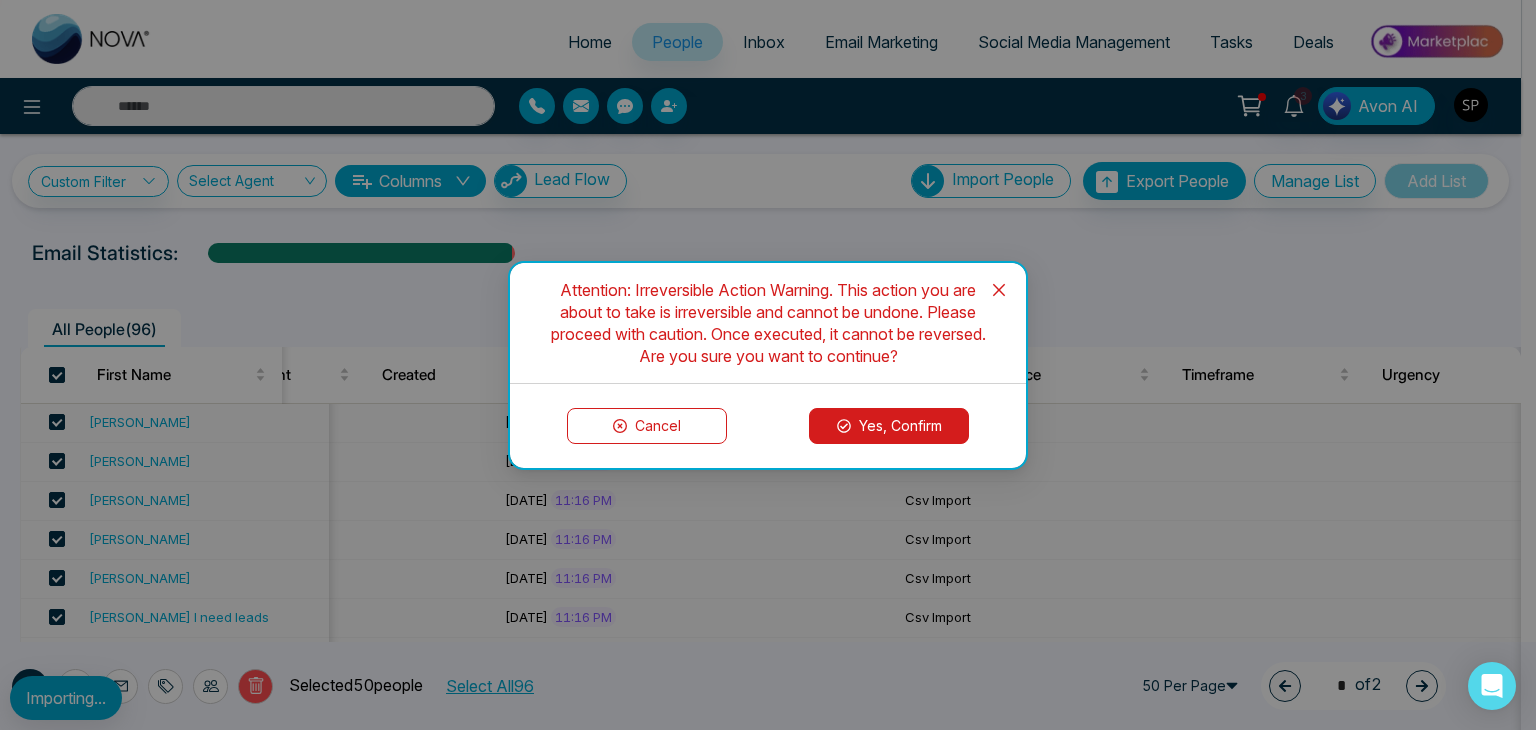 click on "Yes, Confirm" at bounding box center (889, 426) 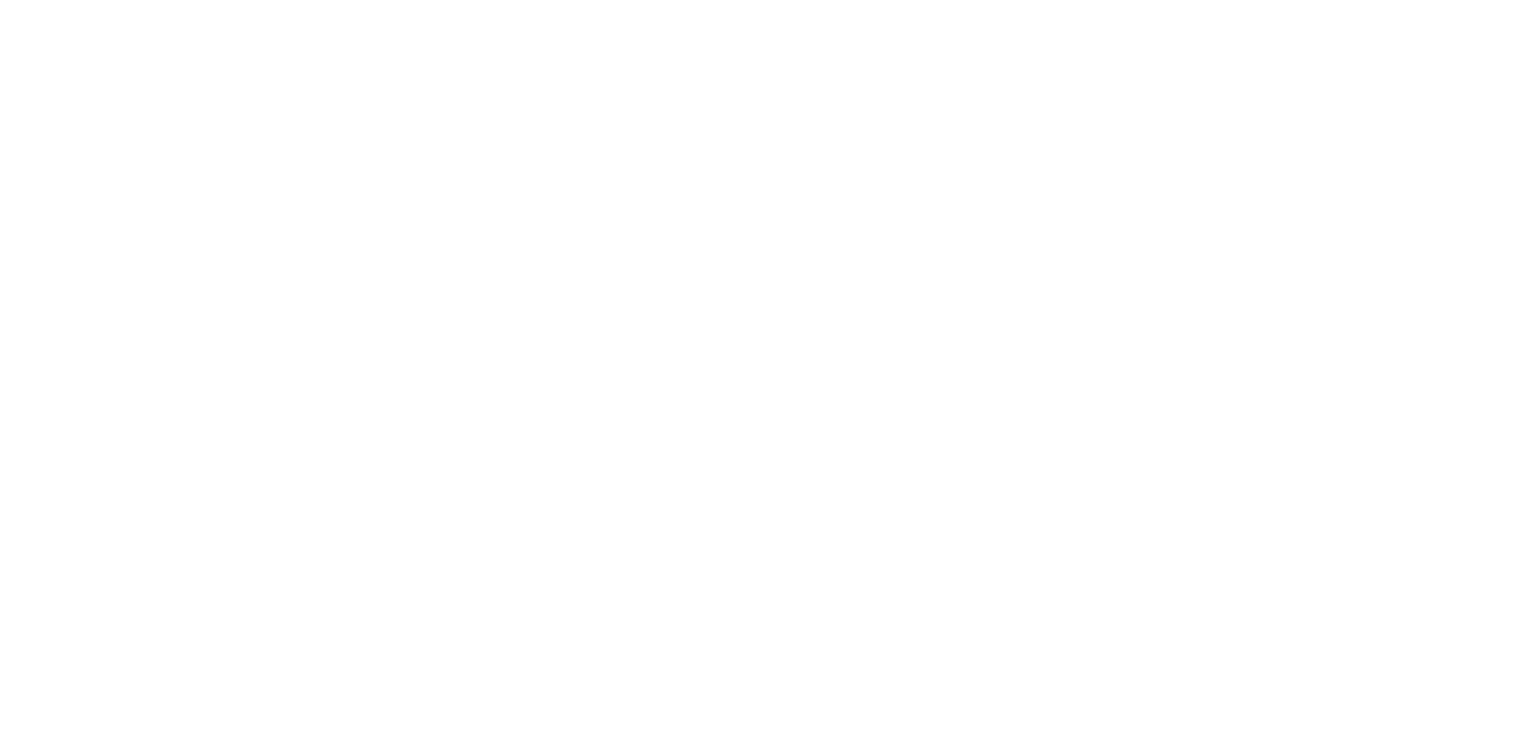 scroll, scrollTop: 0, scrollLeft: 0, axis: both 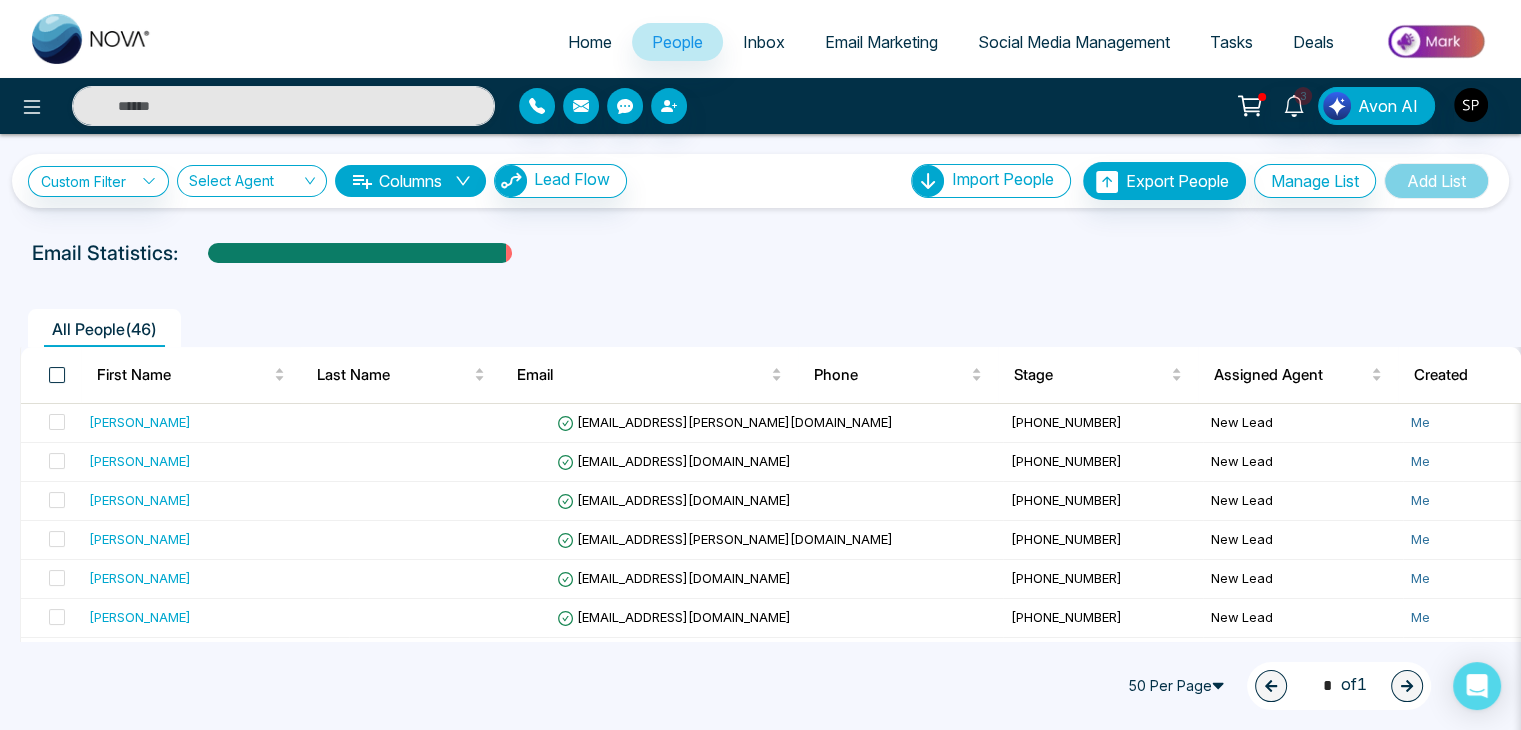 click at bounding box center [57, 375] 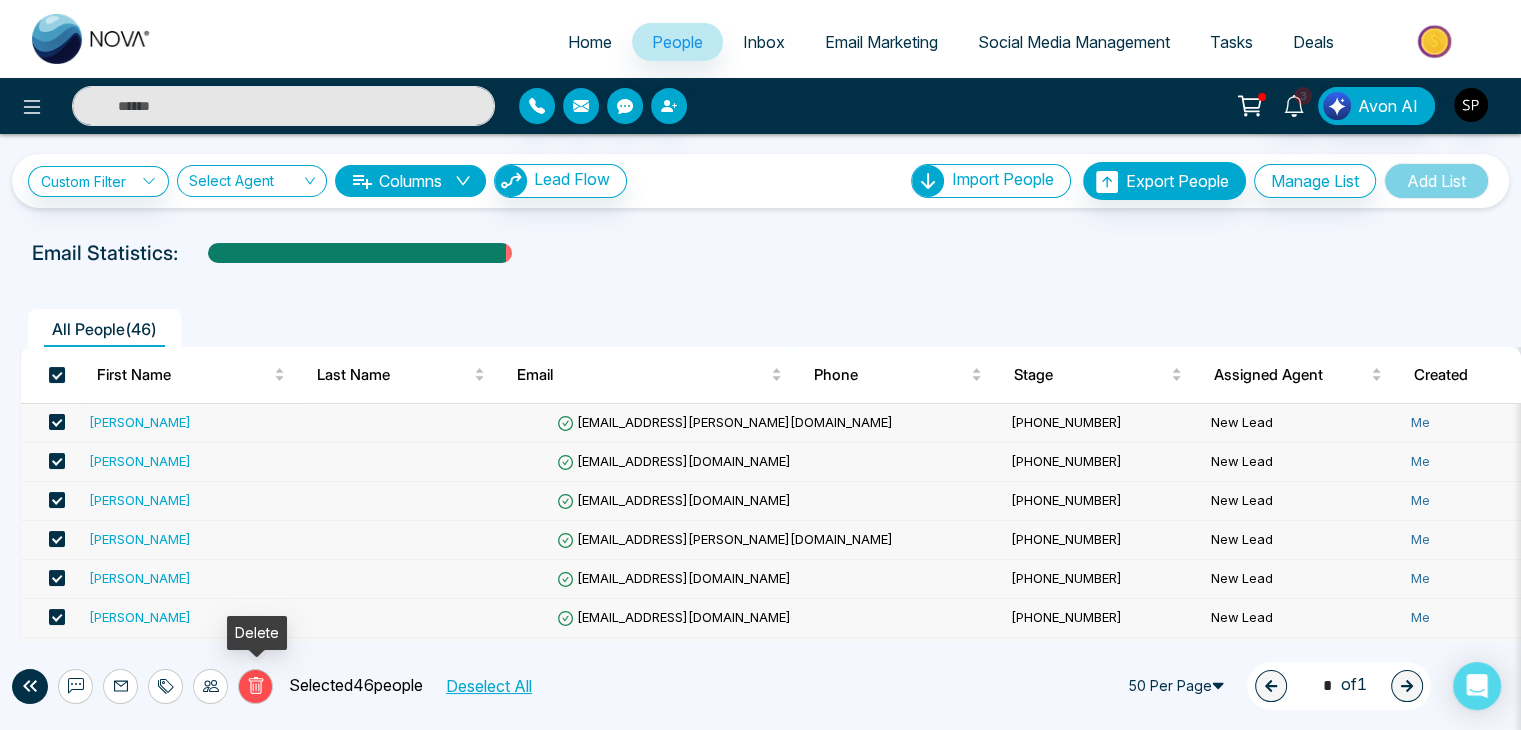 click 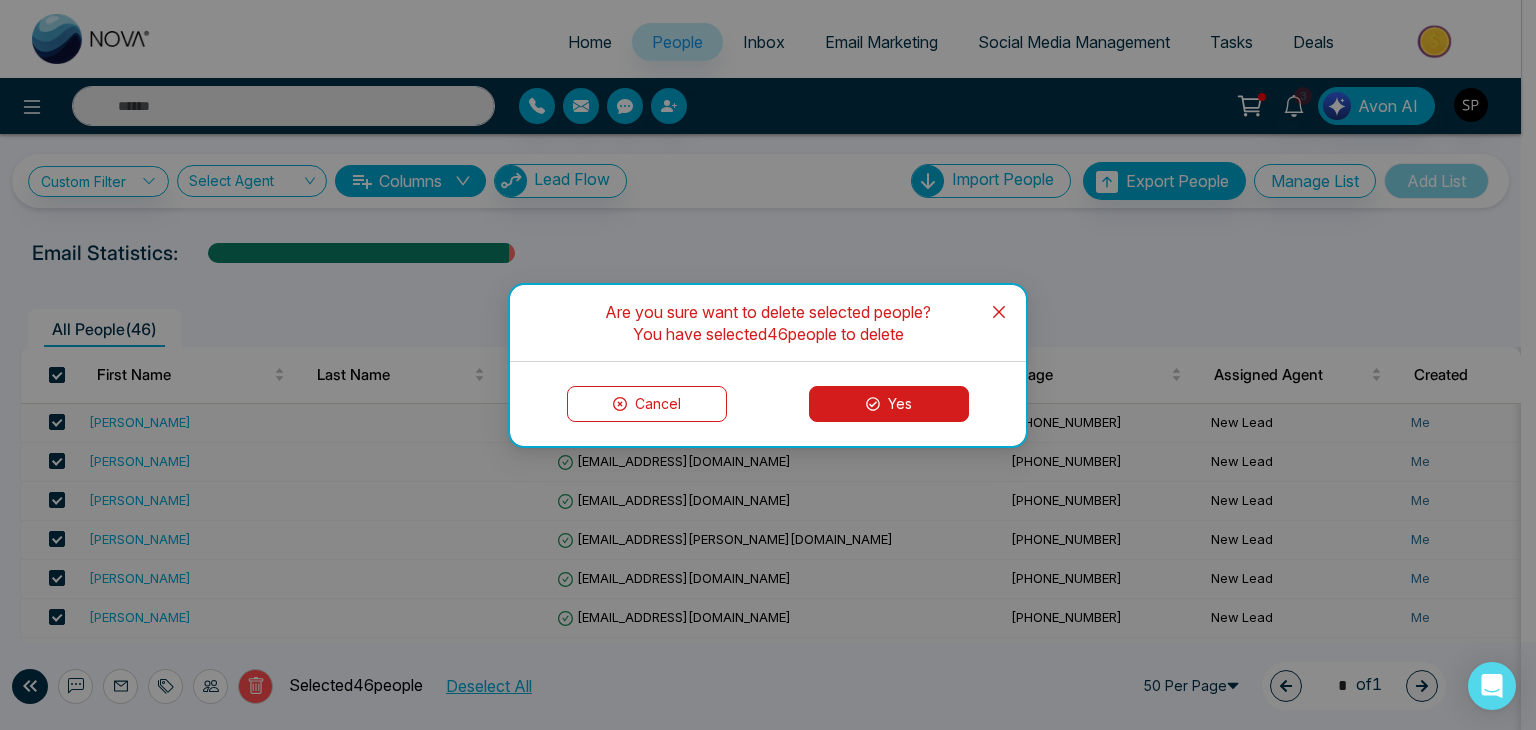 click on "Yes" at bounding box center [889, 404] 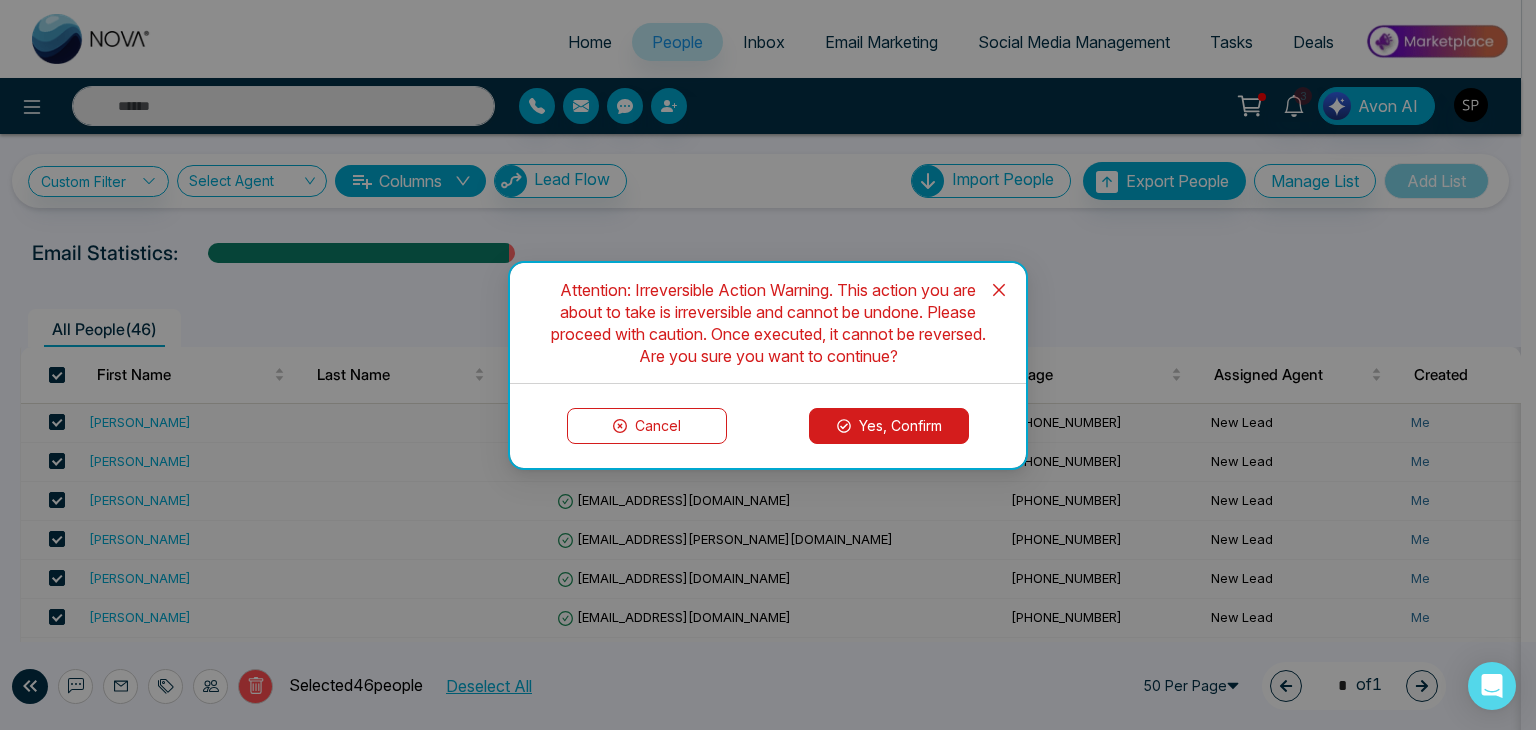click on "Yes, Confirm" at bounding box center (889, 426) 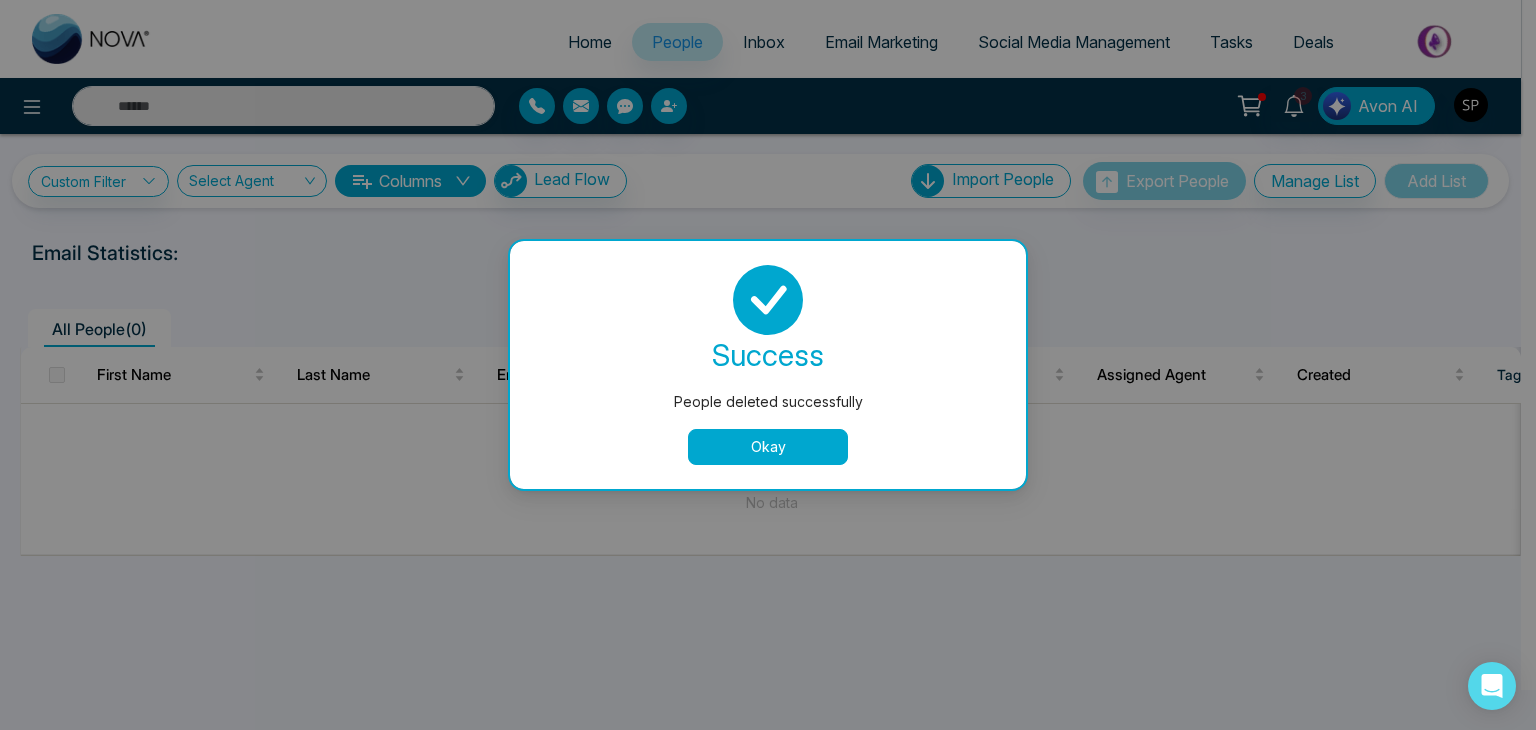 click on "Okay" at bounding box center (768, 447) 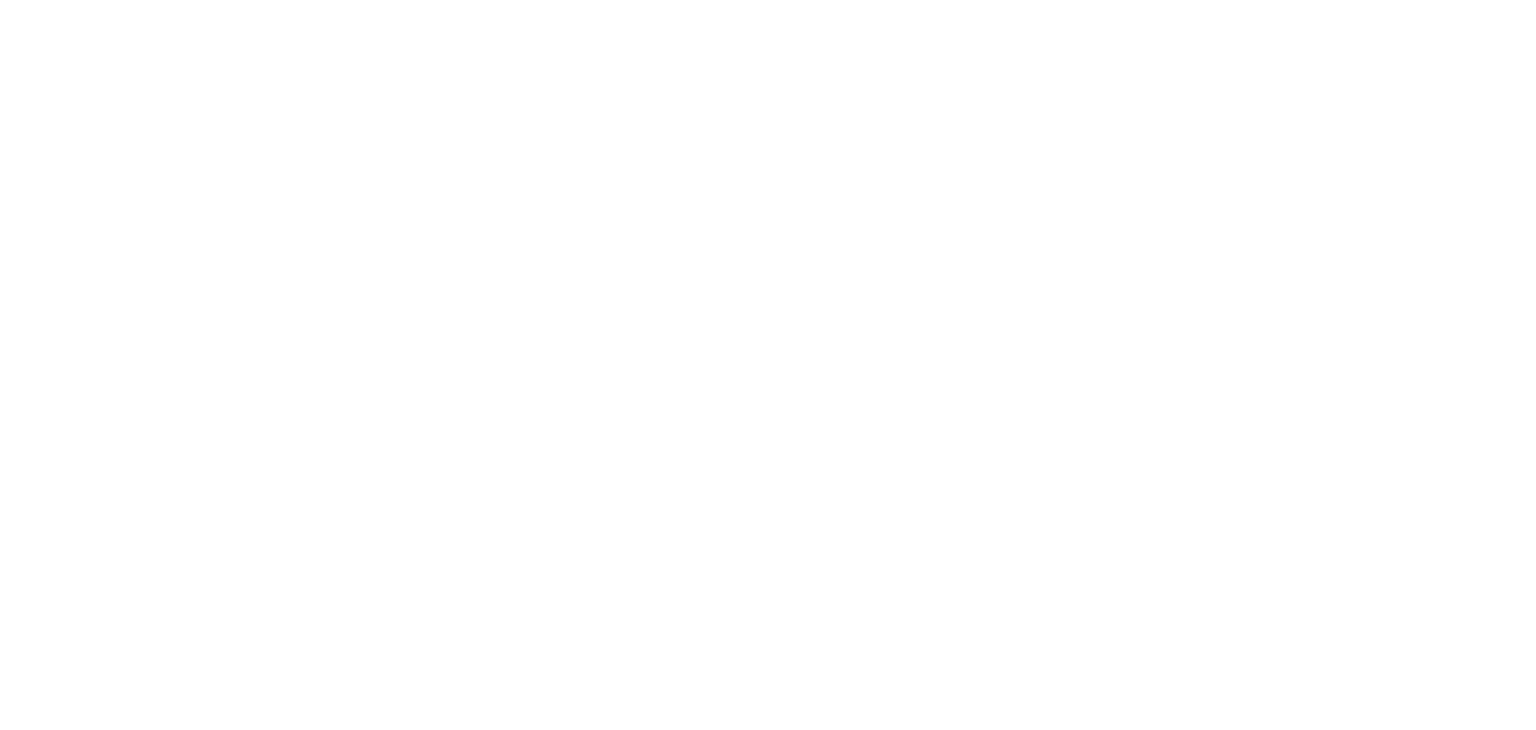 scroll, scrollTop: 0, scrollLeft: 0, axis: both 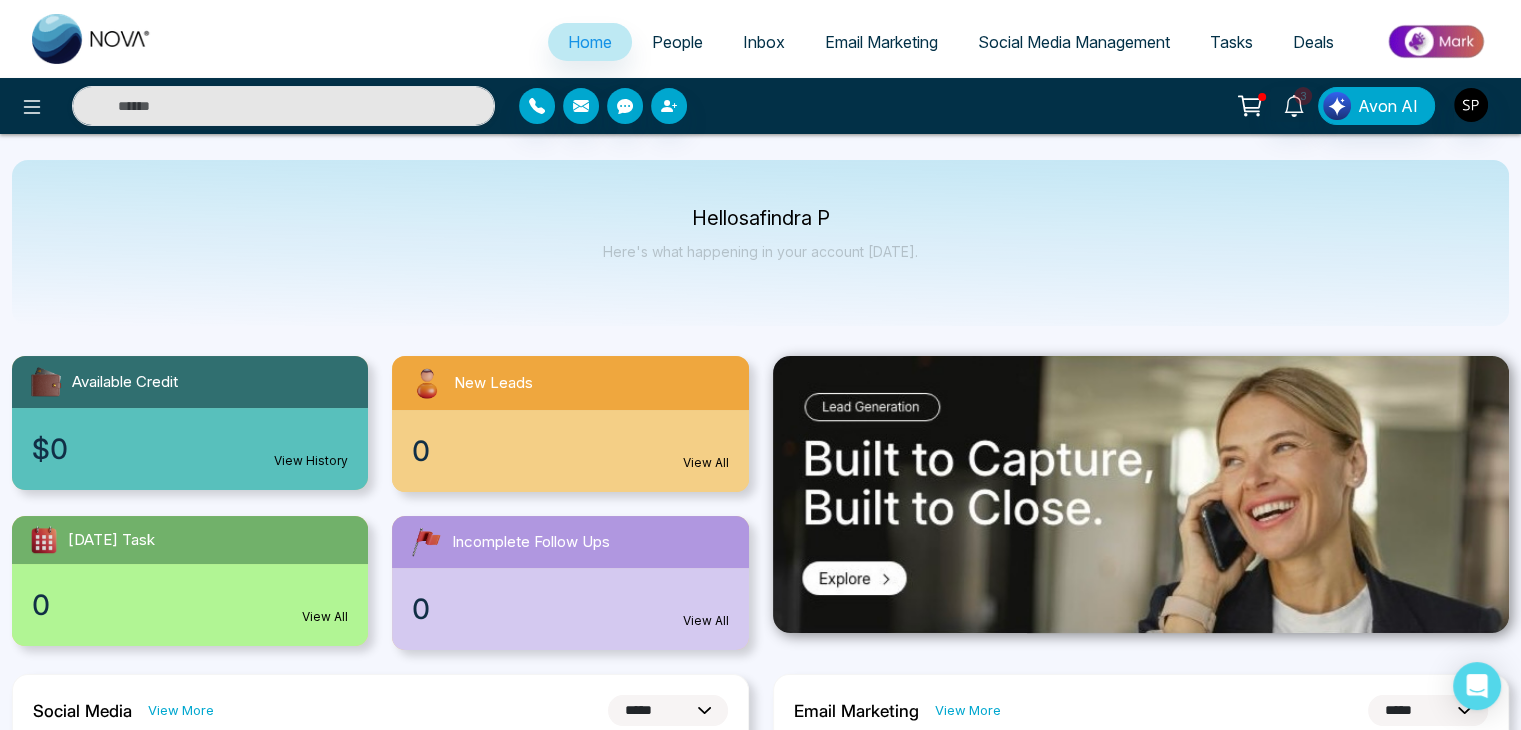 click on "People" at bounding box center [677, 42] 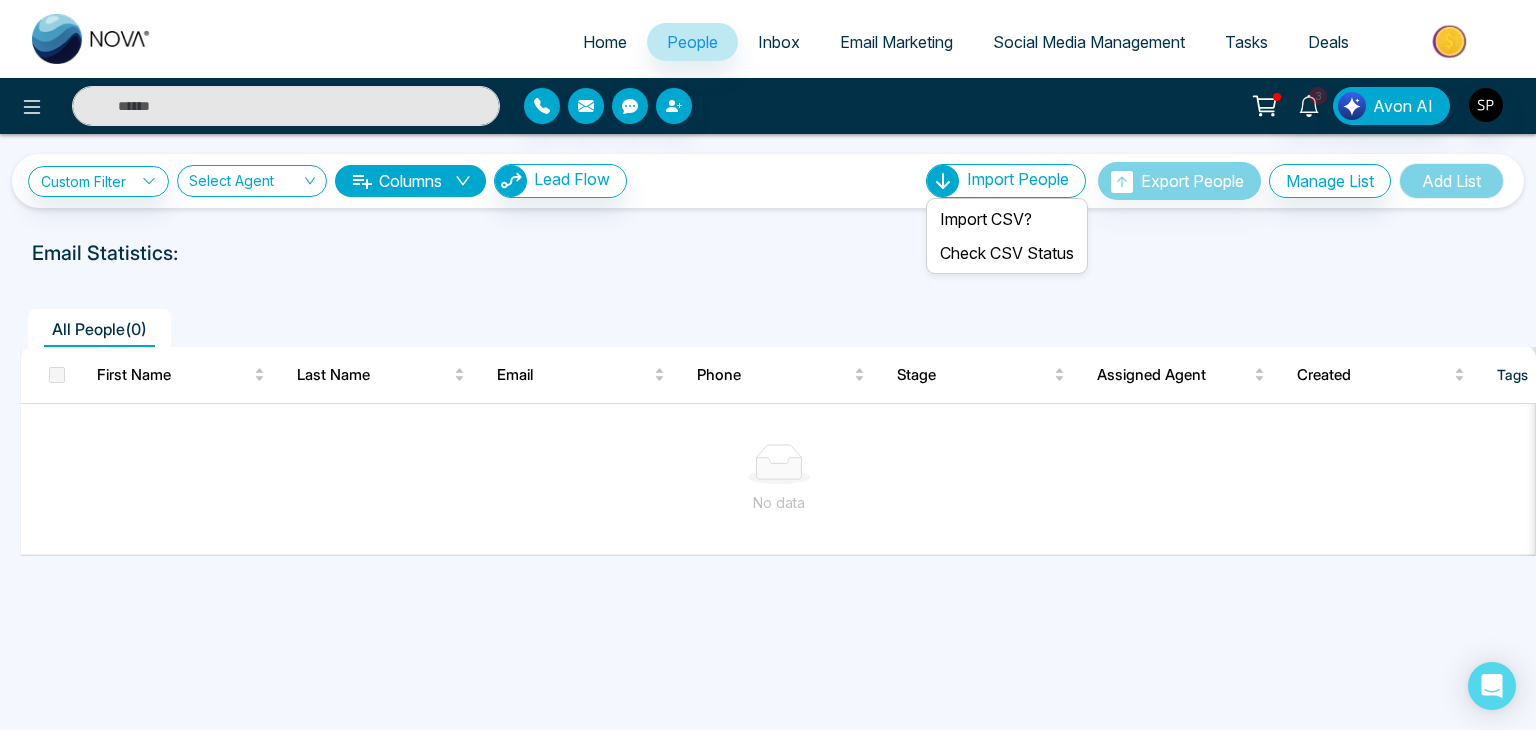 click on "Import People" at bounding box center (1018, 179) 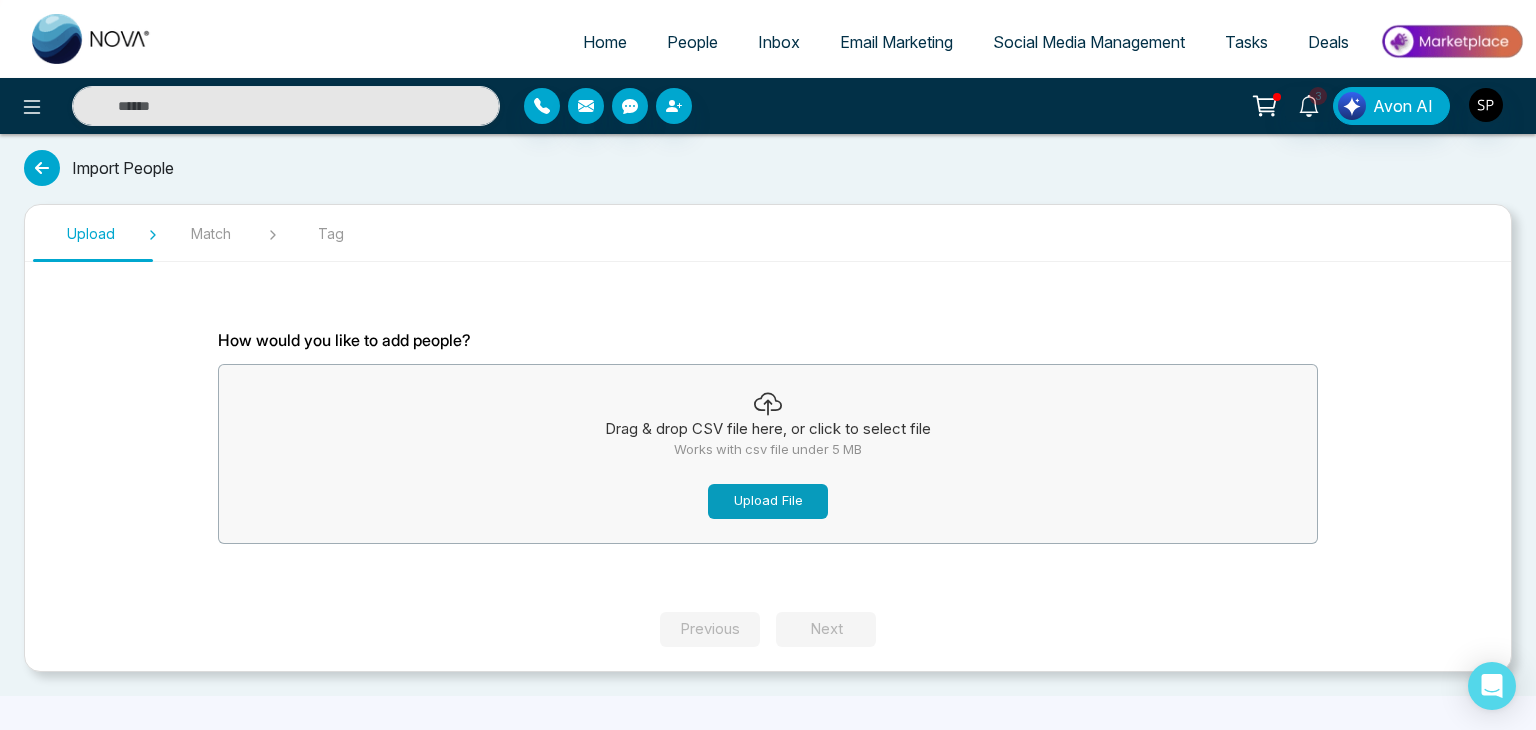 click on "Upload File" at bounding box center [768, 501] 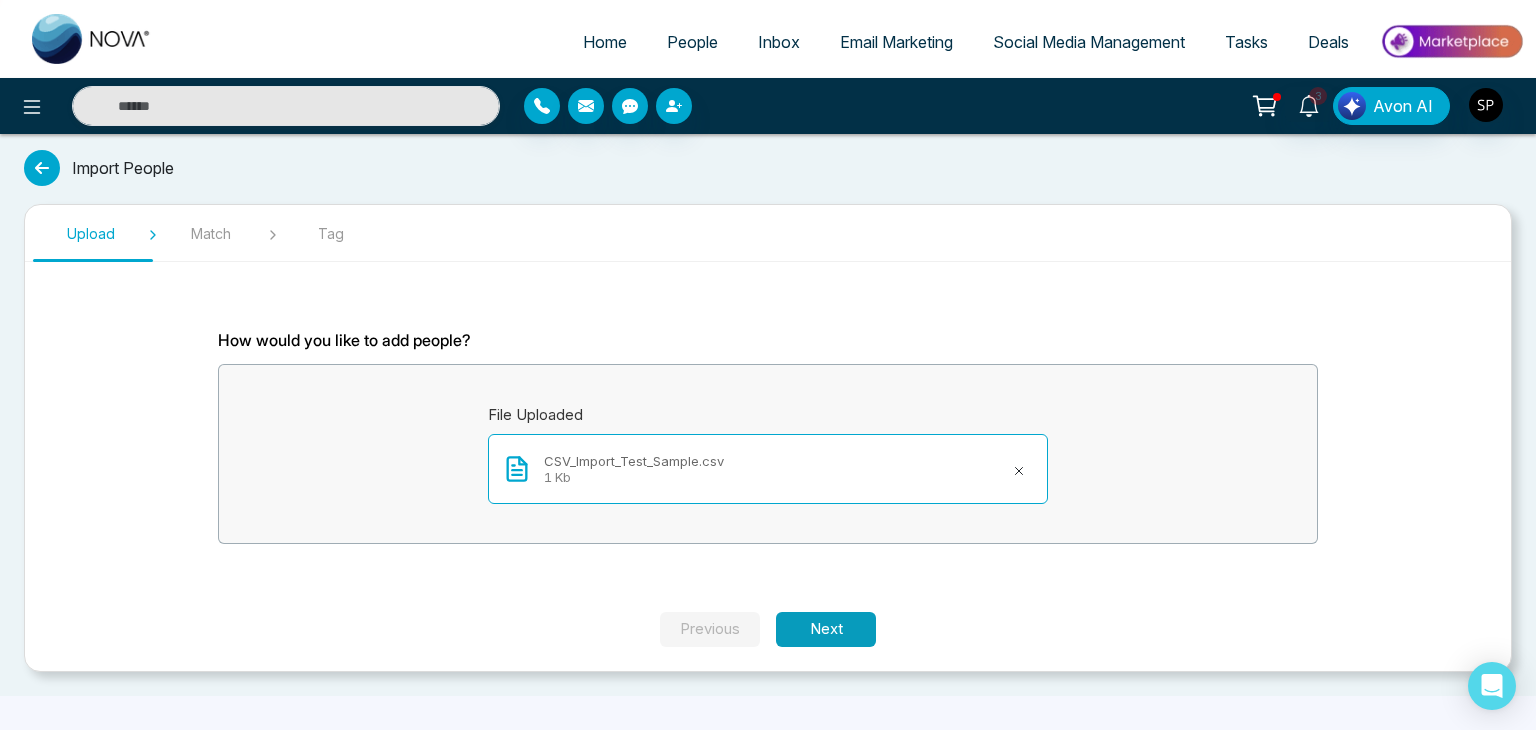 click on "Next" at bounding box center (826, 629) 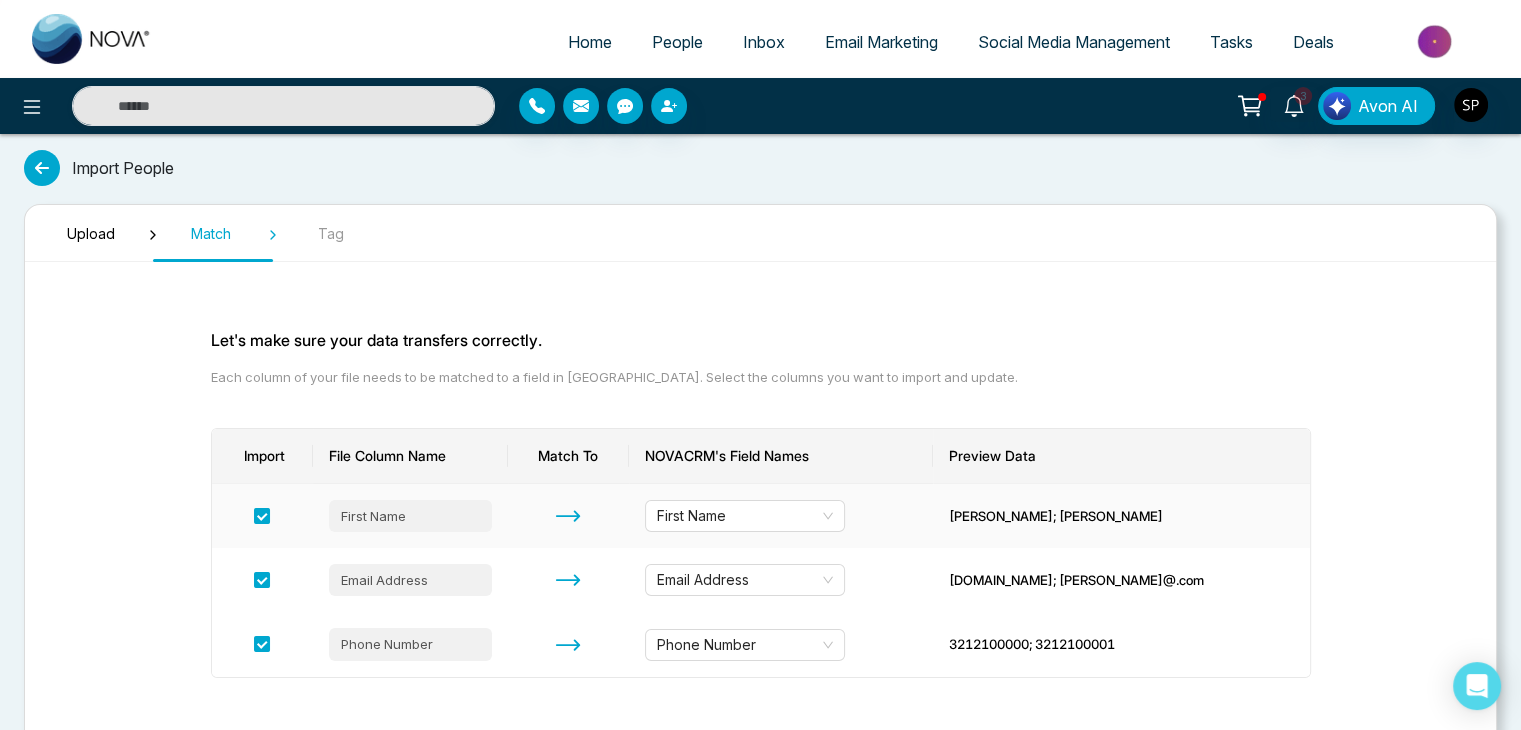 scroll, scrollTop: 104, scrollLeft: 0, axis: vertical 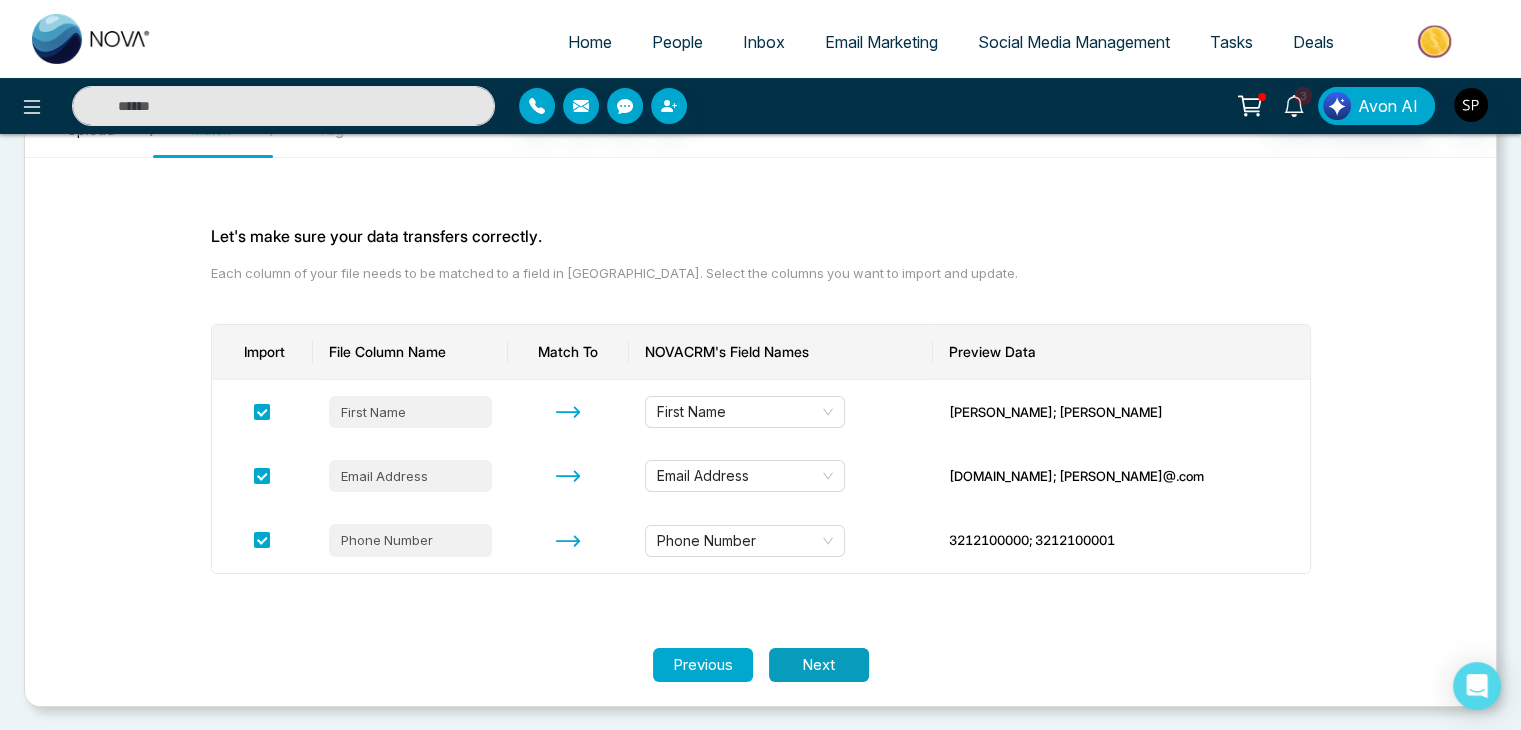 click on "Next" at bounding box center [819, 665] 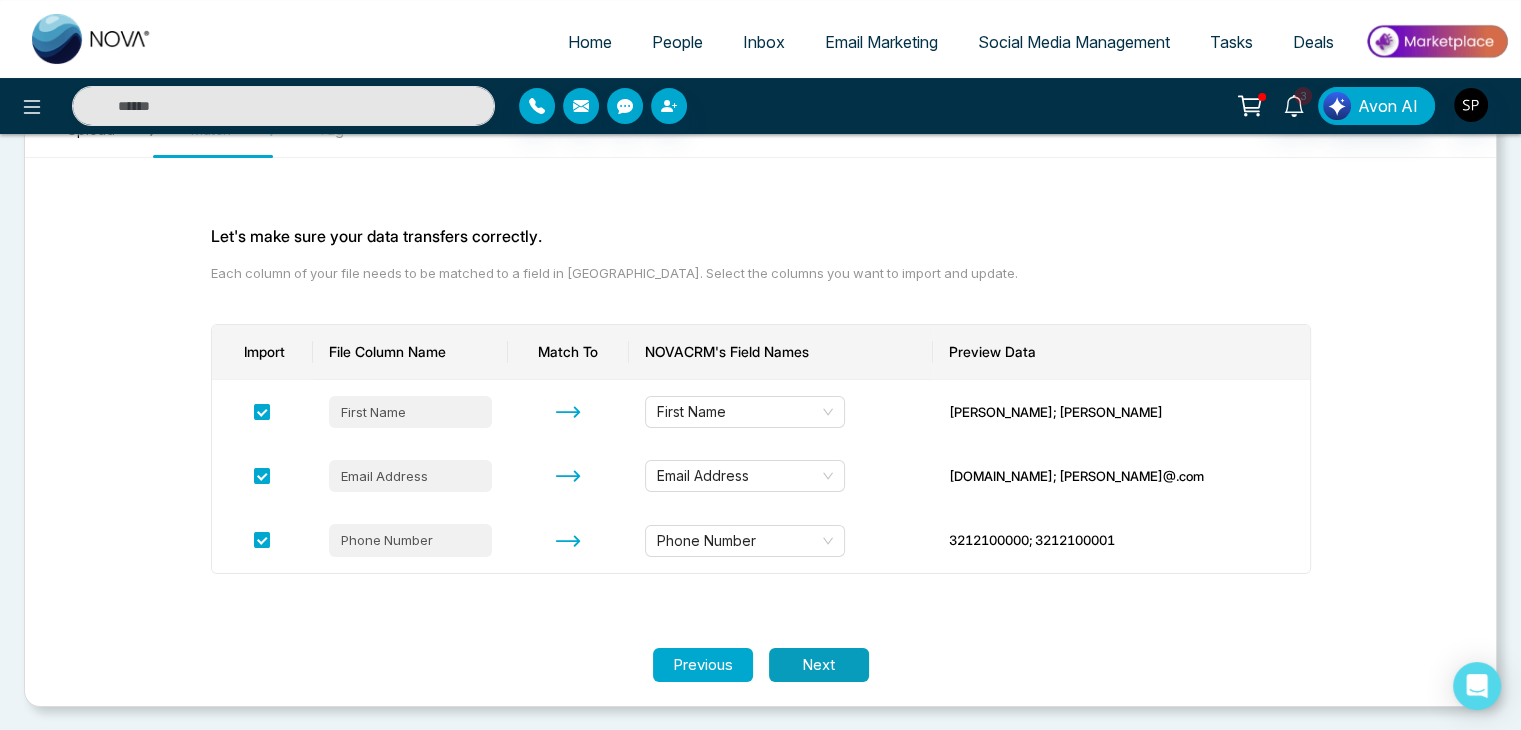scroll, scrollTop: 0, scrollLeft: 0, axis: both 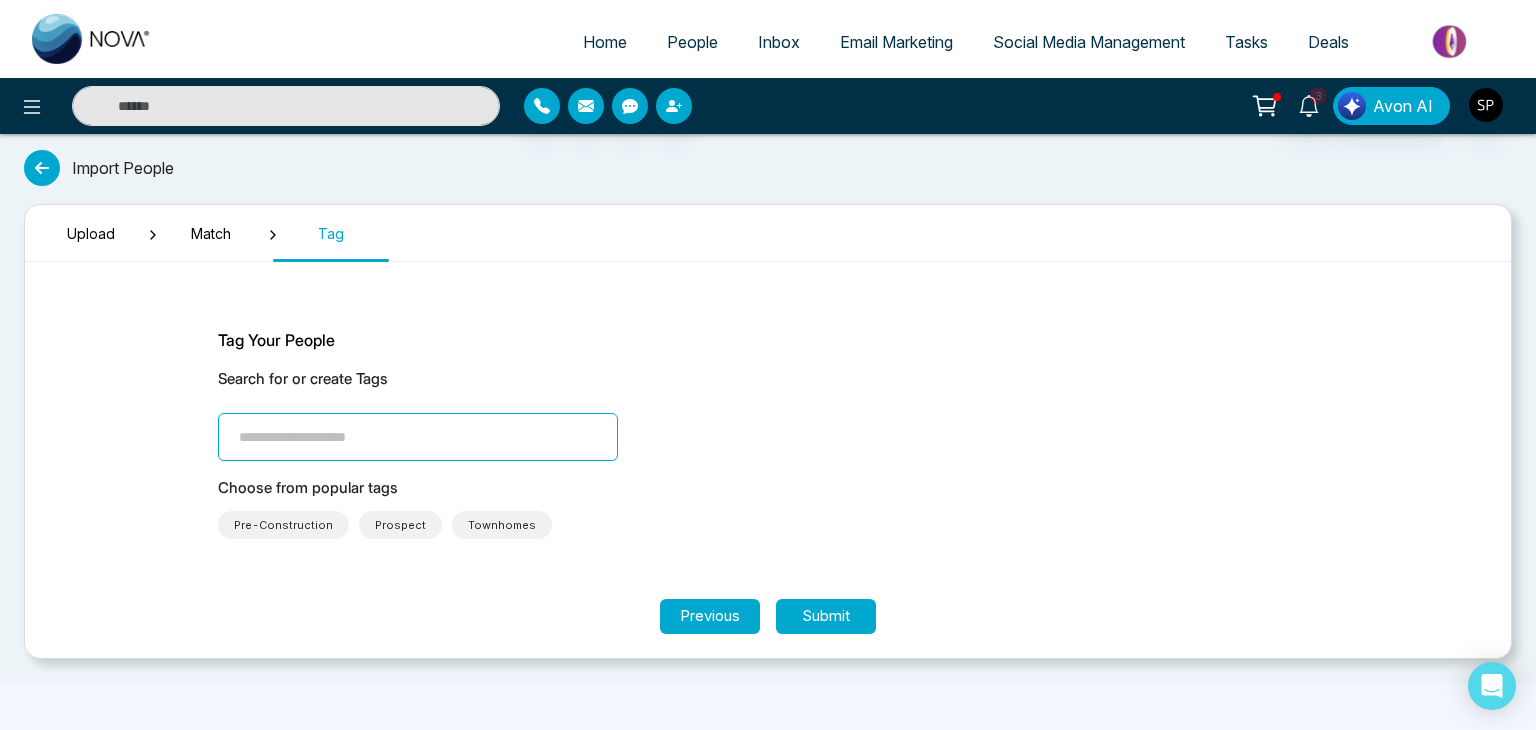 click at bounding box center [418, 437] 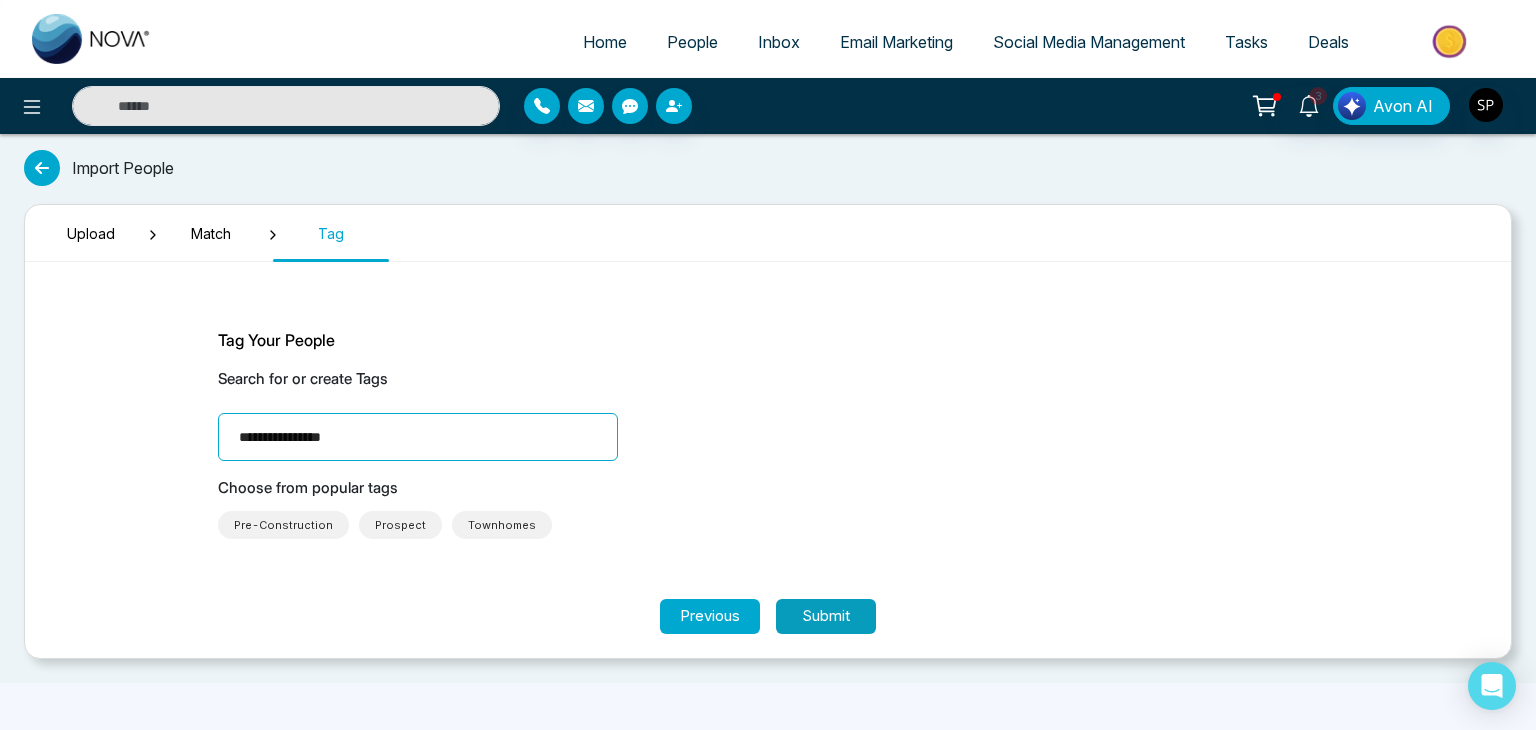 type on "**********" 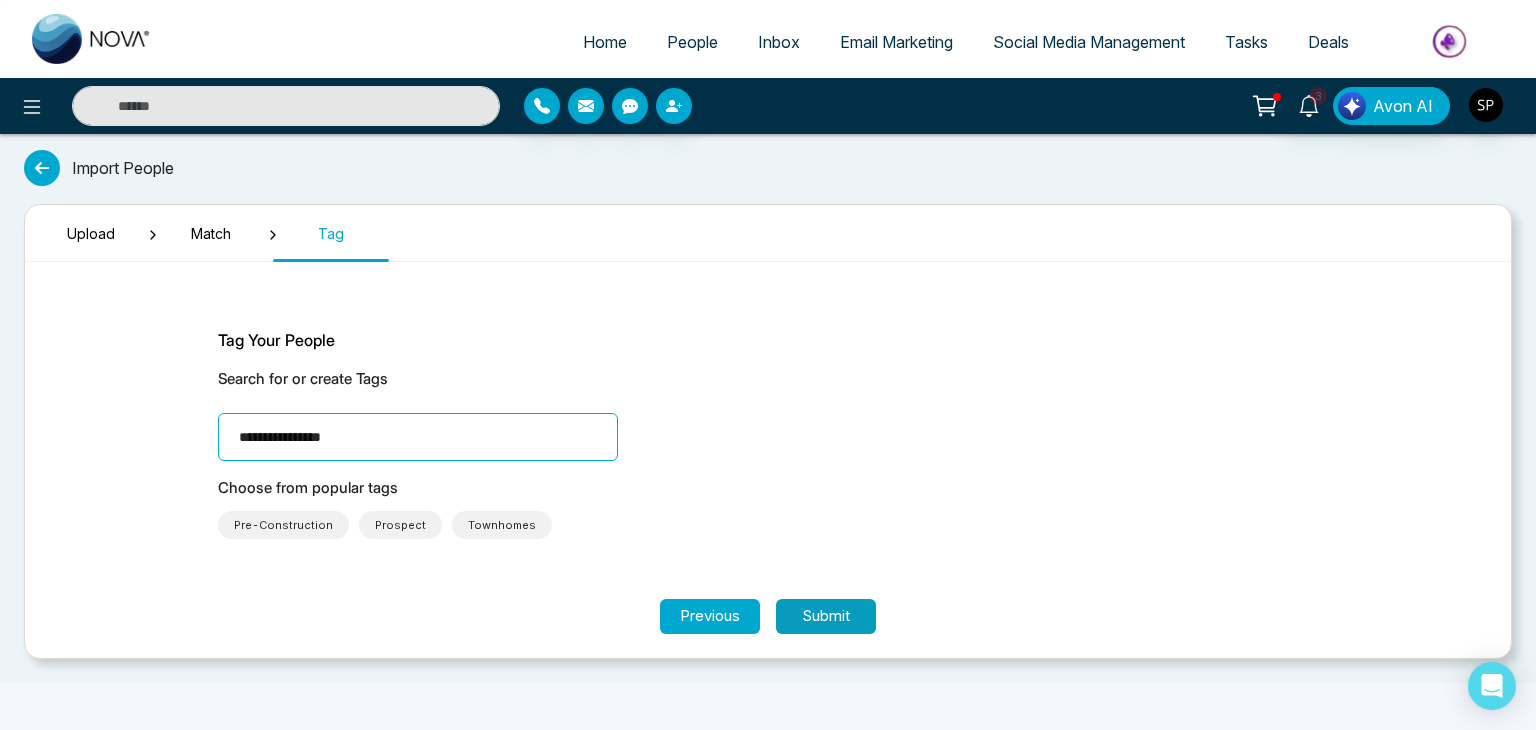 click on "Submit" at bounding box center [826, 616] 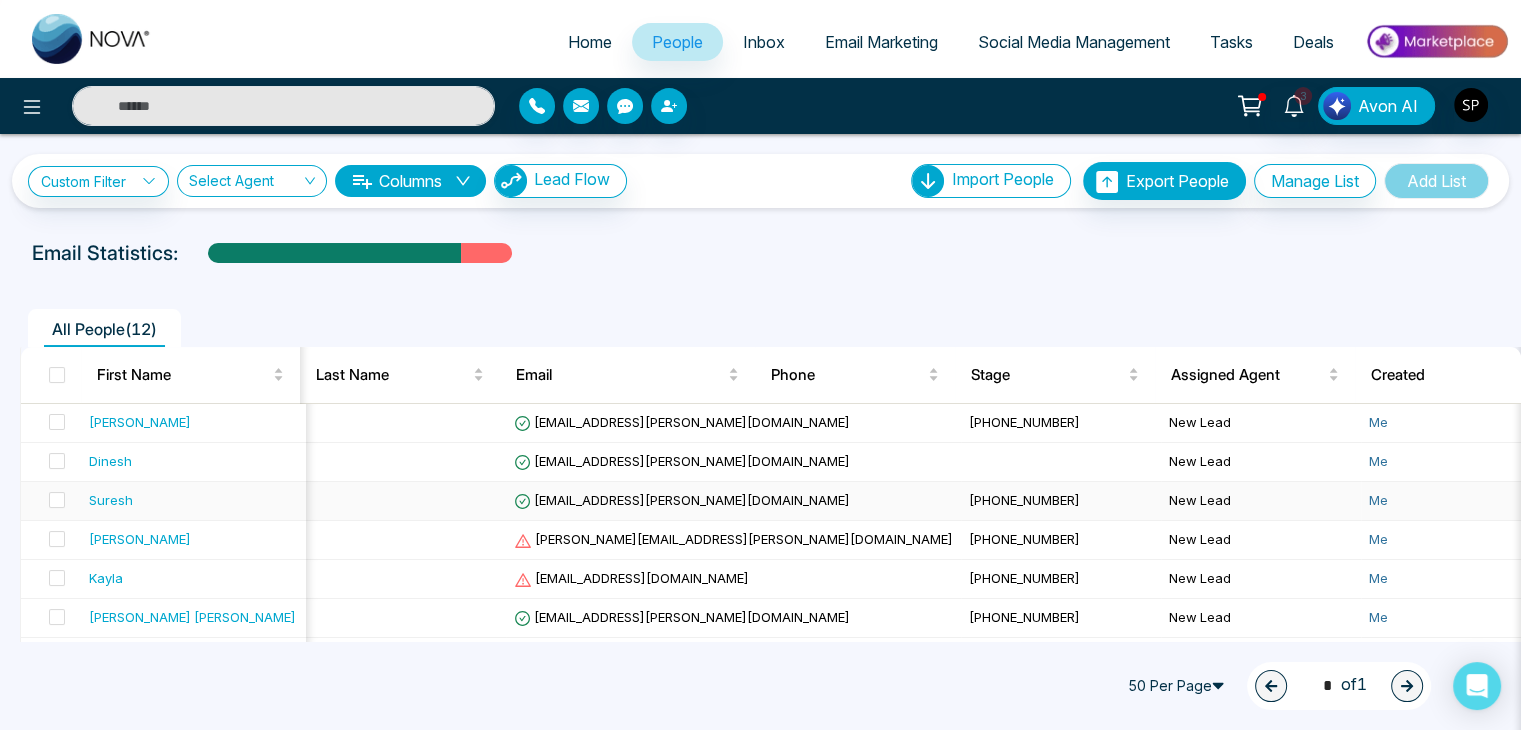 scroll, scrollTop: 0, scrollLeft: 332, axis: horizontal 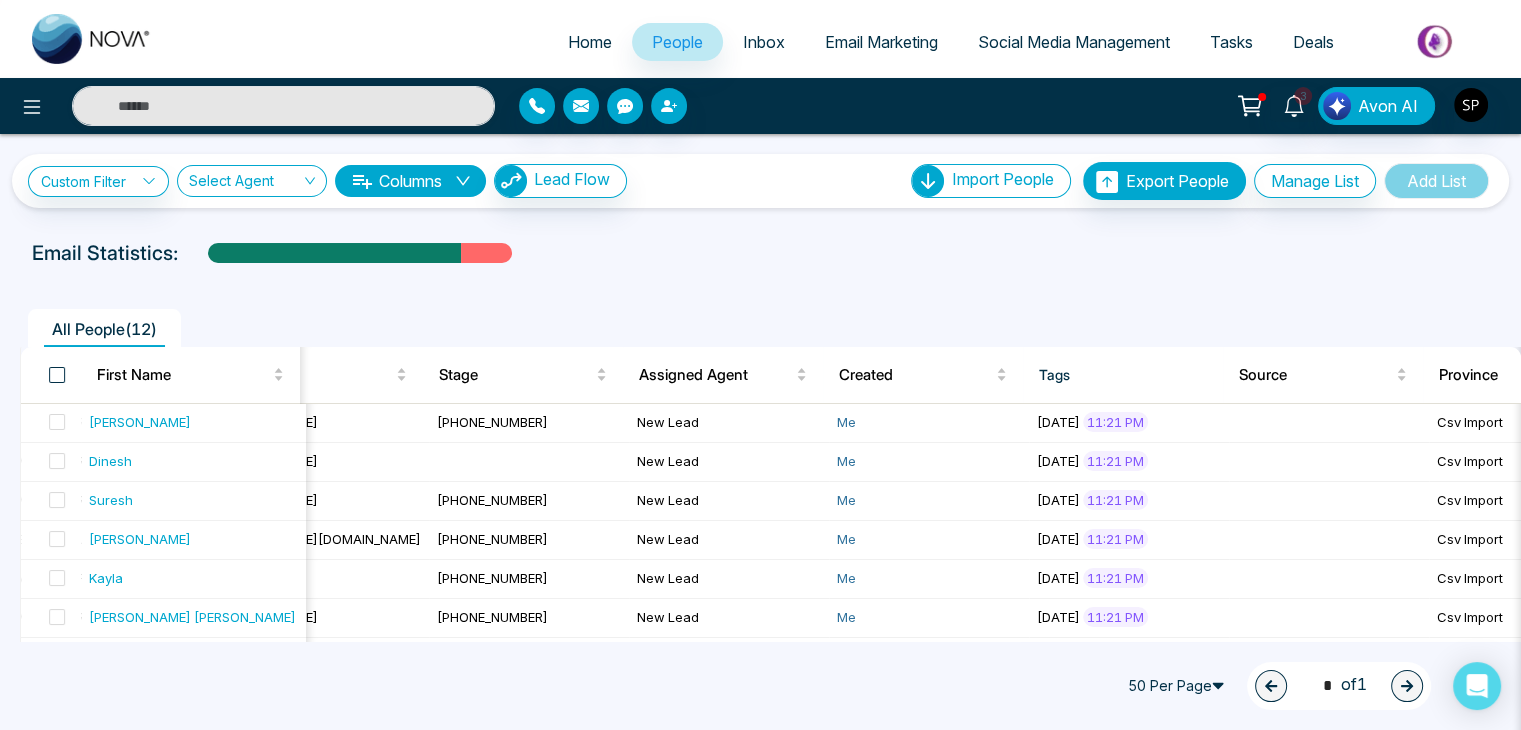 click at bounding box center [57, 375] 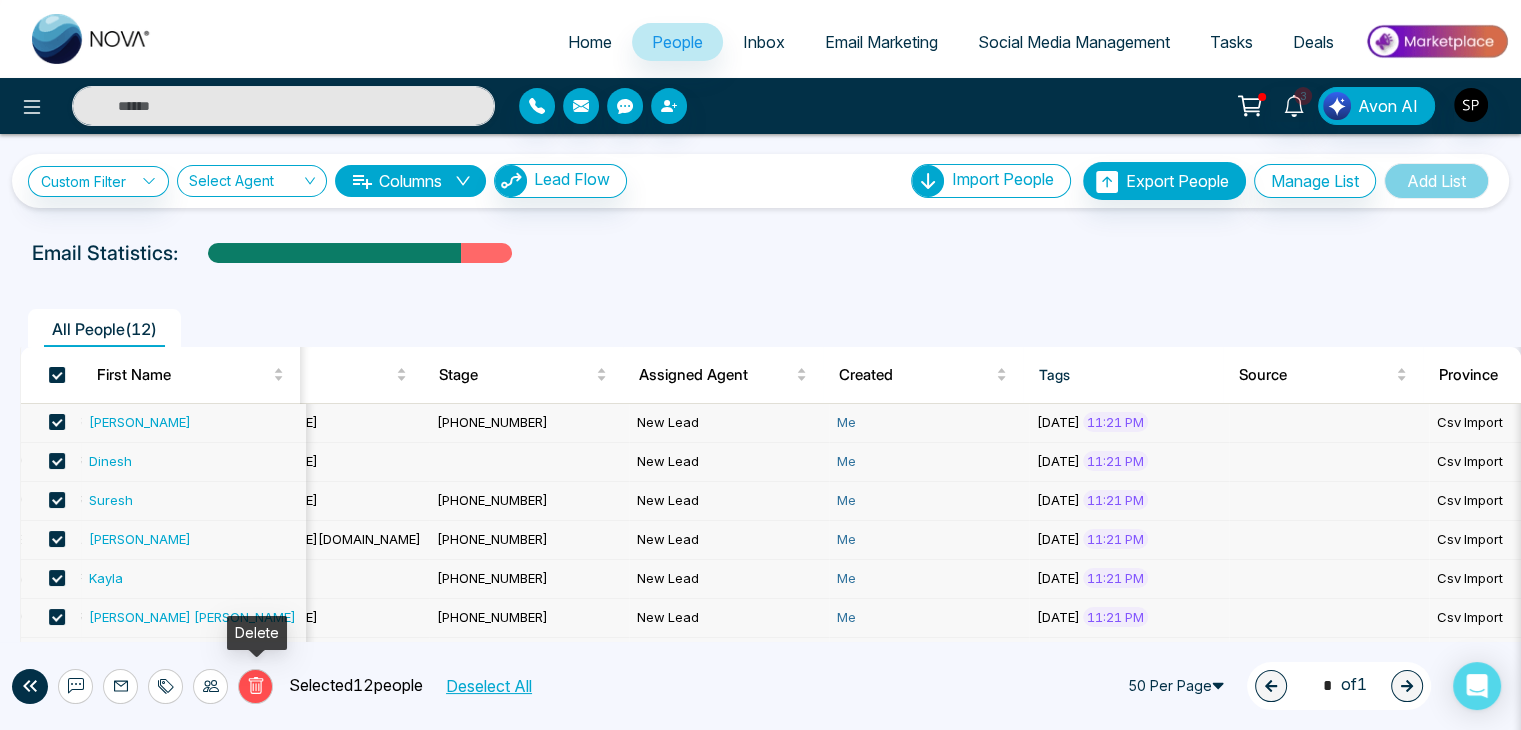 click 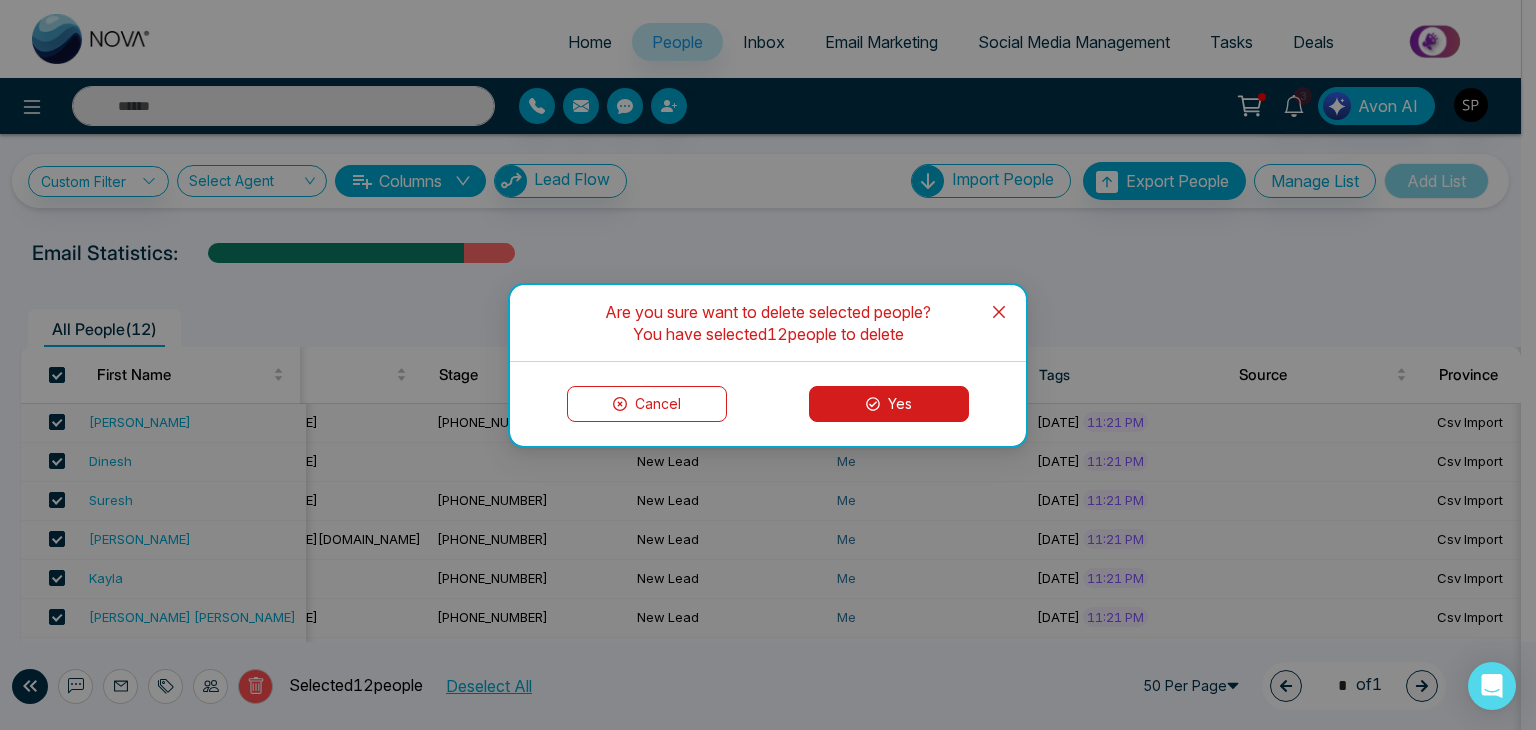 click on "Yes" at bounding box center (889, 404) 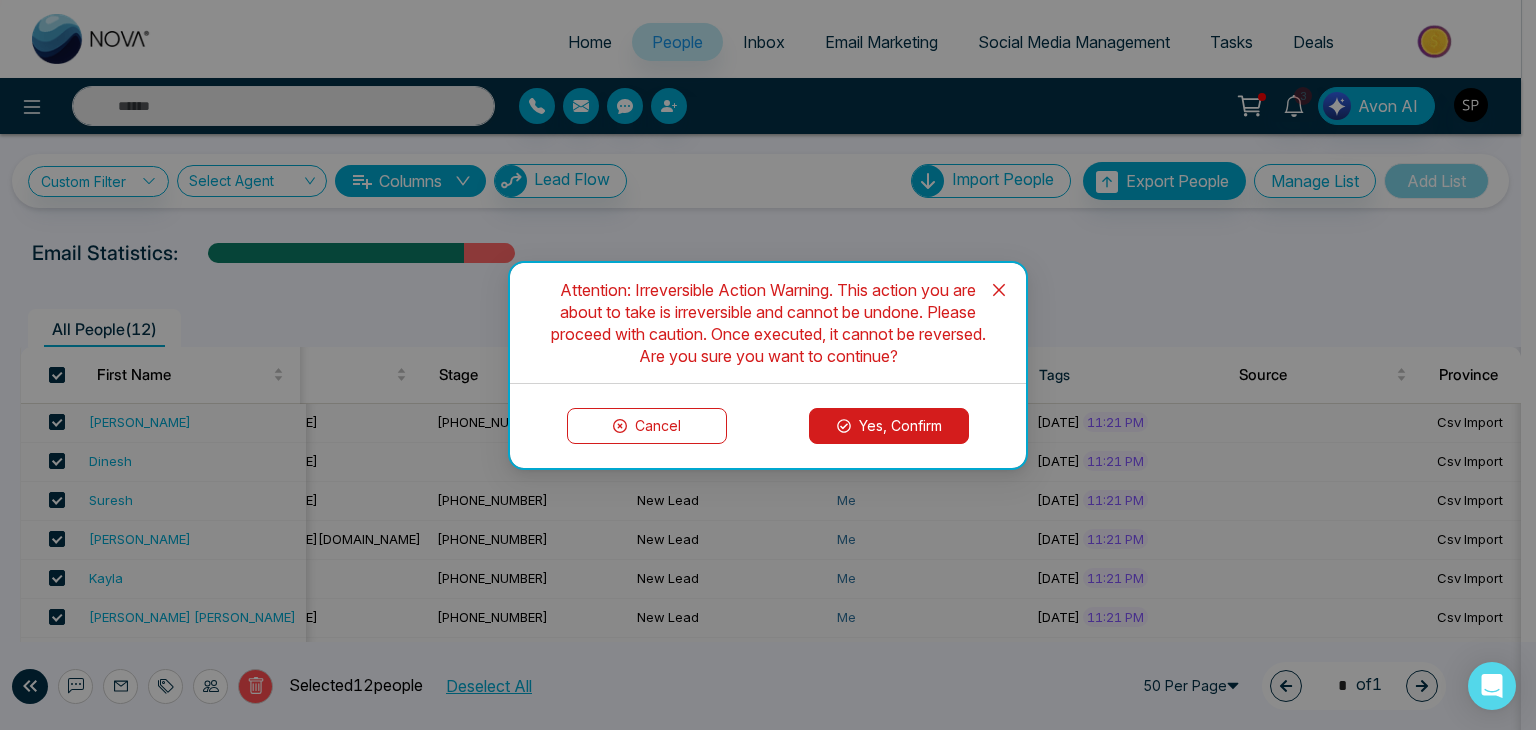 click on "Yes, Confirm" at bounding box center [889, 426] 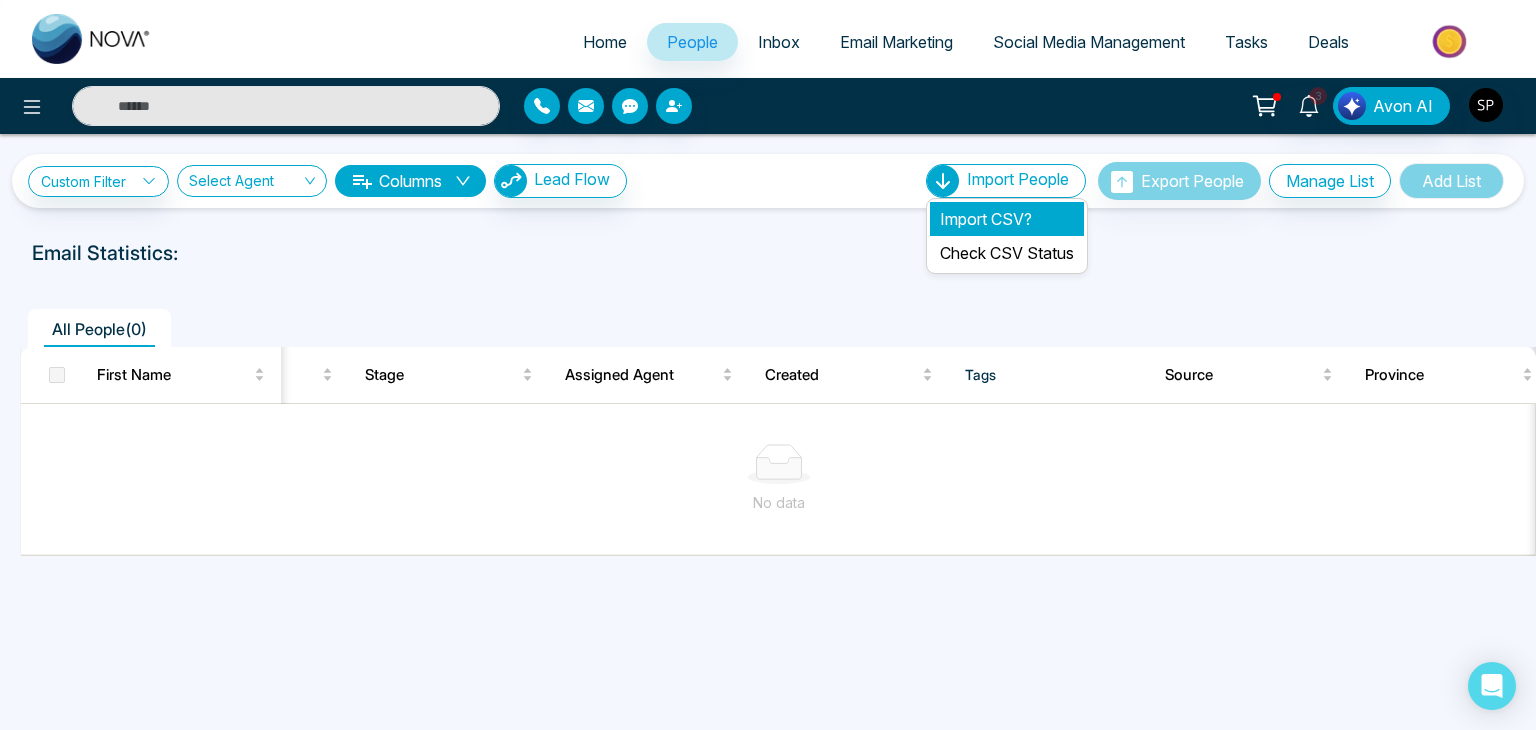 click on "Import CSV?" at bounding box center [1007, 219] 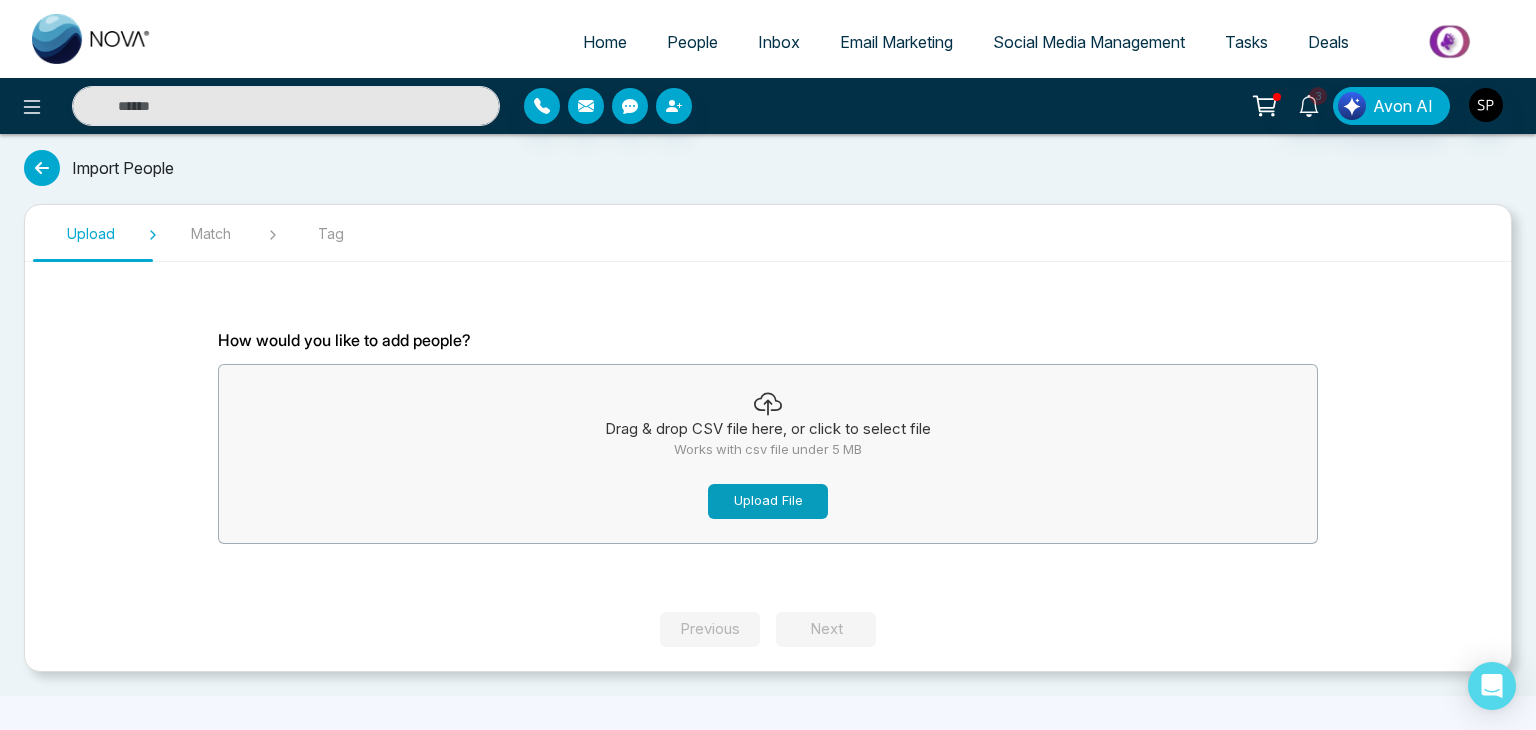 click on "Upload File" at bounding box center [768, 501] 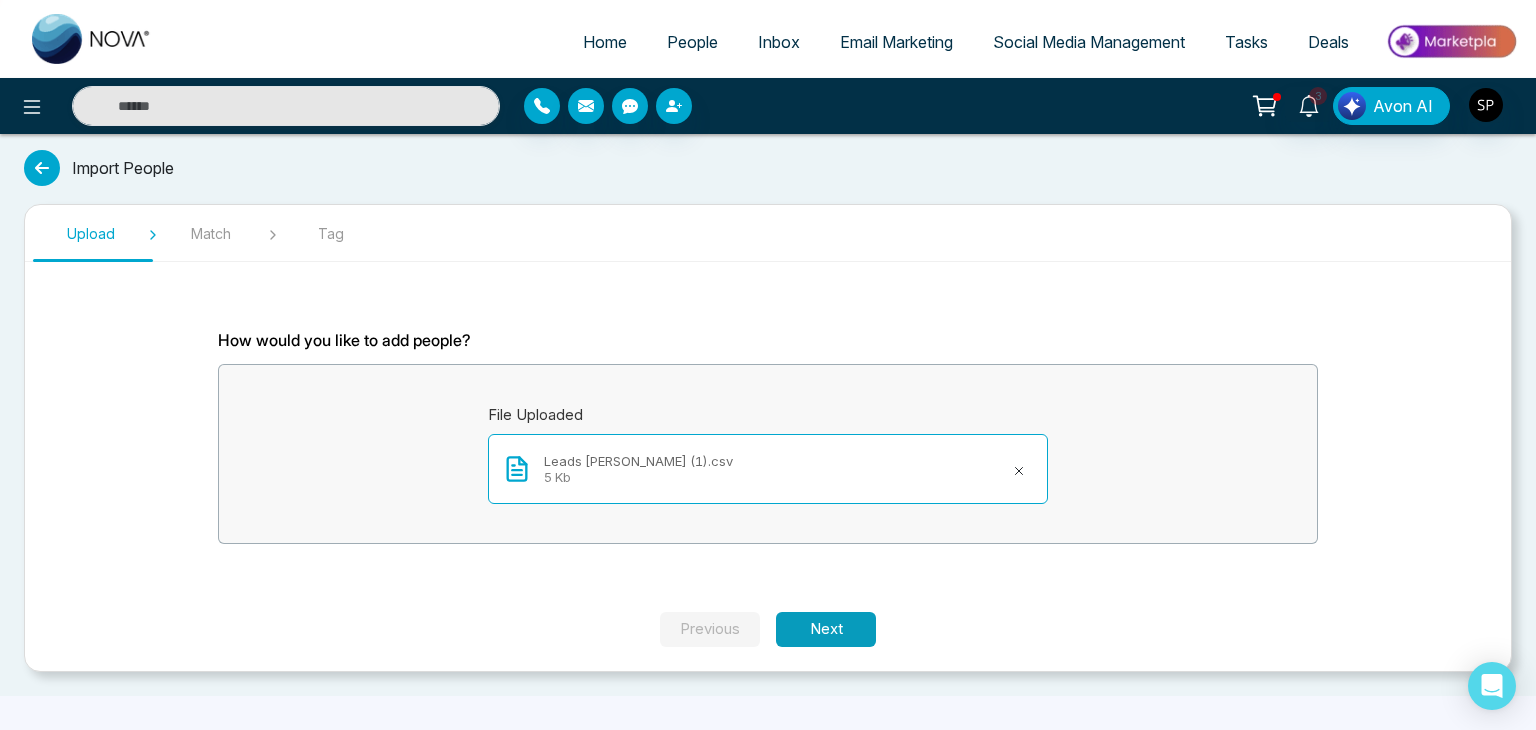 click on "Next" at bounding box center (826, 629) 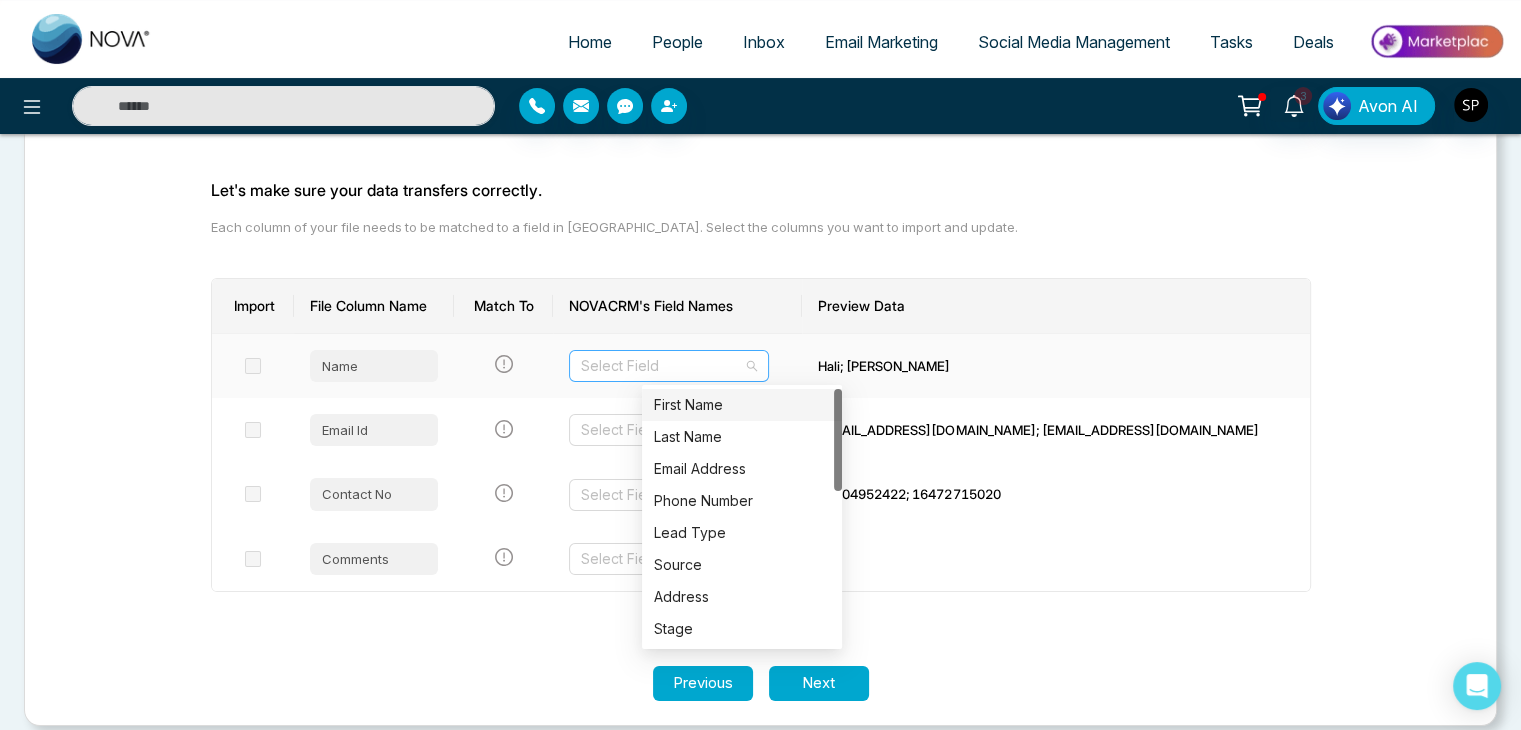 click on "Select Field" at bounding box center (669, 366) 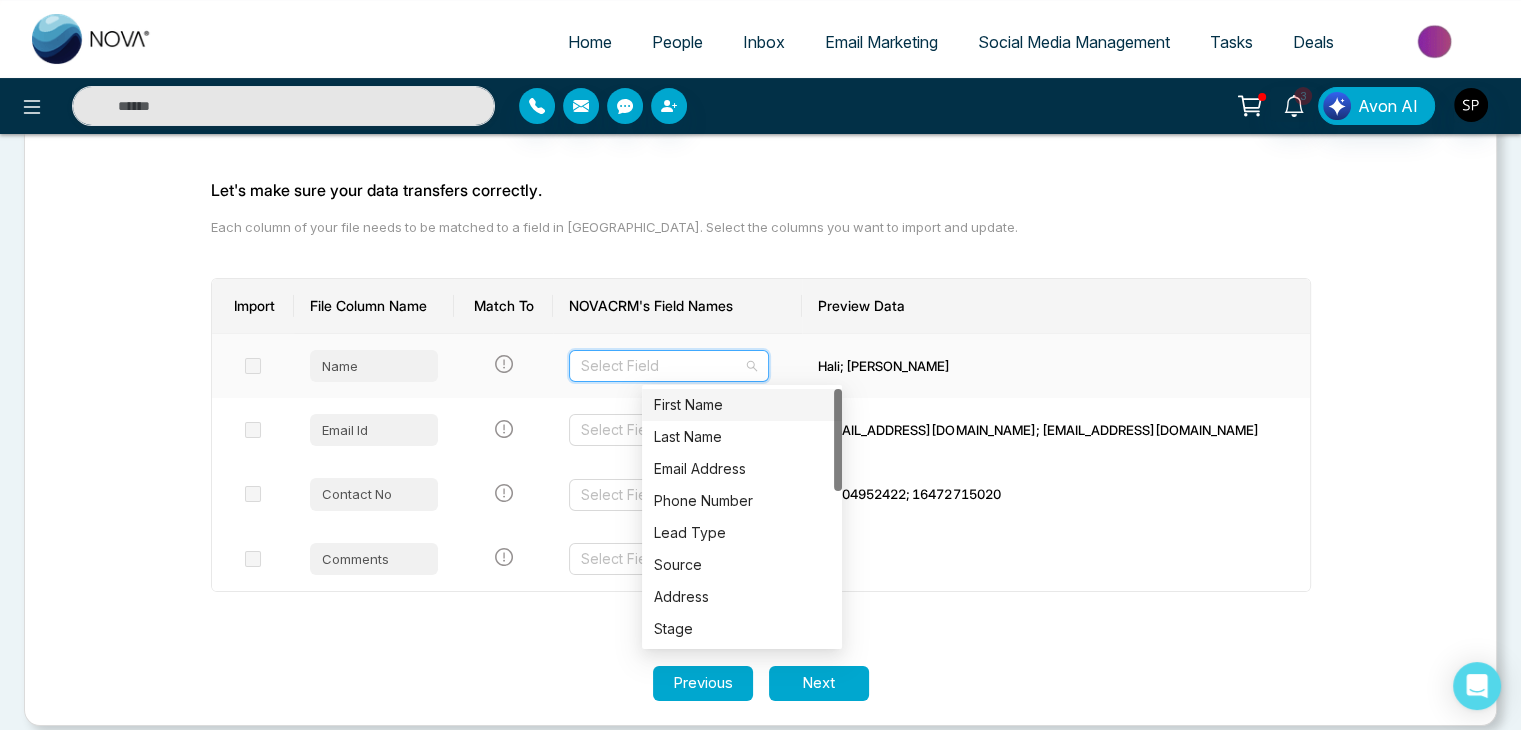 click on "First Name" at bounding box center [742, 405] 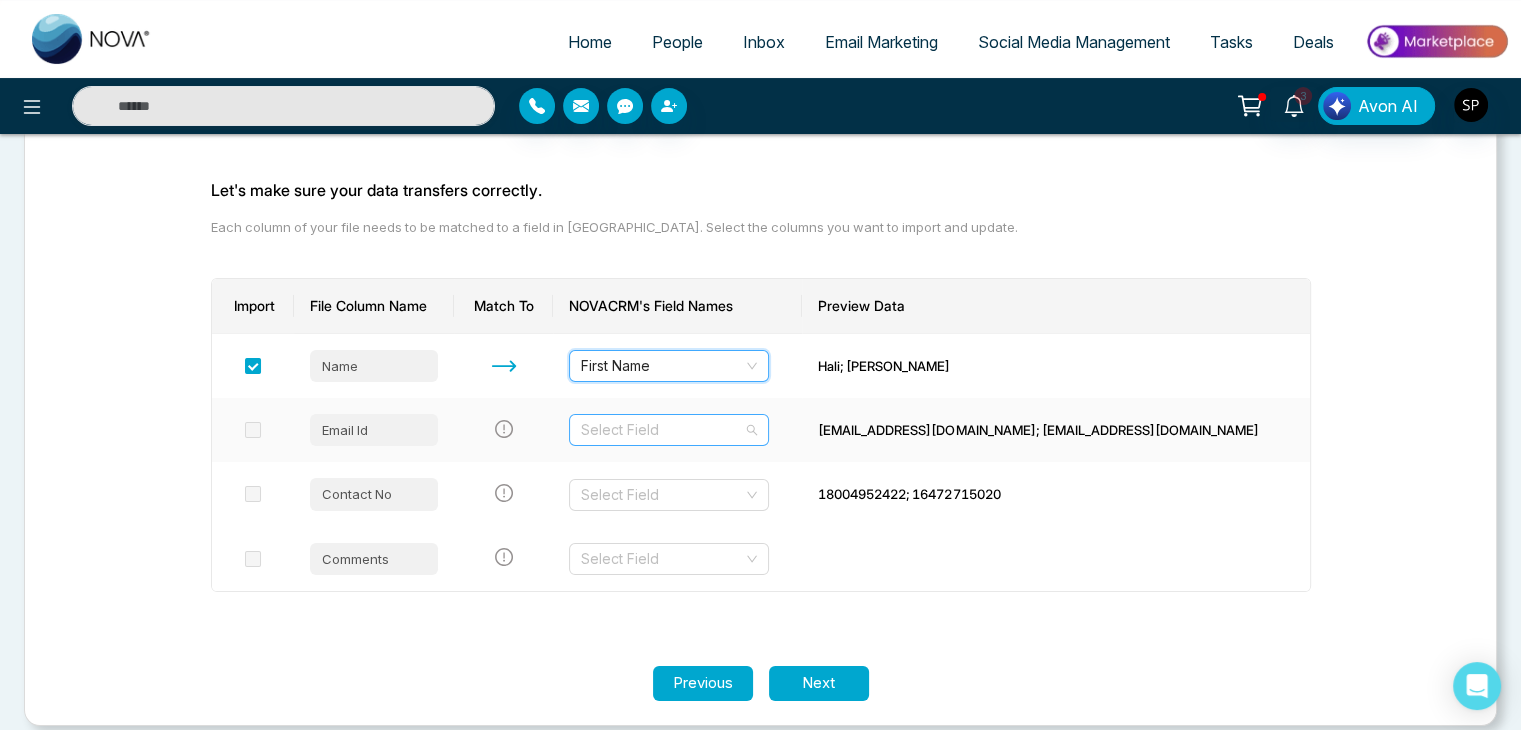 click at bounding box center [662, 430] 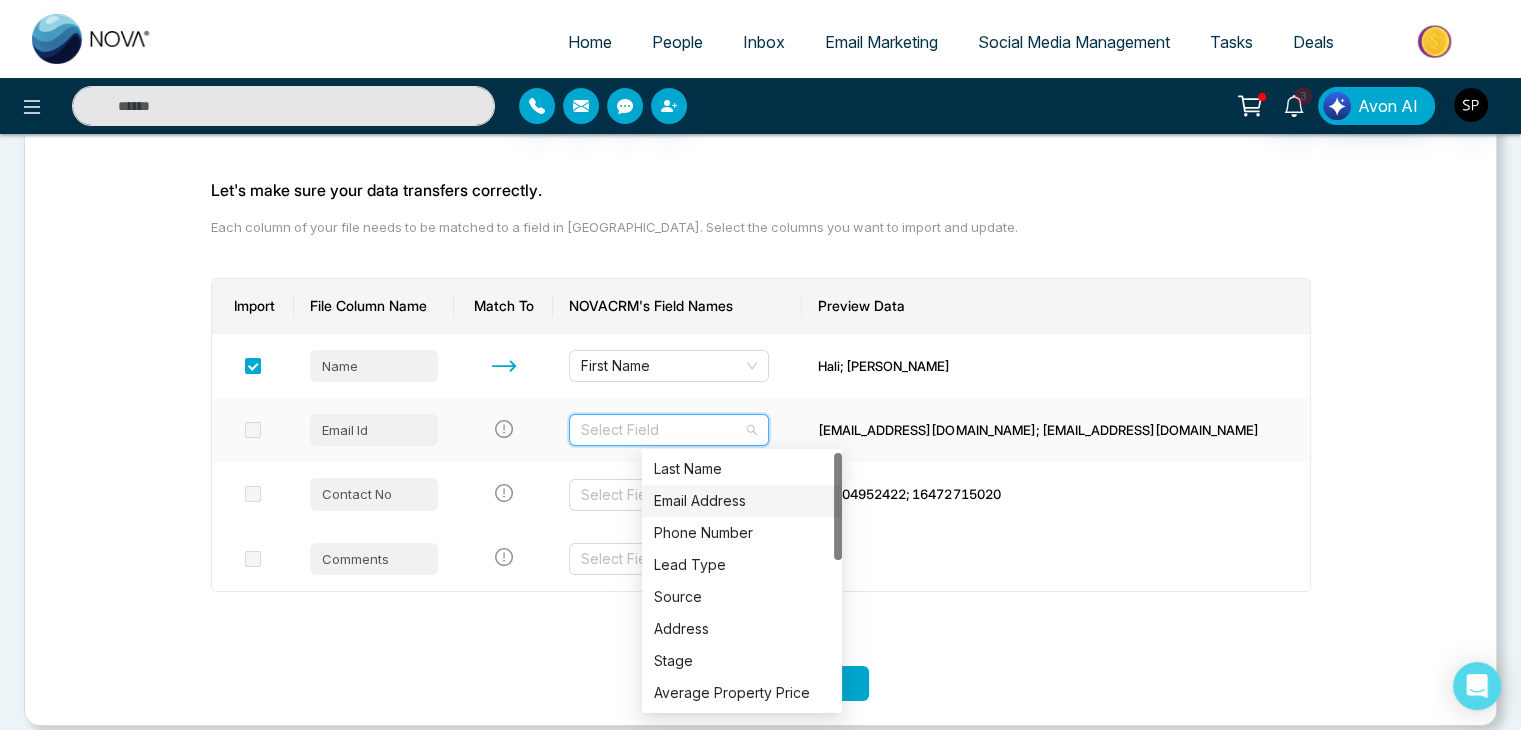 click on "Email Address" at bounding box center (742, 501) 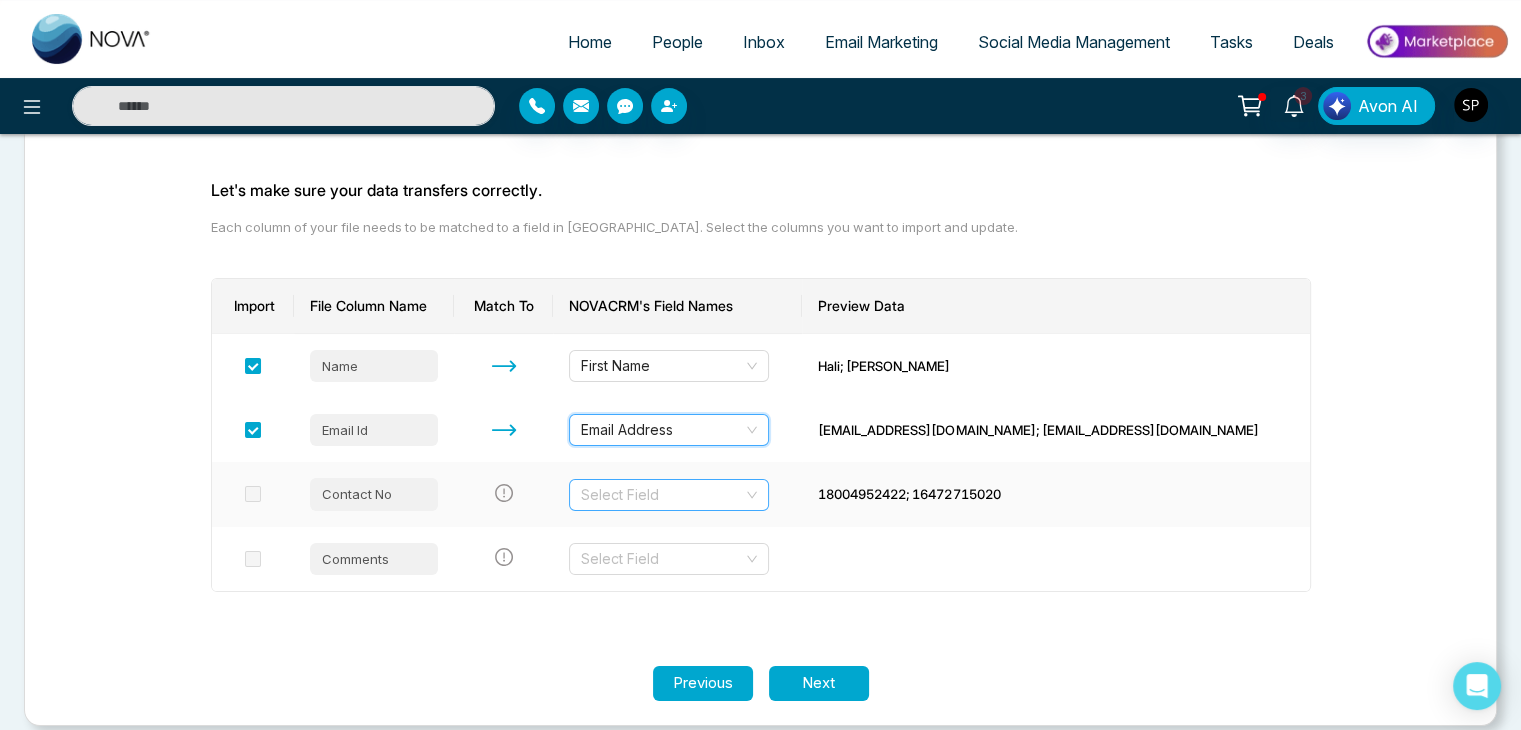 click at bounding box center [662, 495] 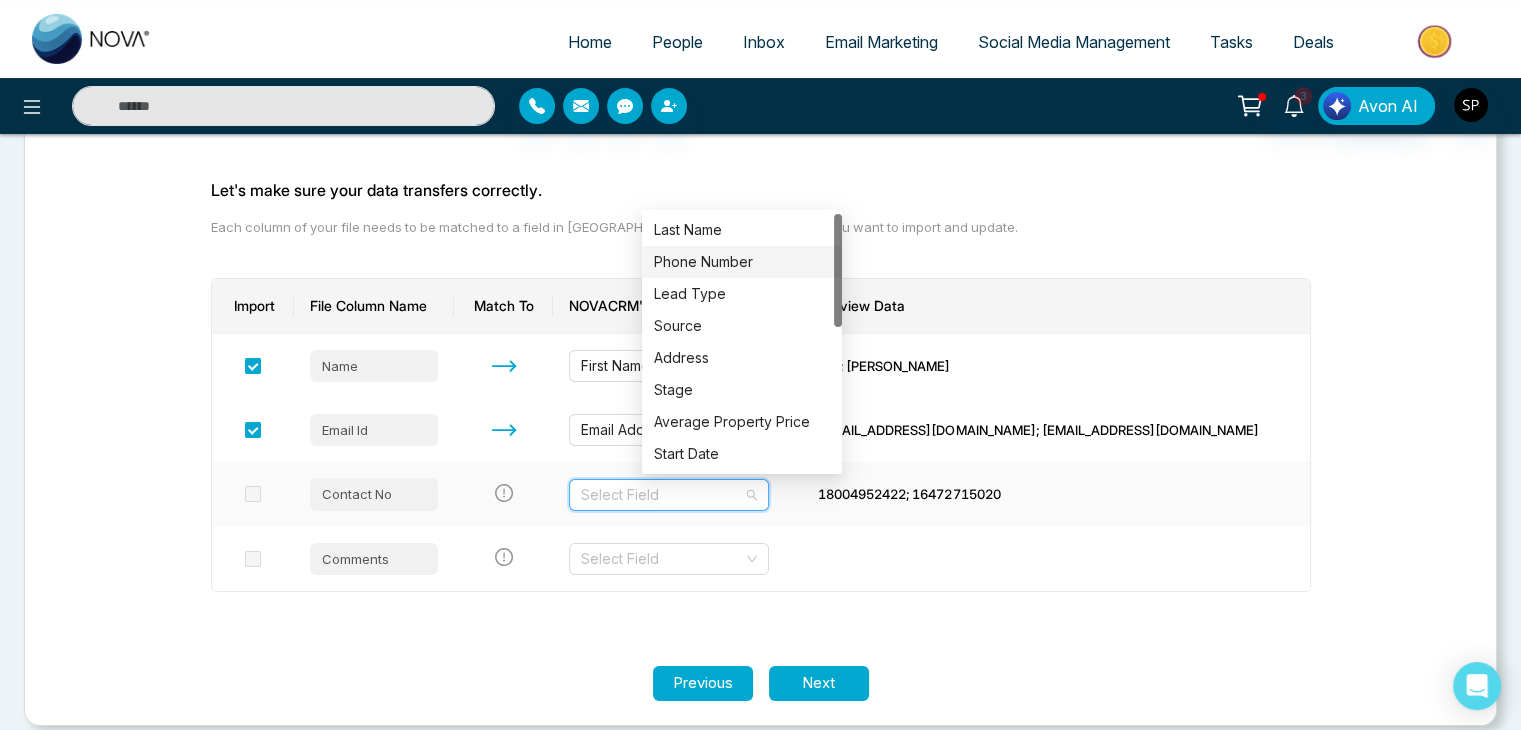 click on "Phone Number" at bounding box center (742, 262) 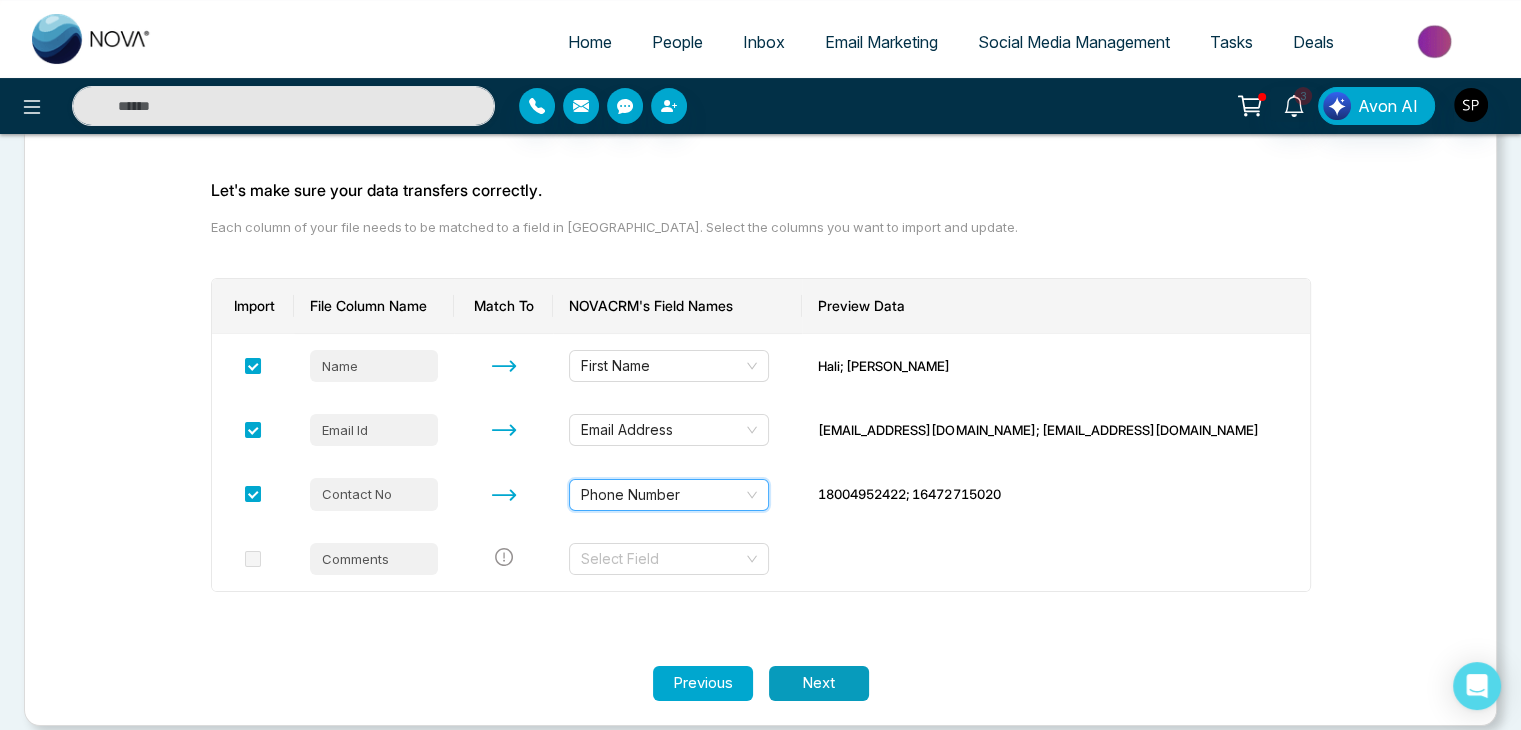 click on "Next" at bounding box center [819, 683] 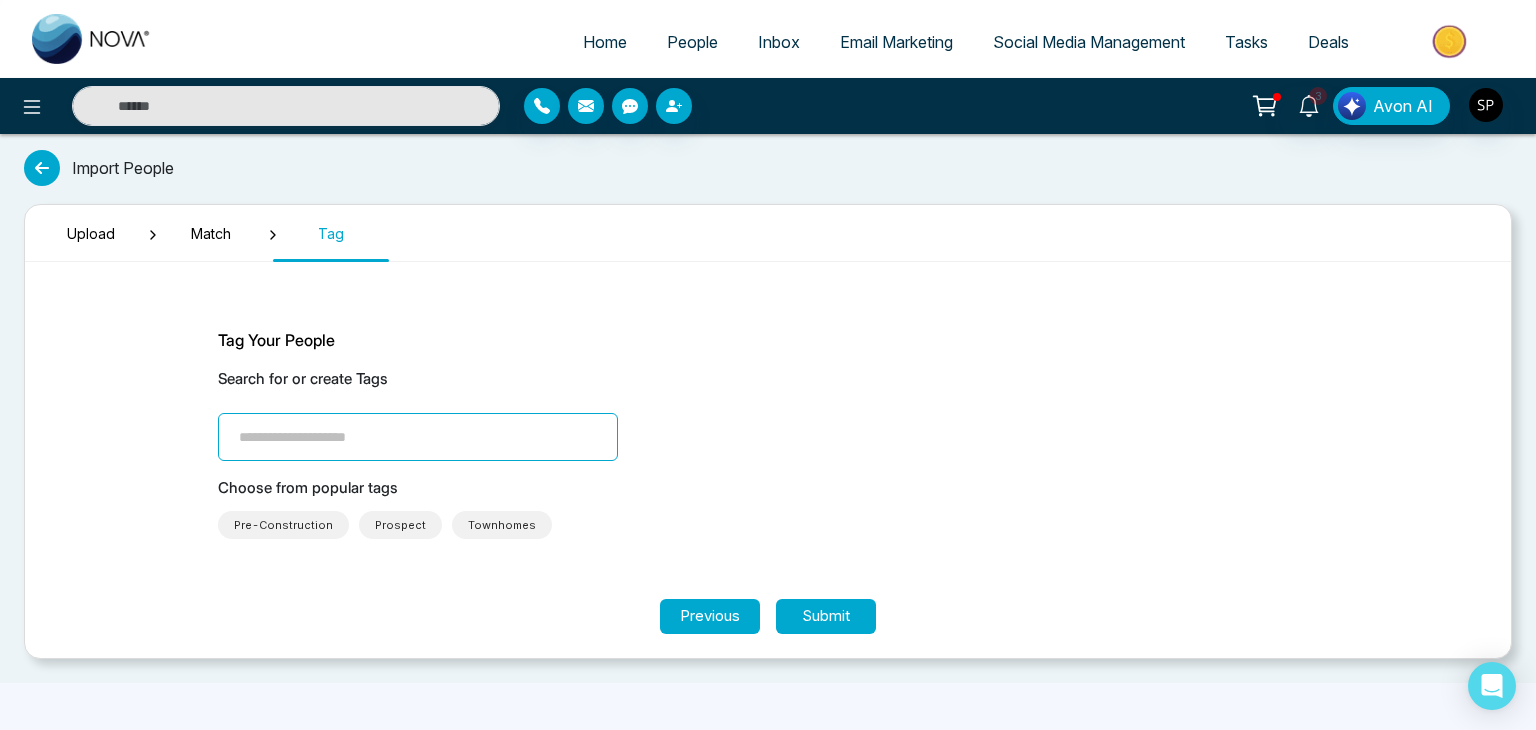 click at bounding box center (418, 437) 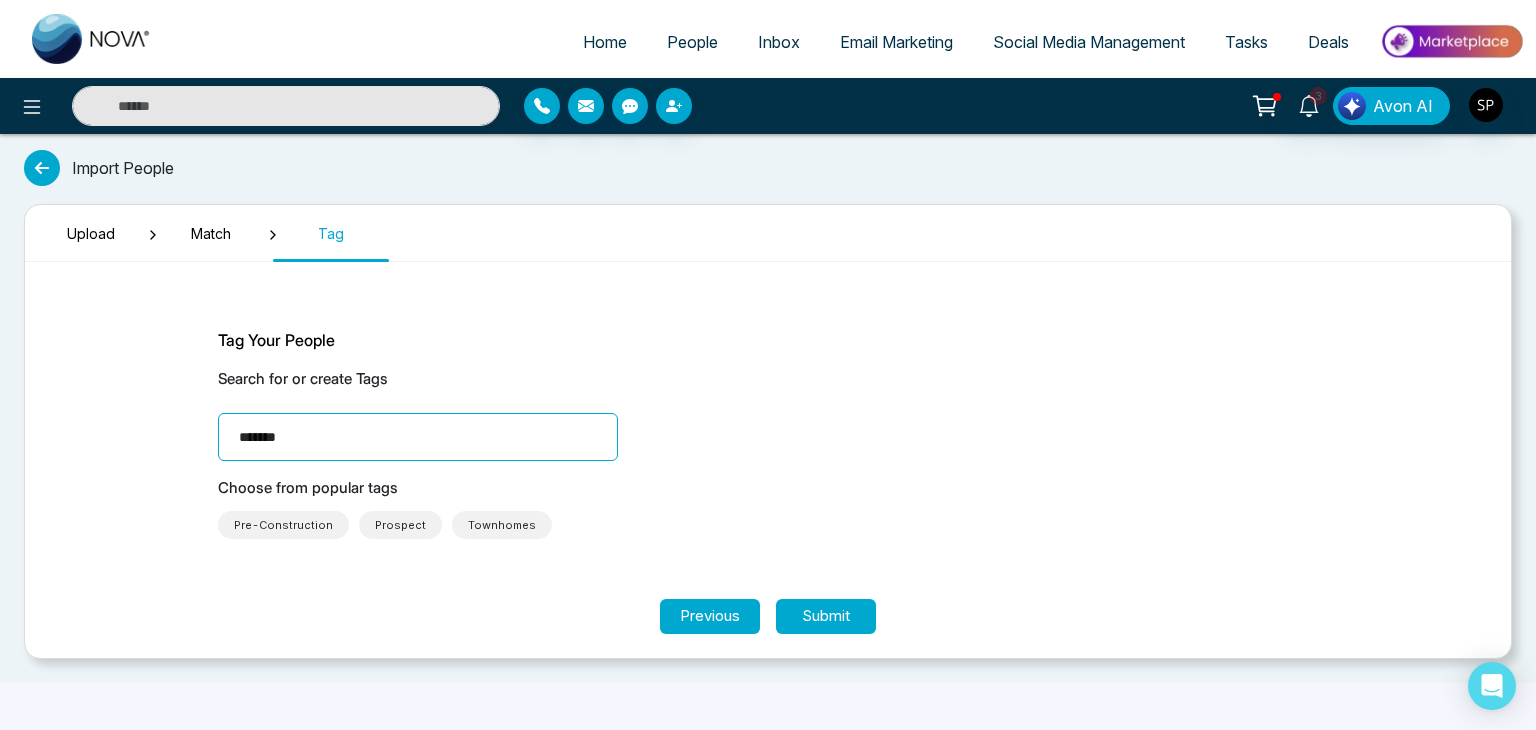 type on "********" 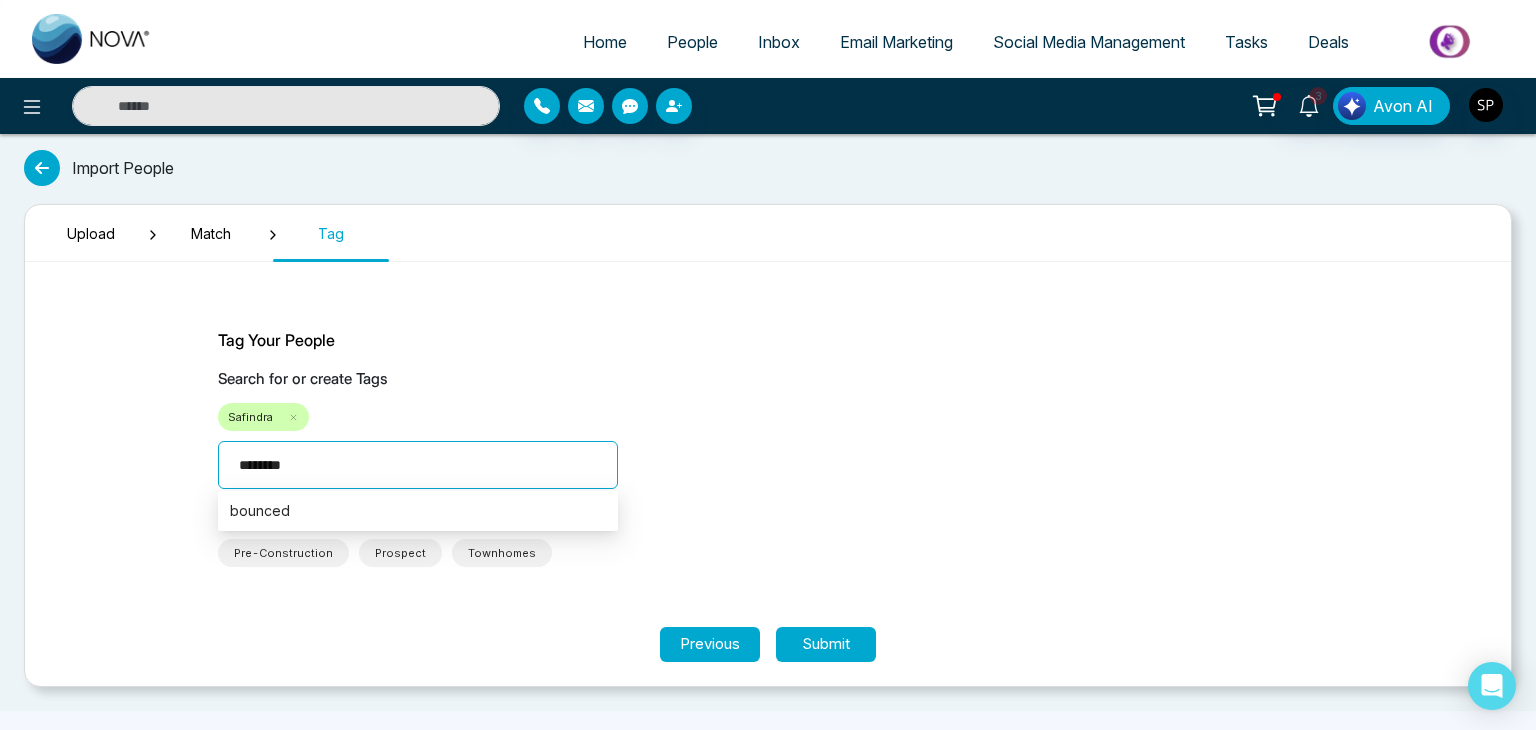 type on "*********" 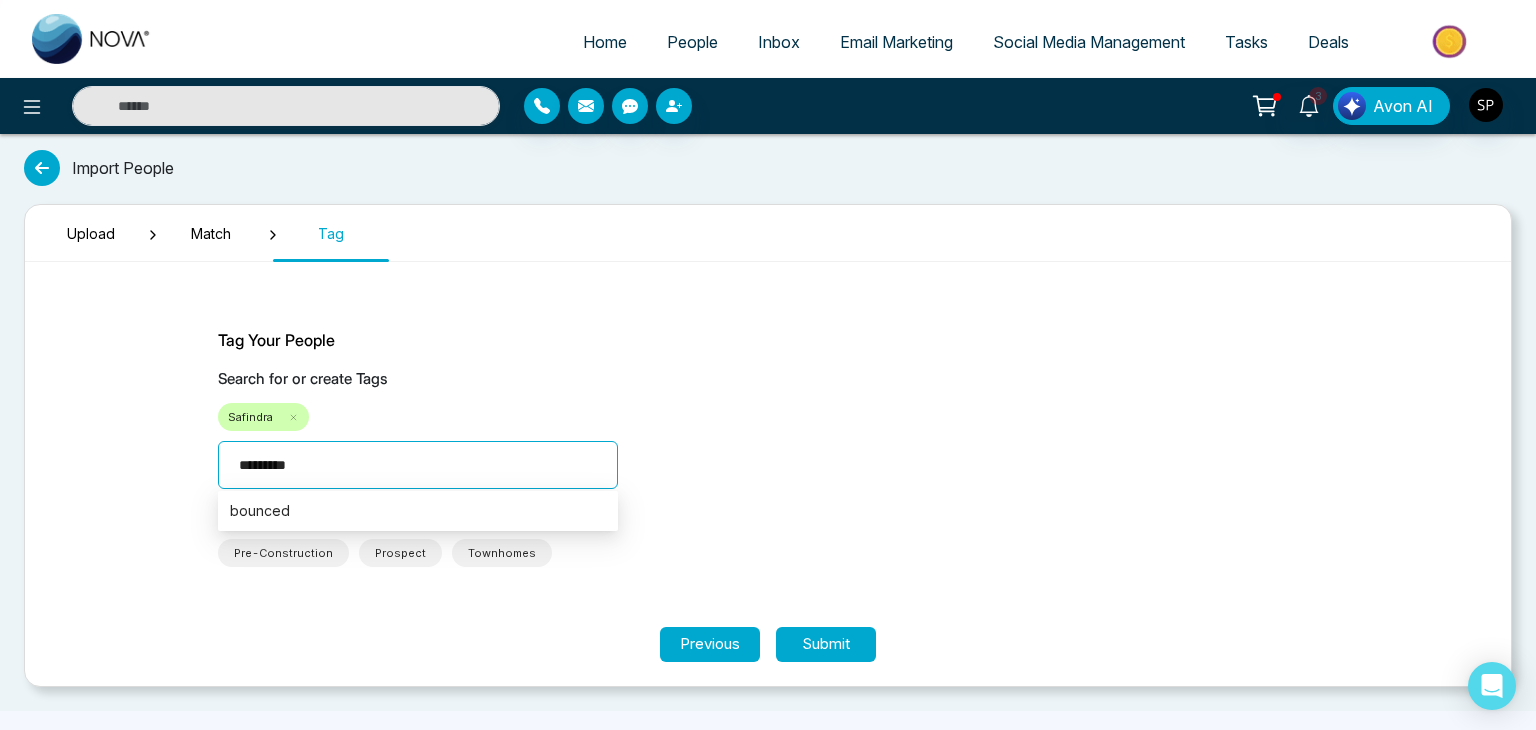 type 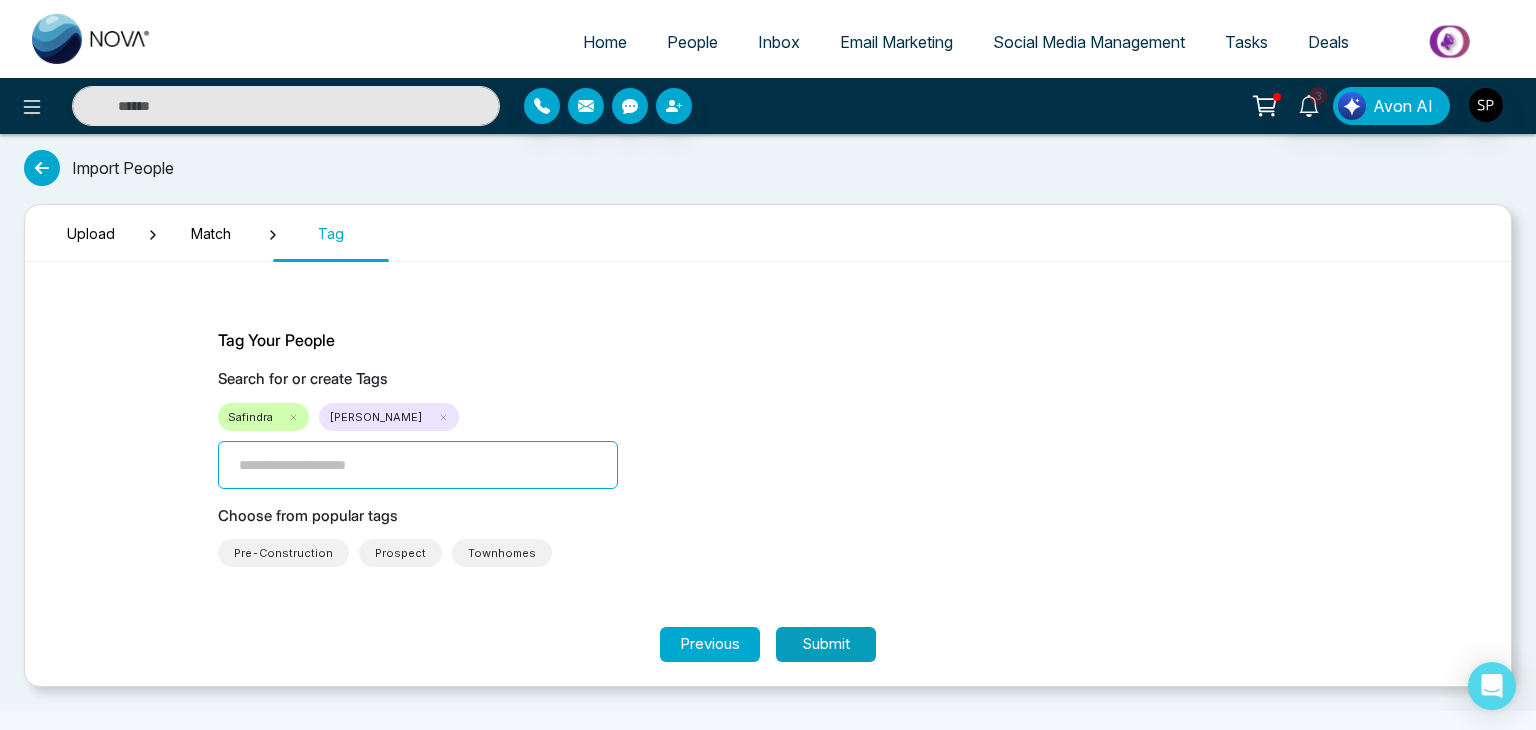 click on "Submit" at bounding box center [826, 644] 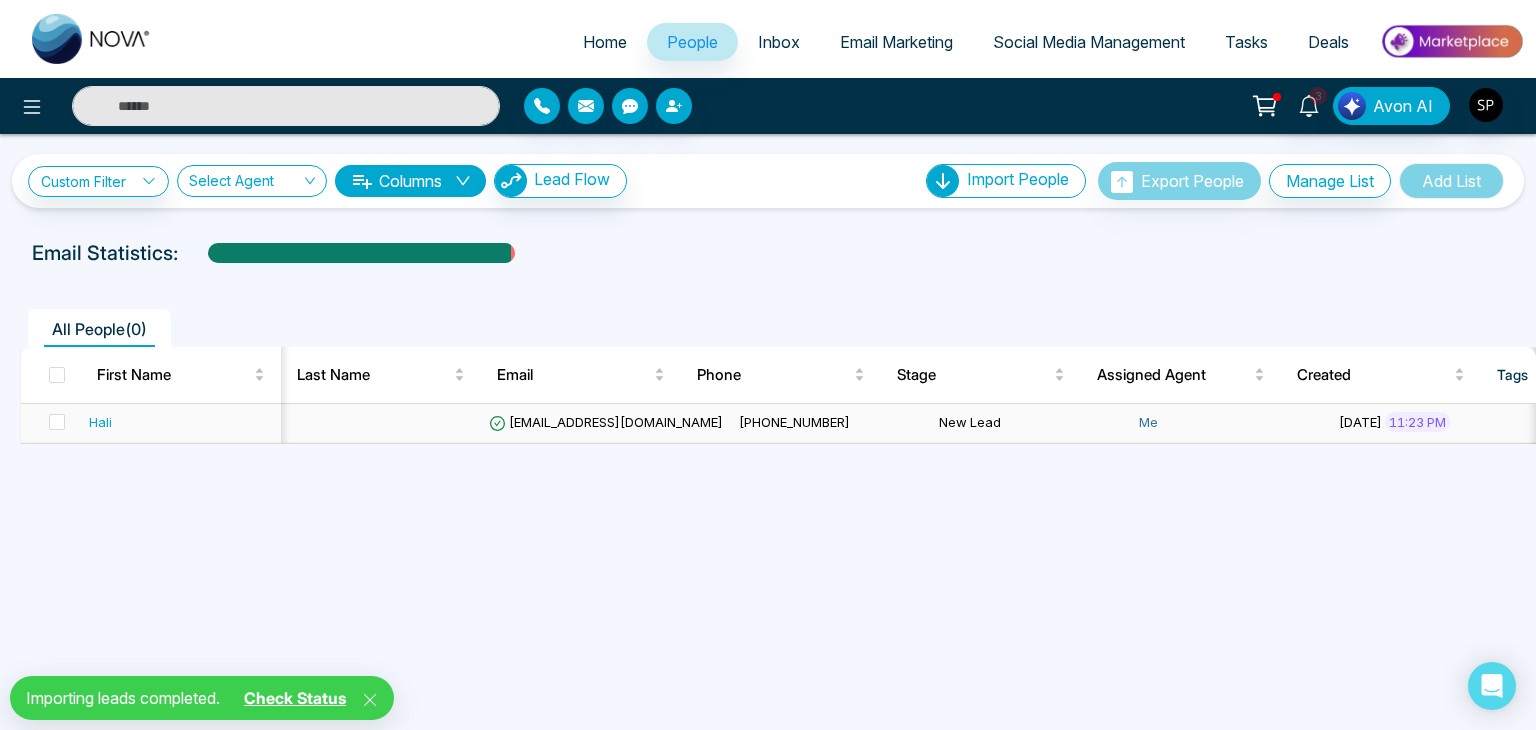 scroll, scrollTop: 0, scrollLeft: 388, axis: horizontal 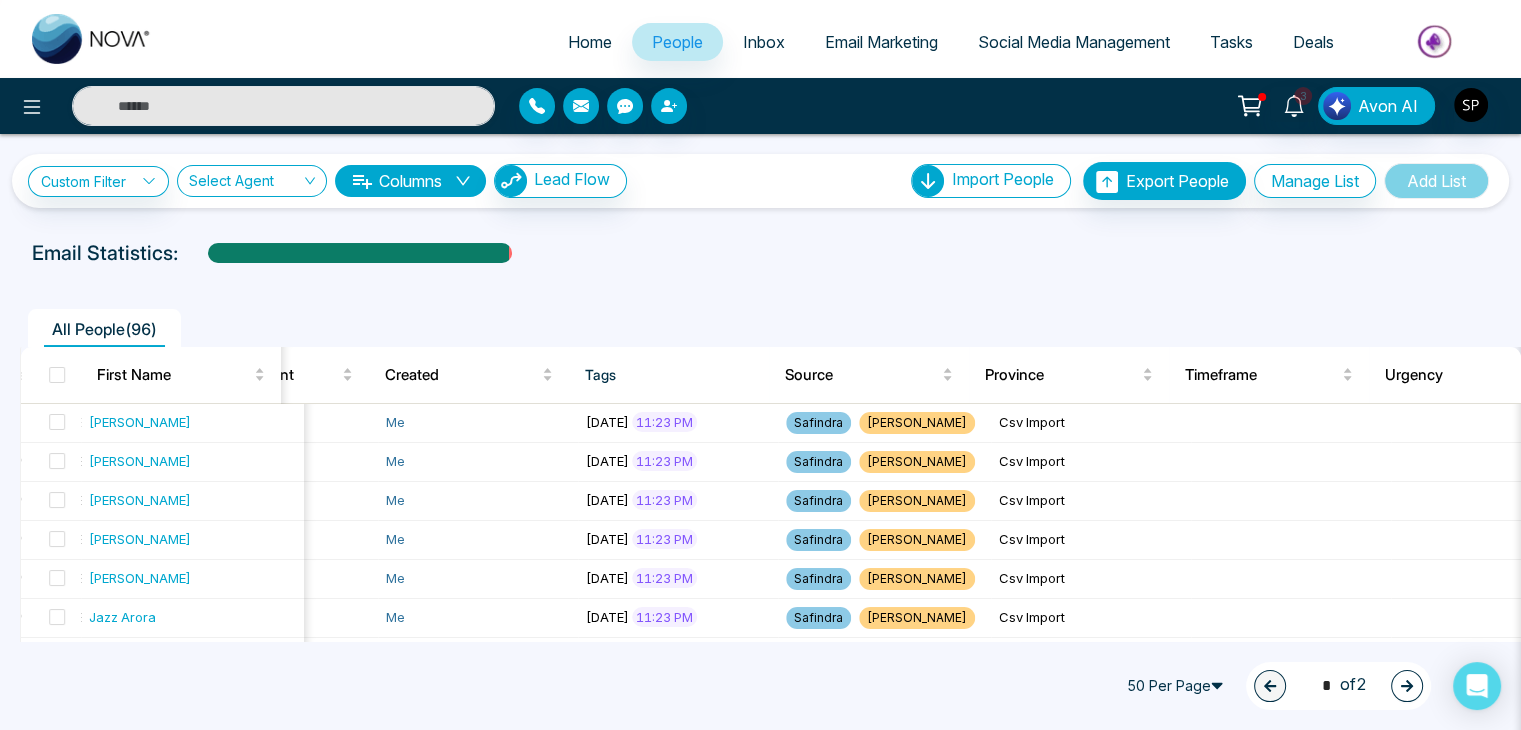 click on "Import People   Import CSV? Check CSV Status     Export People   Export People Check Export Status  Manage List Add List" at bounding box center [1202, 181] 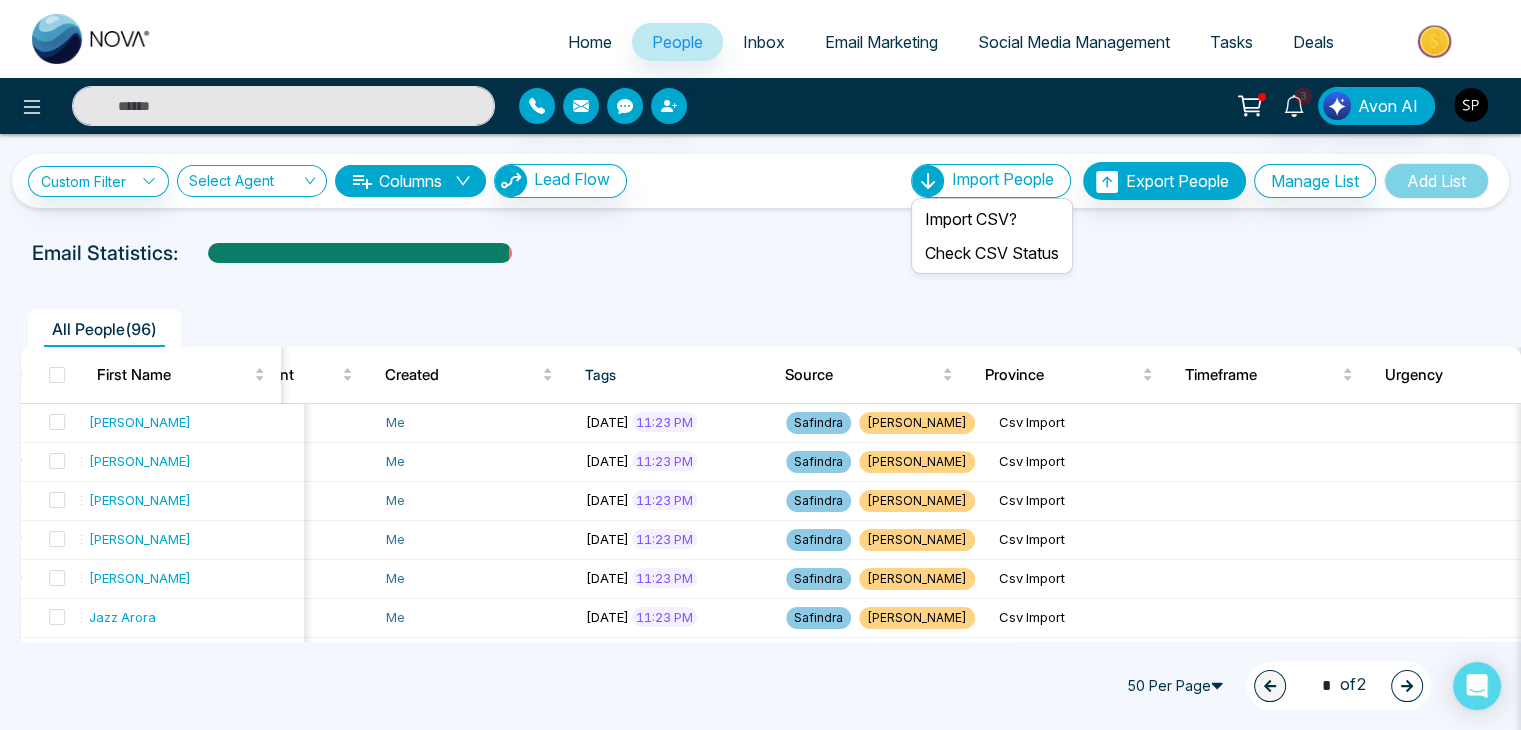 click on "Import People" at bounding box center (1003, 179) 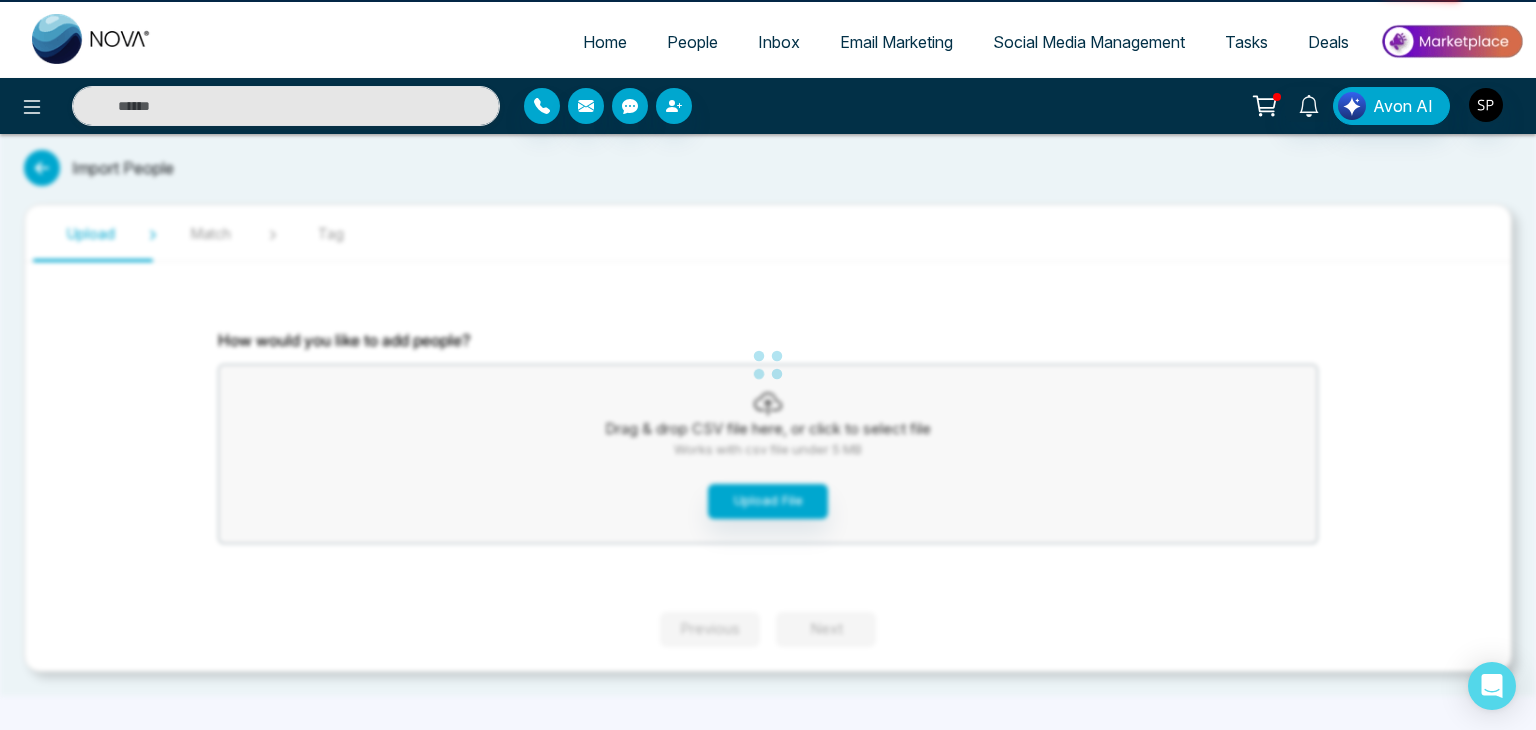 click on "Home People Inbox Email Marketing Social Media Management Tasks Deals Avon AI Import People Upload   Match   Tag   How would you like to add people? Drag & drop CSV file here, or click to select file Works with csv file under 5 MB Upload File Previous Next" at bounding box center (768, 365) 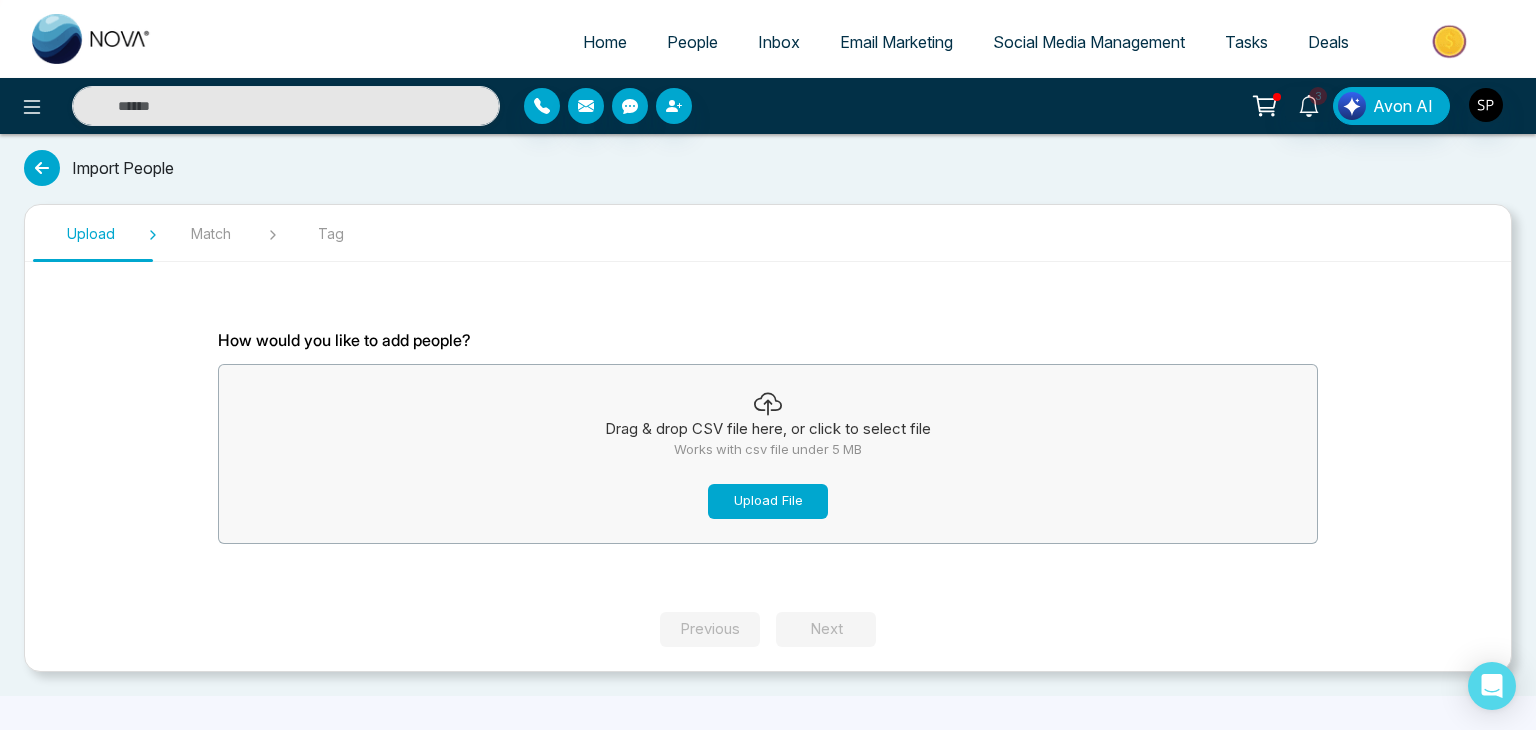 click on "Upload File" at bounding box center (768, 501) 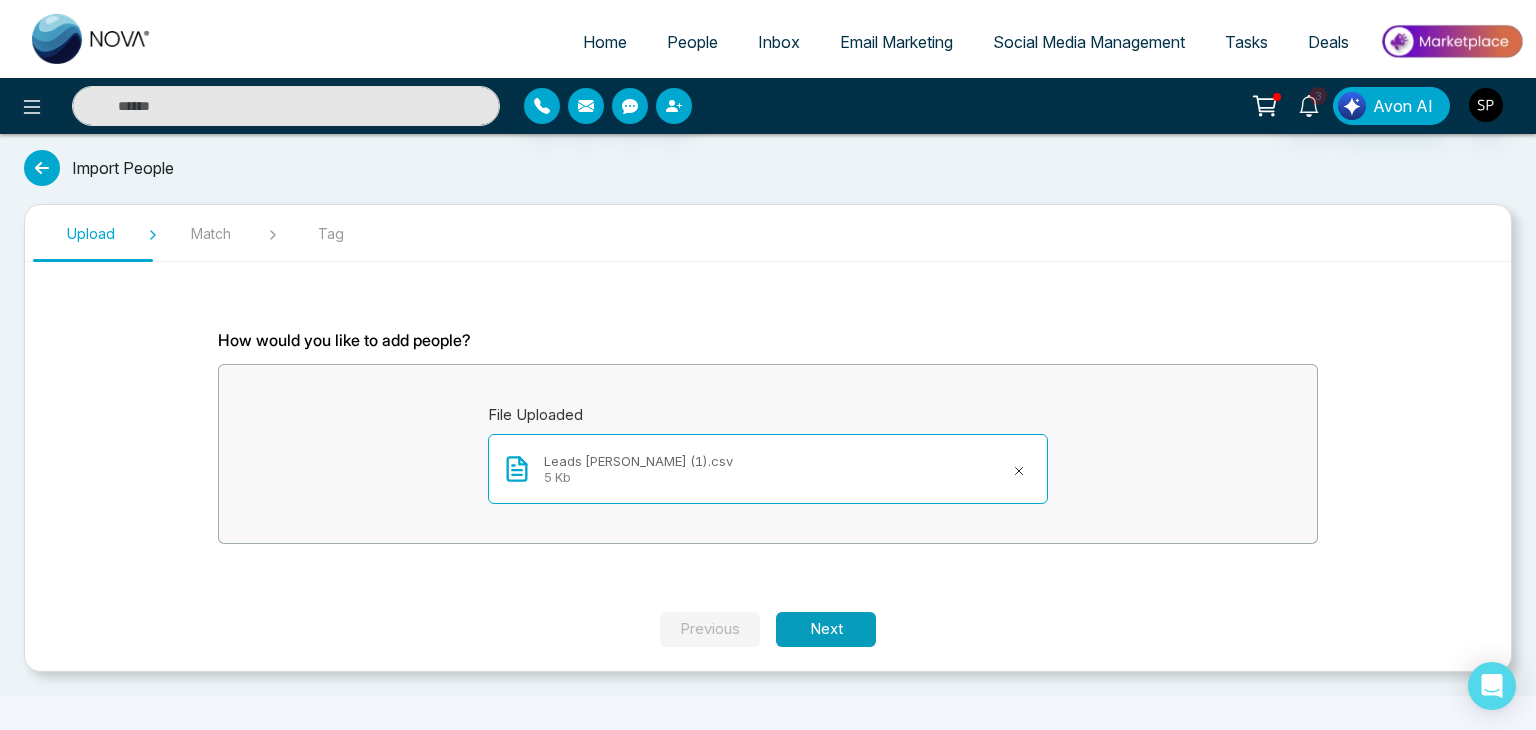 click on "Next" at bounding box center (826, 629) 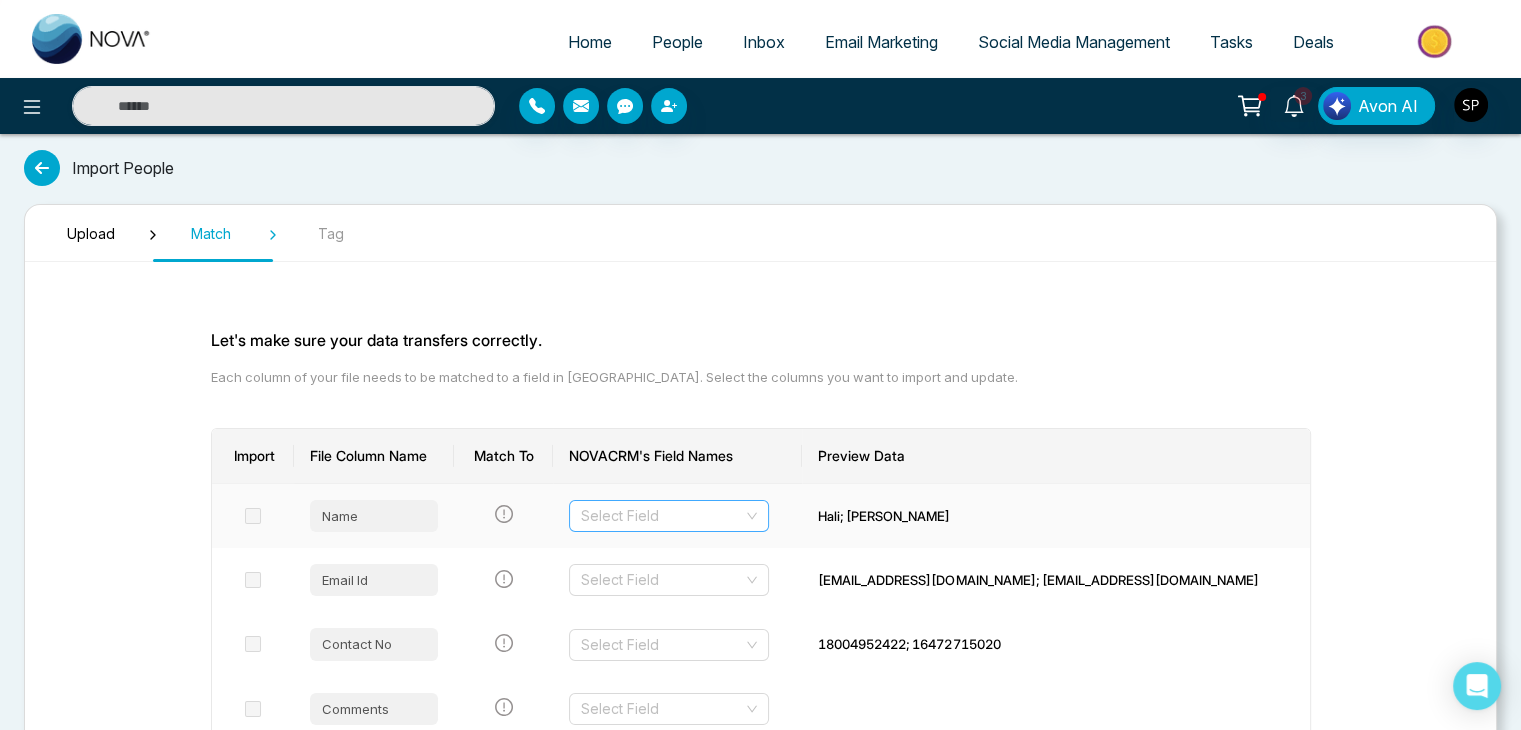 scroll, scrollTop: 168, scrollLeft: 0, axis: vertical 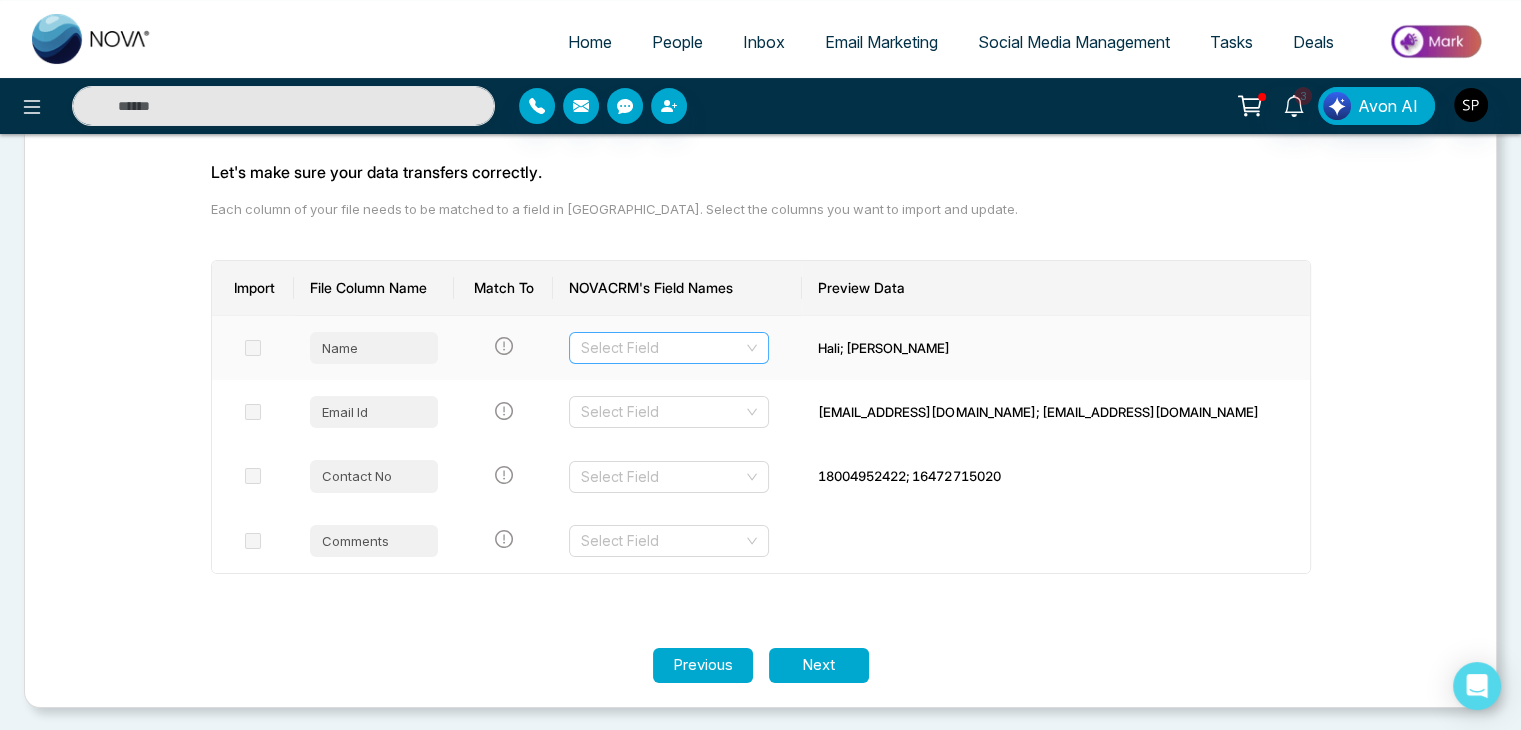 click at bounding box center (662, 348) 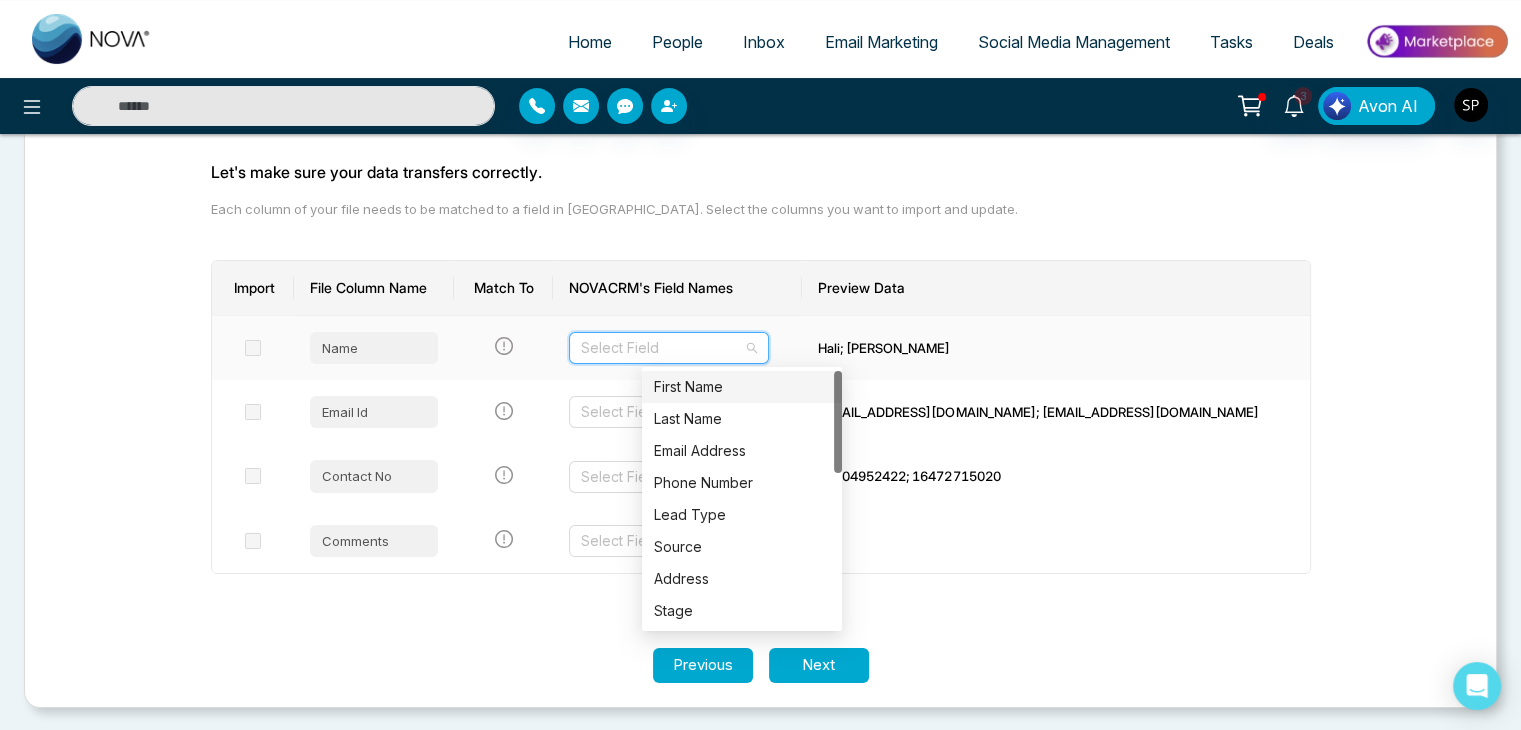 click on "First Name" at bounding box center (742, 387) 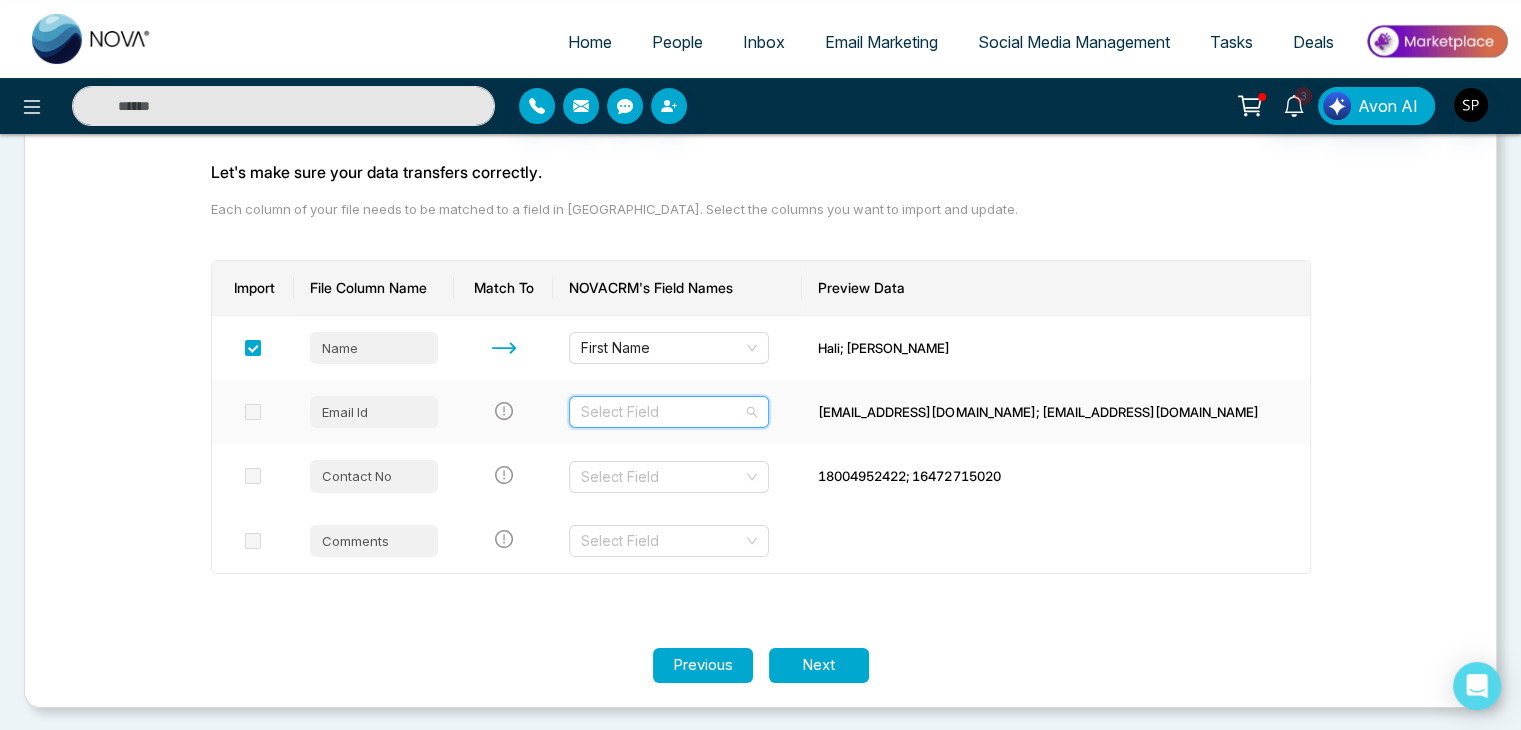 click at bounding box center [662, 412] 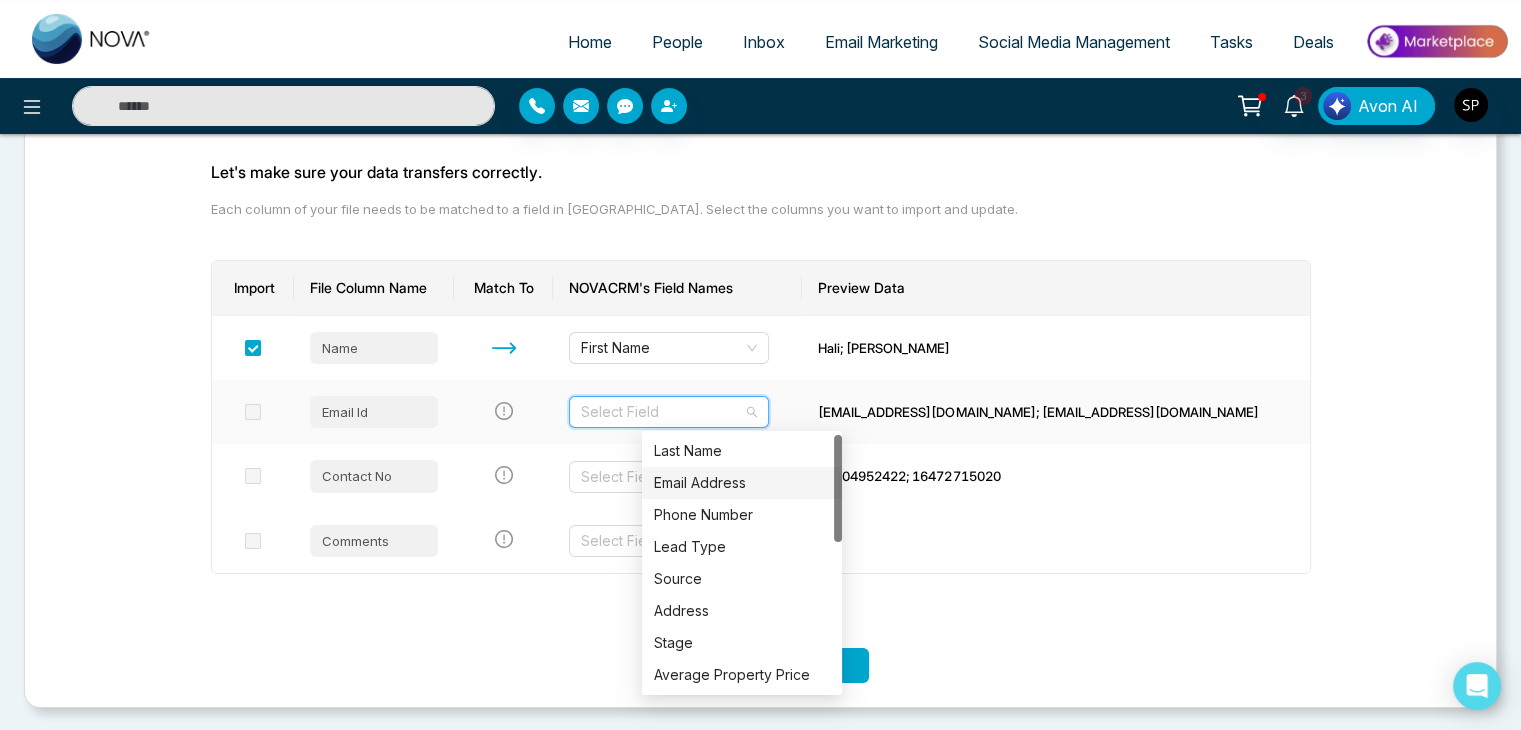 click on "Email Address" at bounding box center [742, 483] 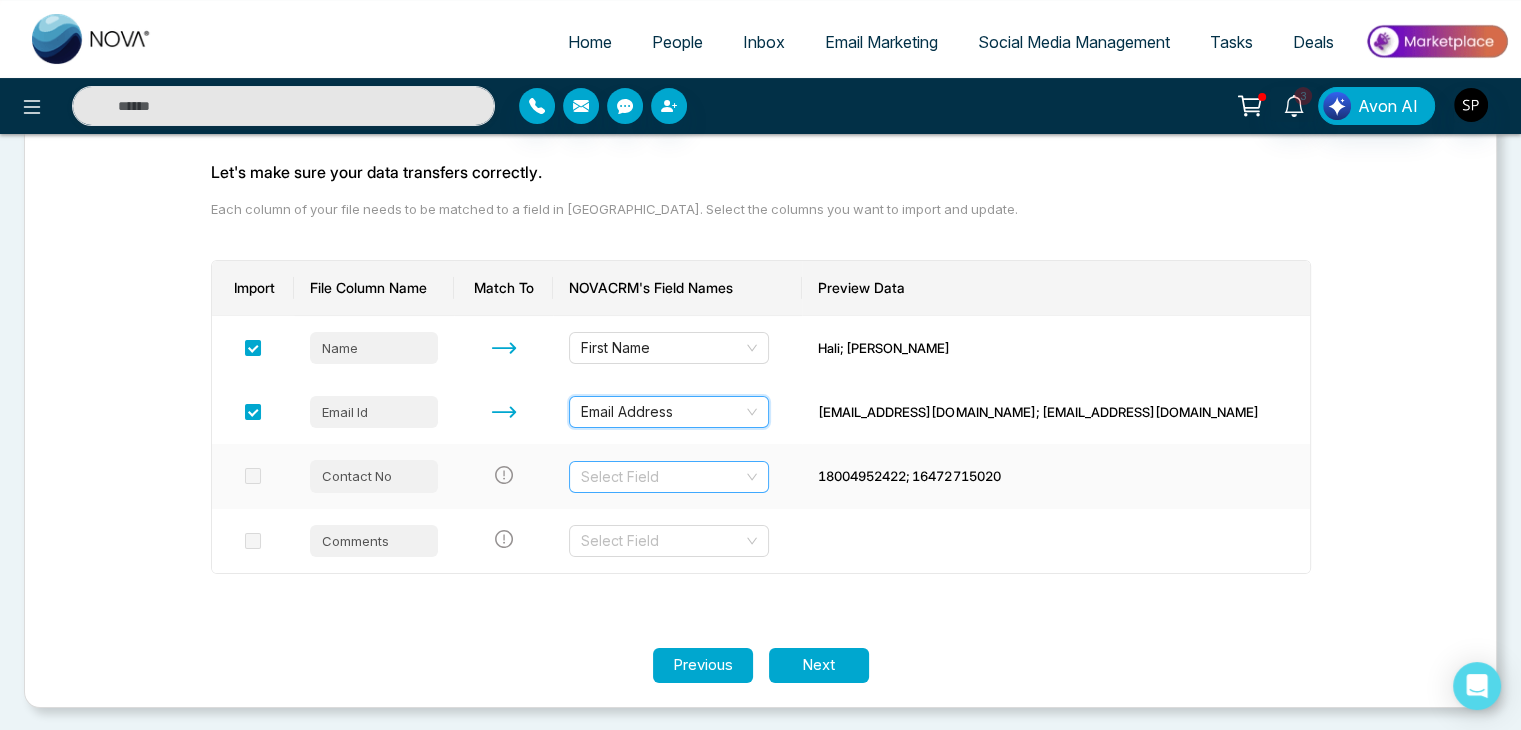 click at bounding box center (662, 477) 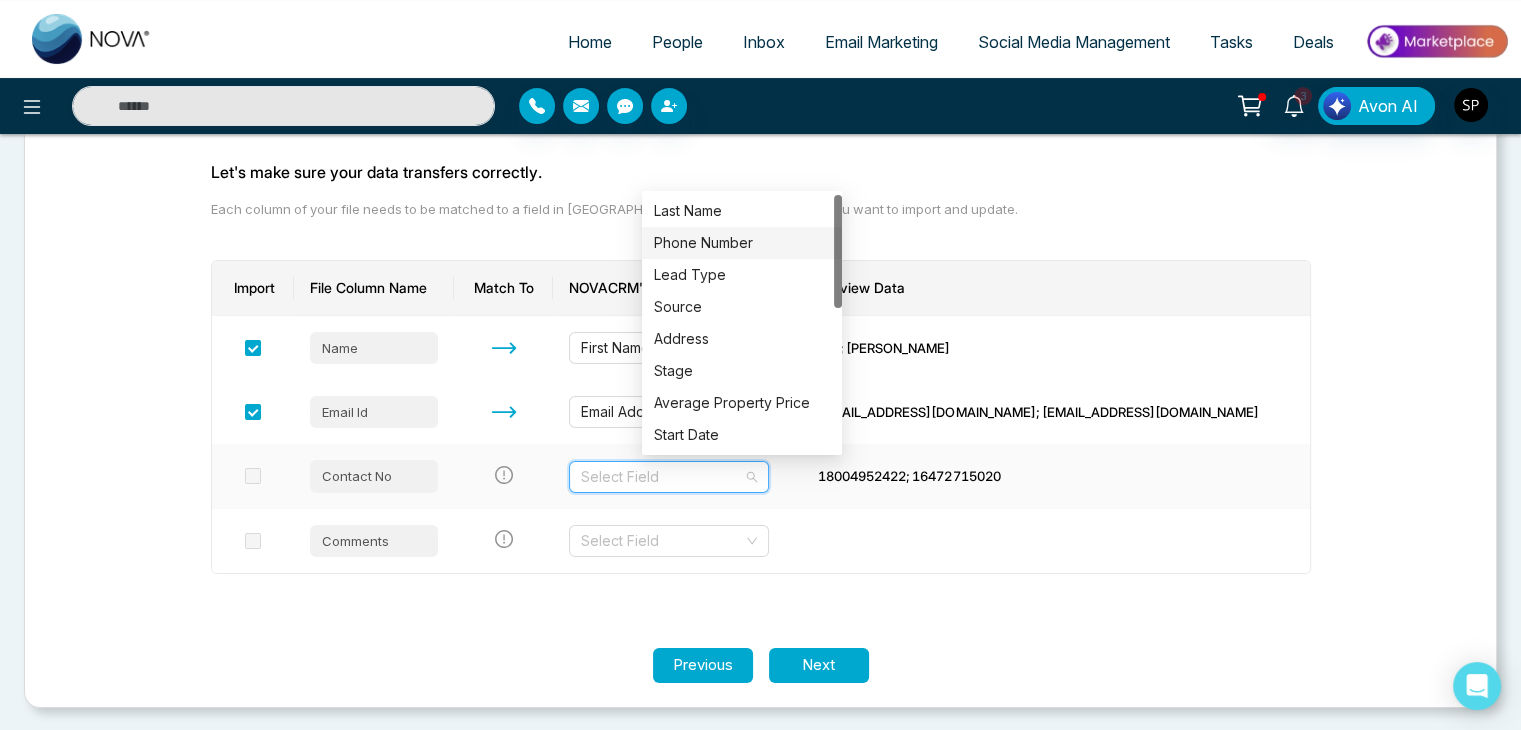 click on "Phone Number" at bounding box center [742, 243] 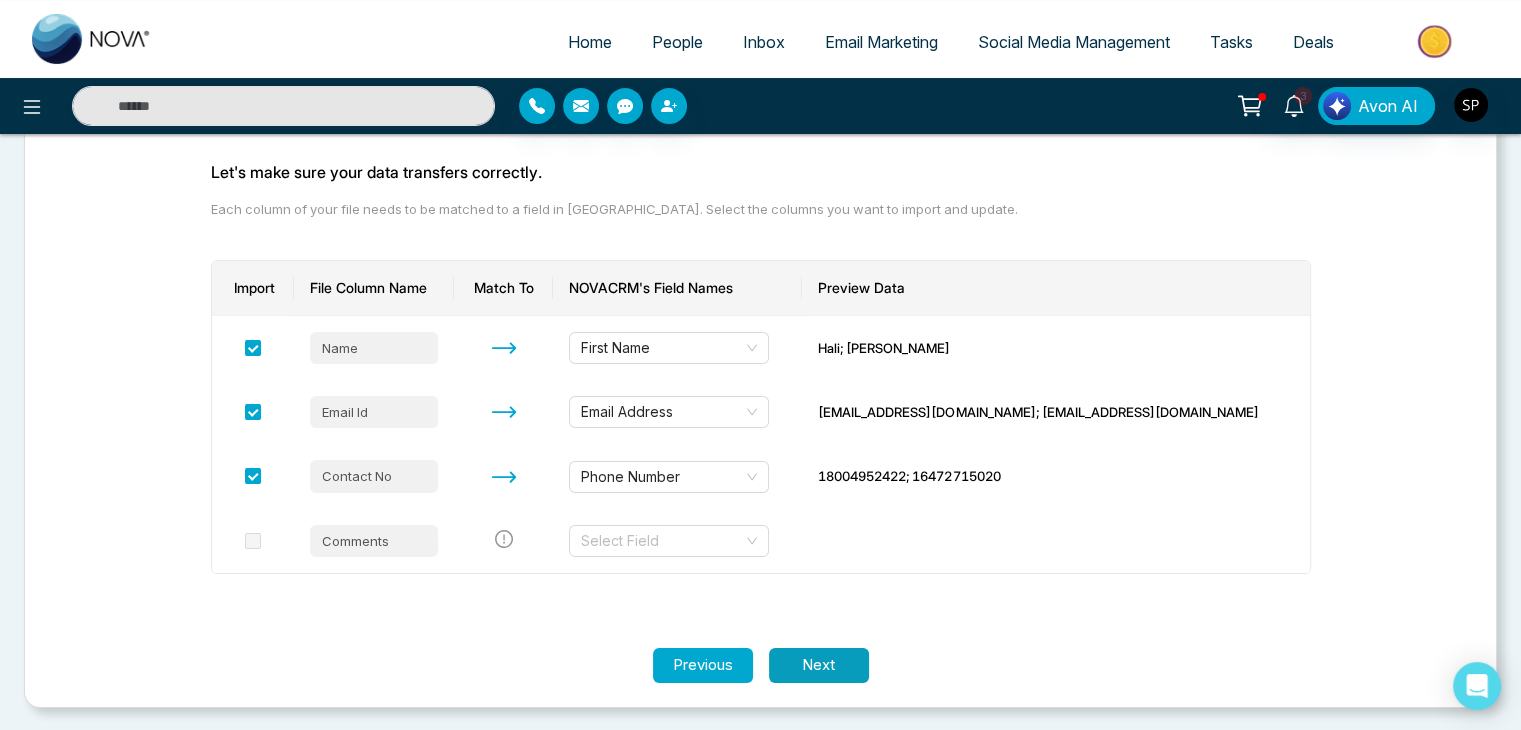 click on "Next" at bounding box center (819, 665) 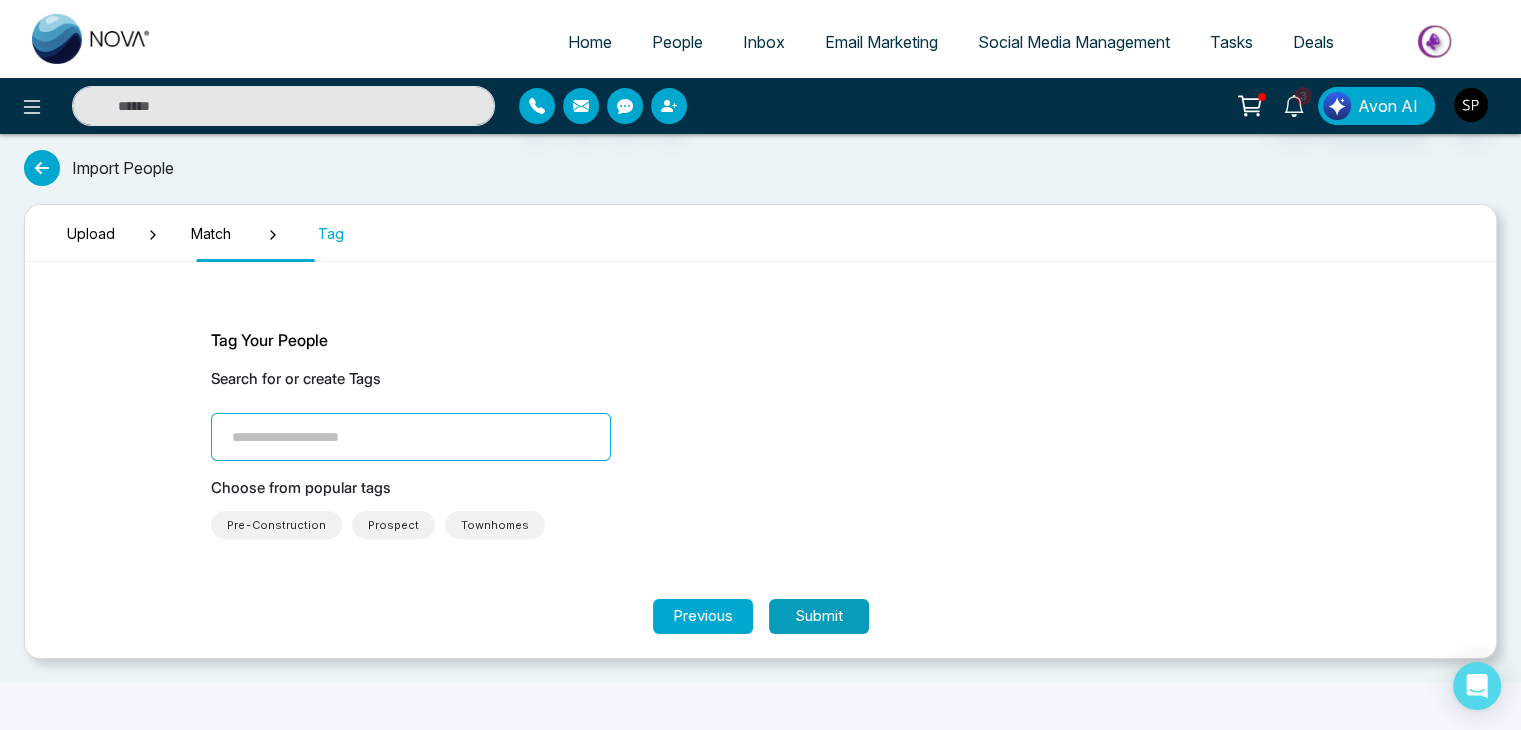 scroll, scrollTop: 0, scrollLeft: 0, axis: both 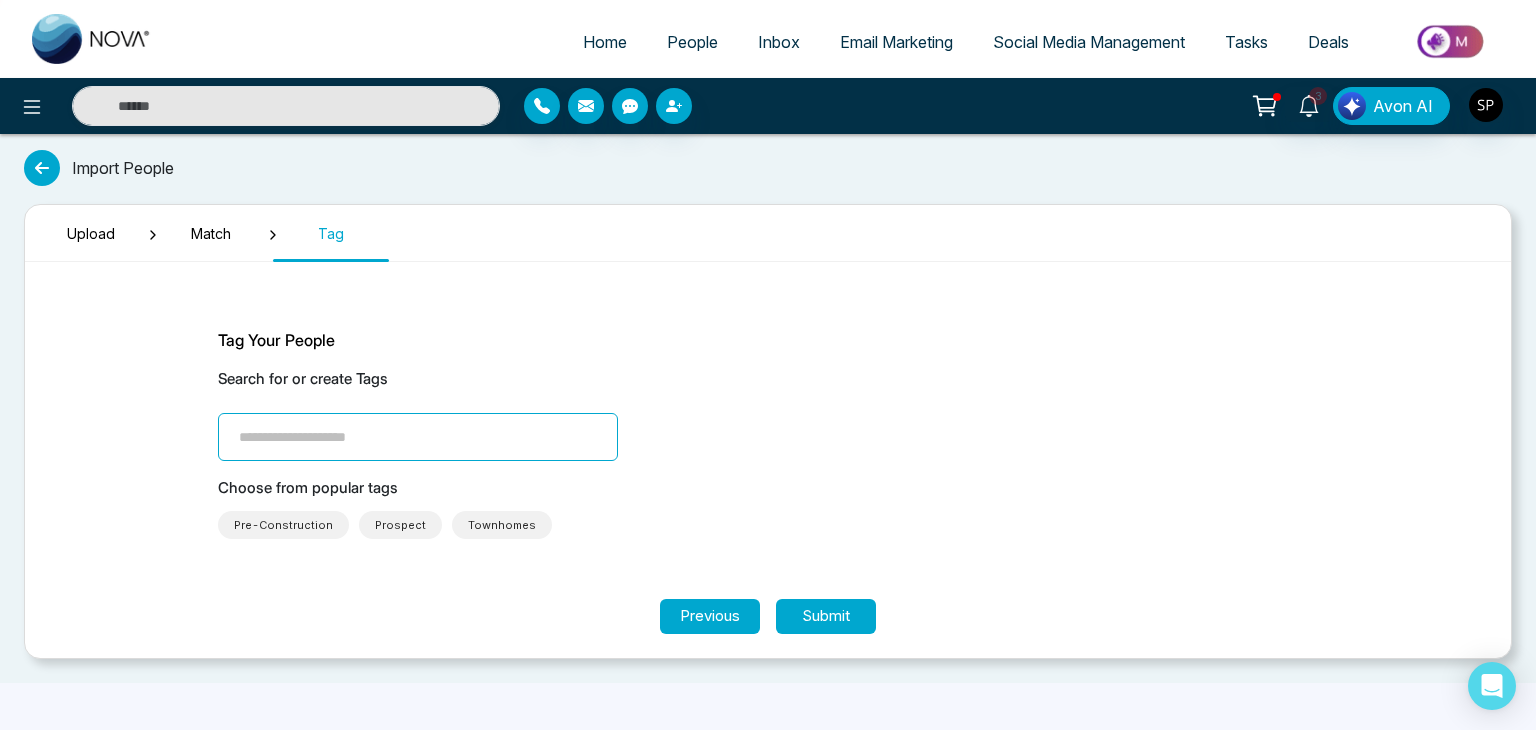 click at bounding box center [418, 437] 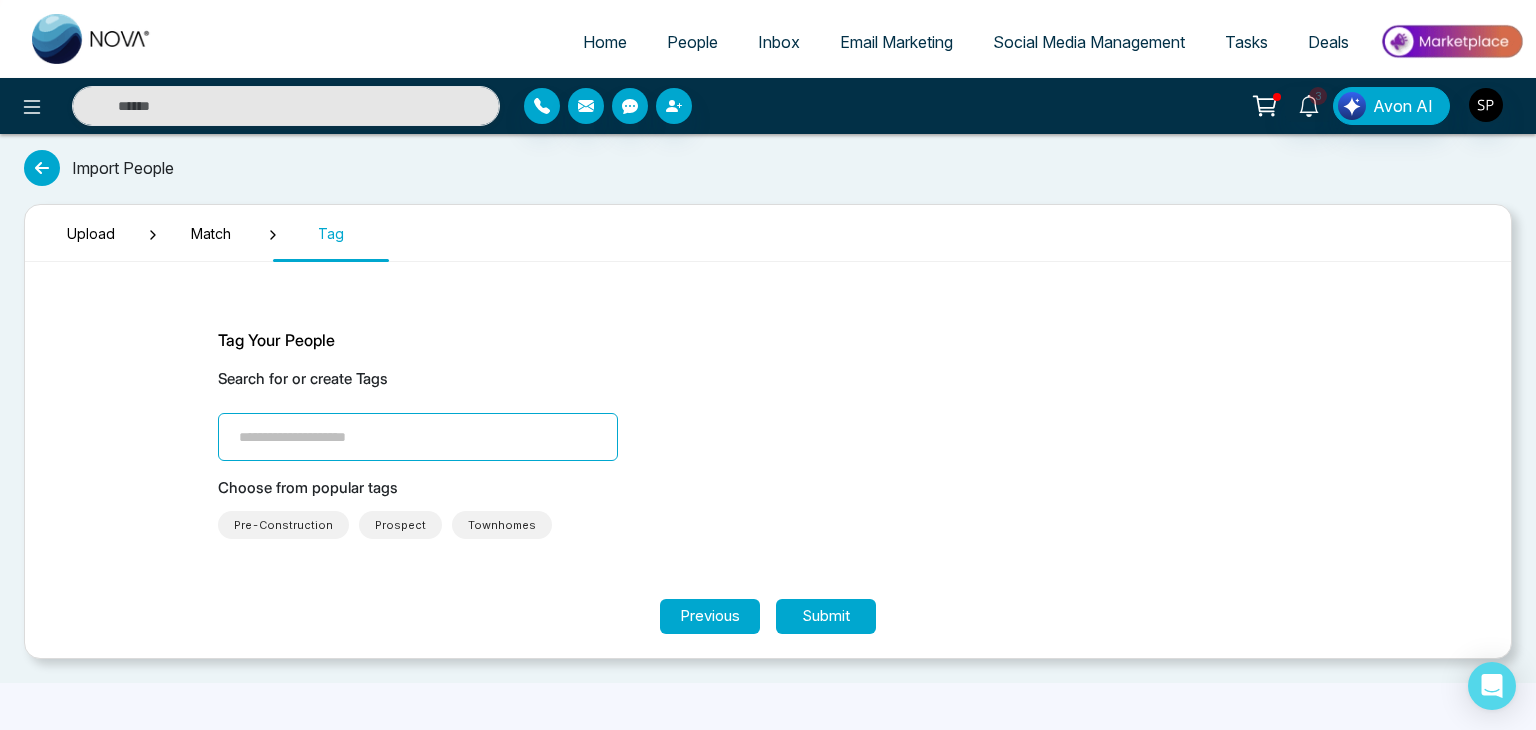 click on "Tag Your People Search for or create Tags Choose from popular tags Pre-Construction Prospect Townhomes" at bounding box center (768, 433) 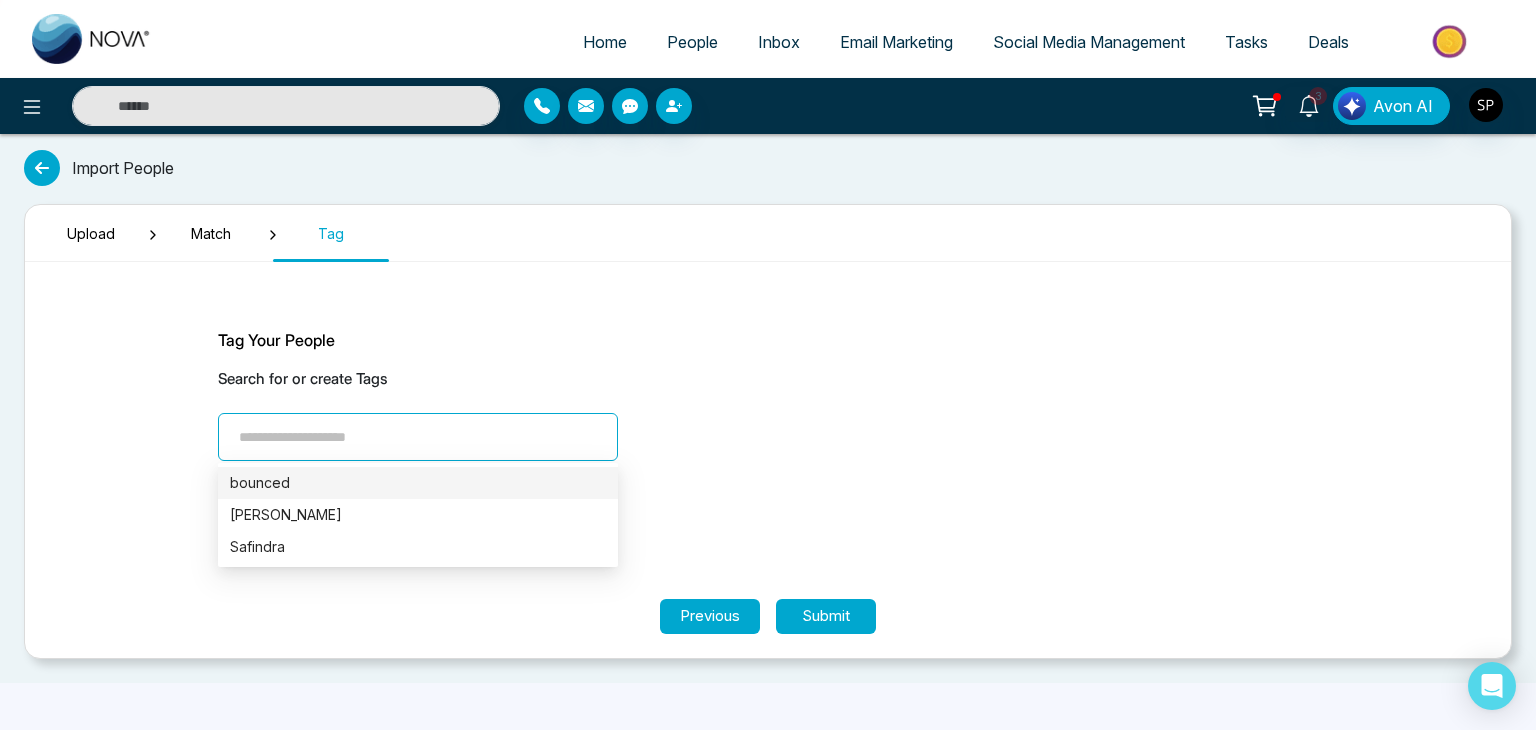 click at bounding box center (418, 437) 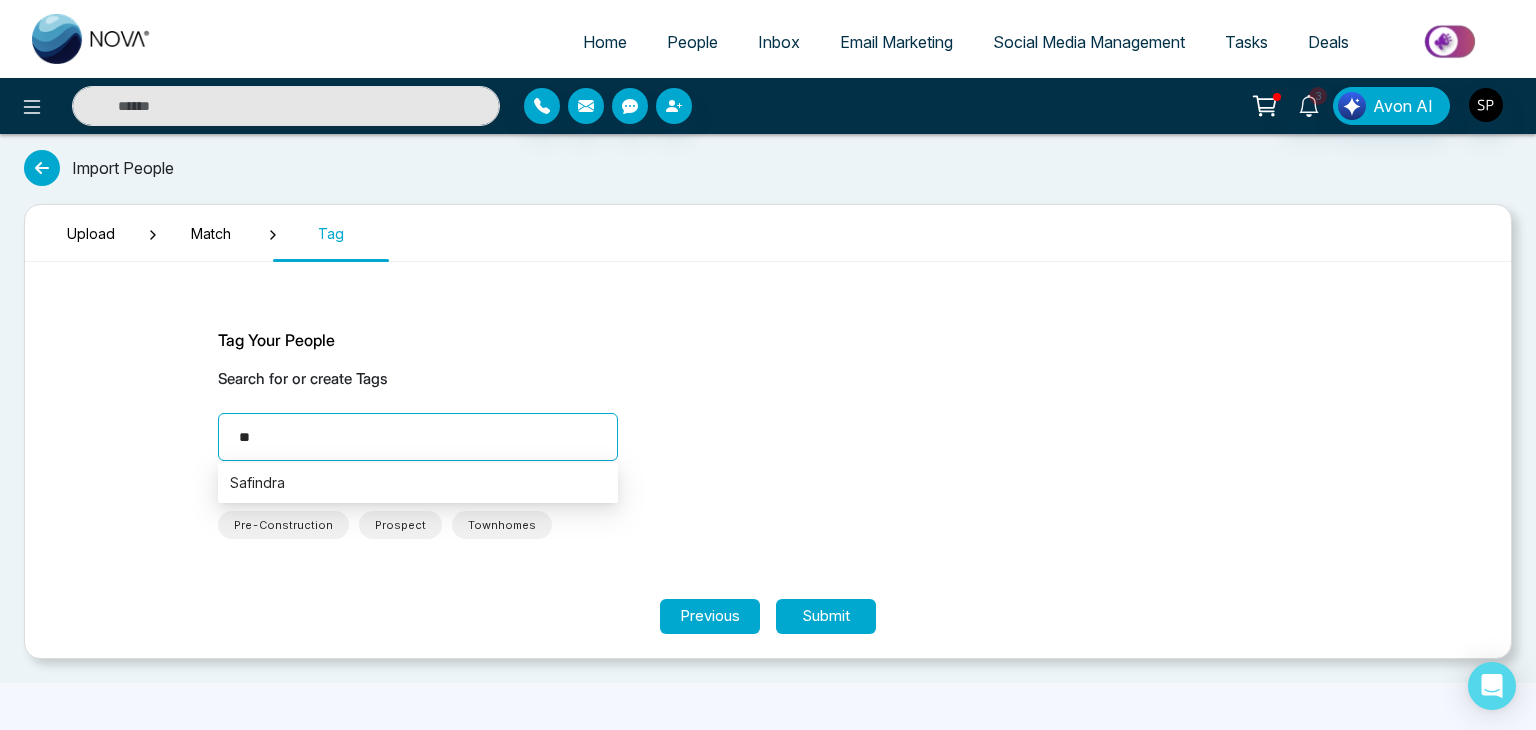 type on "*" 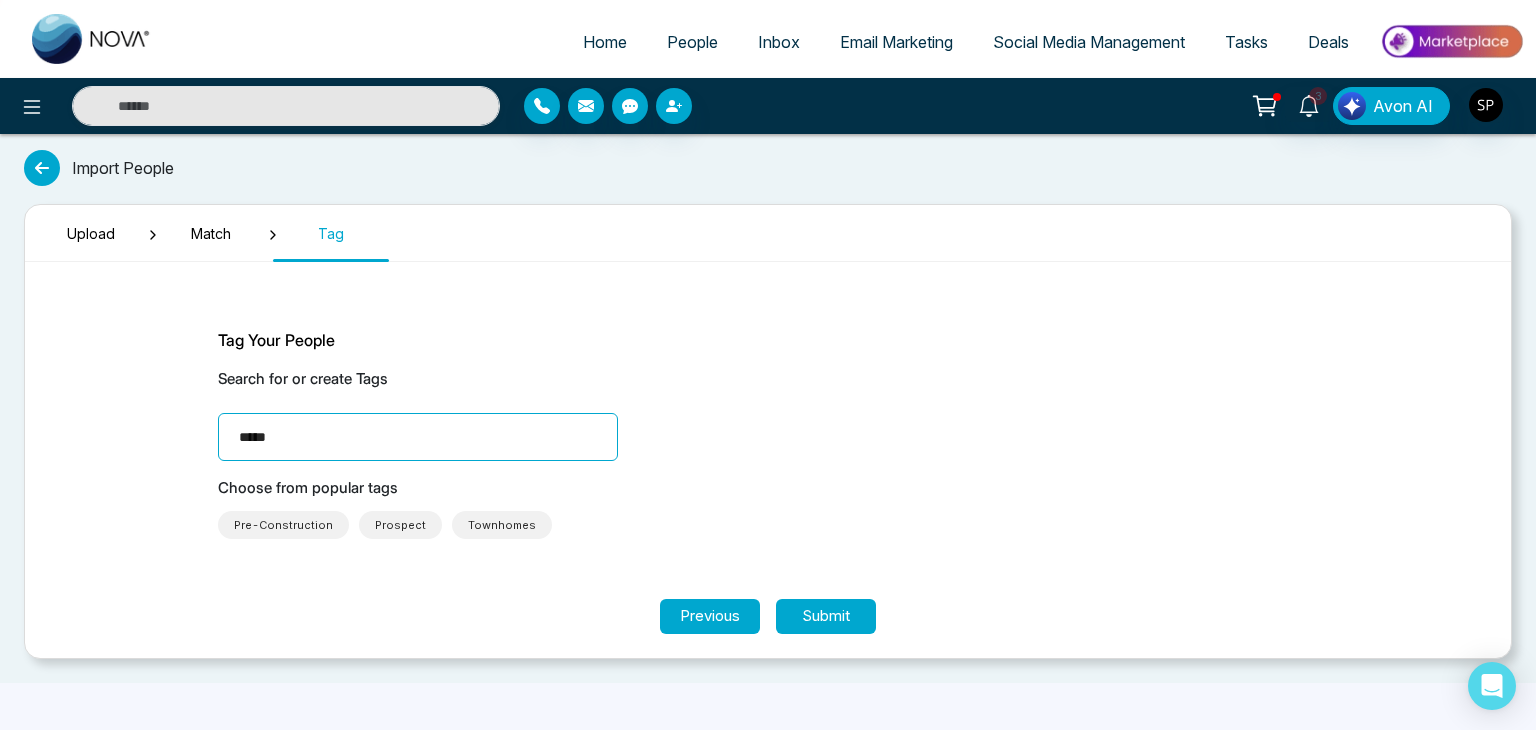 type on "*****" 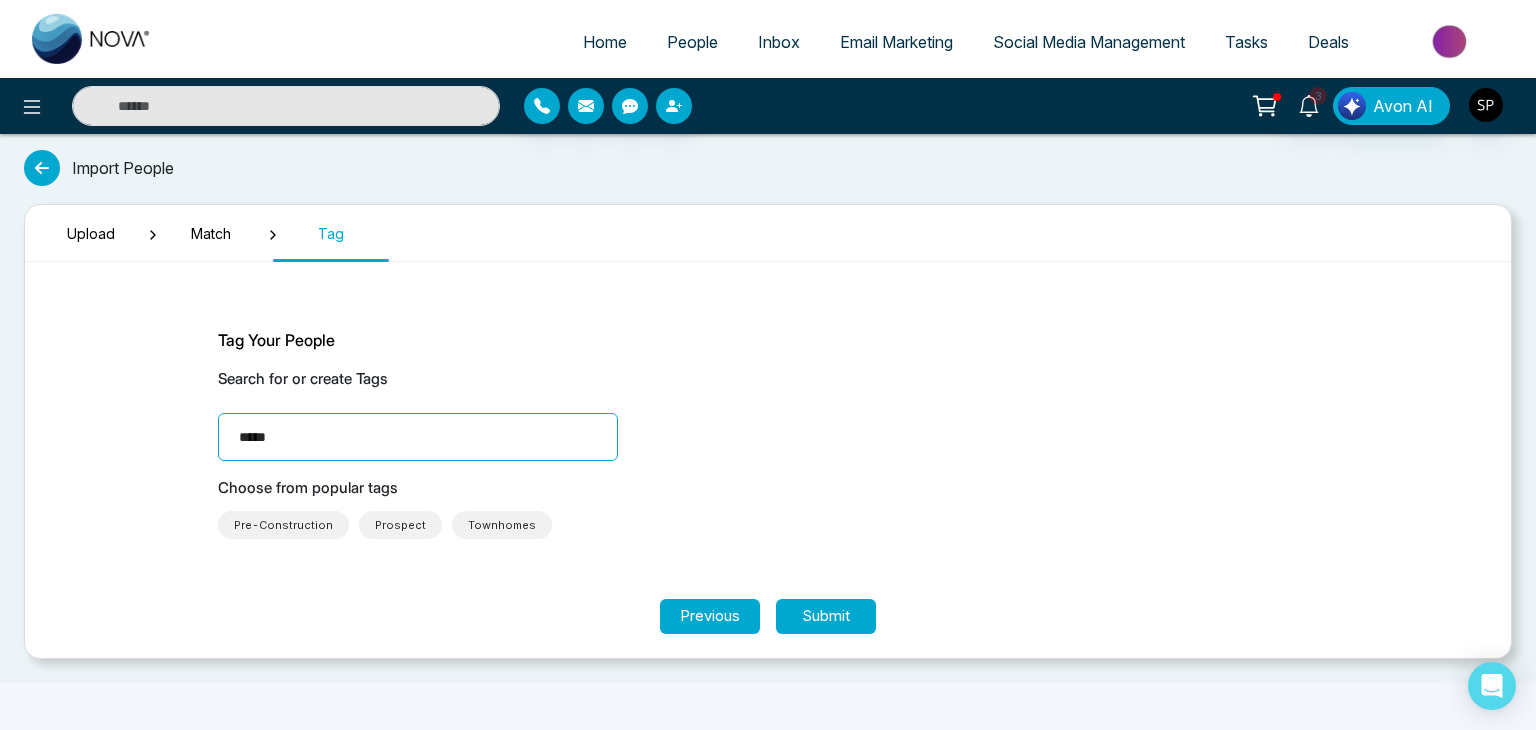click on "Search for or create Tags *****" at bounding box center [768, 414] 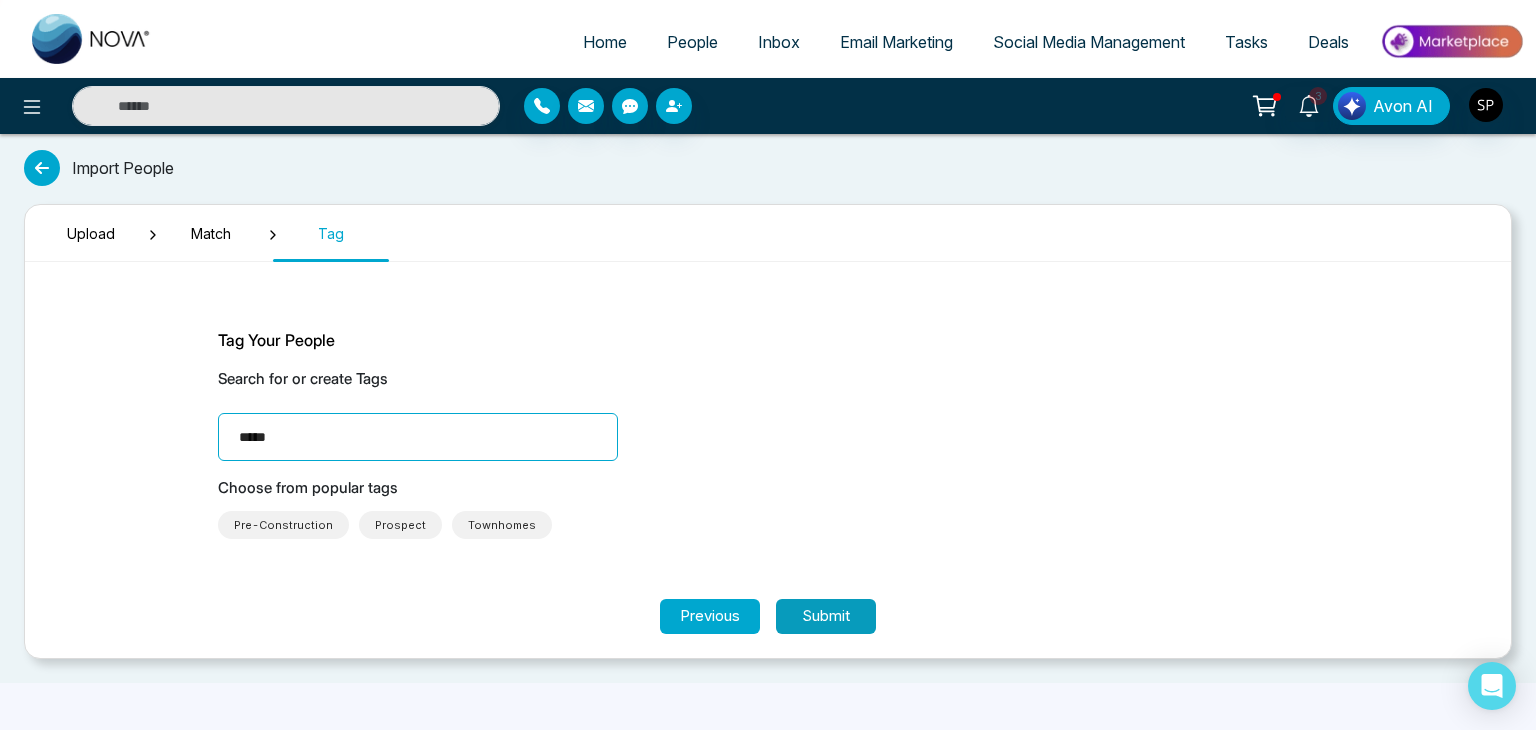 click on "Submit" at bounding box center [826, 616] 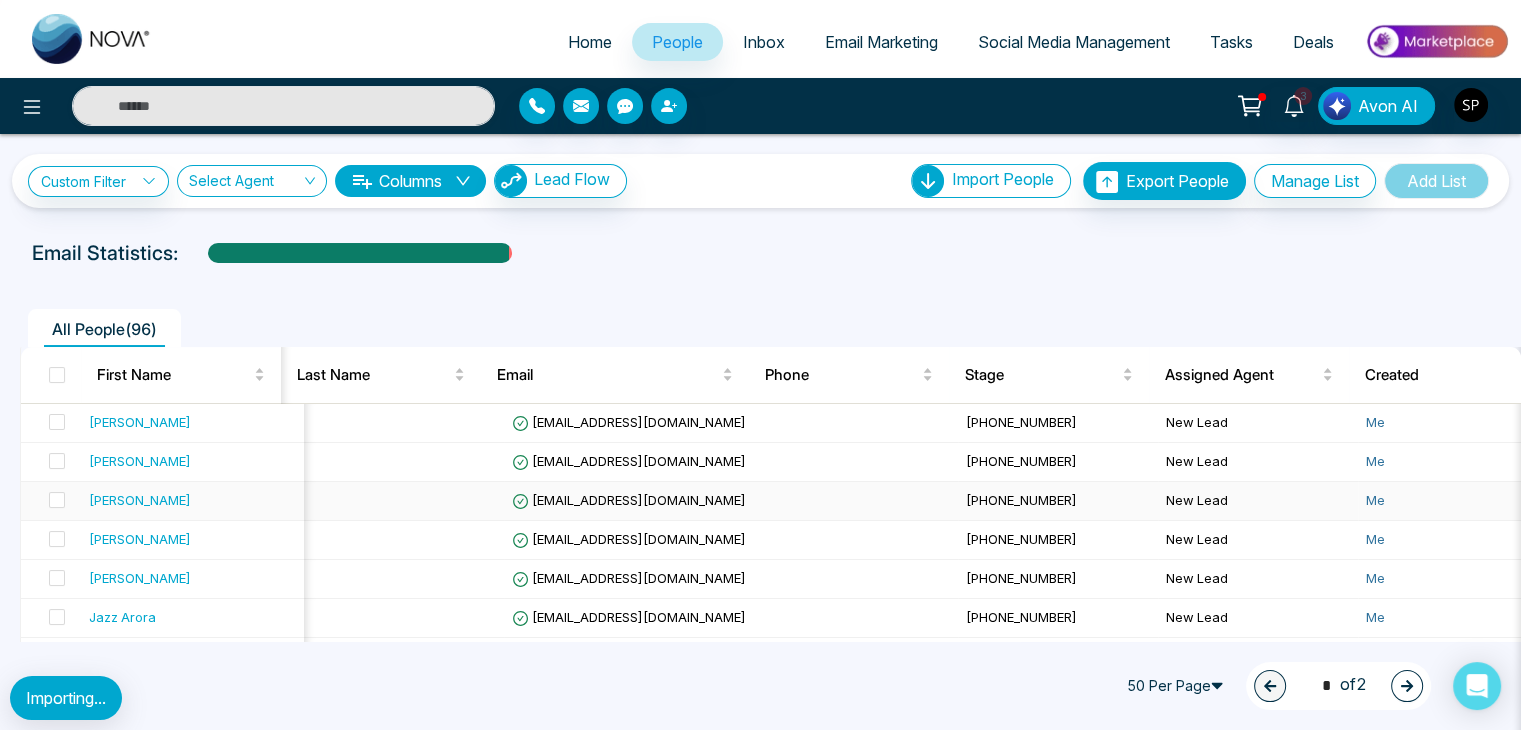 scroll, scrollTop: 0, scrollLeft: 72, axis: horizontal 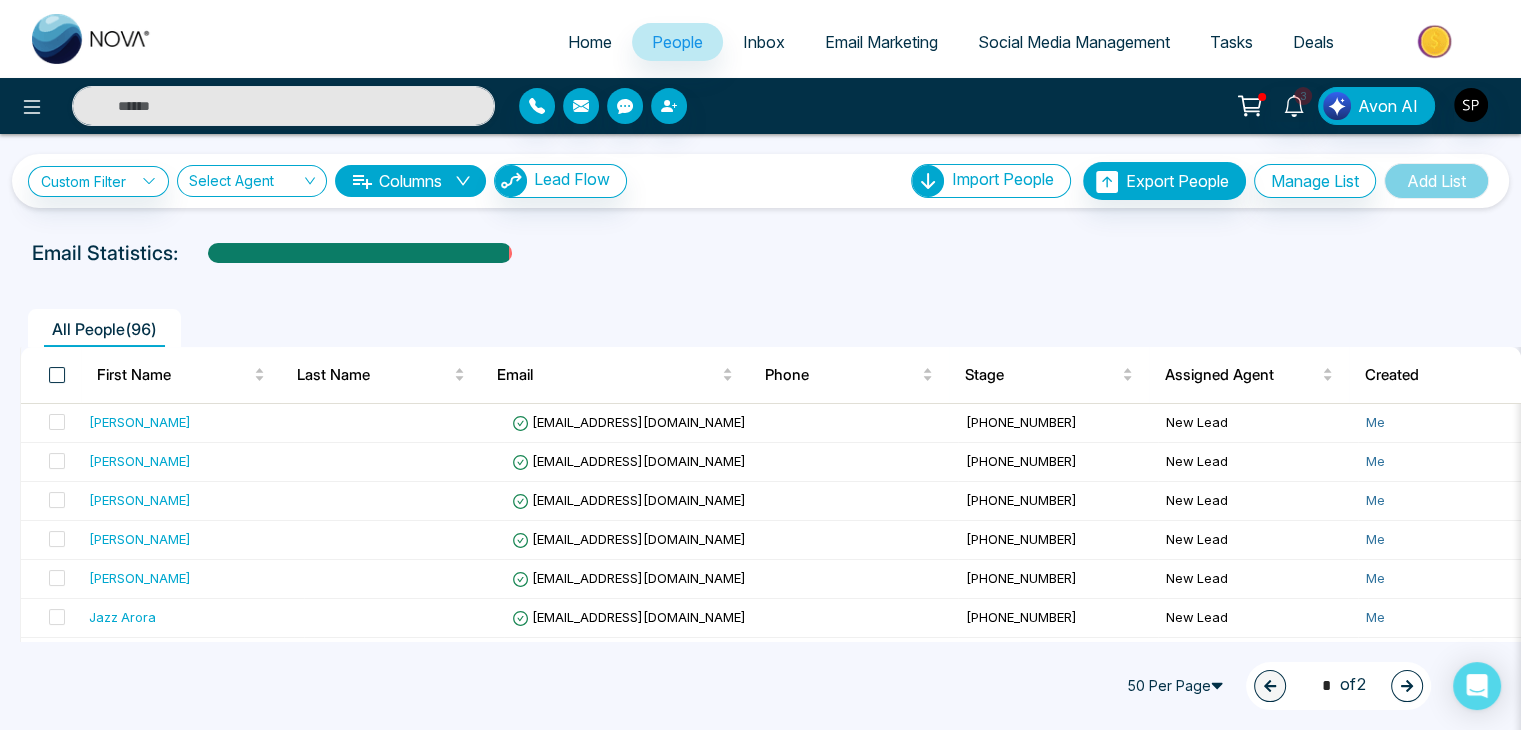 click at bounding box center [57, 375] 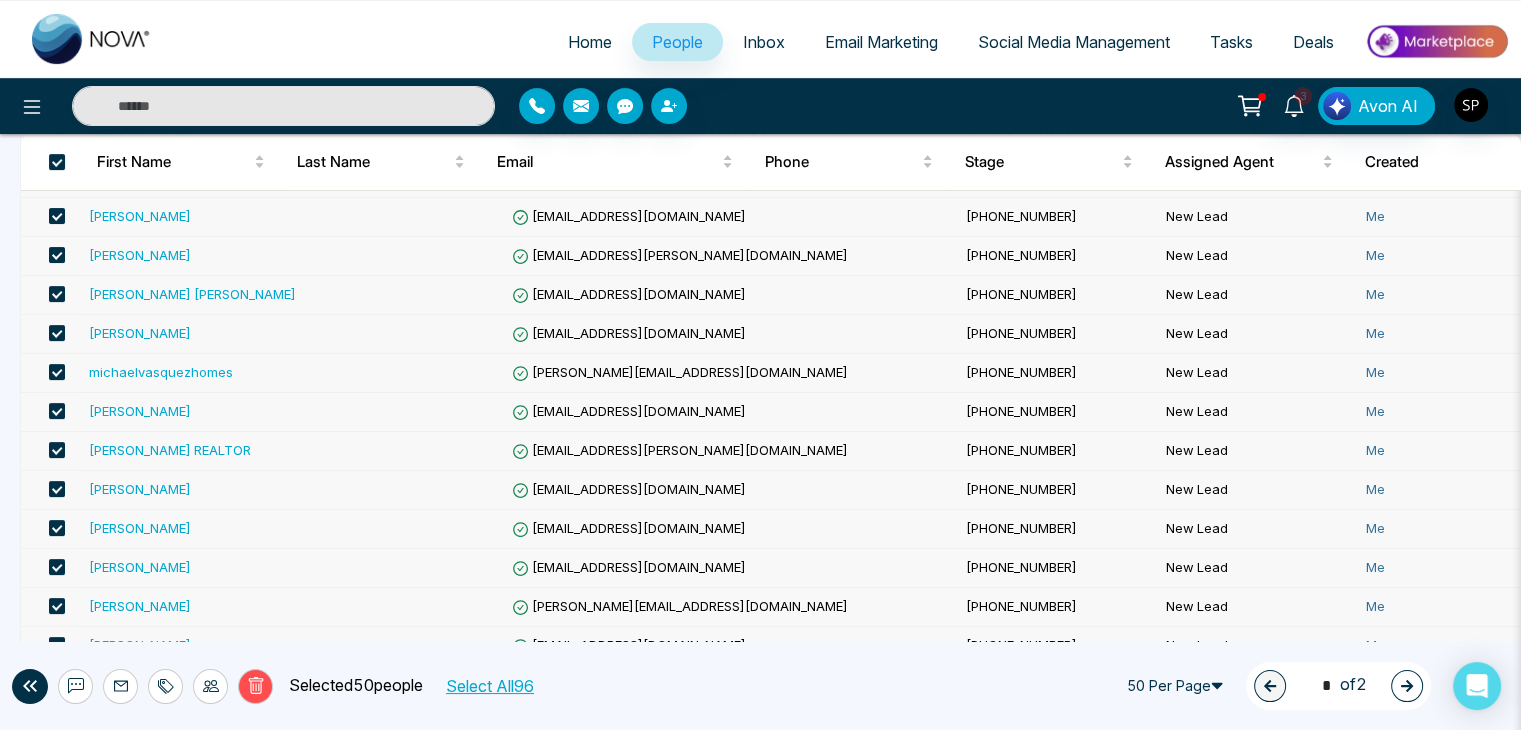 scroll, scrollTop: 636, scrollLeft: 0, axis: vertical 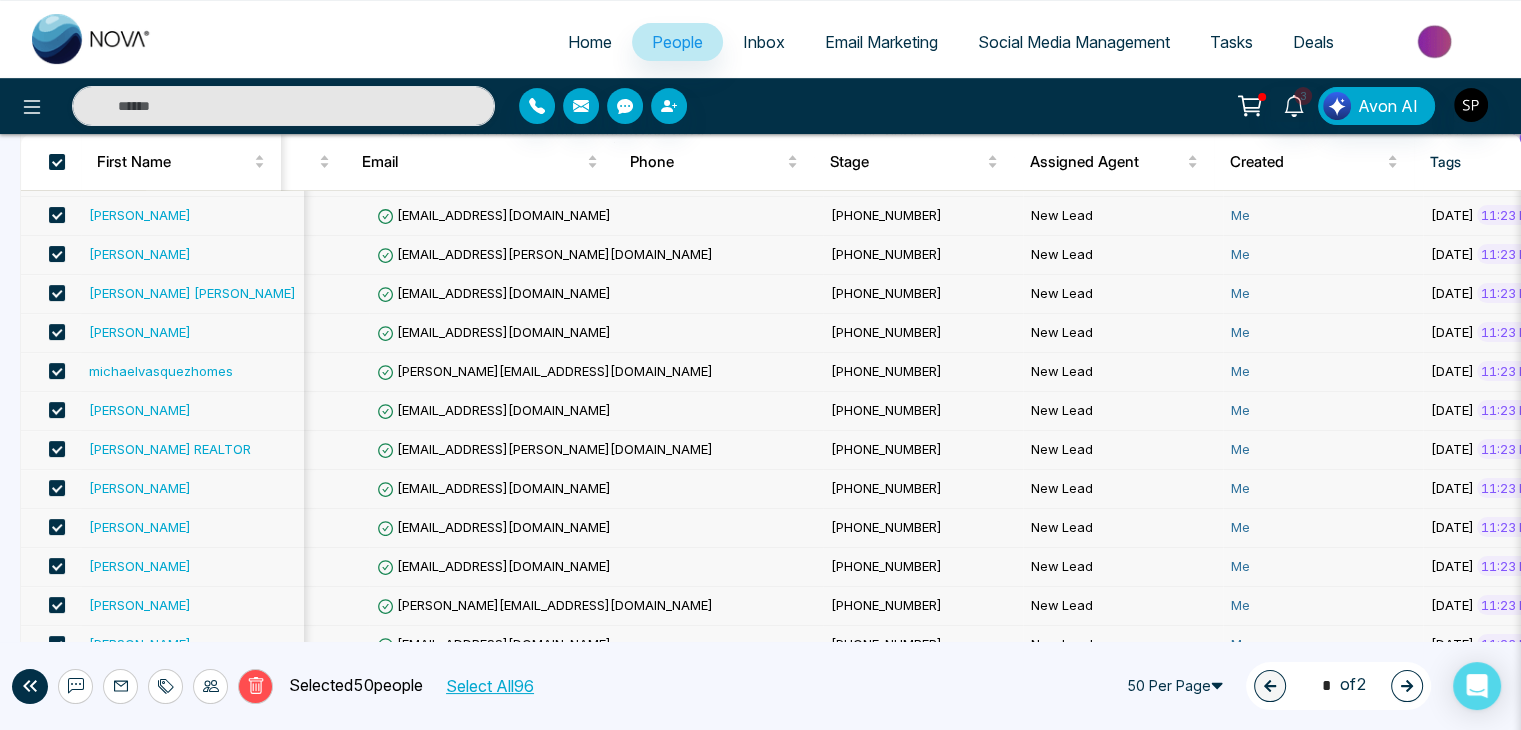 click on "Select All  96" at bounding box center (489, 686) 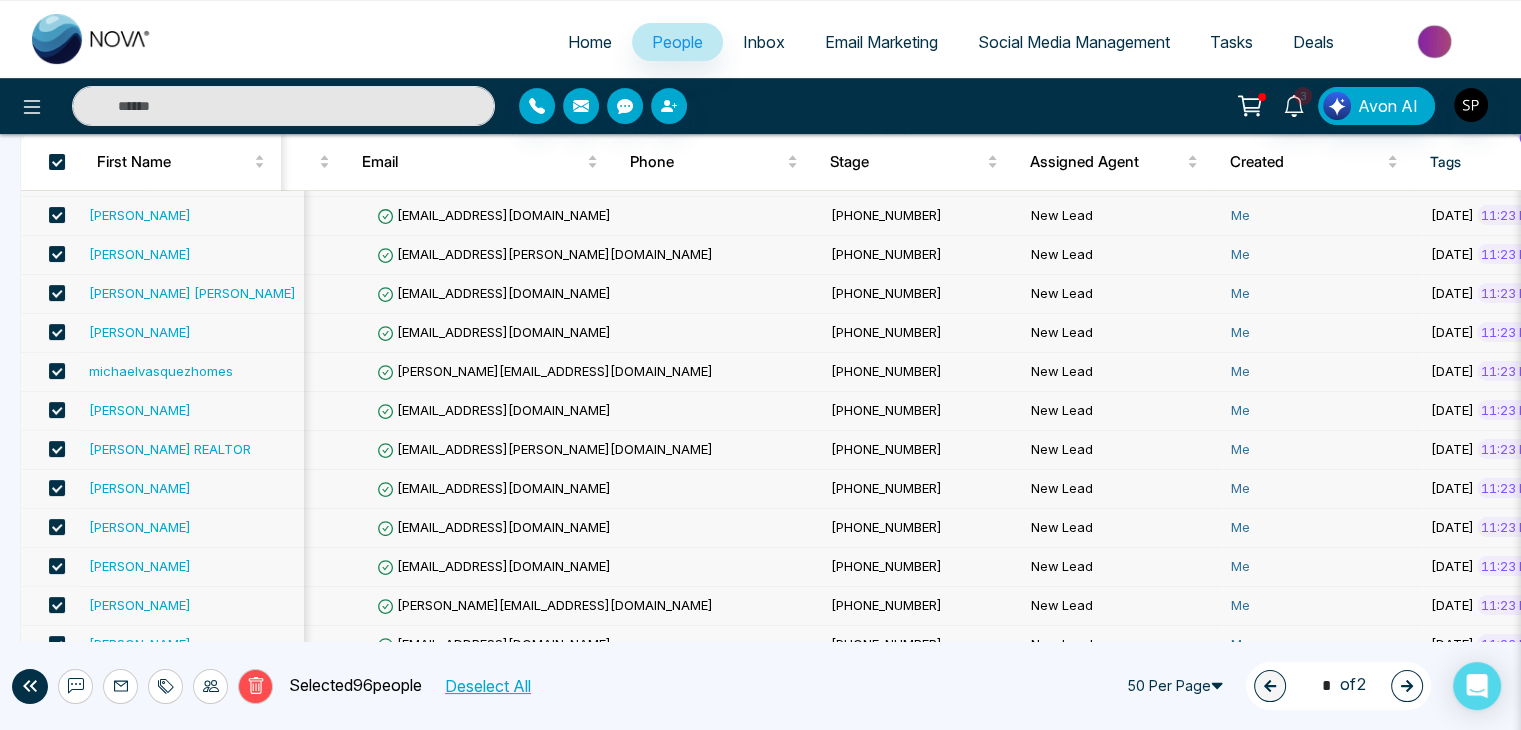 click on "Deselect All" at bounding box center (487, 686) 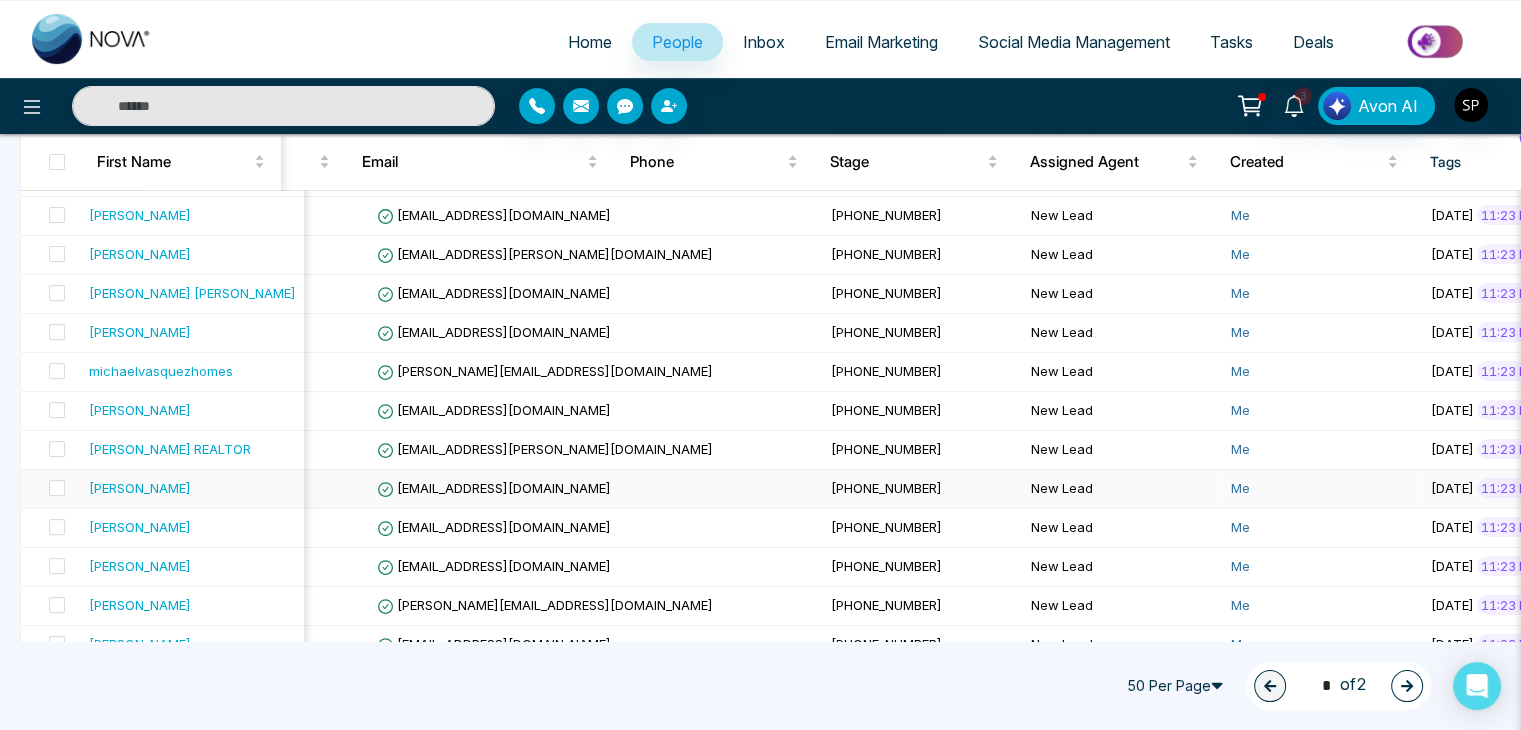 scroll, scrollTop: 0, scrollLeft: 0, axis: both 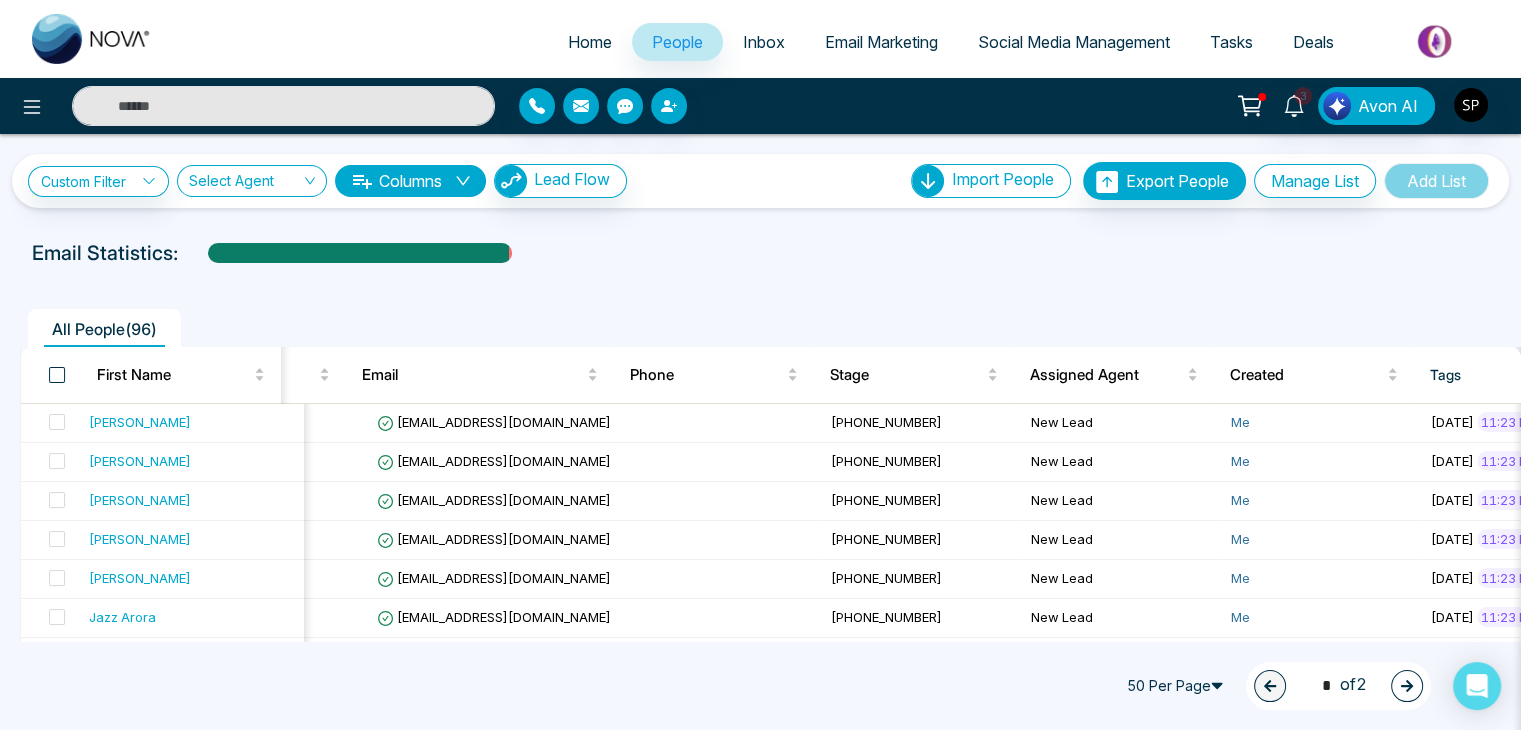 click at bounding box center (57, 375) 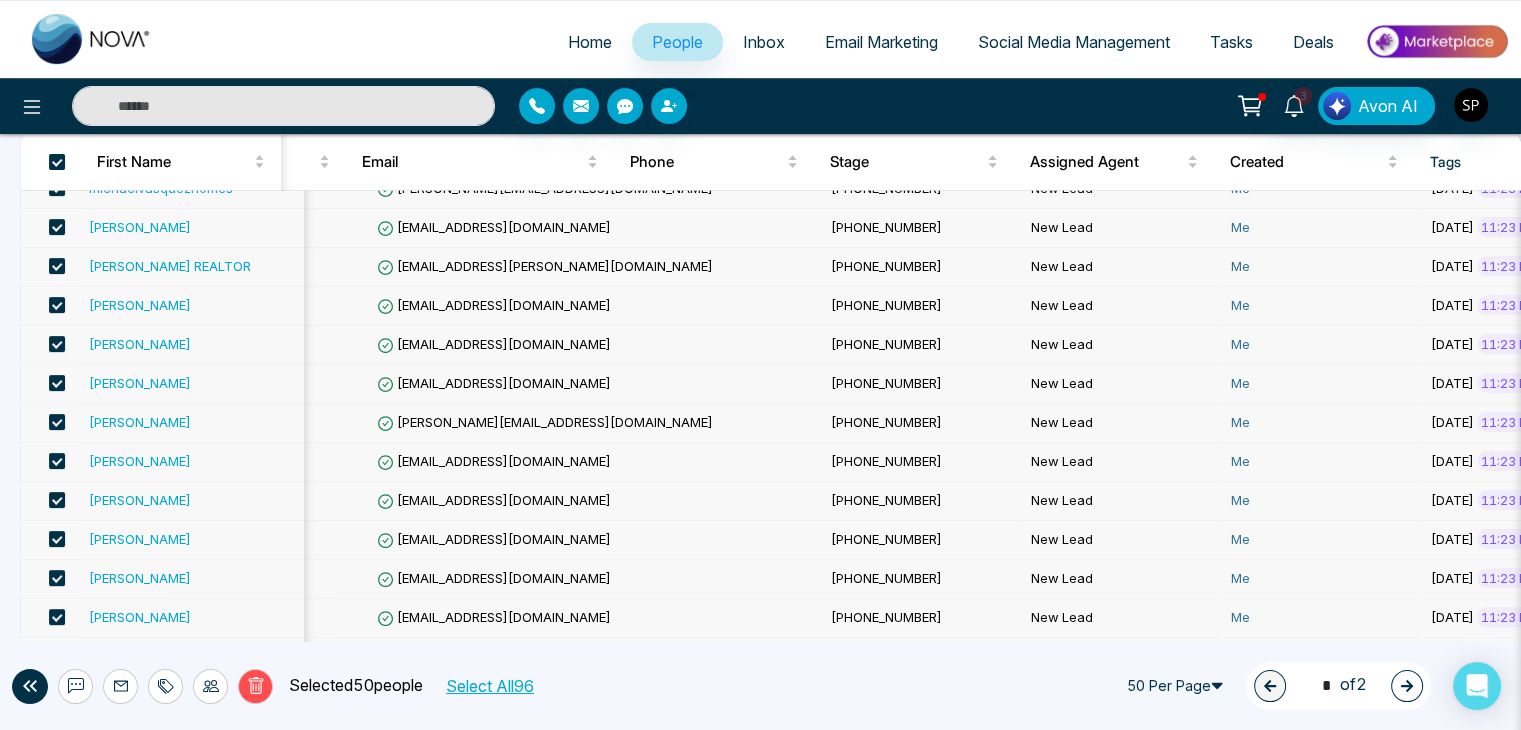 scroll, scrollTop: 820, scrollLeft: 0, axis: vertical 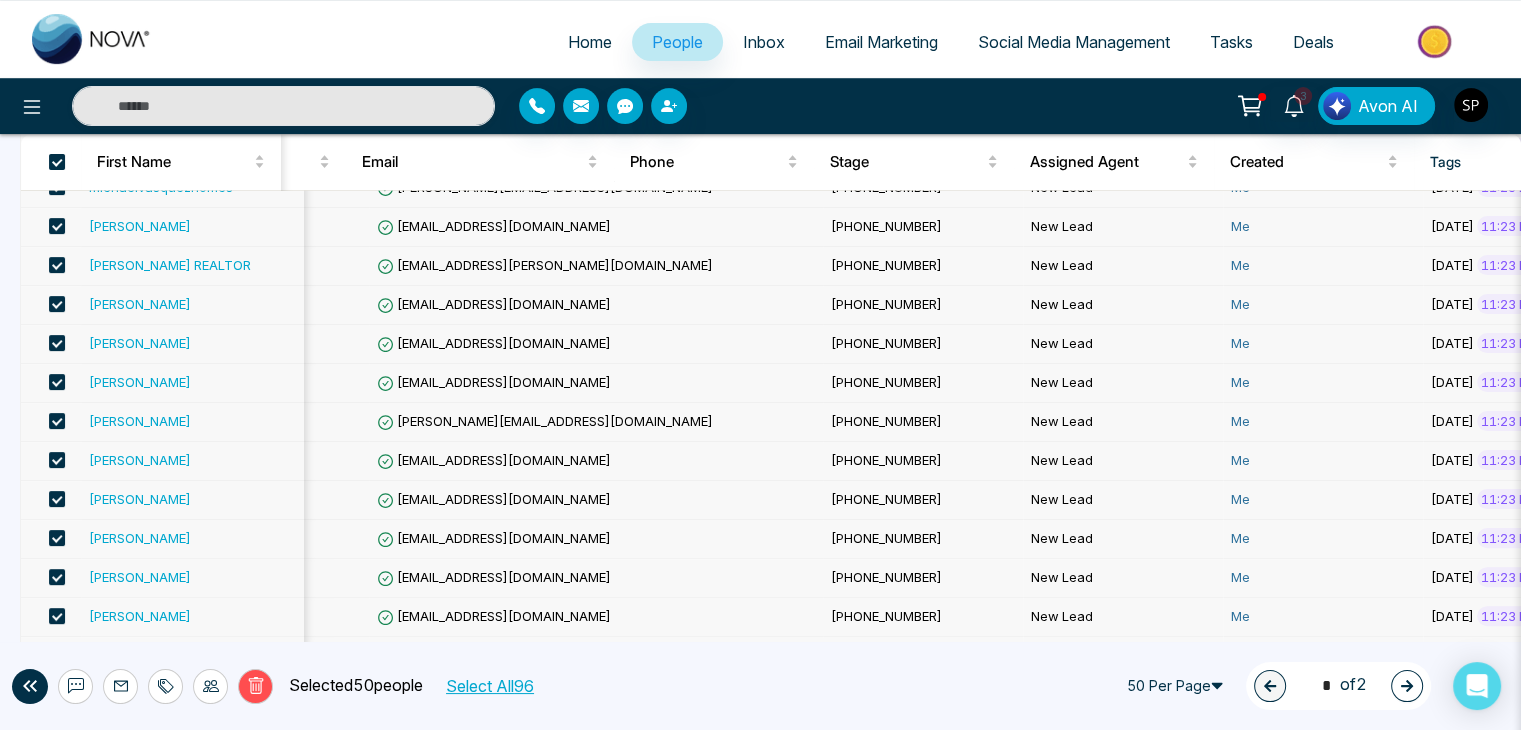 click on "Select All  96" at bounding box center (489, 686) 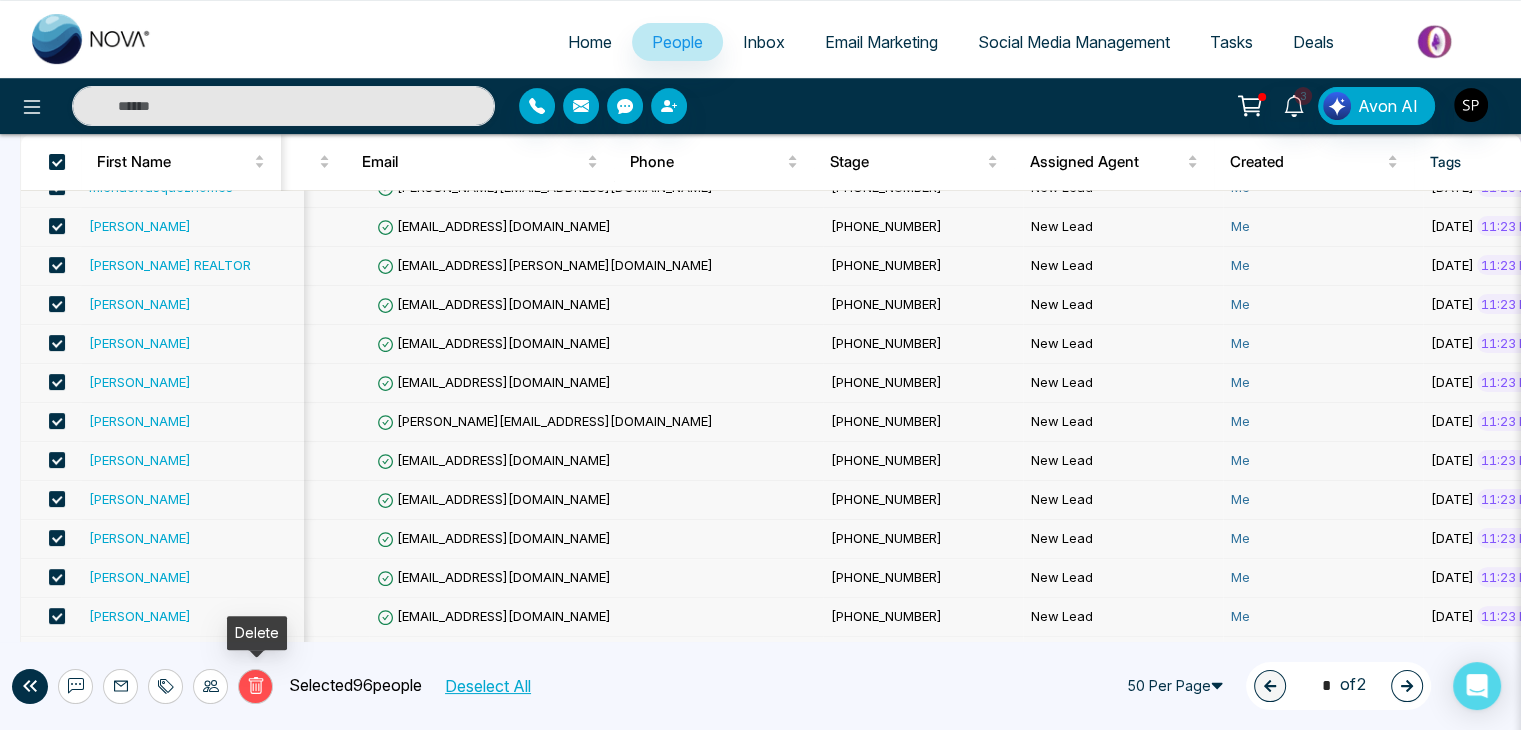 click 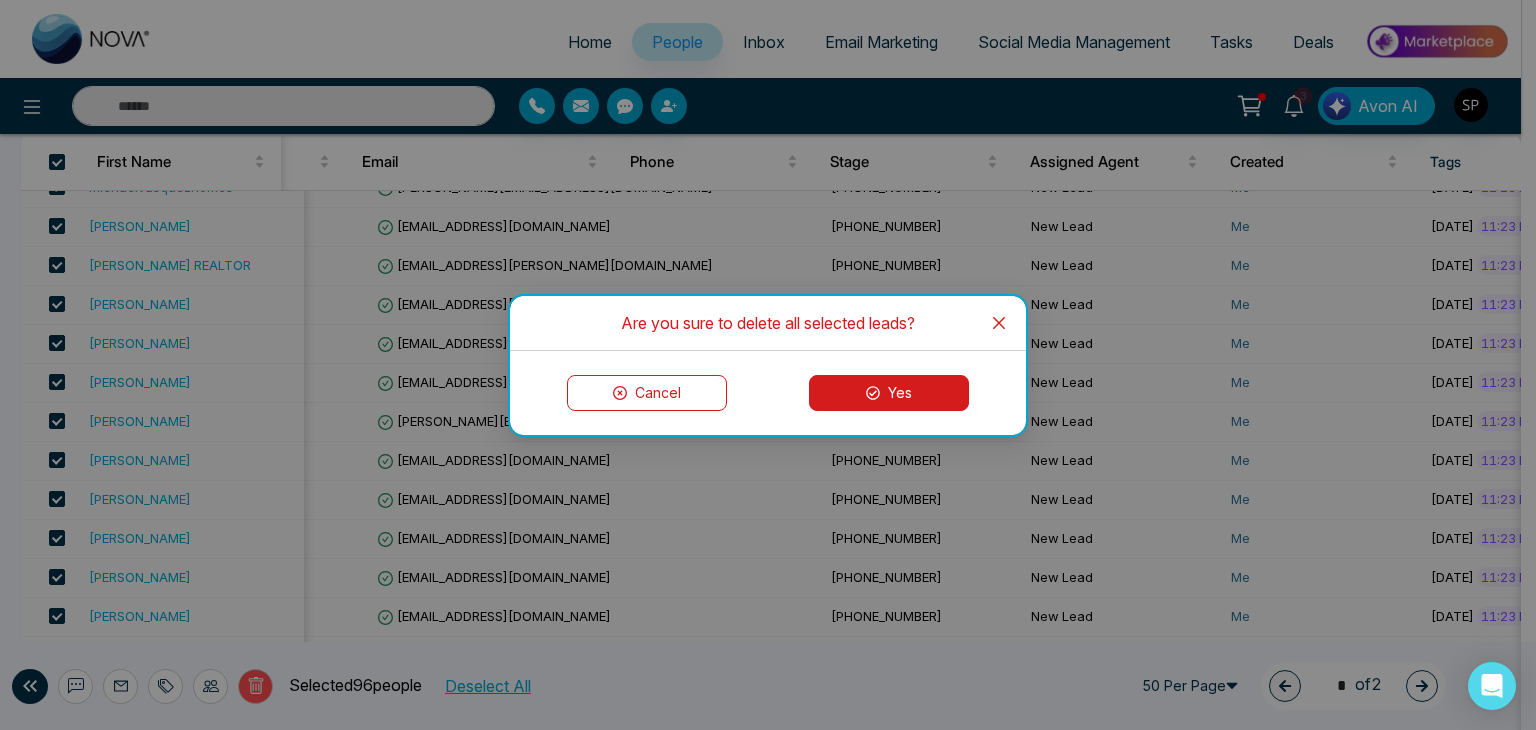 click 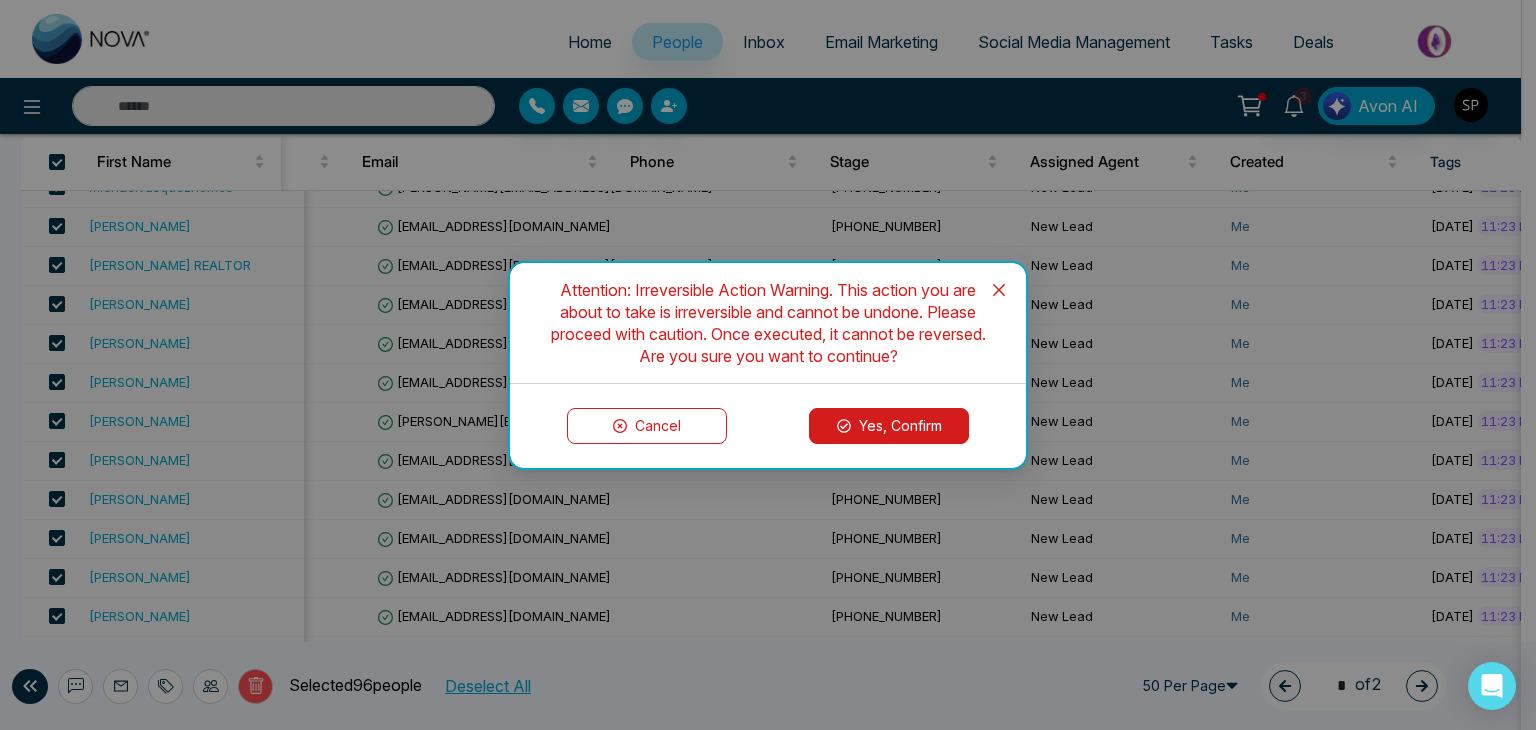 click on "Yes, Confirm" at bounding box center [889, 426] 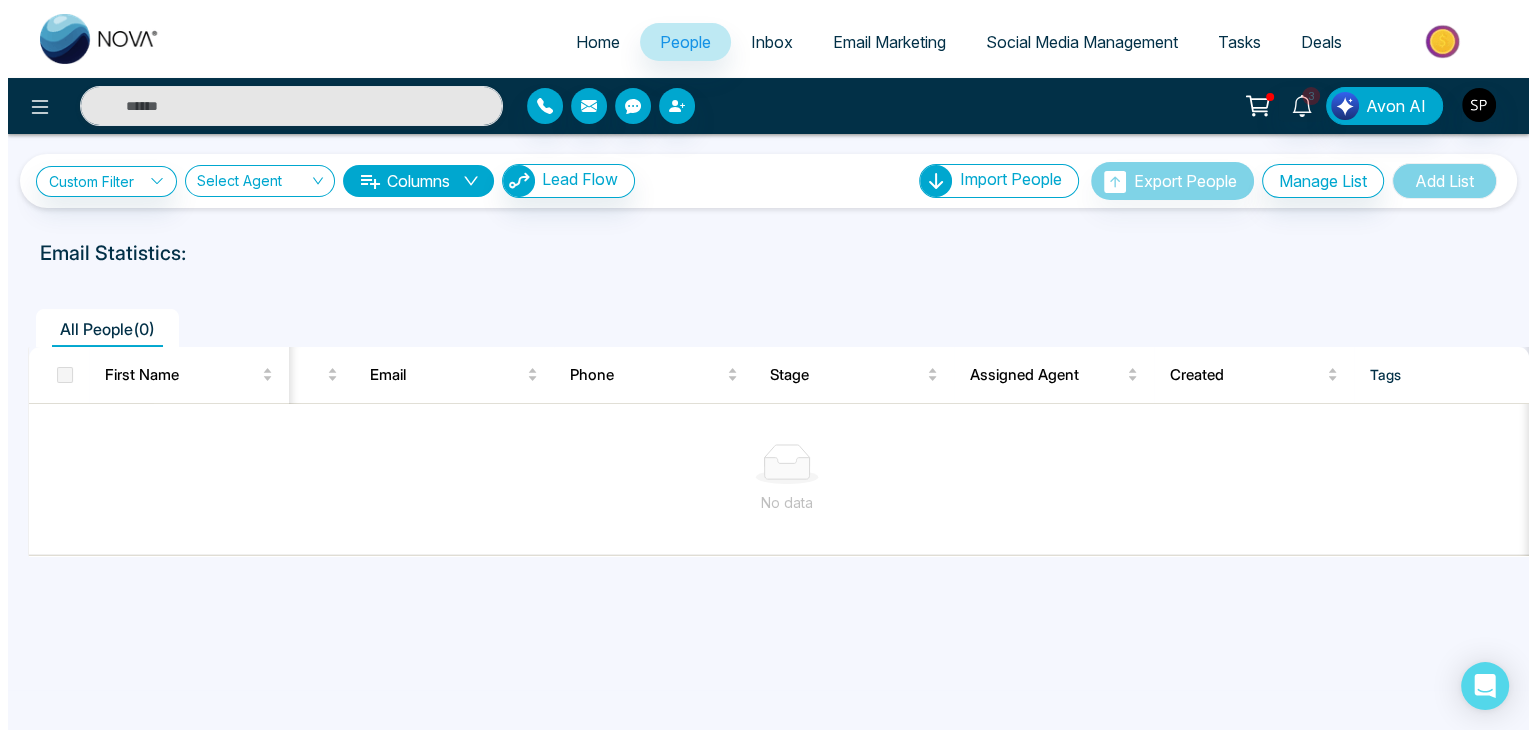 scroll, scrollTop: 0, scrollLeft: 0, axis: both 